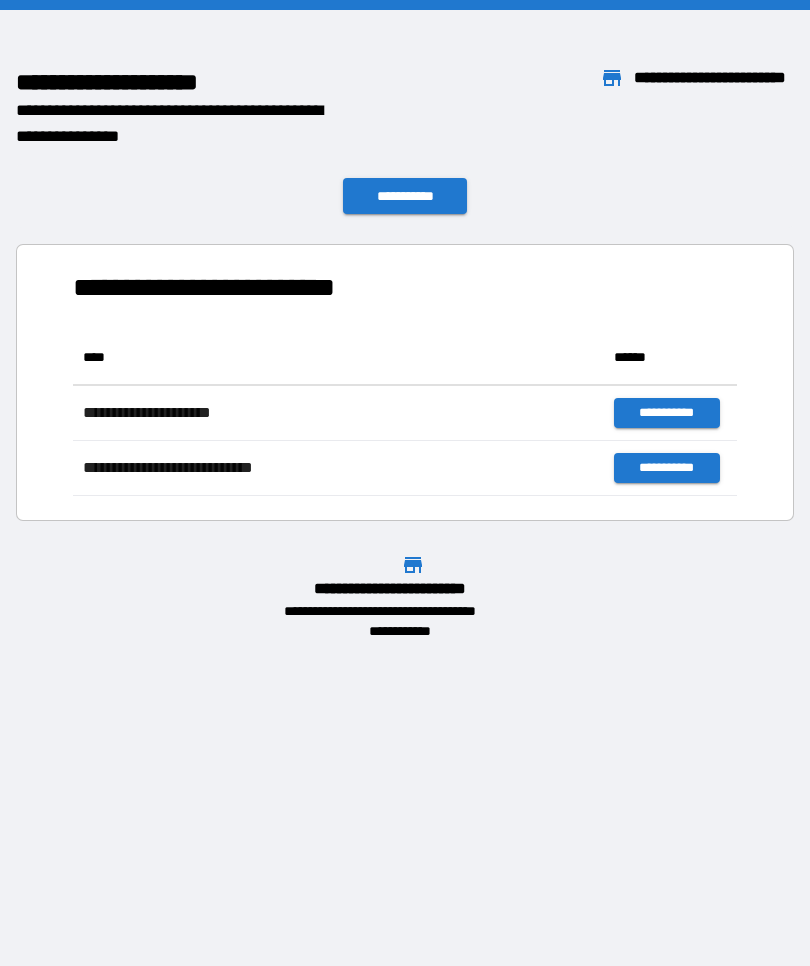 scroll, scrollTop: 0, scrollLeft: 0, axis: both 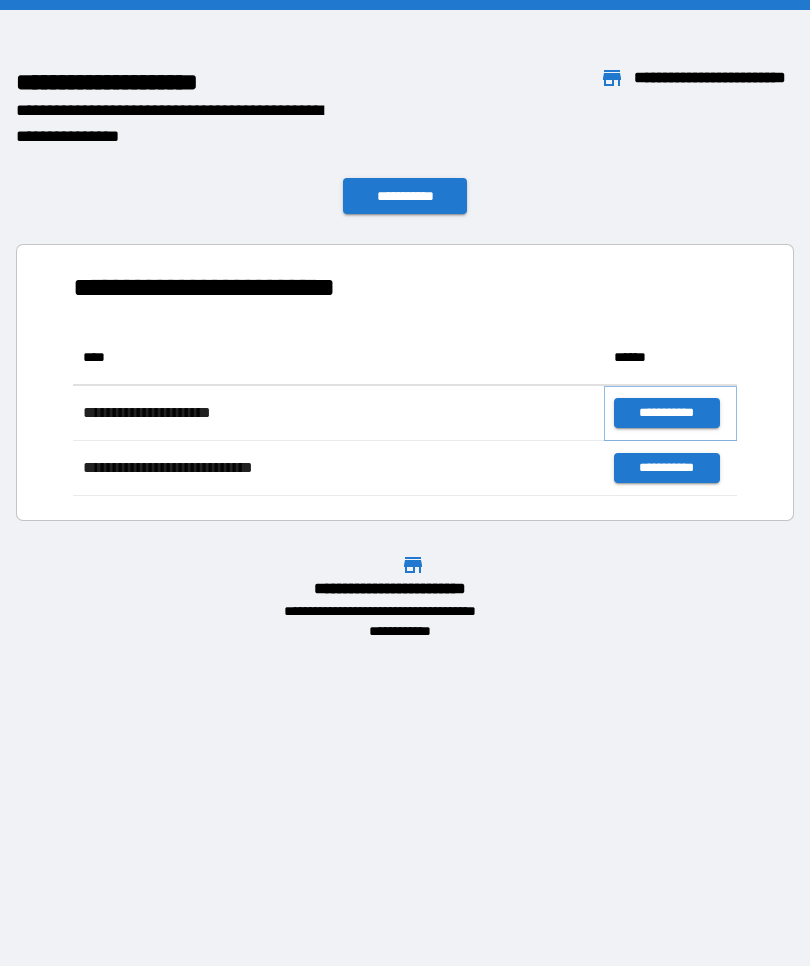 click on "**********" at bounding box center [666, 413] 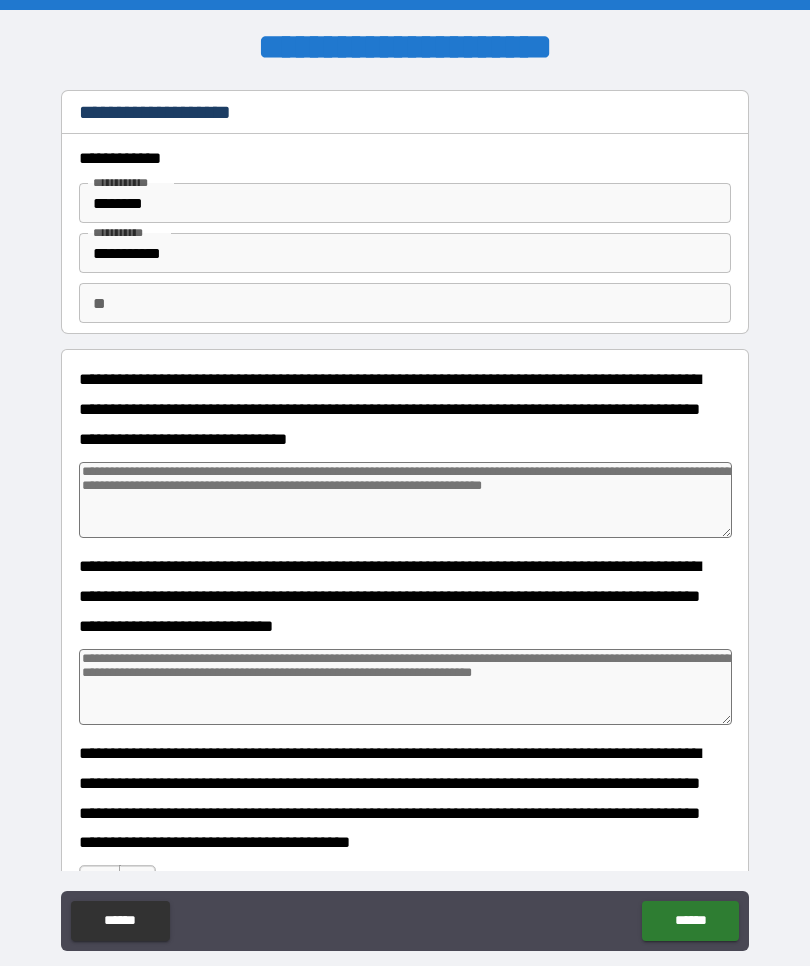 type on "*" 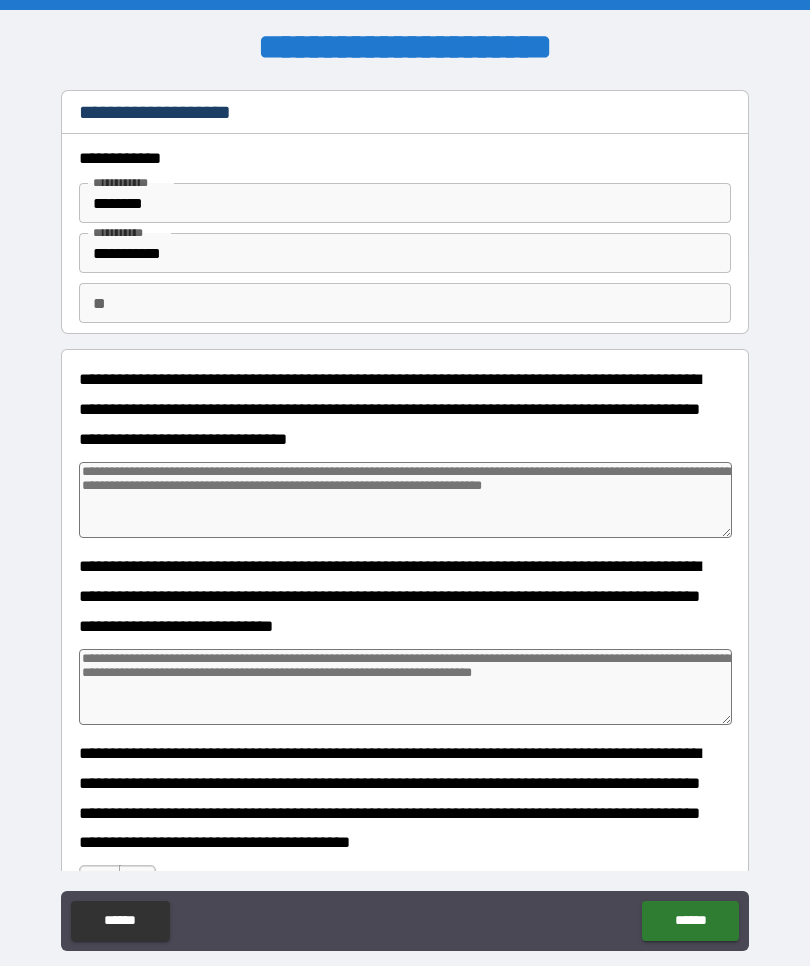 type on "*" 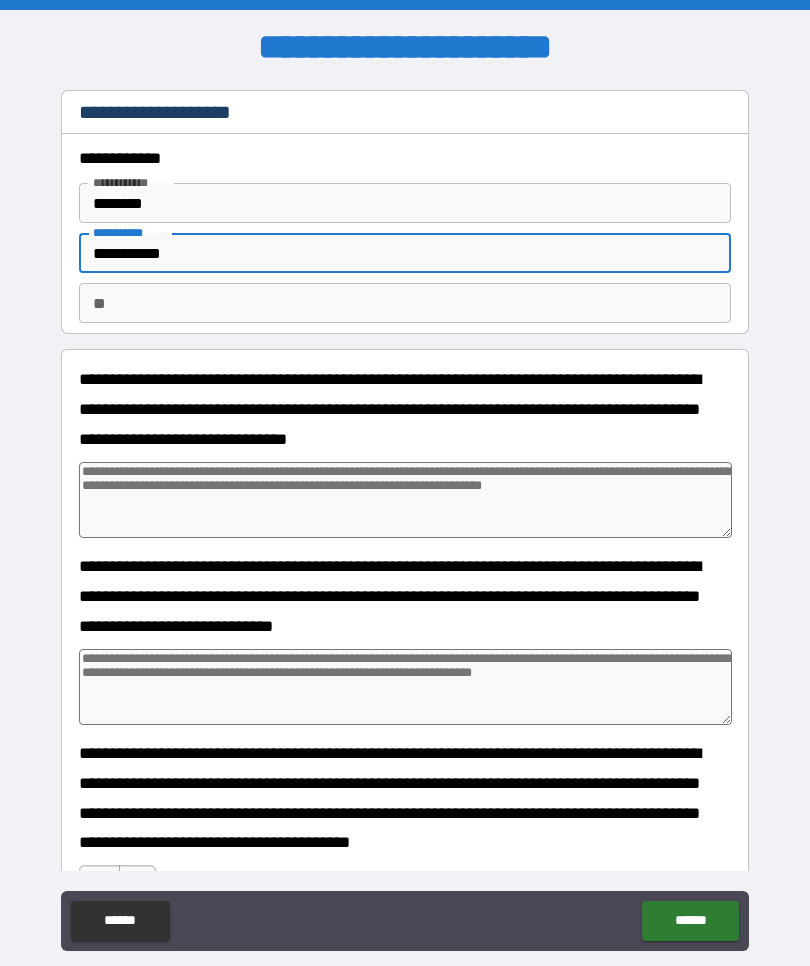 click on "**********" at bounding box center [405, 253] 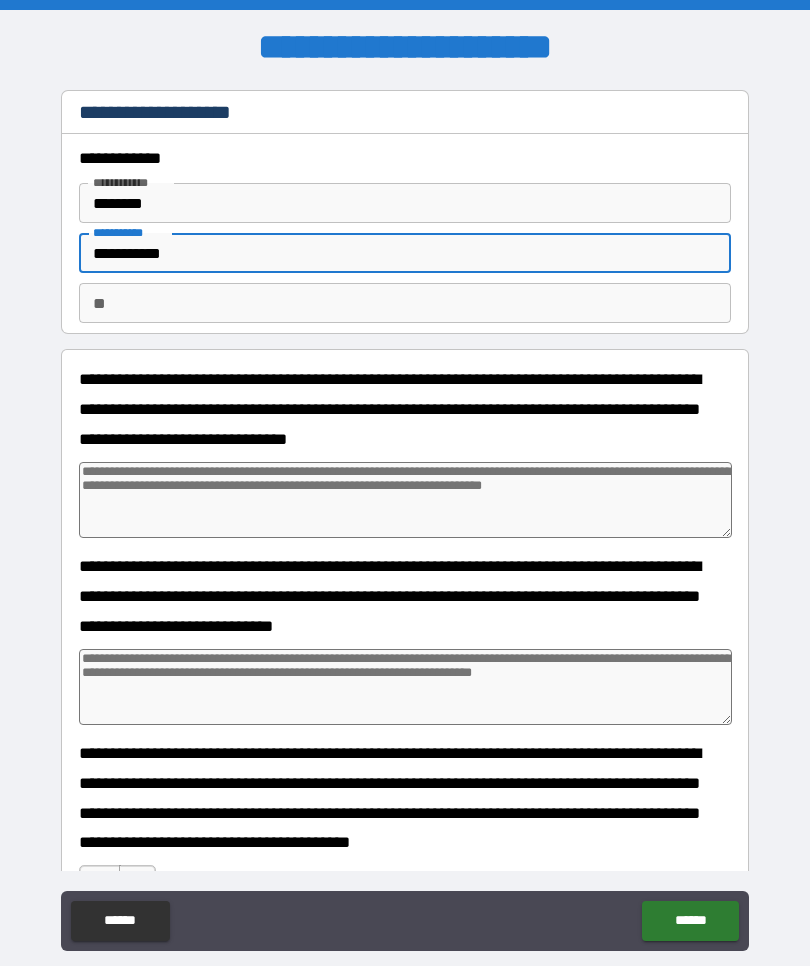 type on "**********" 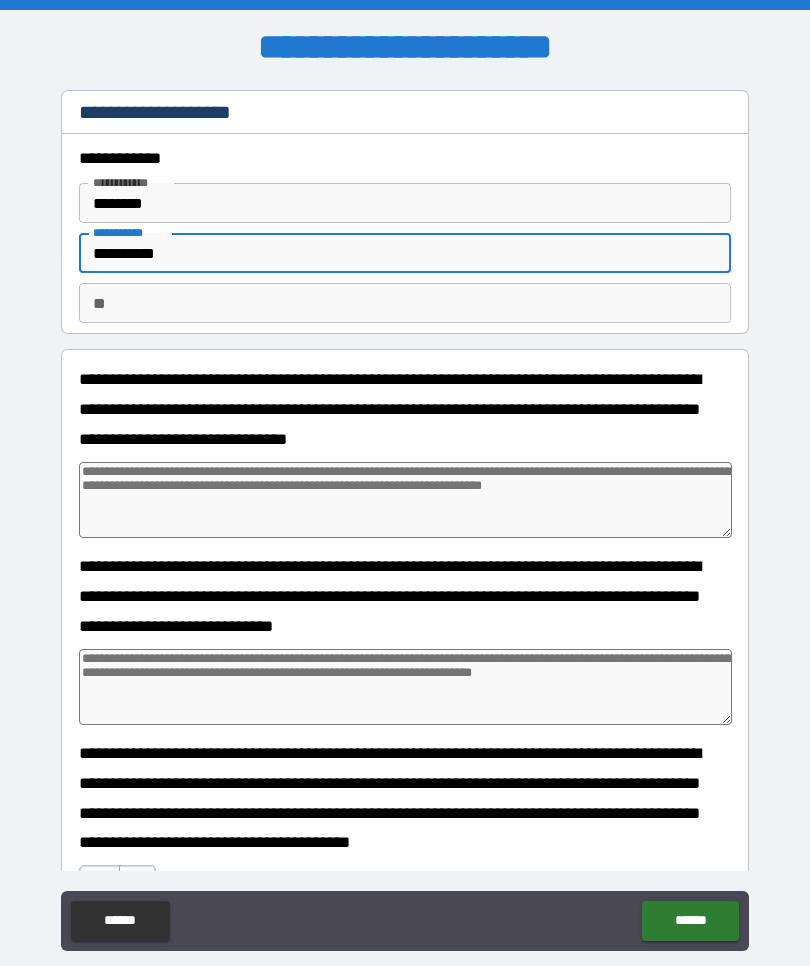 type on "*" 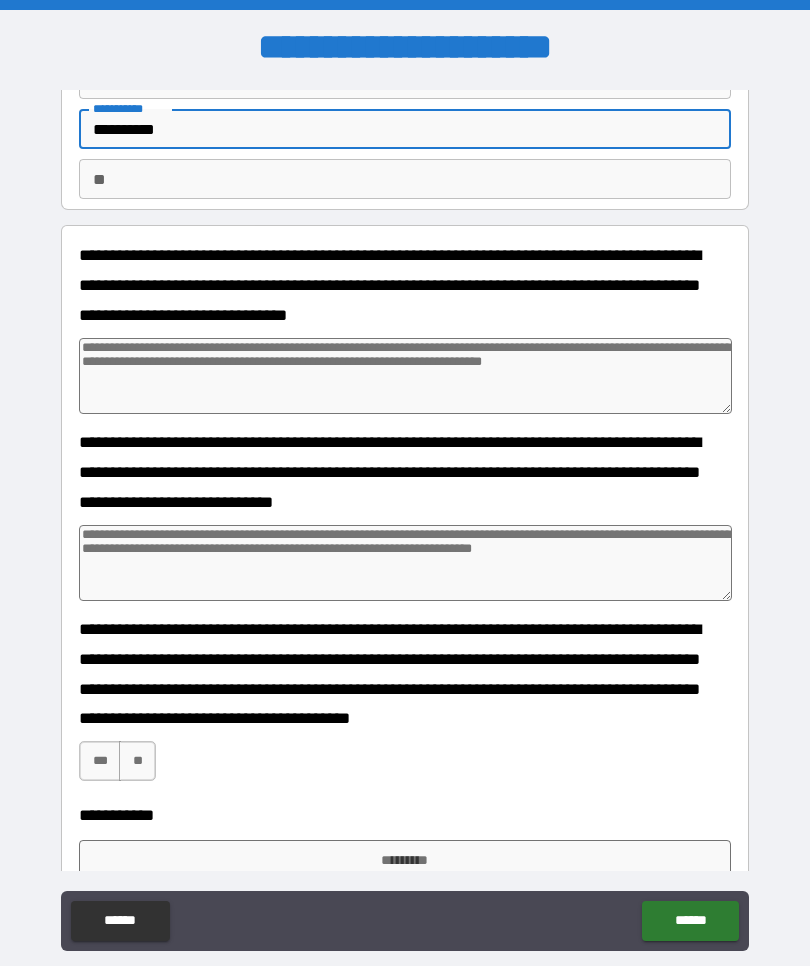 scroll, scrollTop: 125, scrollLeft: 0, axis: vertical 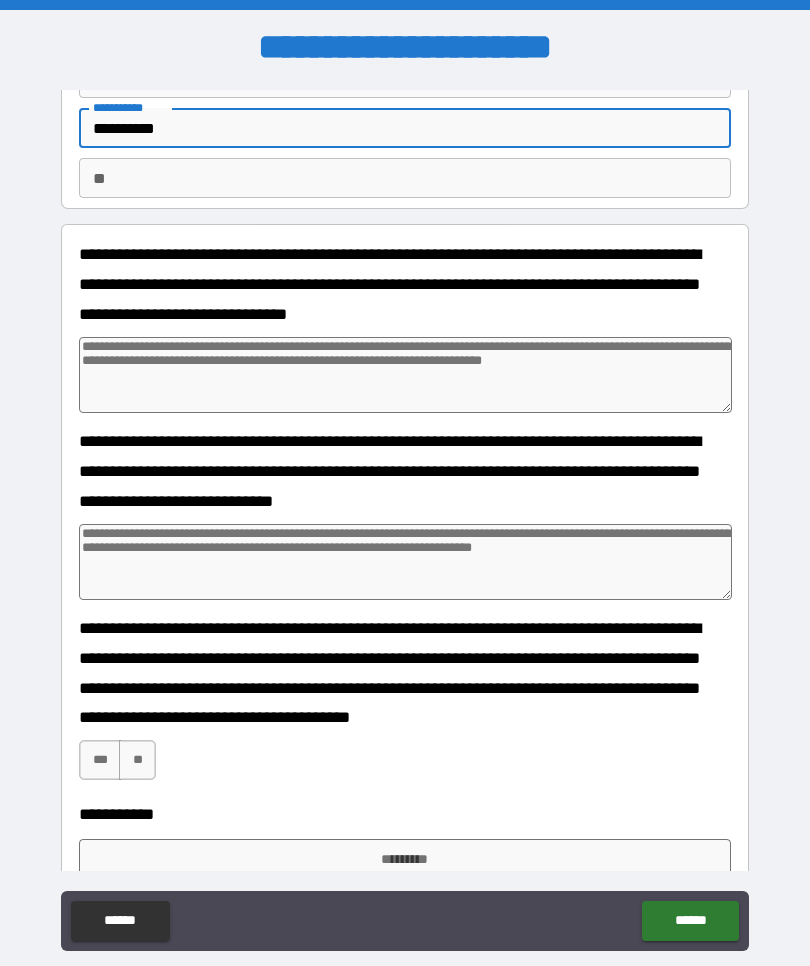 type on "**********" 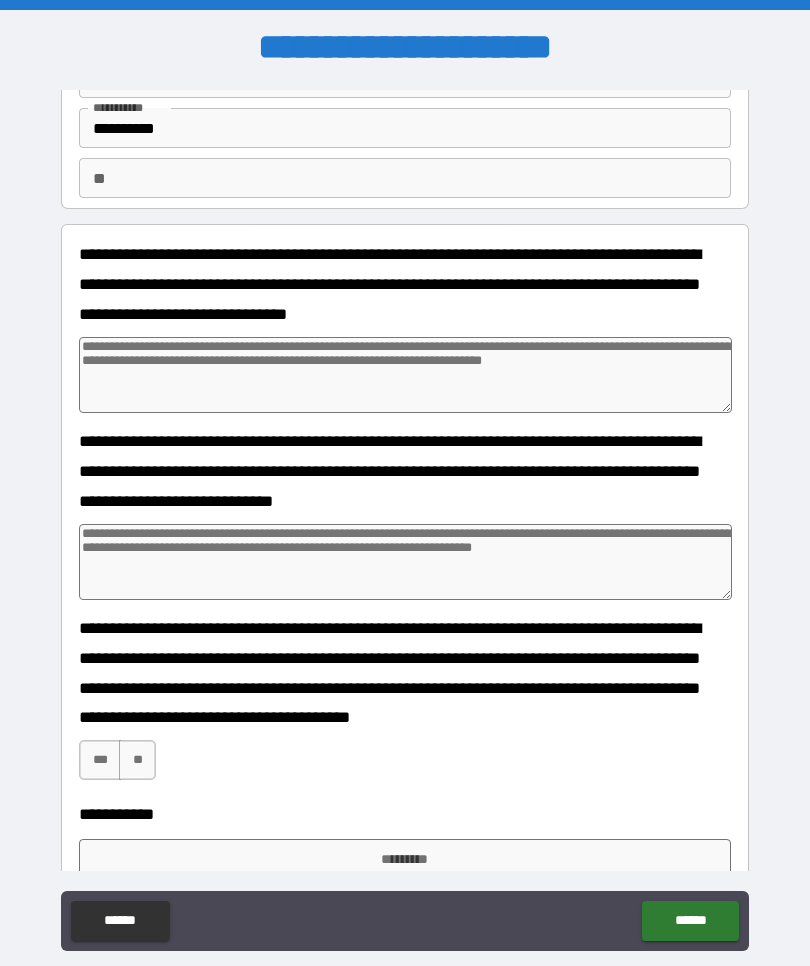 type on "*" 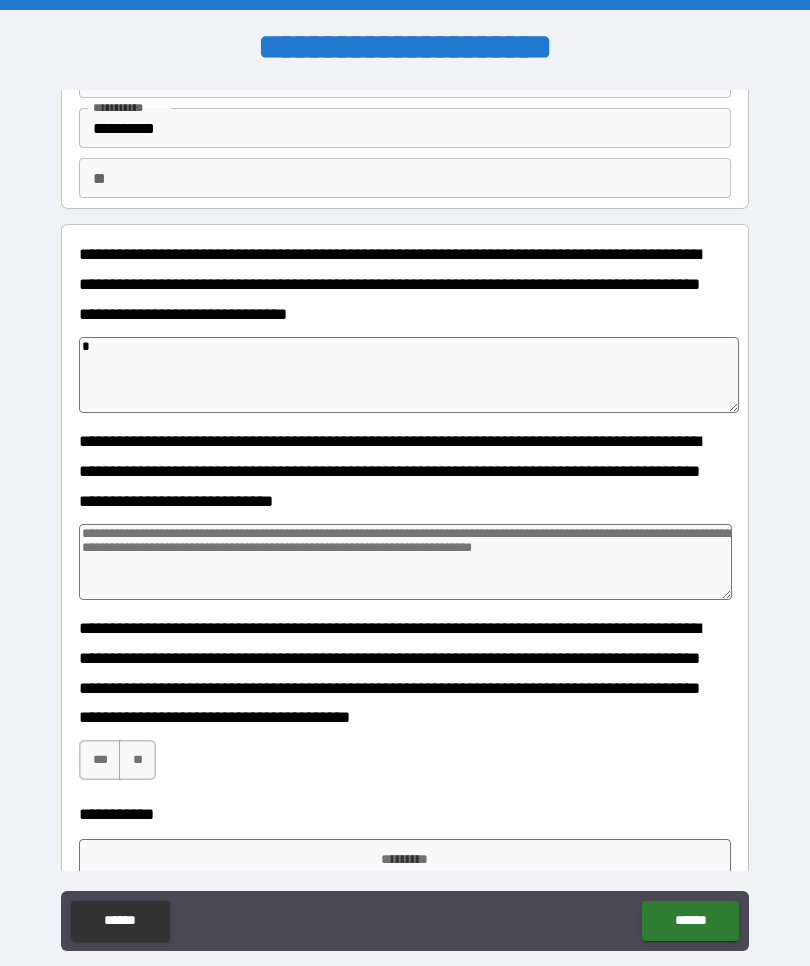 type on "*" 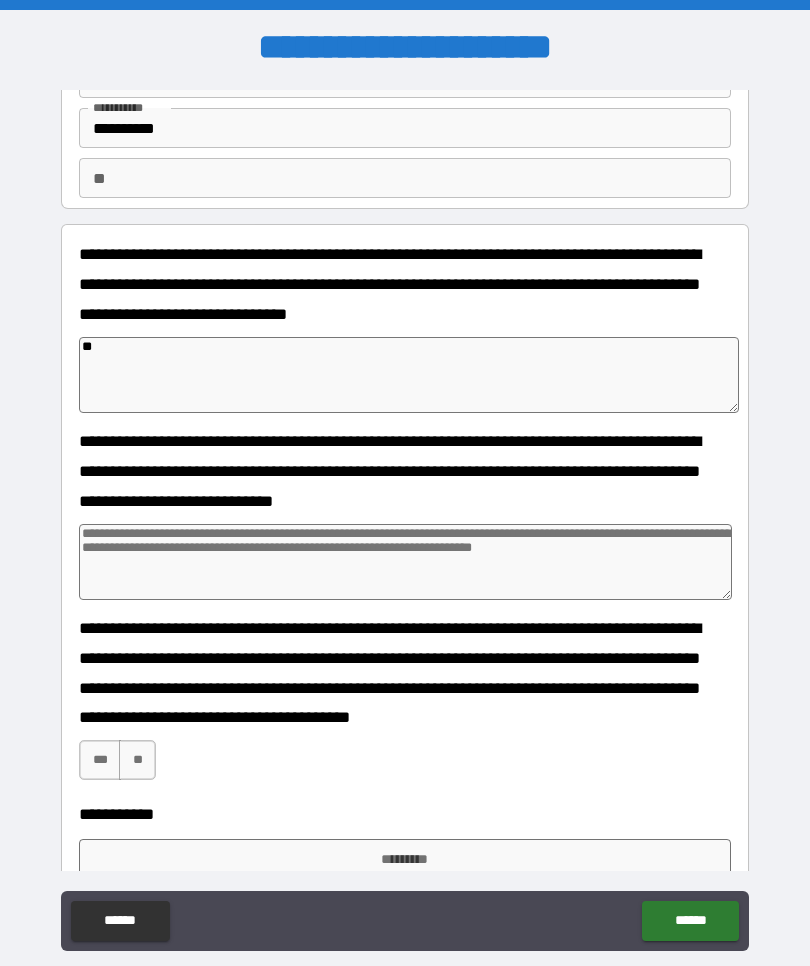 type on "*" 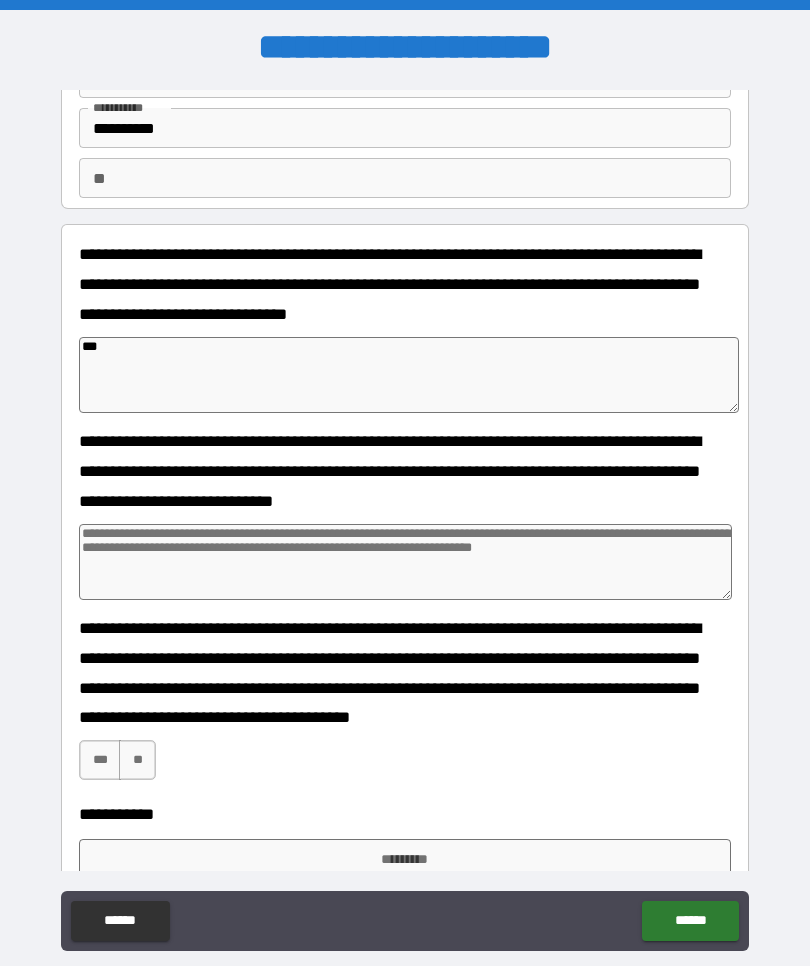 type on "*" 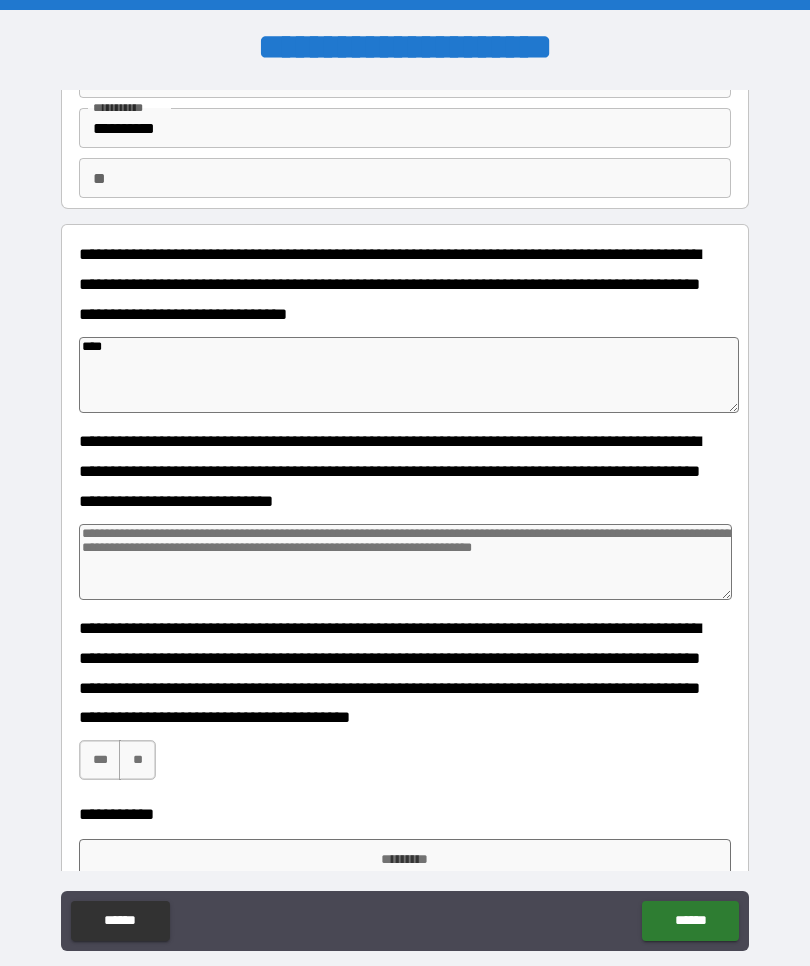 type on "*" 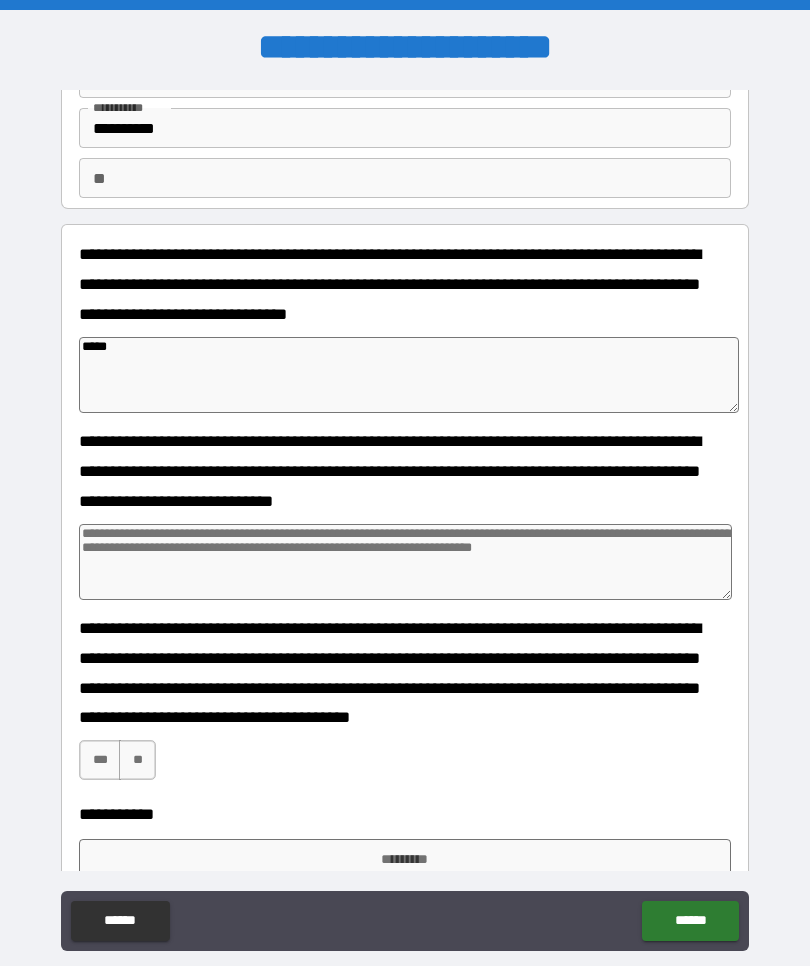 type on "*" 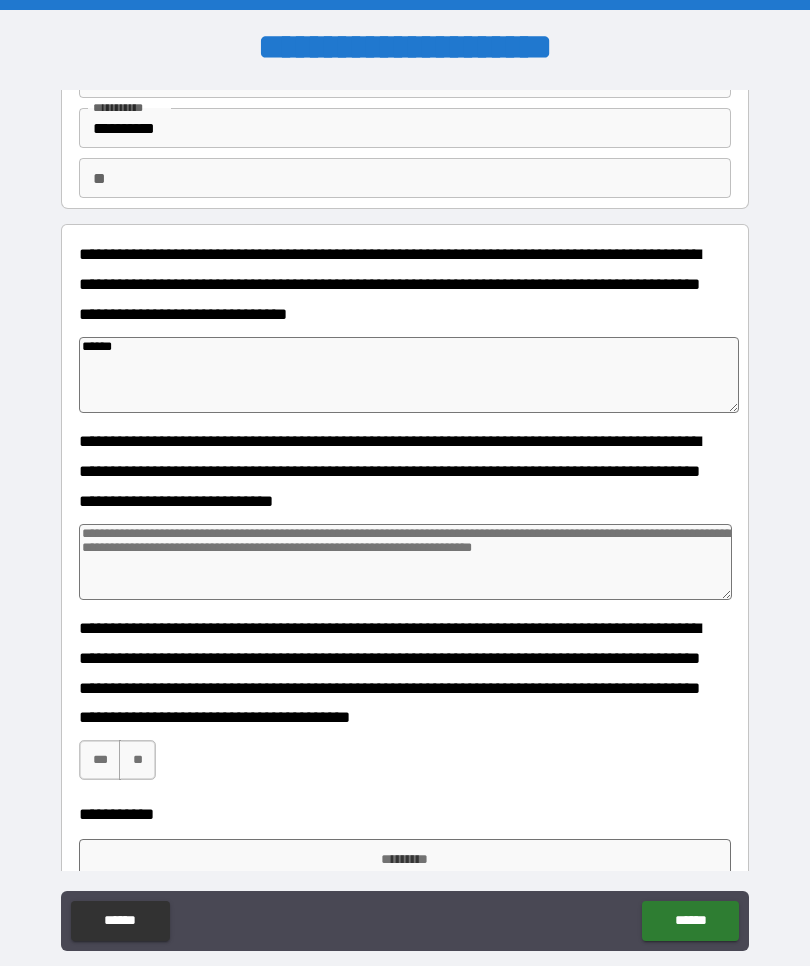 type on "*" 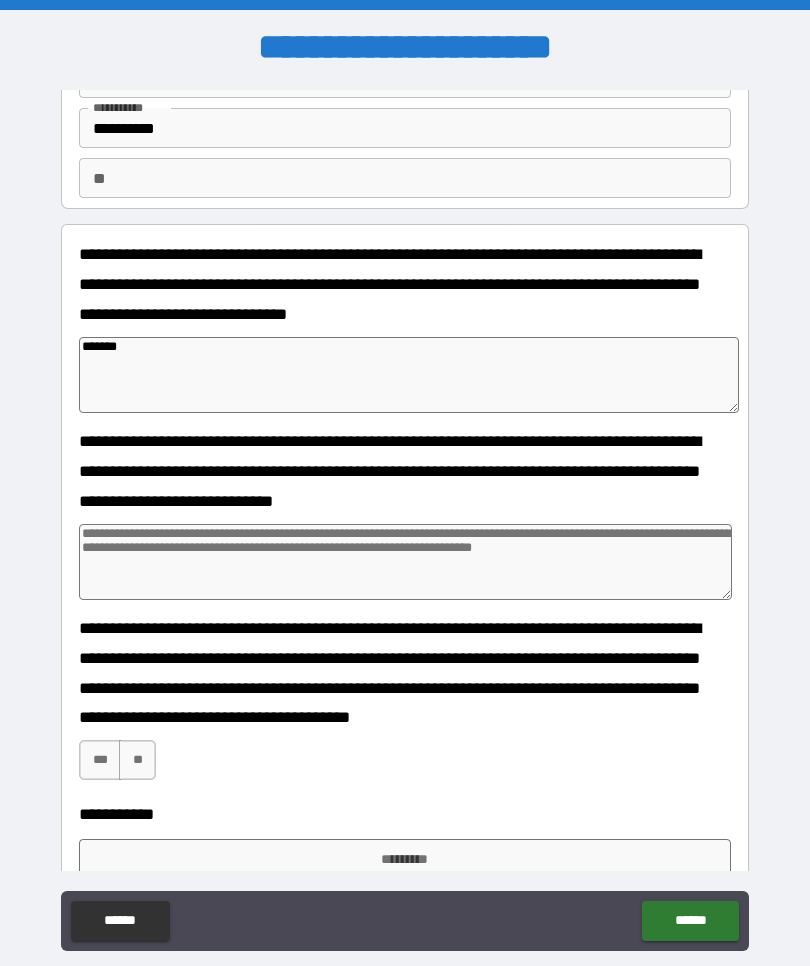 type on "*" 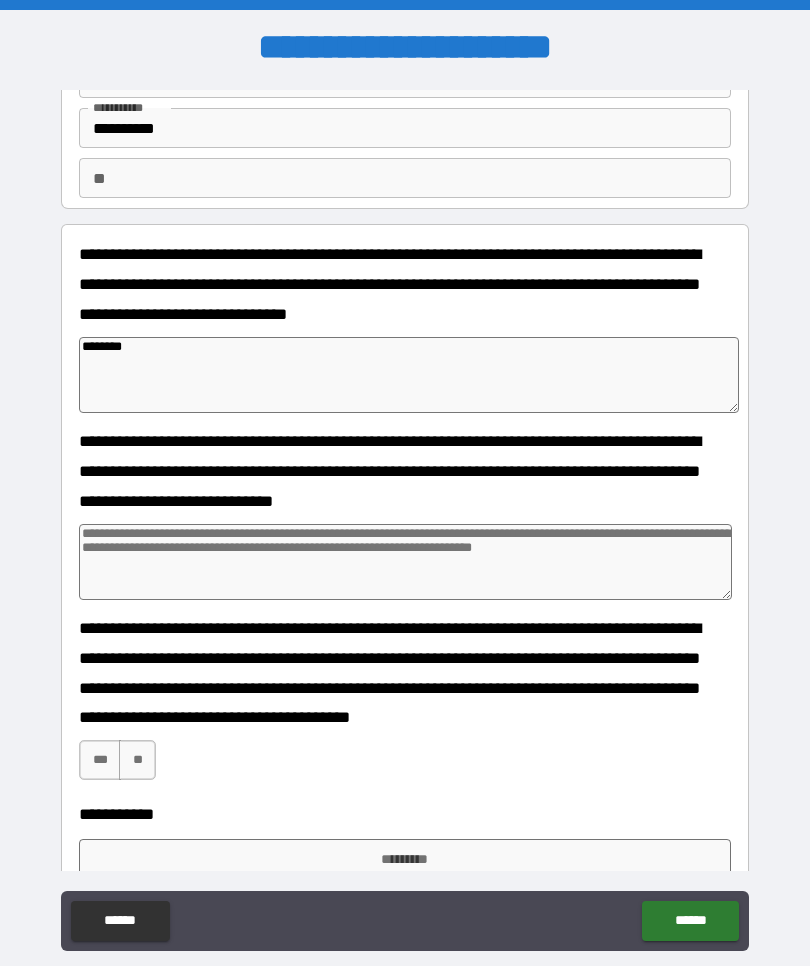 type on "*" 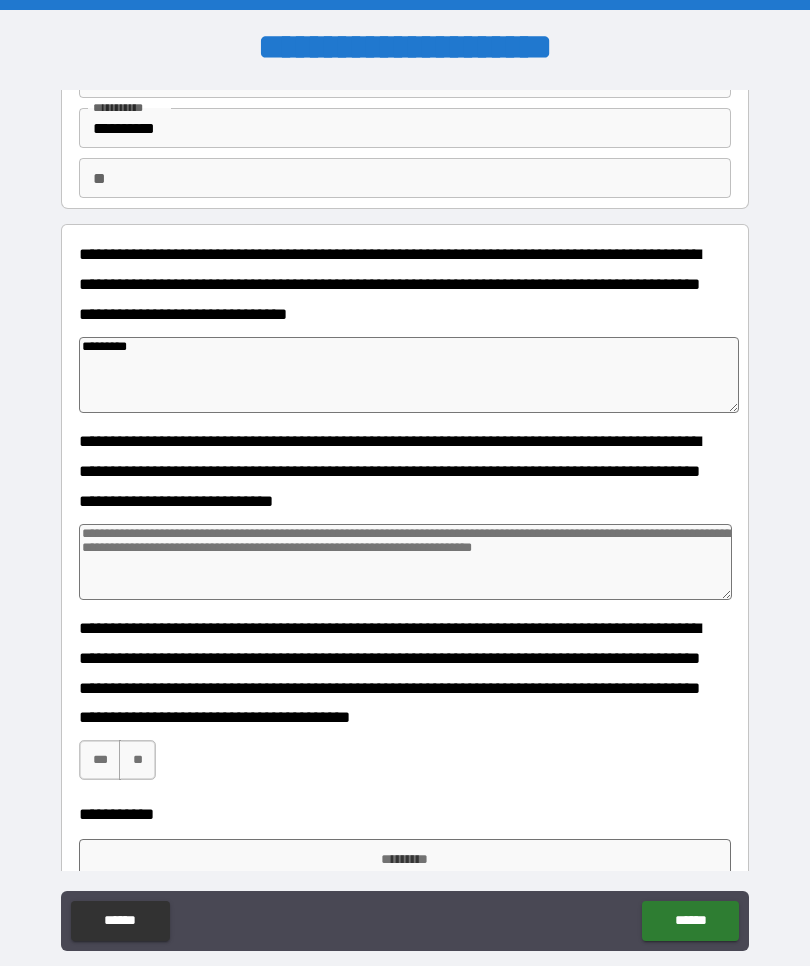 type on "*" 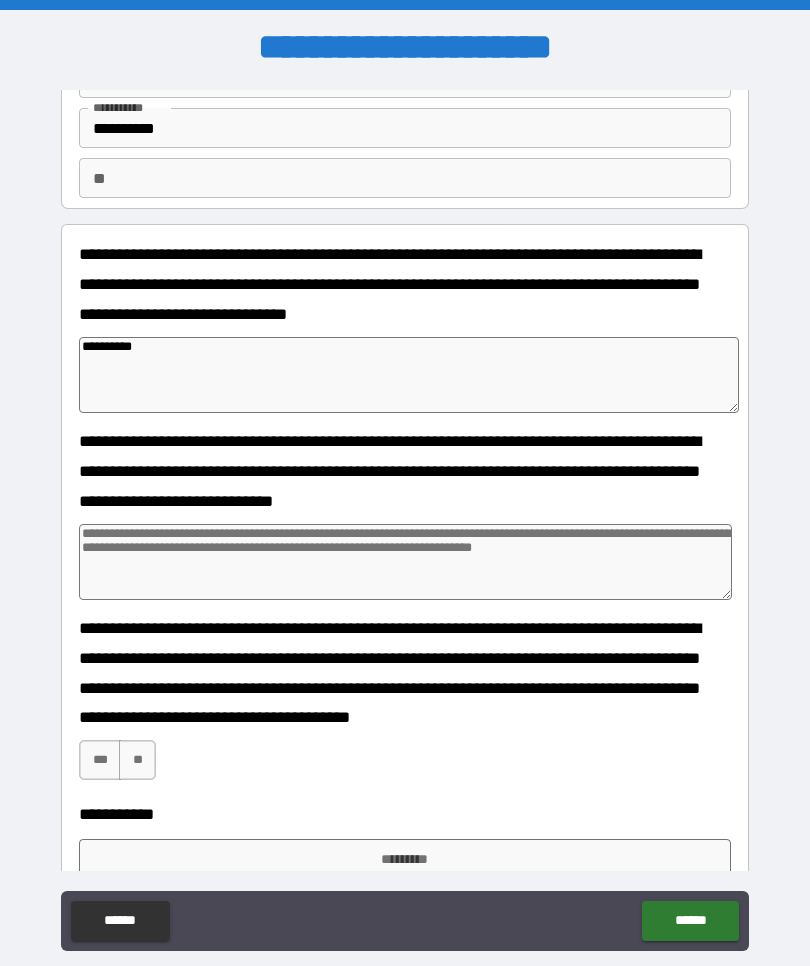 type on "*" 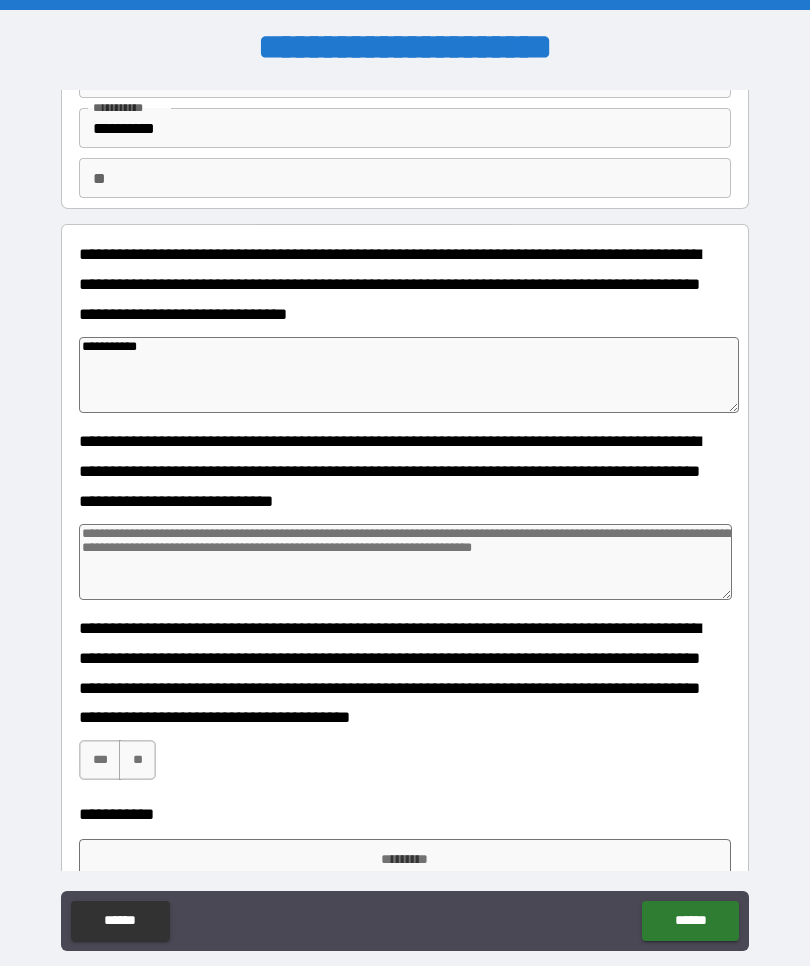 type on "*" 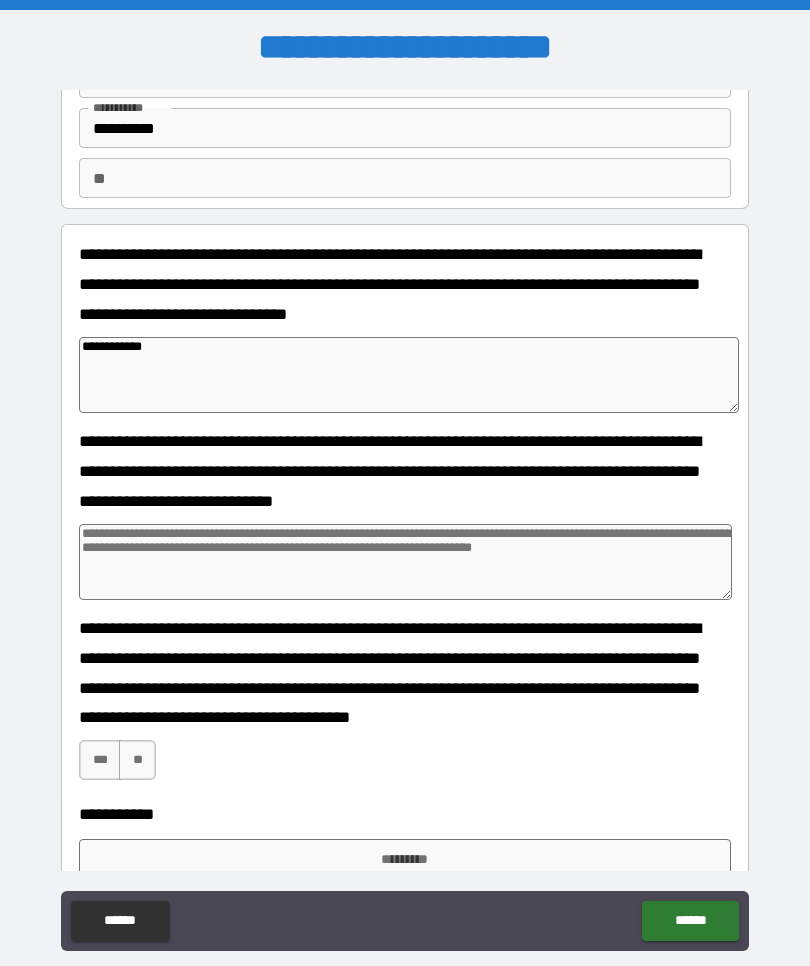 type on "*" 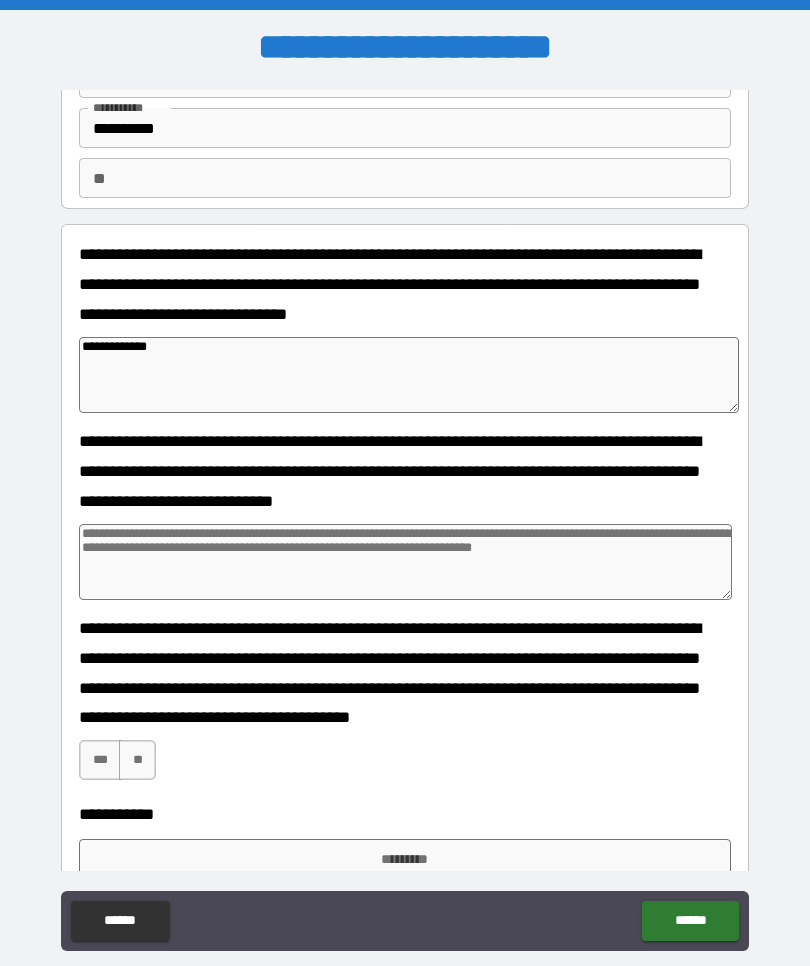 type on "*" 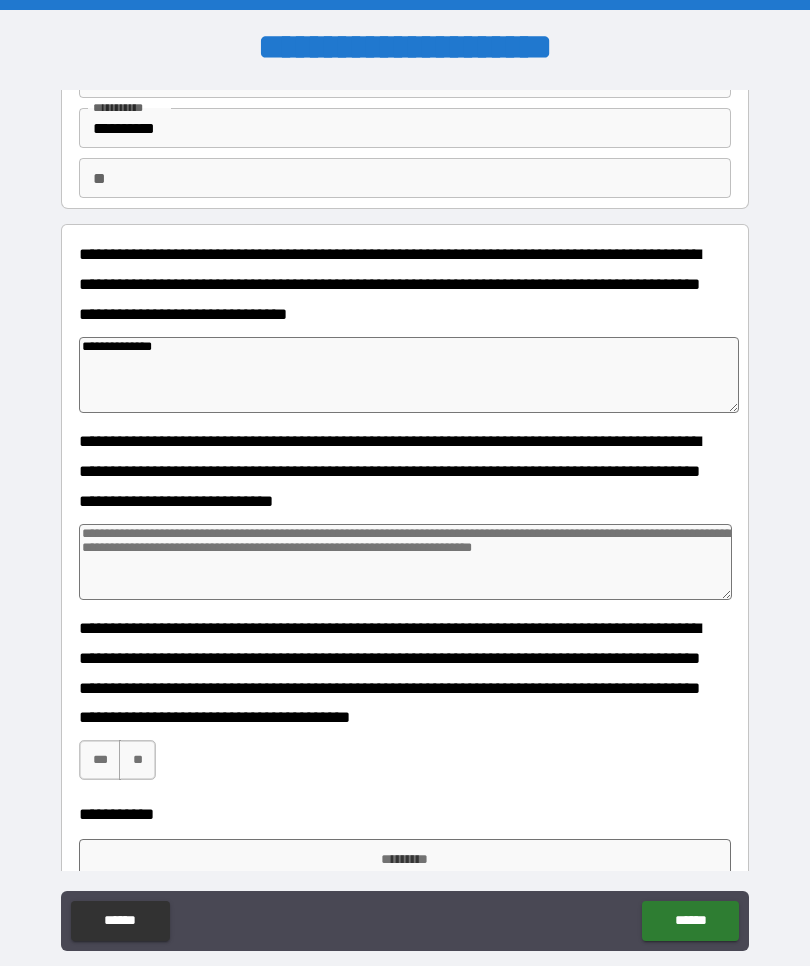type on "*" 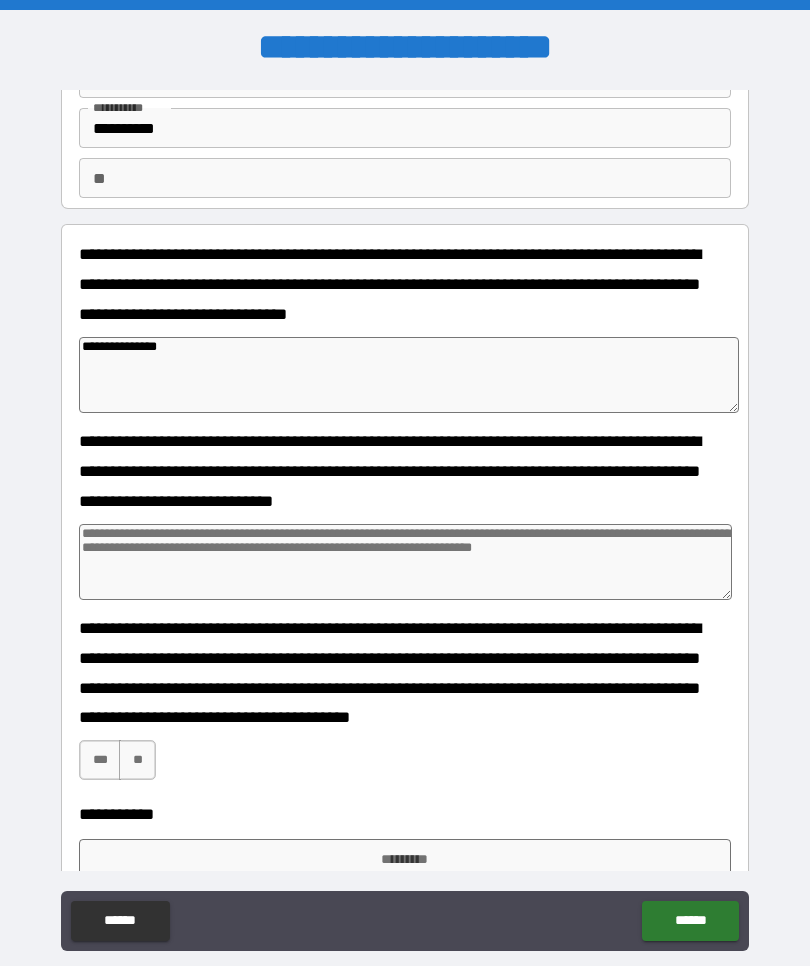 type on "*" 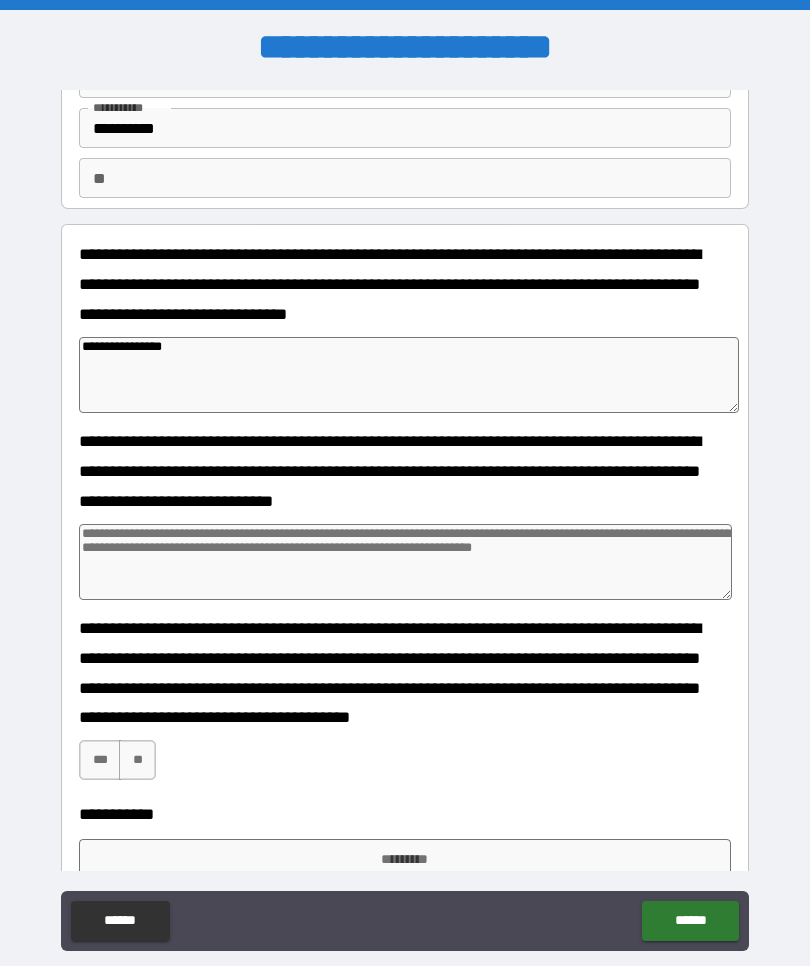 type on "*" 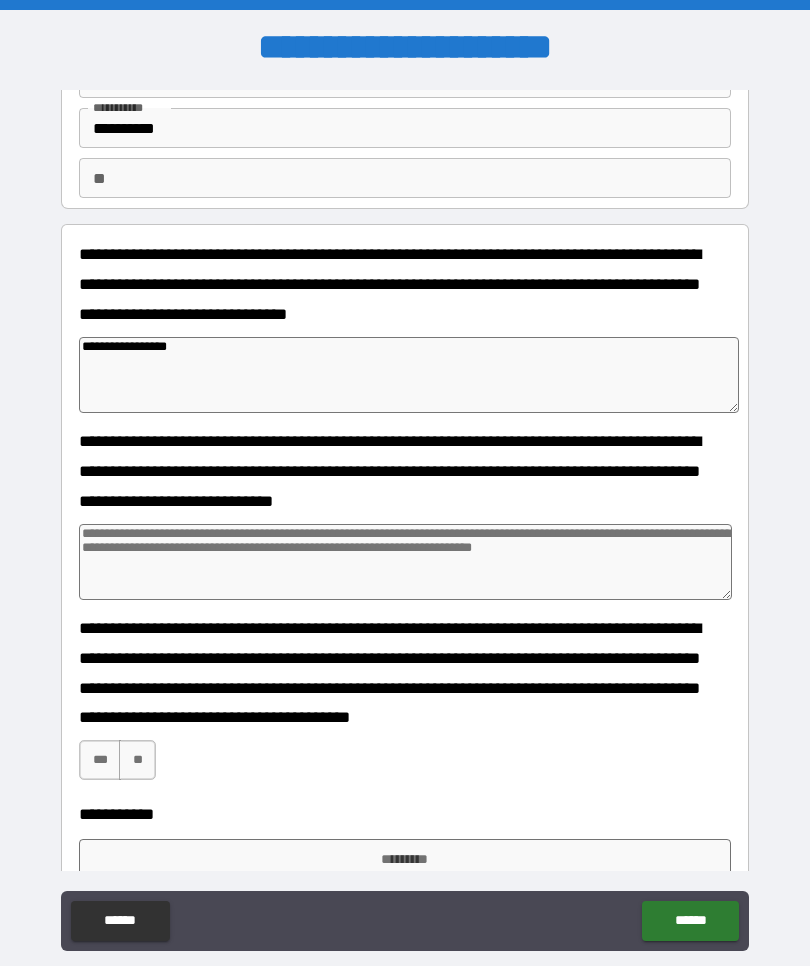 type on "*" 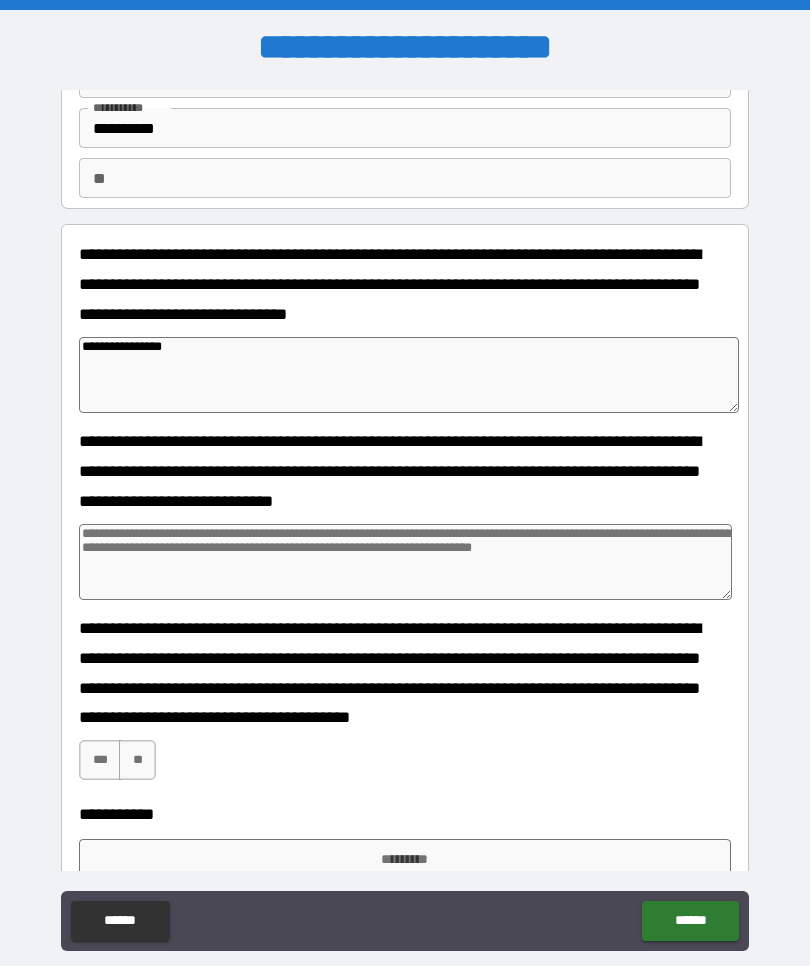 type on "*" 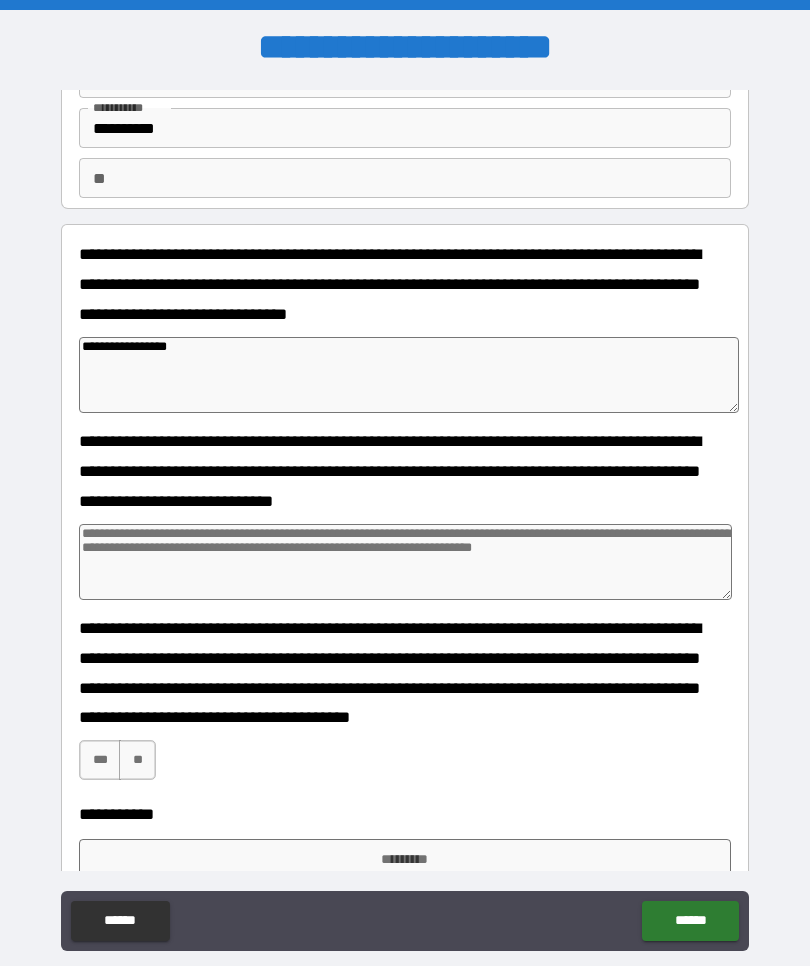 type on "*" 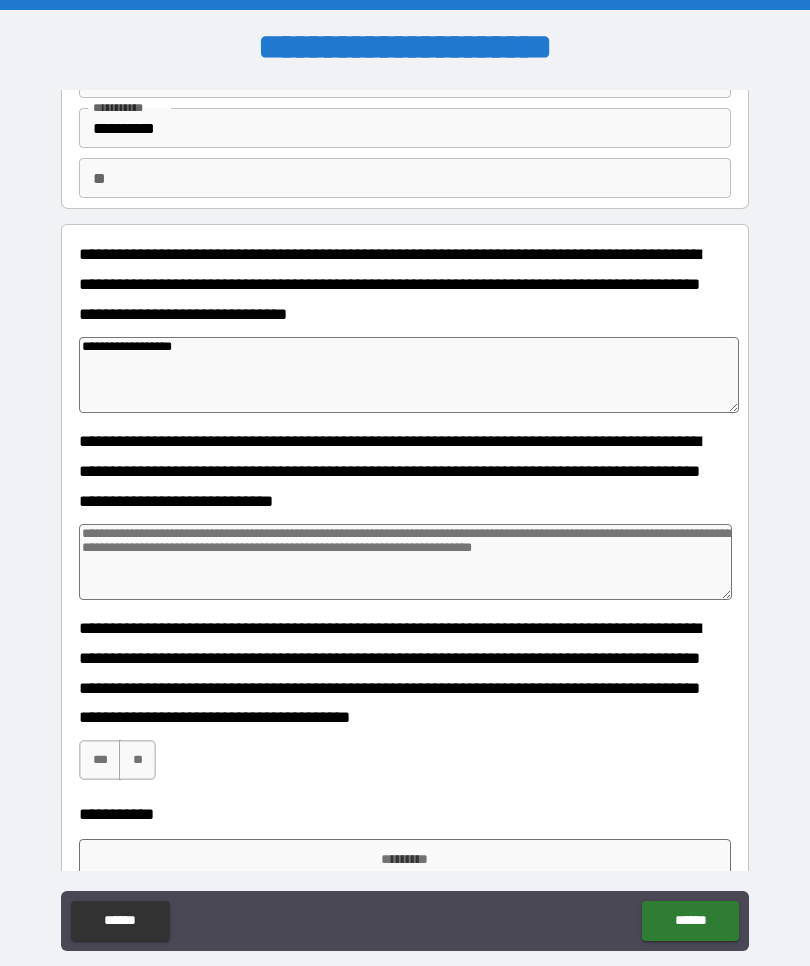 type on "*" 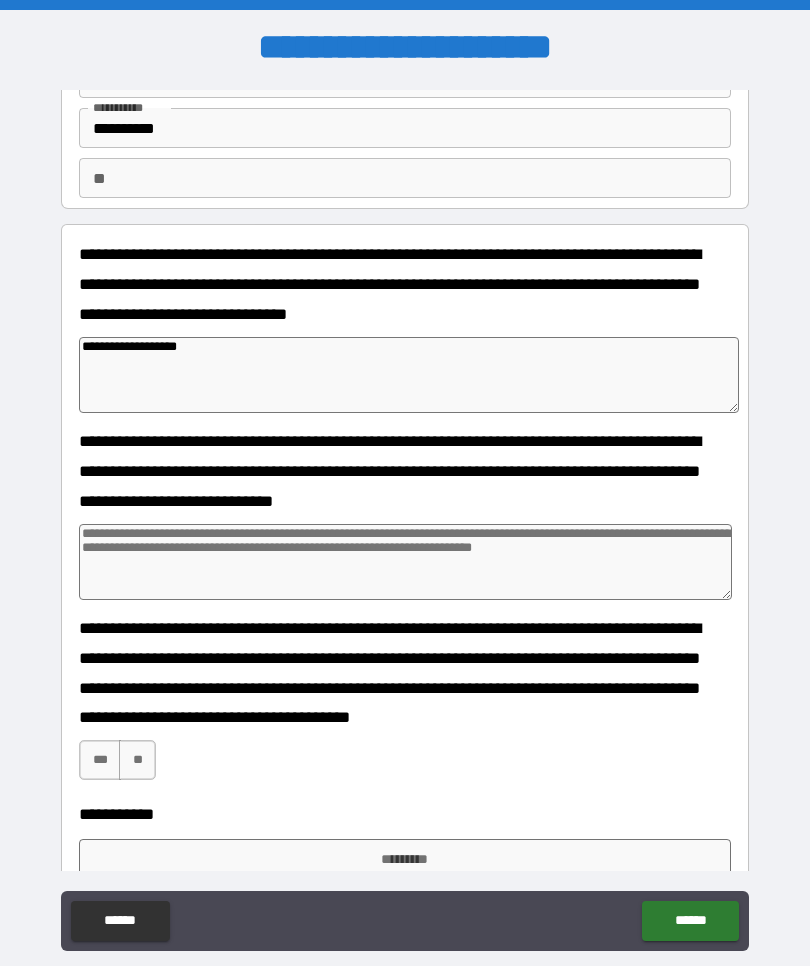 type on "*" 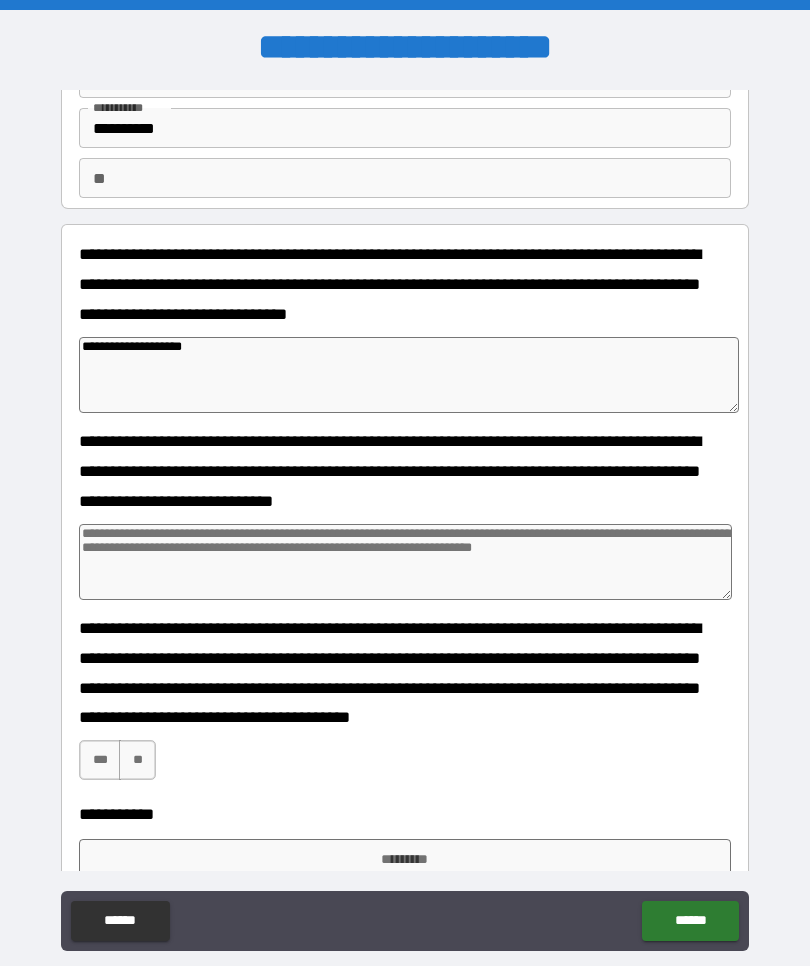 type on "*" 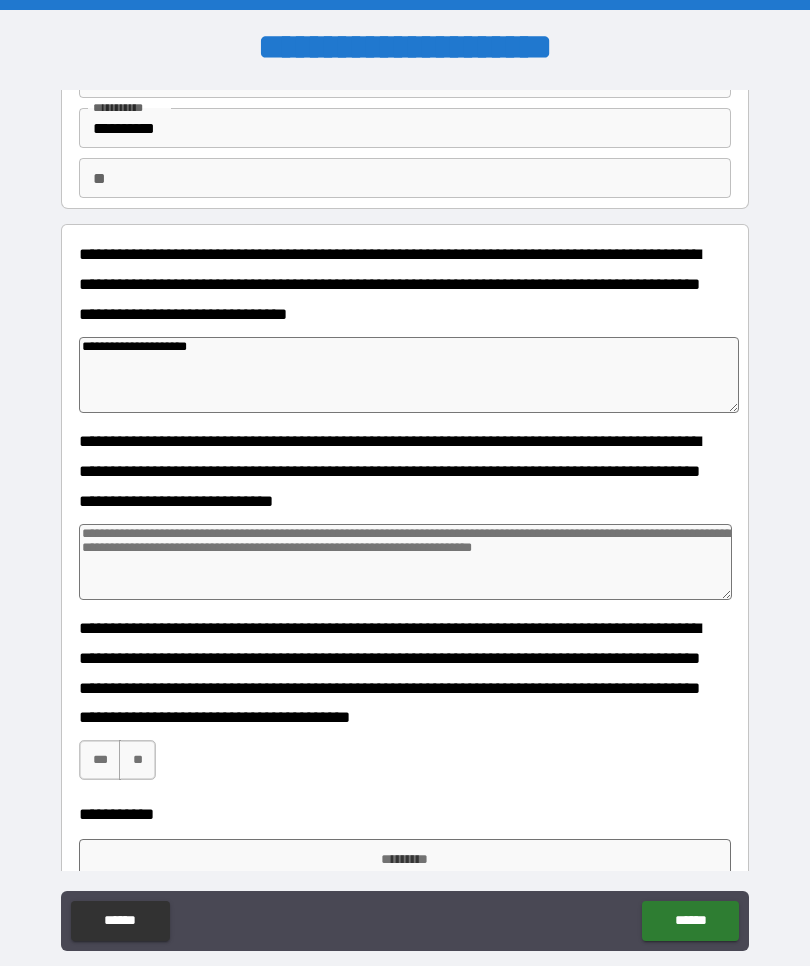 type on "*" 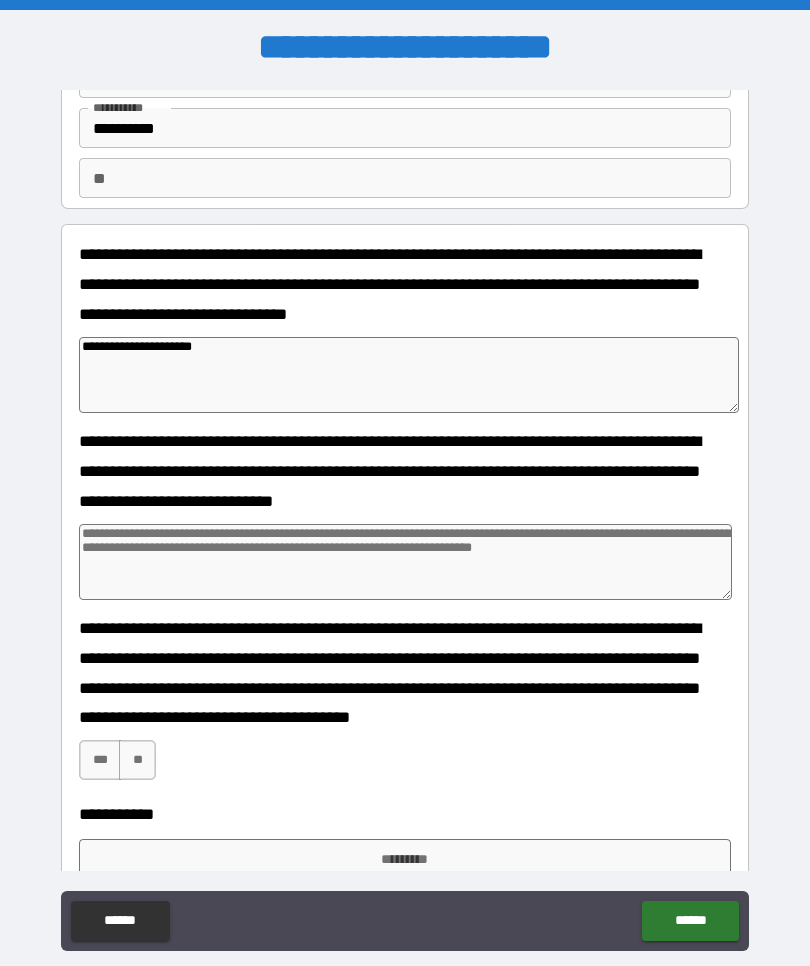 type on "*" 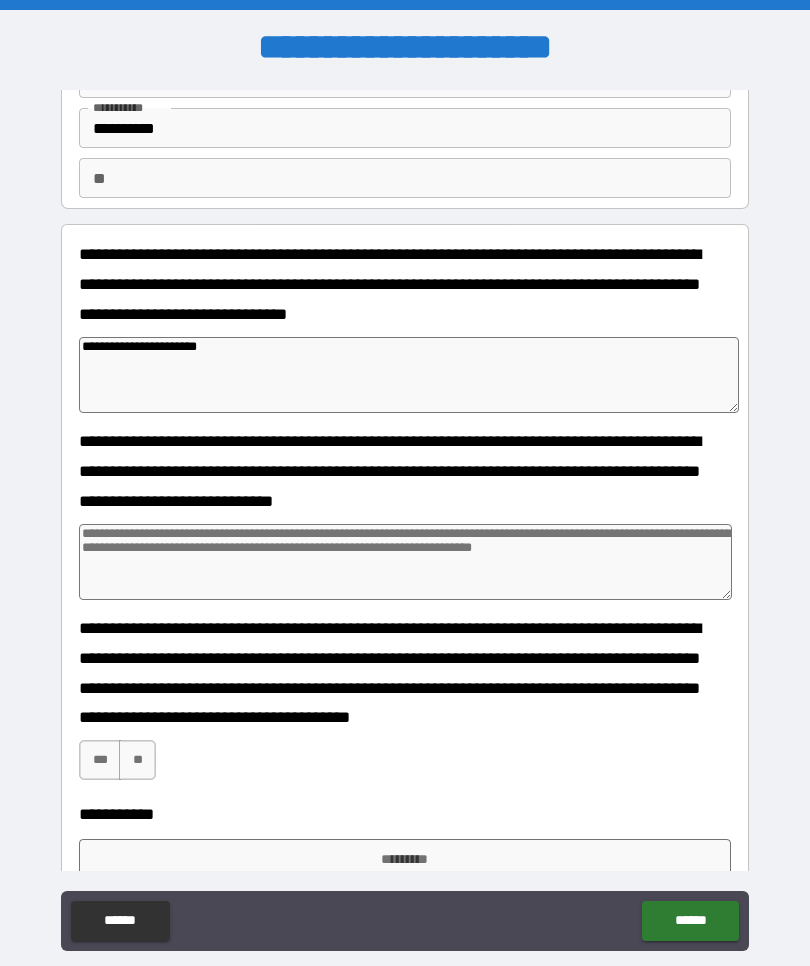 type on "*" 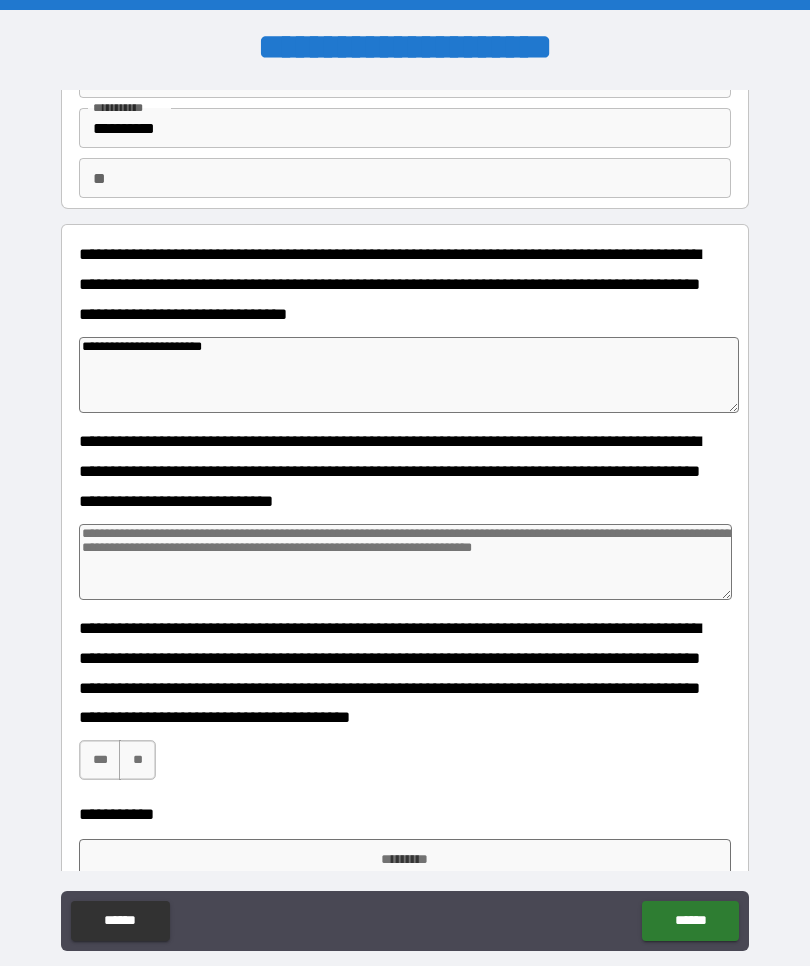 type on "*" 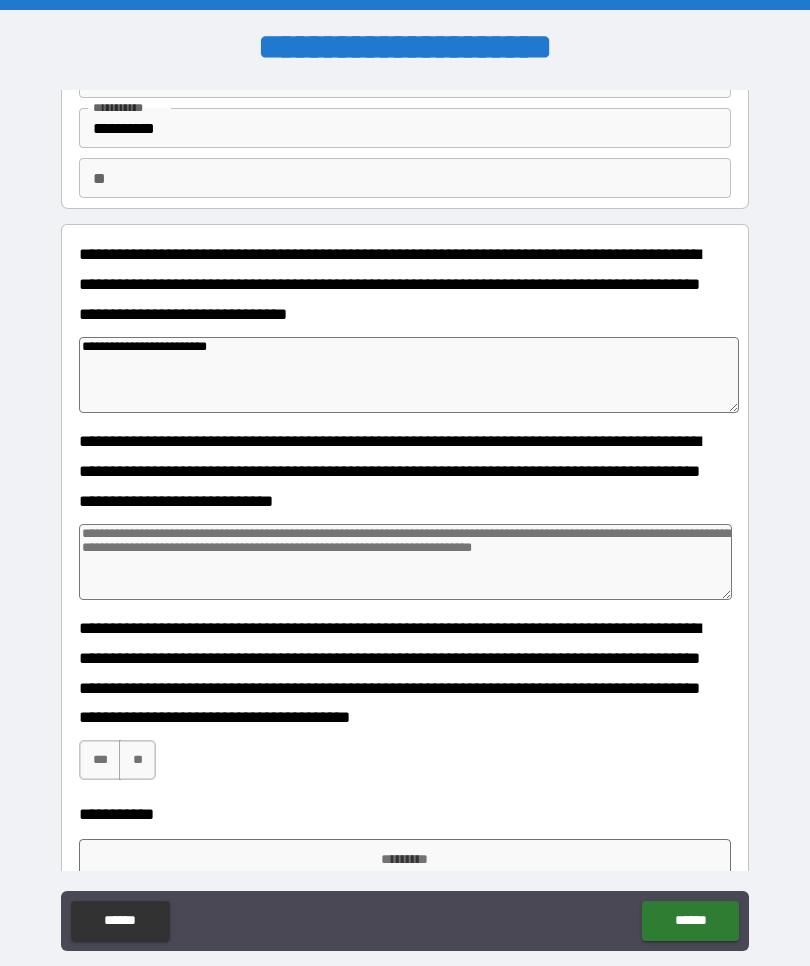type on "*" 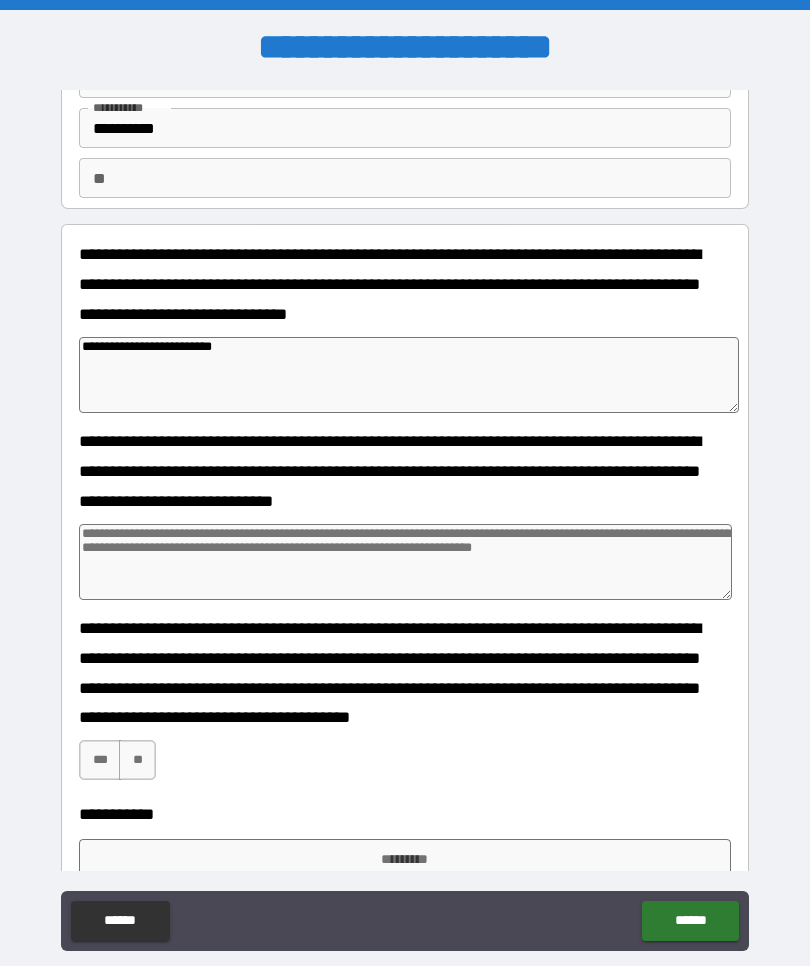 type on "*" 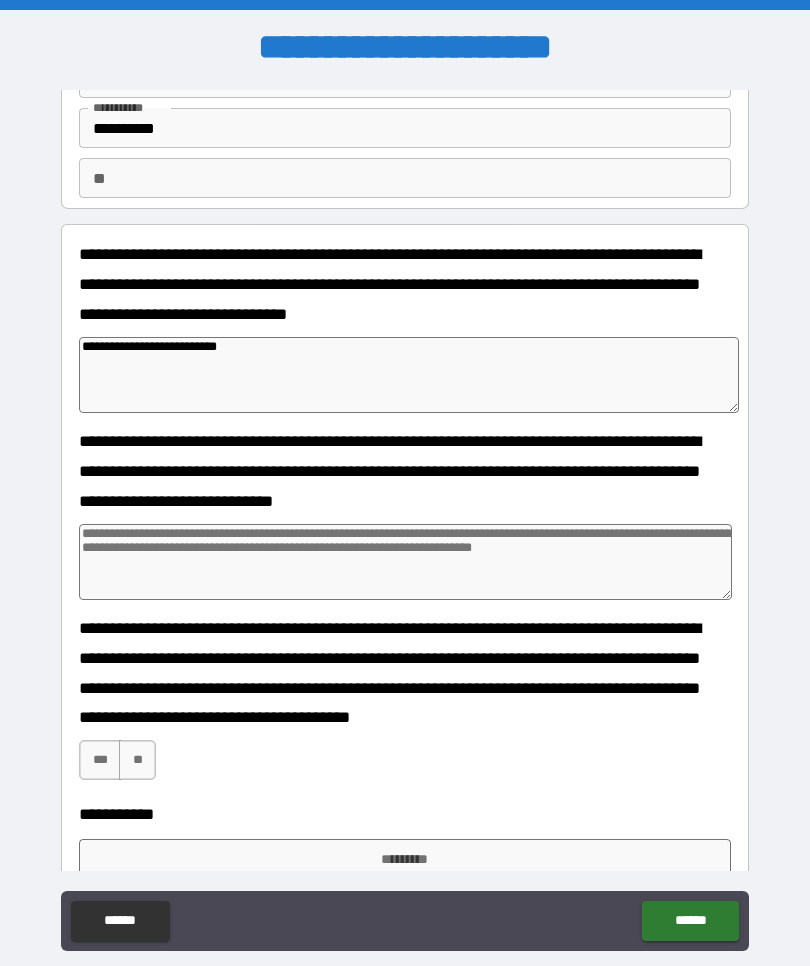 type on "*" 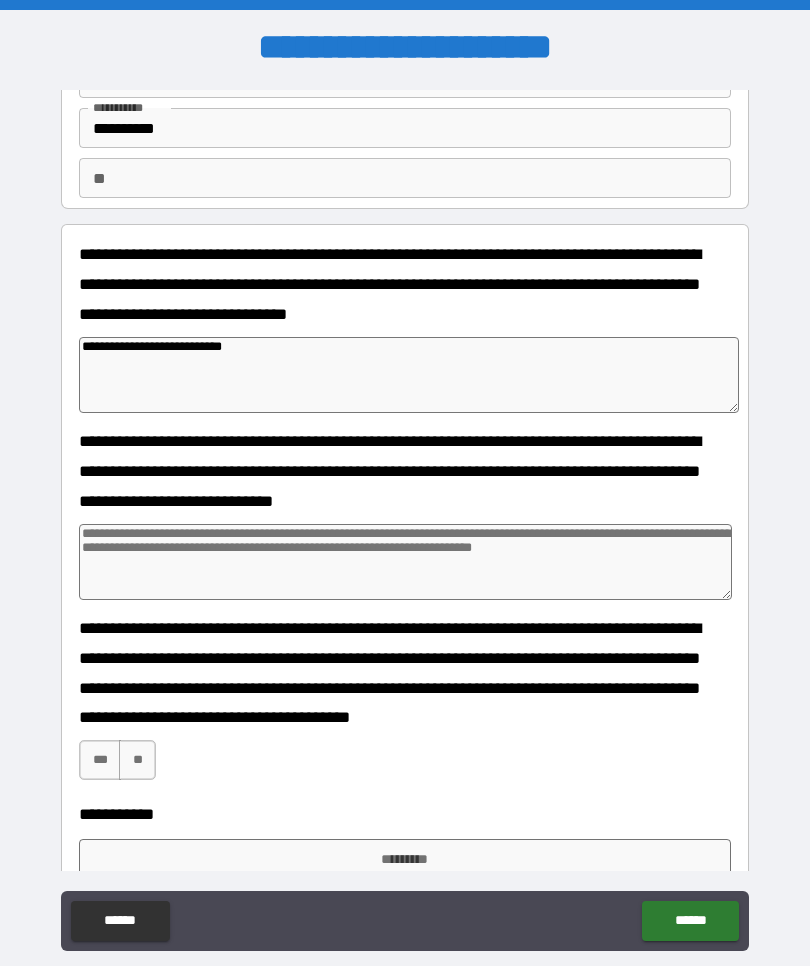 type on "*" 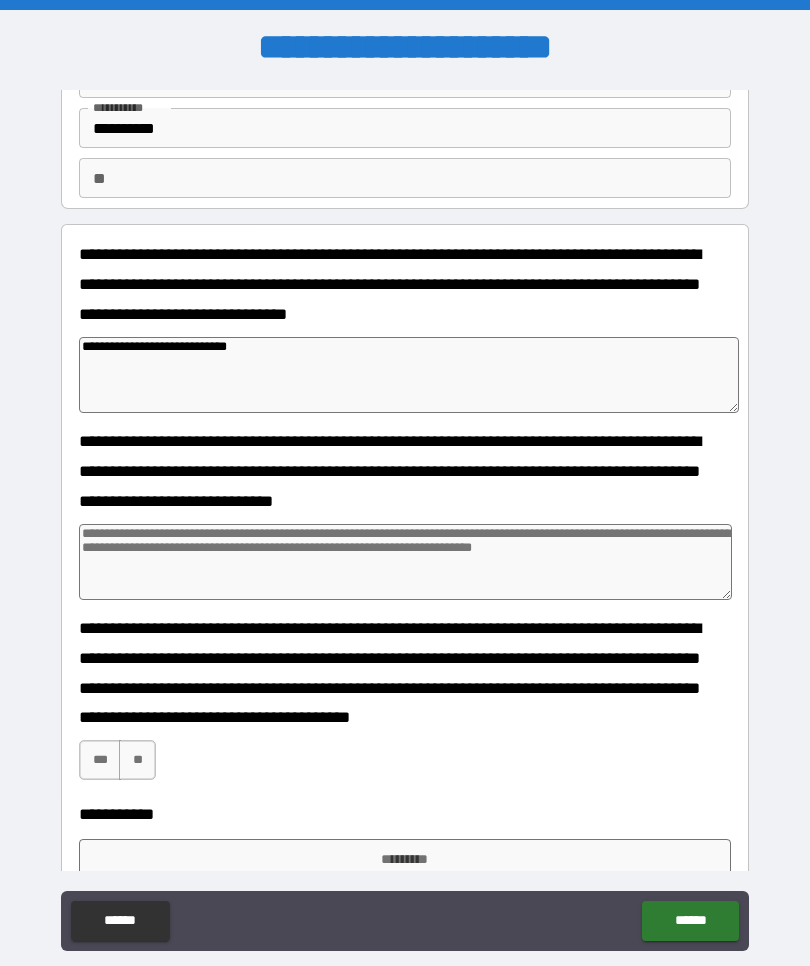 type on "*" 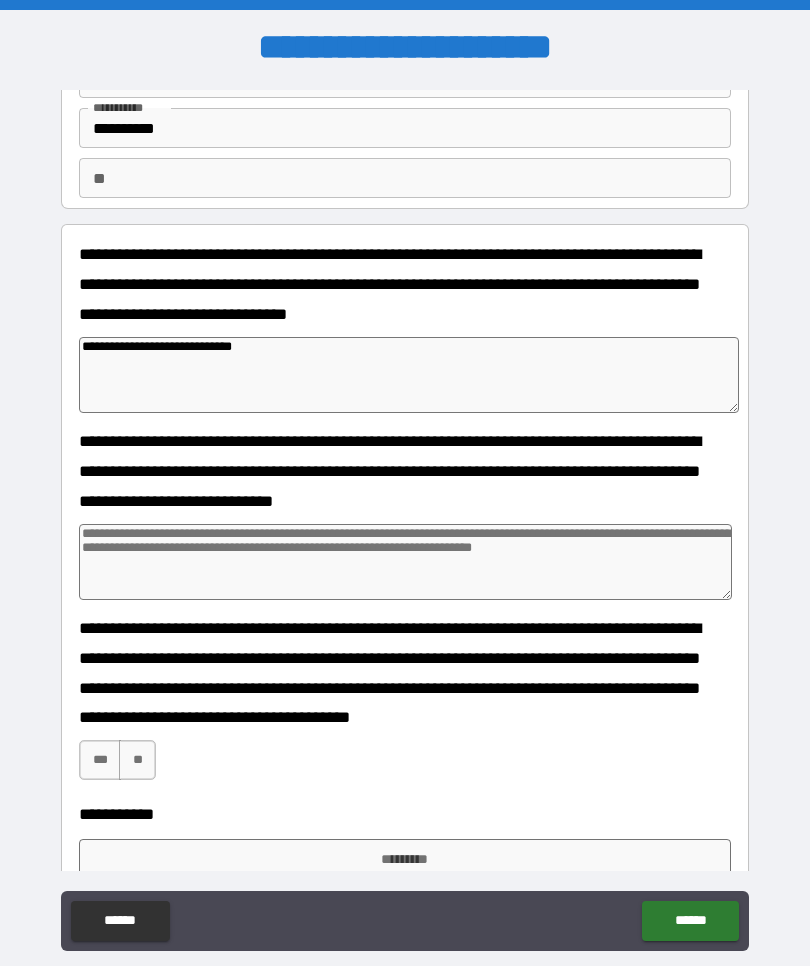 type on "*" 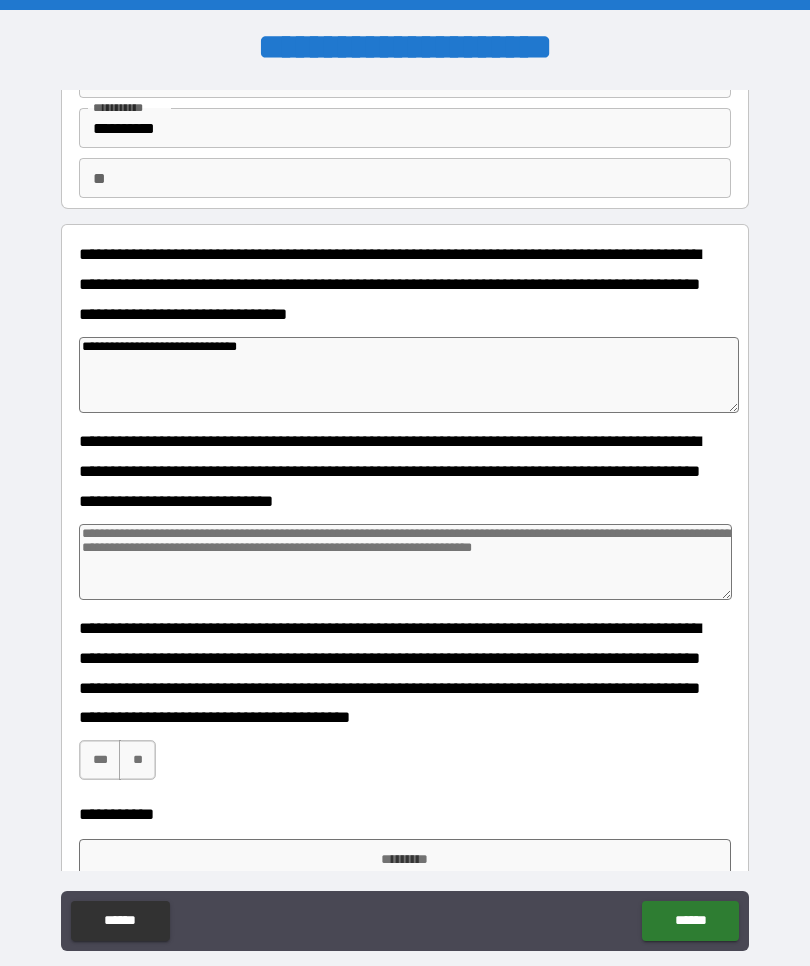 type on "*" 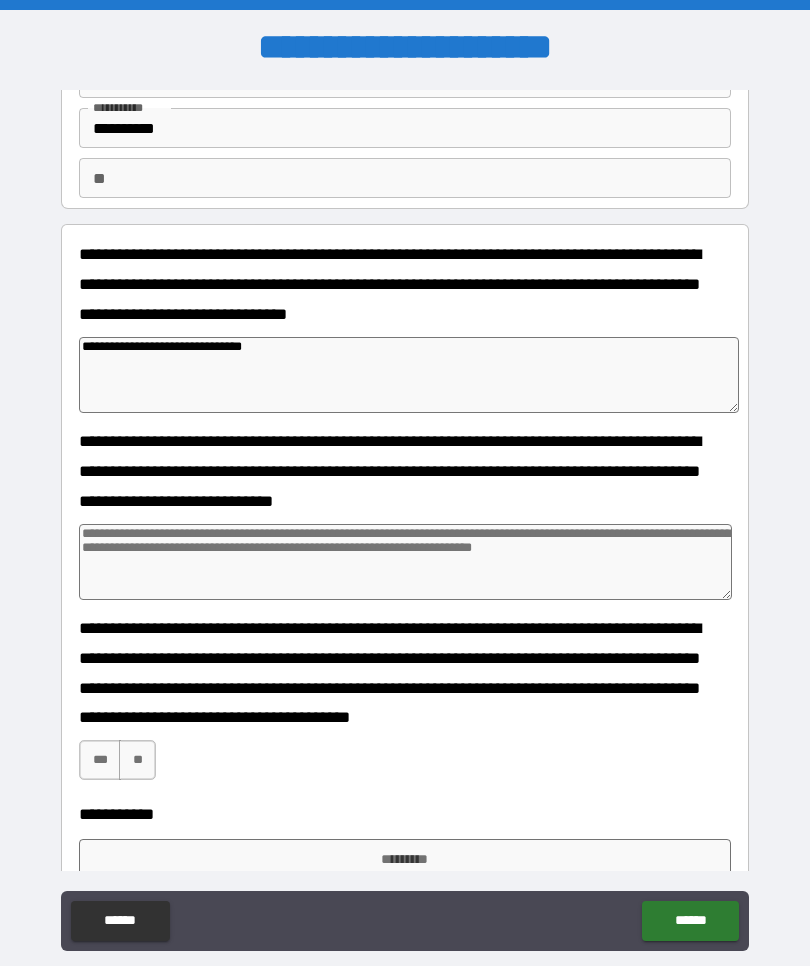 type on "*" 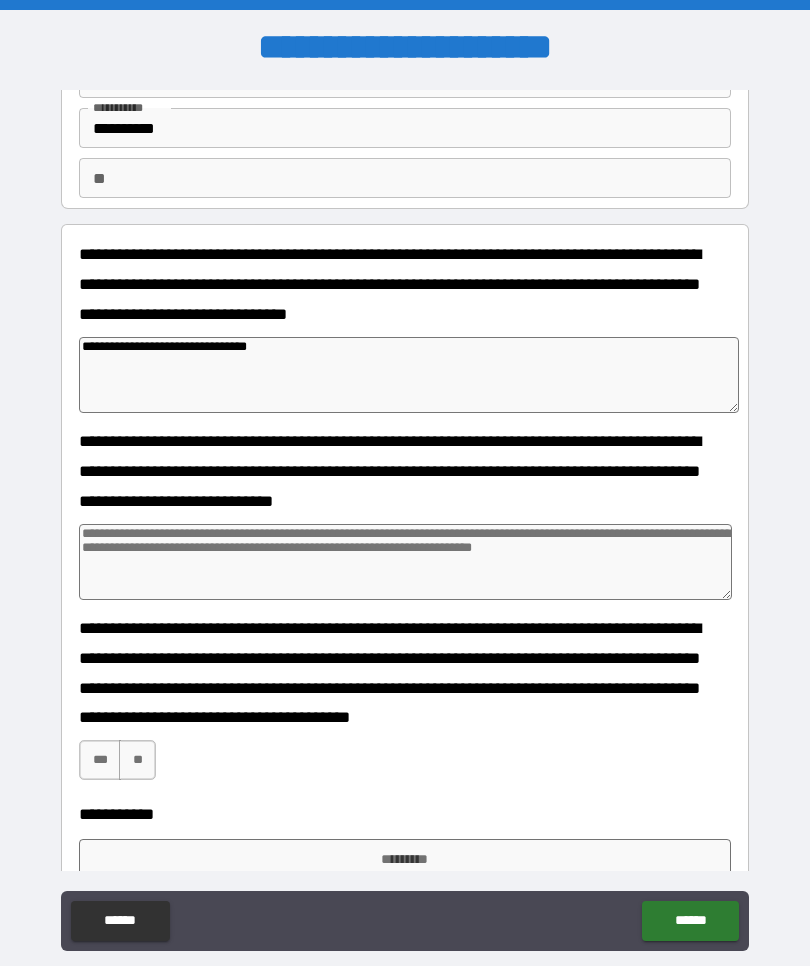 type on "*" 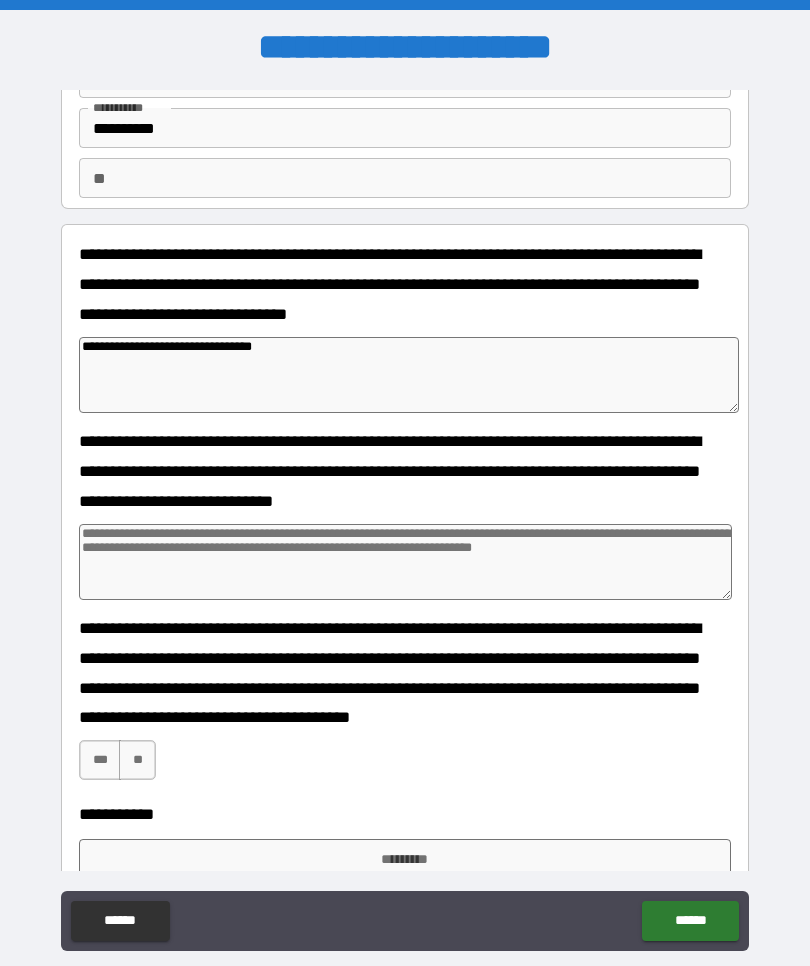type on "*" 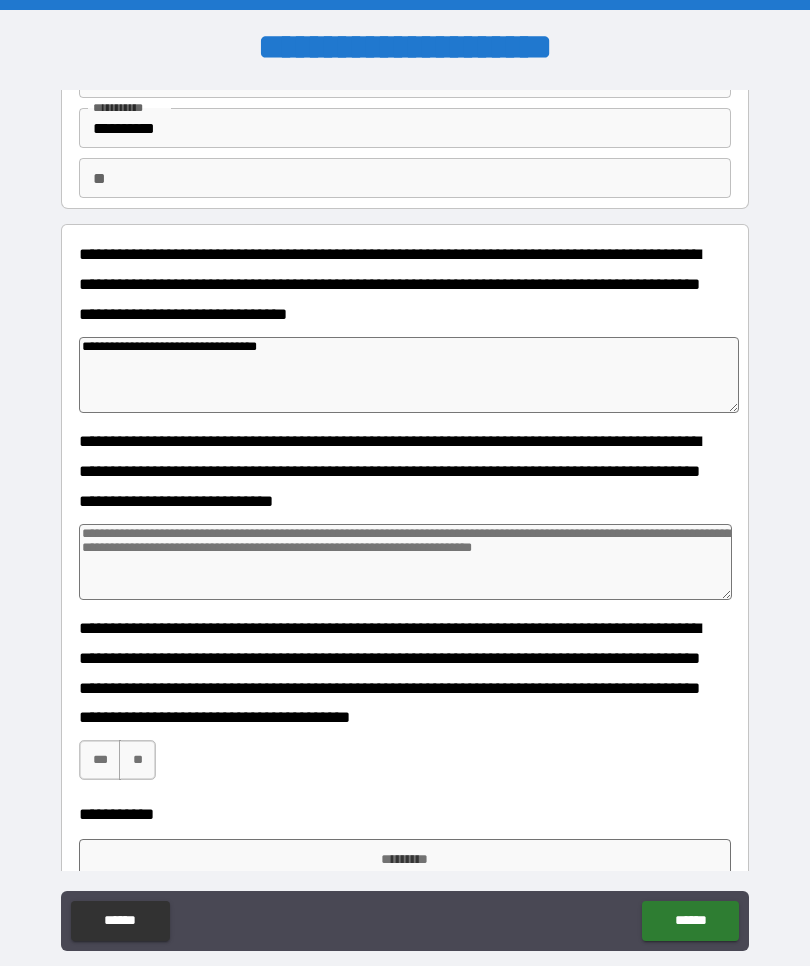 type on "*" 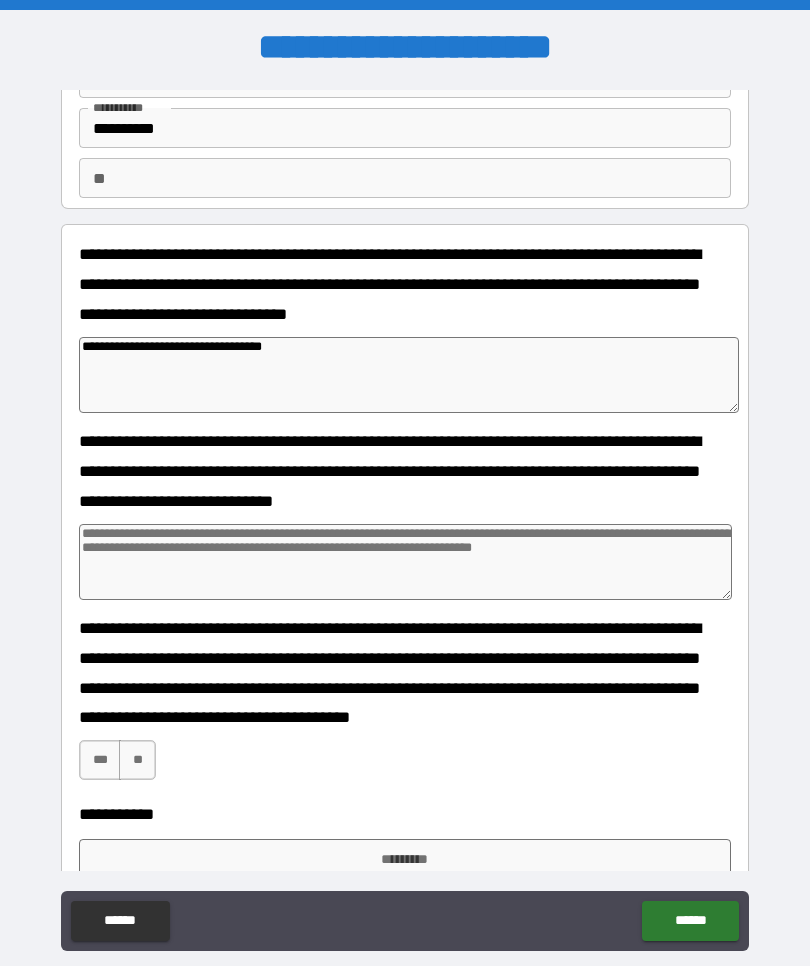 type on "*" 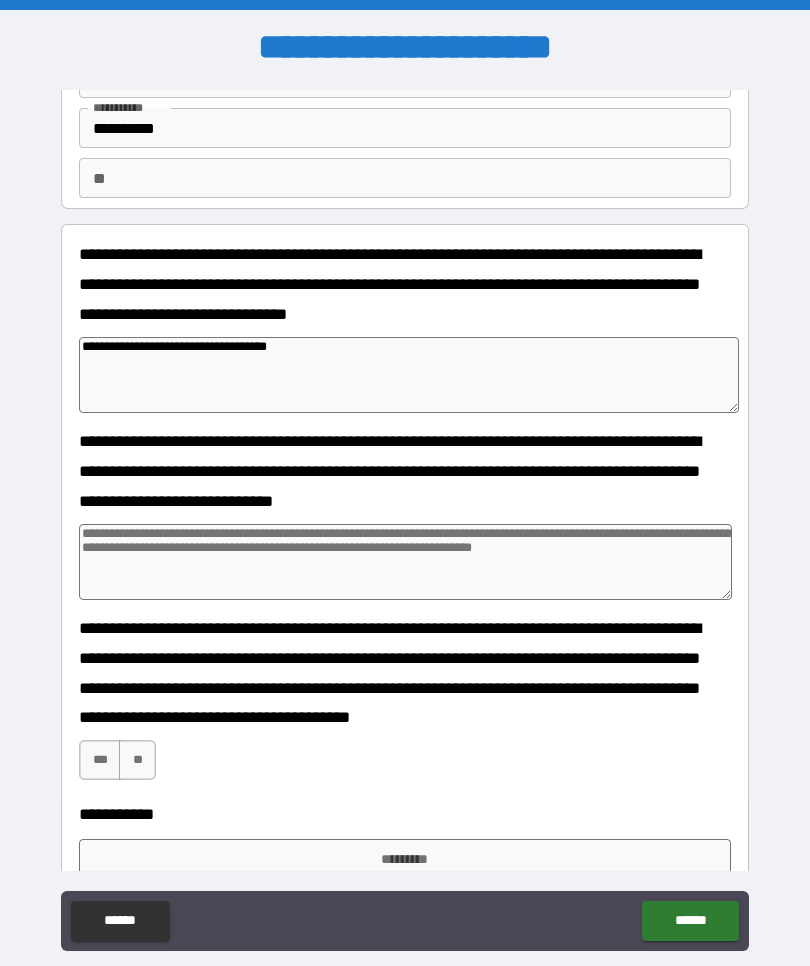 type on "*" 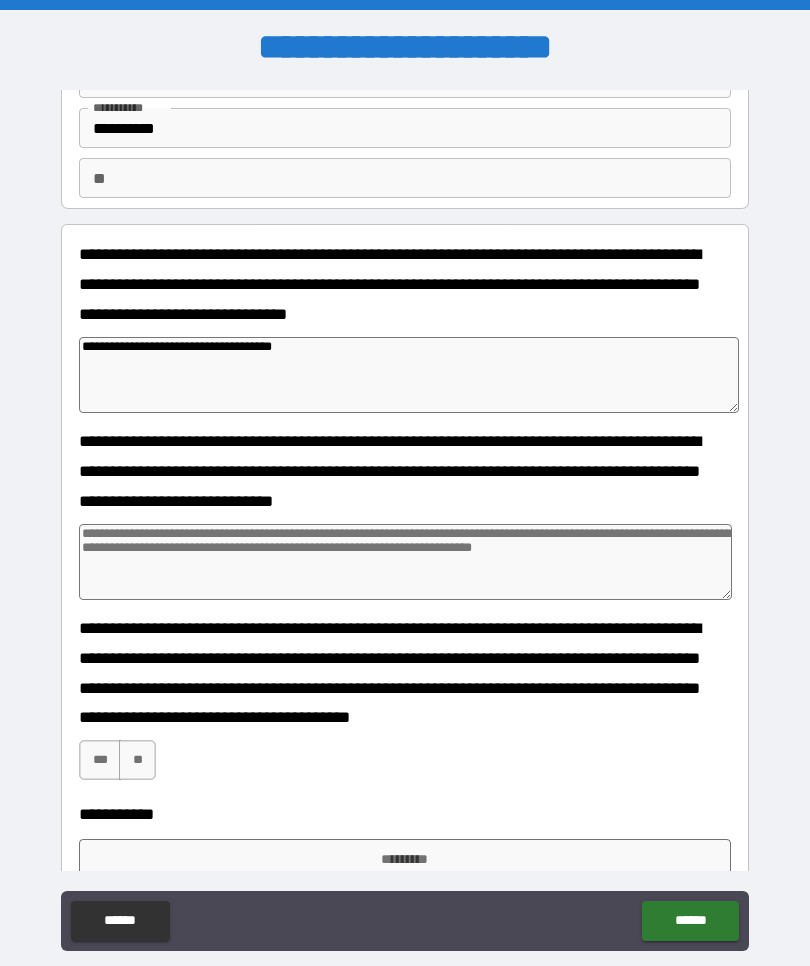 type 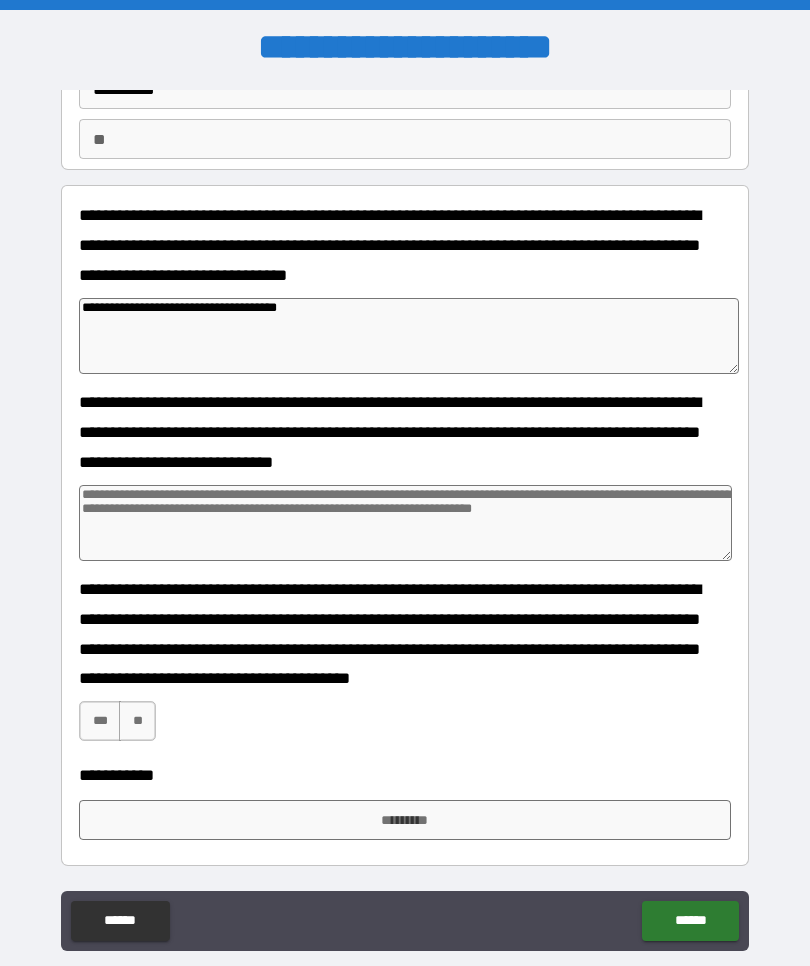 scroll, scrollTop: 164, scrollLeft: 0, axis: vertical 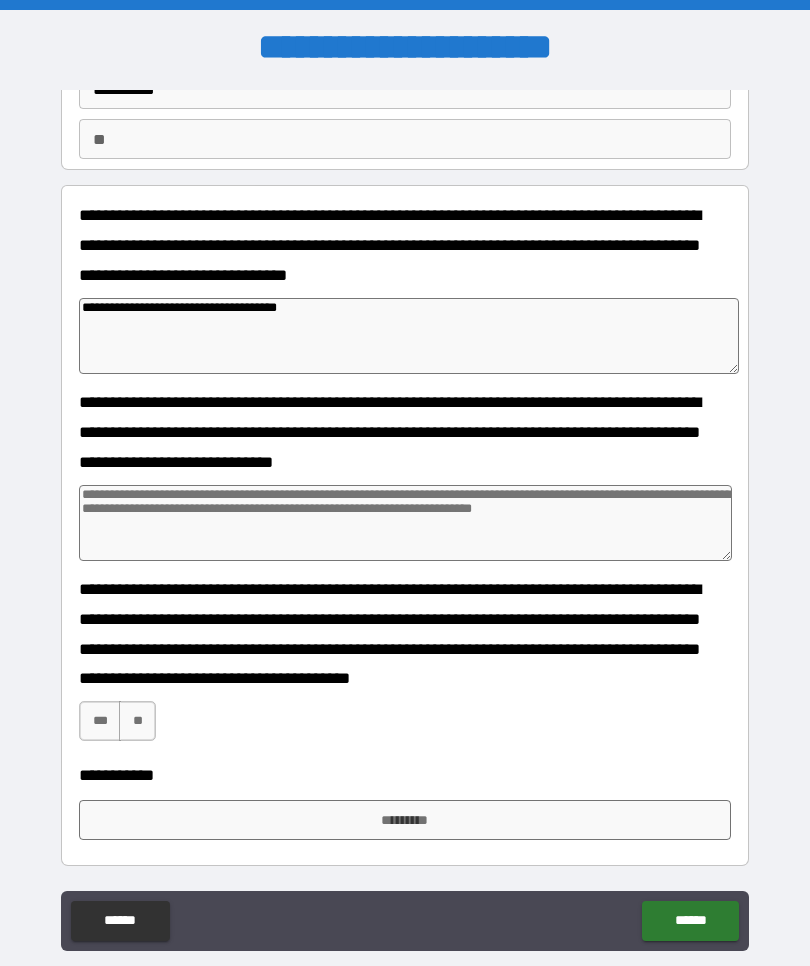 click on "***" at bounding box center (100, 721) 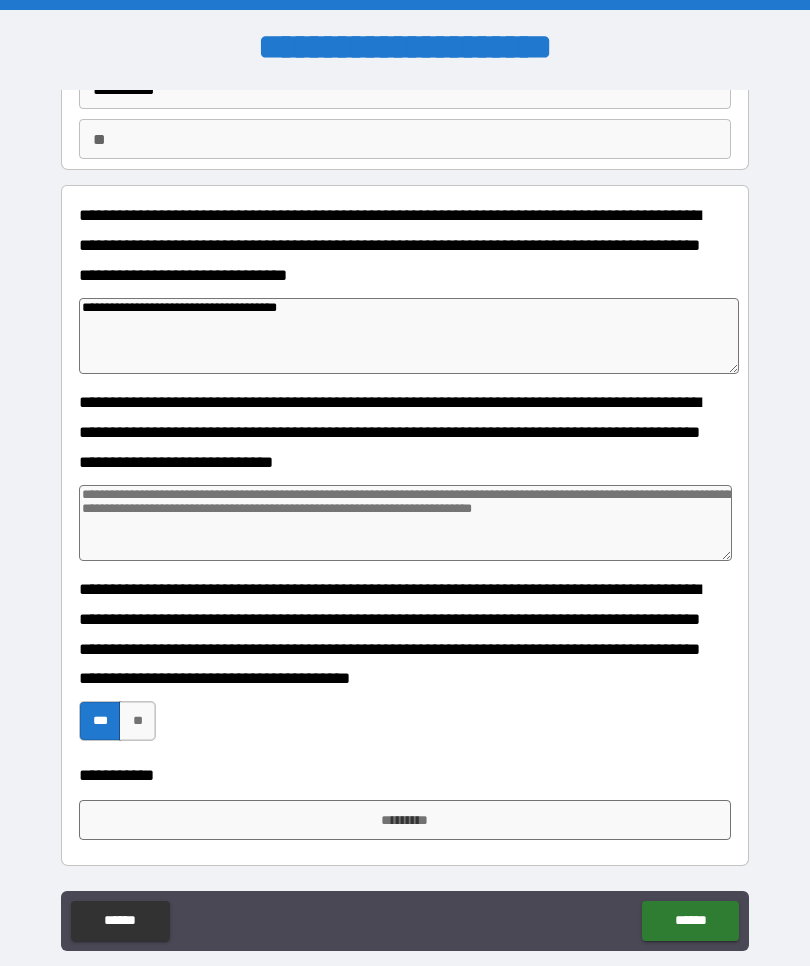 click on "*********" at bounding box center (405, 820) 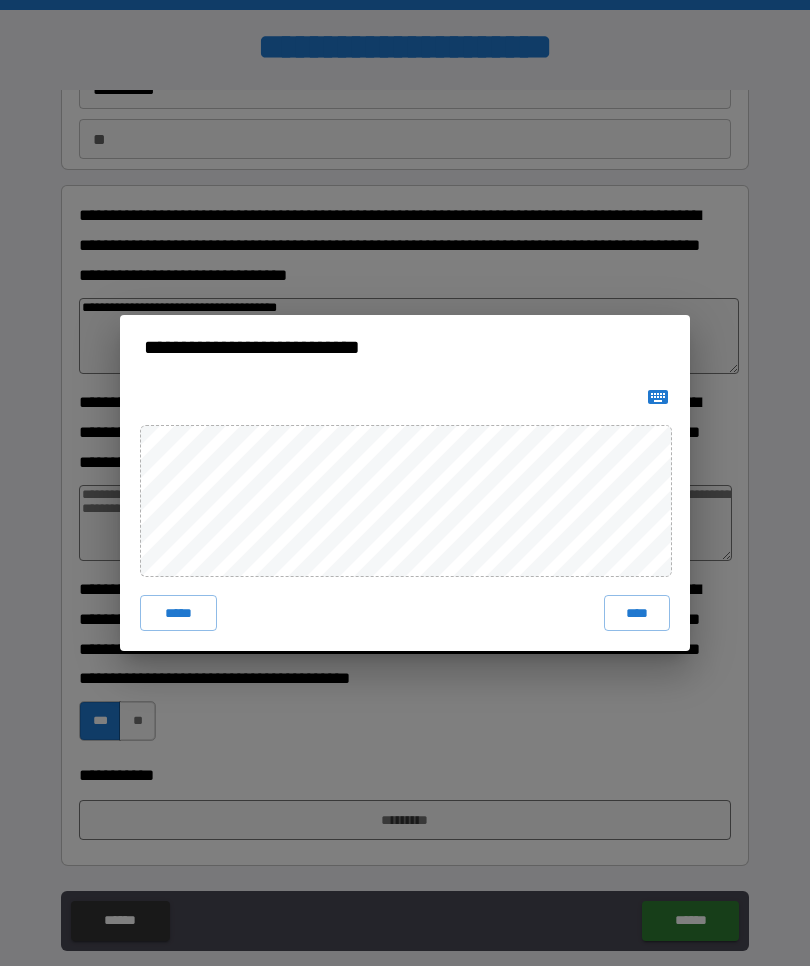 click on "****" at bounding box center (637, 613) 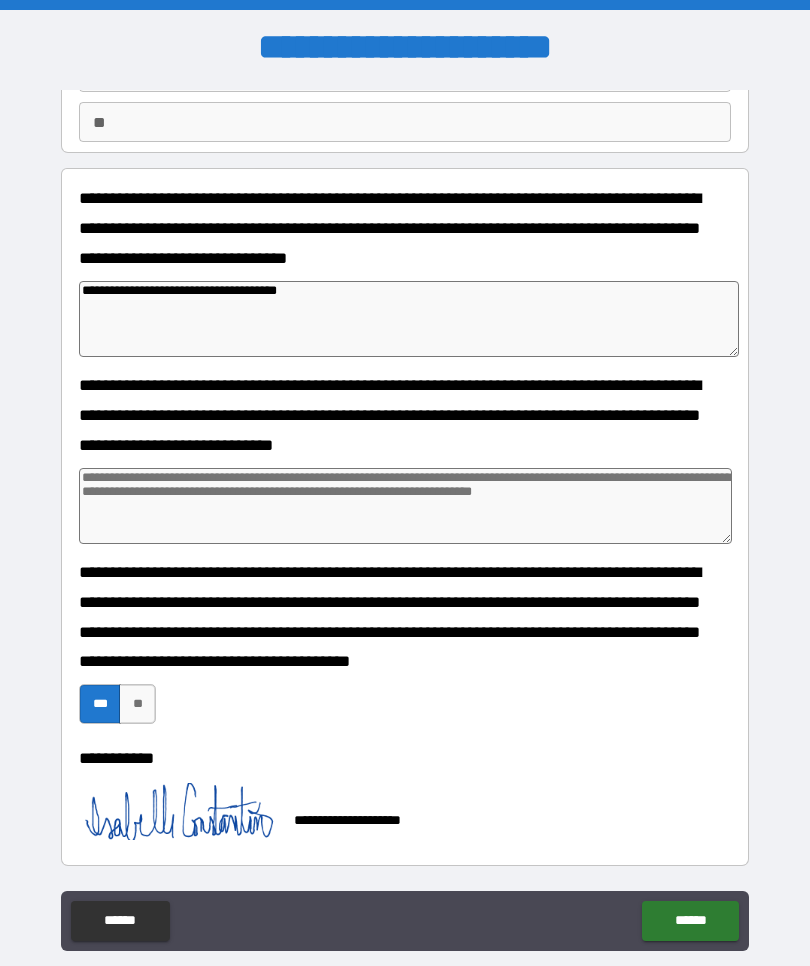 scroll, scrollTop: 181, scrollLeft: 0, axis: vertical 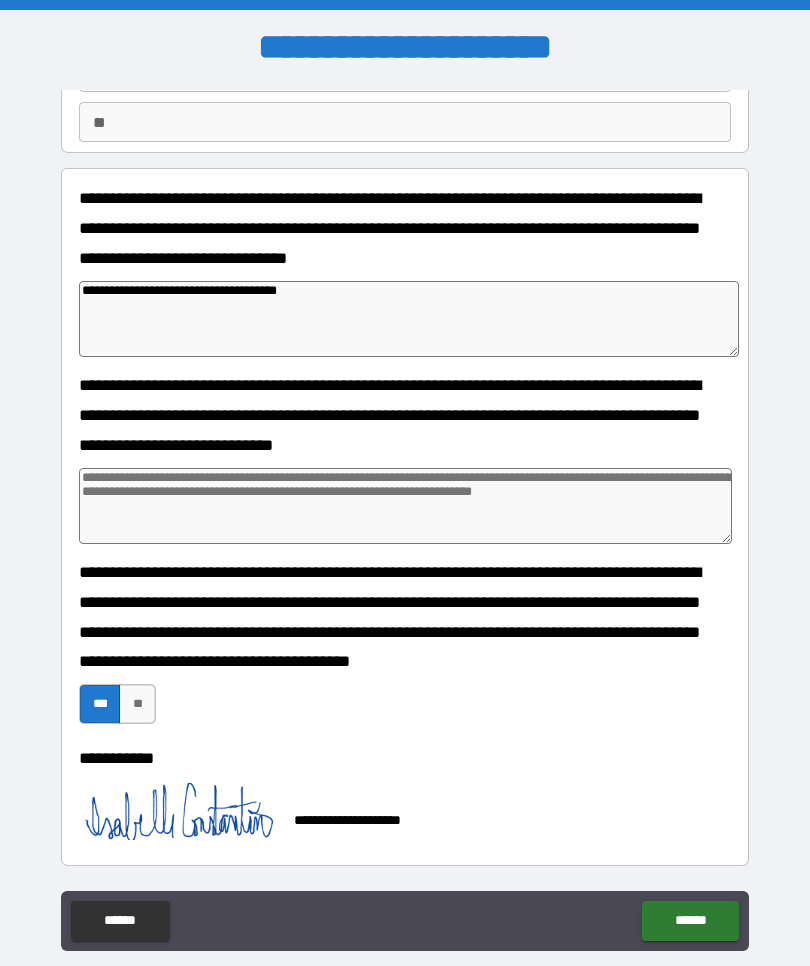 click on "******" at bounding box center [690, 921] 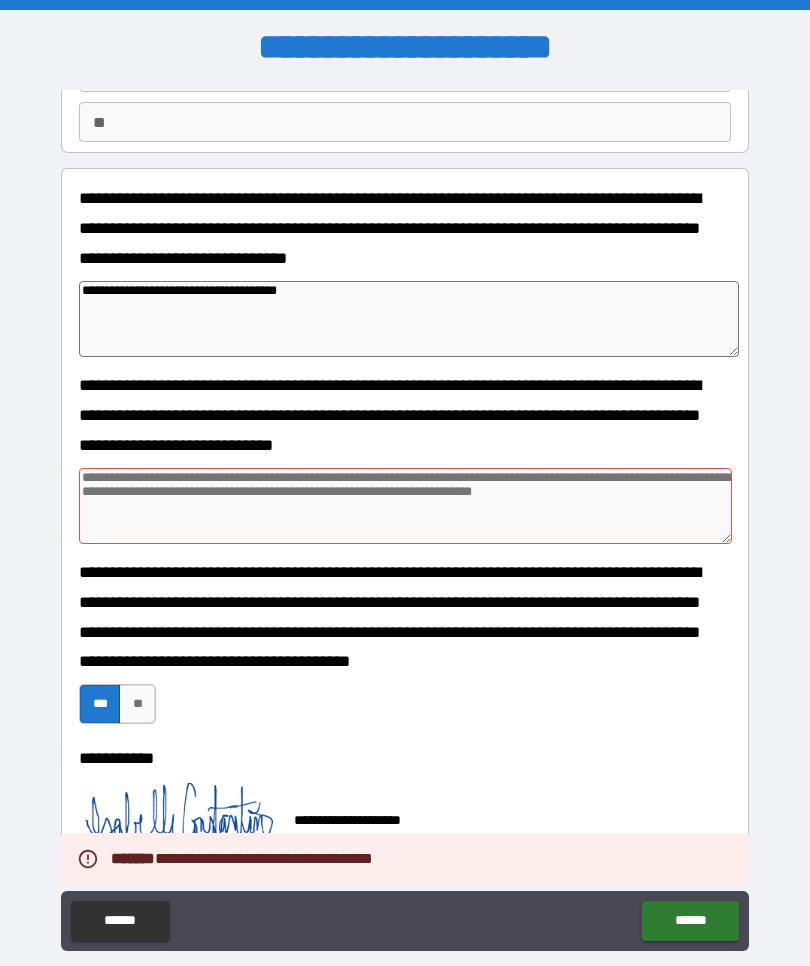 scroll, scrollTop: 181, scrollLeft: 0, axis: vertical 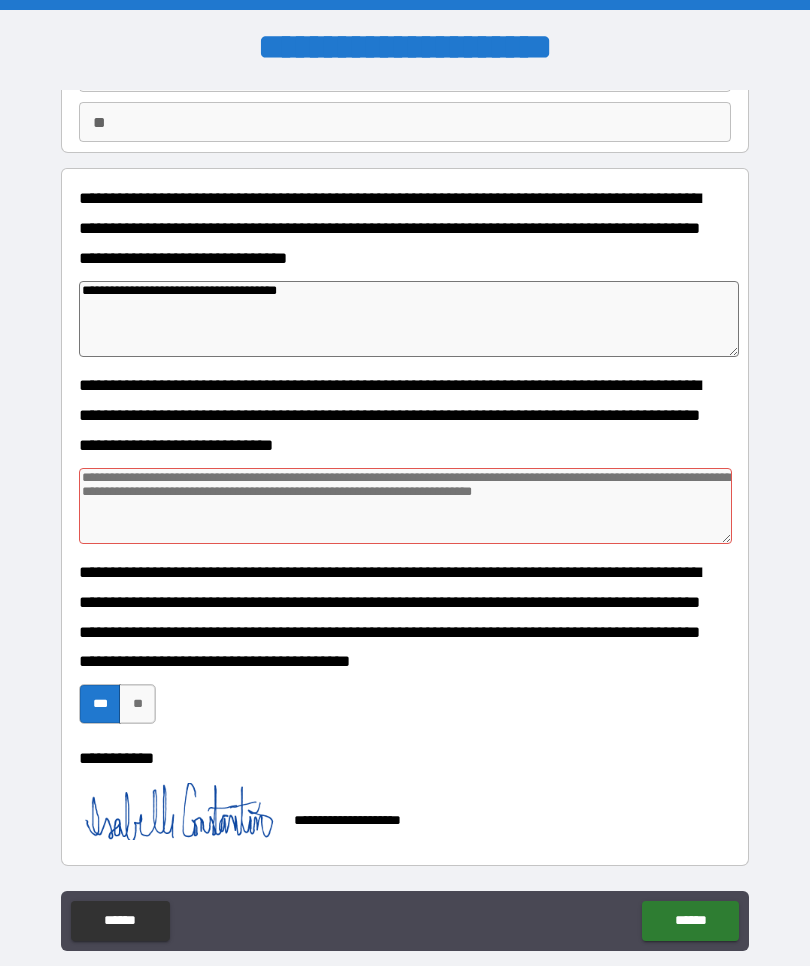 click at bounding box center [405, 506] 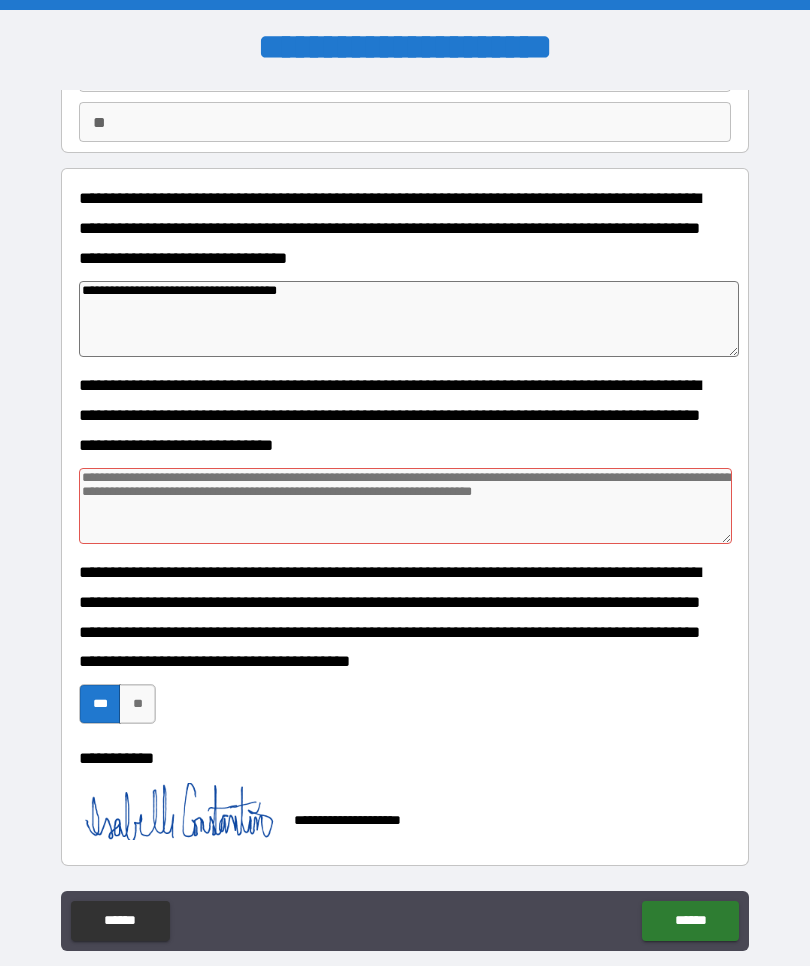 scroll, scrollTop: 181, scrollLeft: 0, axis: vertical 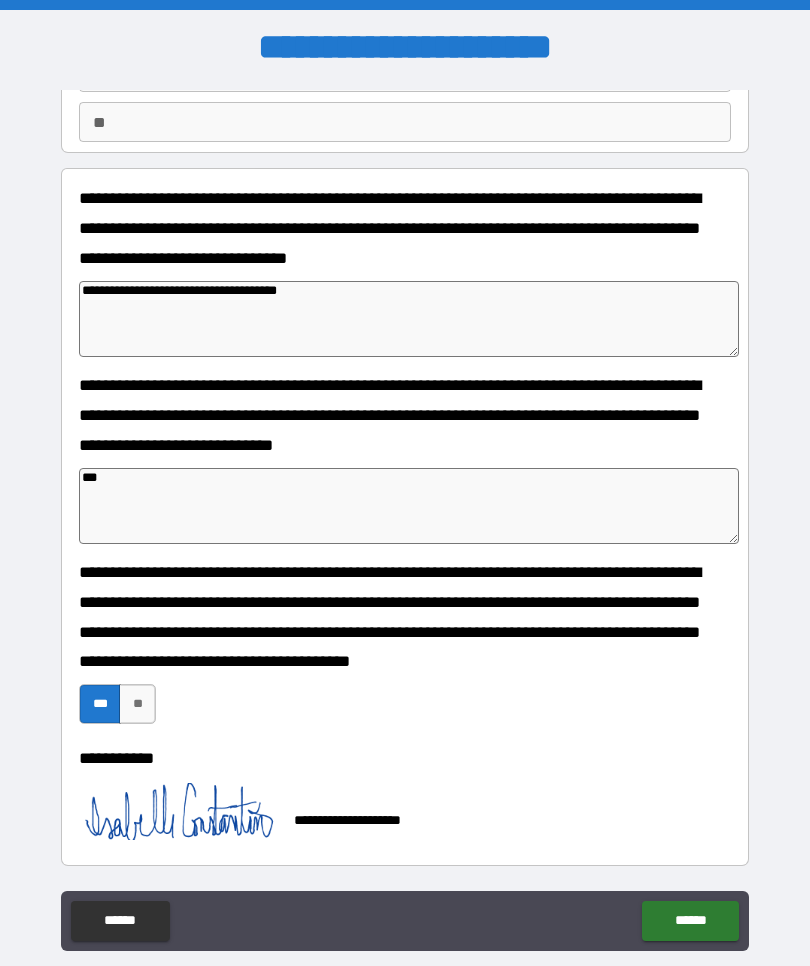 click on "**********" at bounding box center (405, 520) 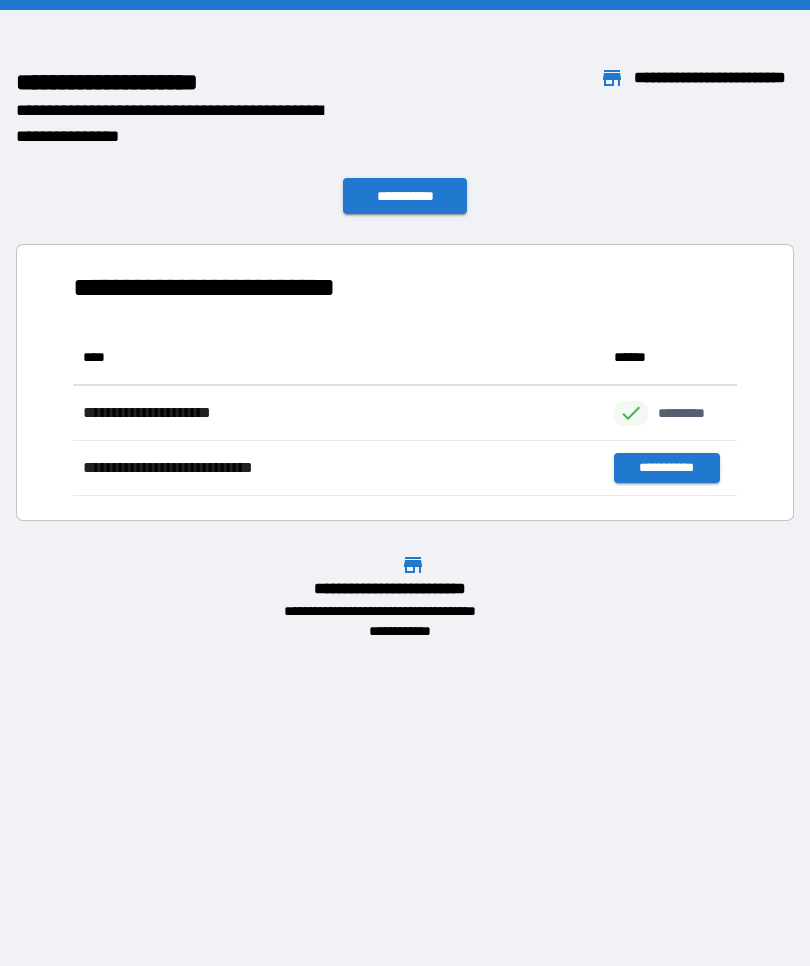 scroll, scrollTop: 166, scrollLeft: 664, axis: both 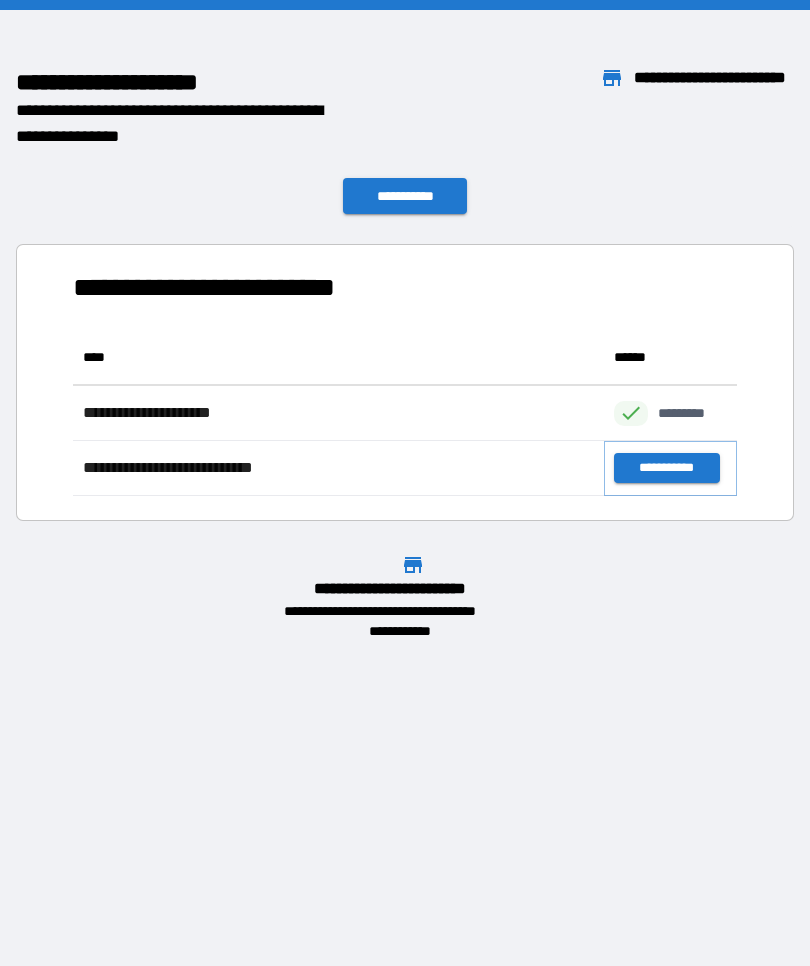 click on "**********" at bounding box center (666, 468) 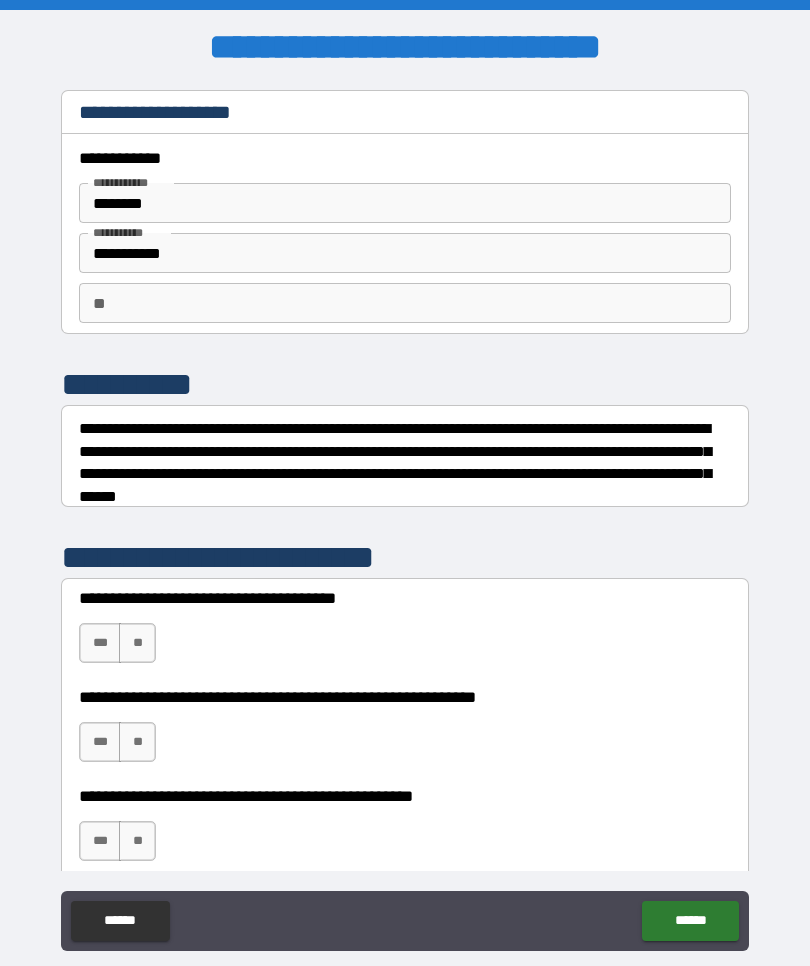 click on "**********" at bounding box center [405, 253] 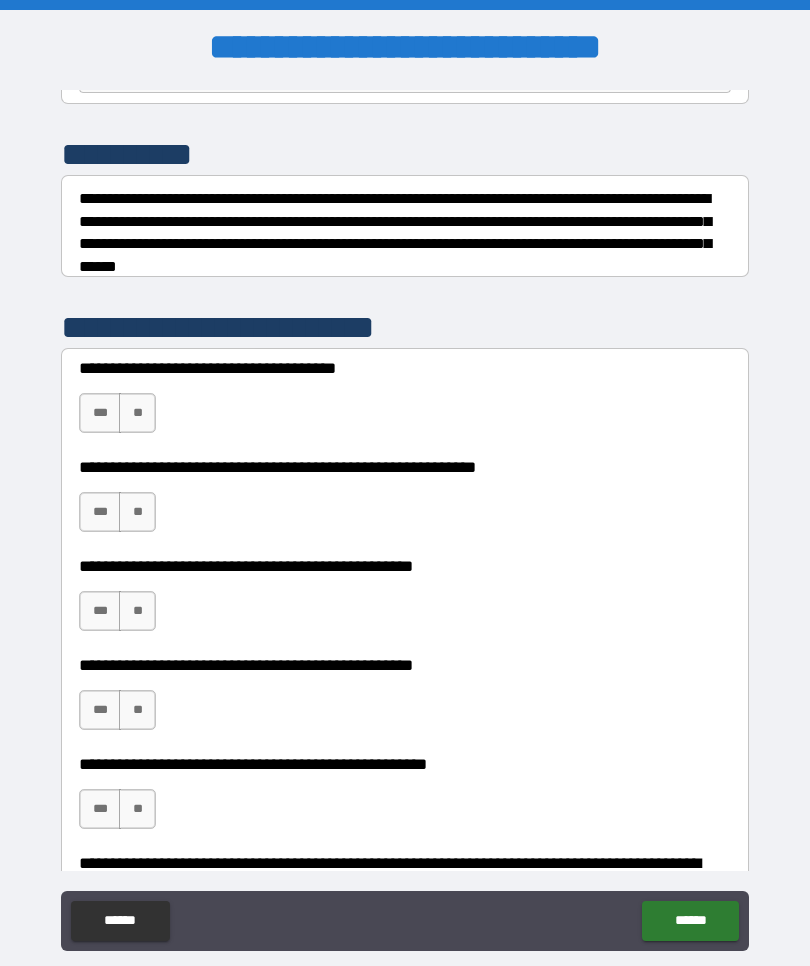 scroll, scrollTop: 239, scrollLeft: 0, axis: vertical 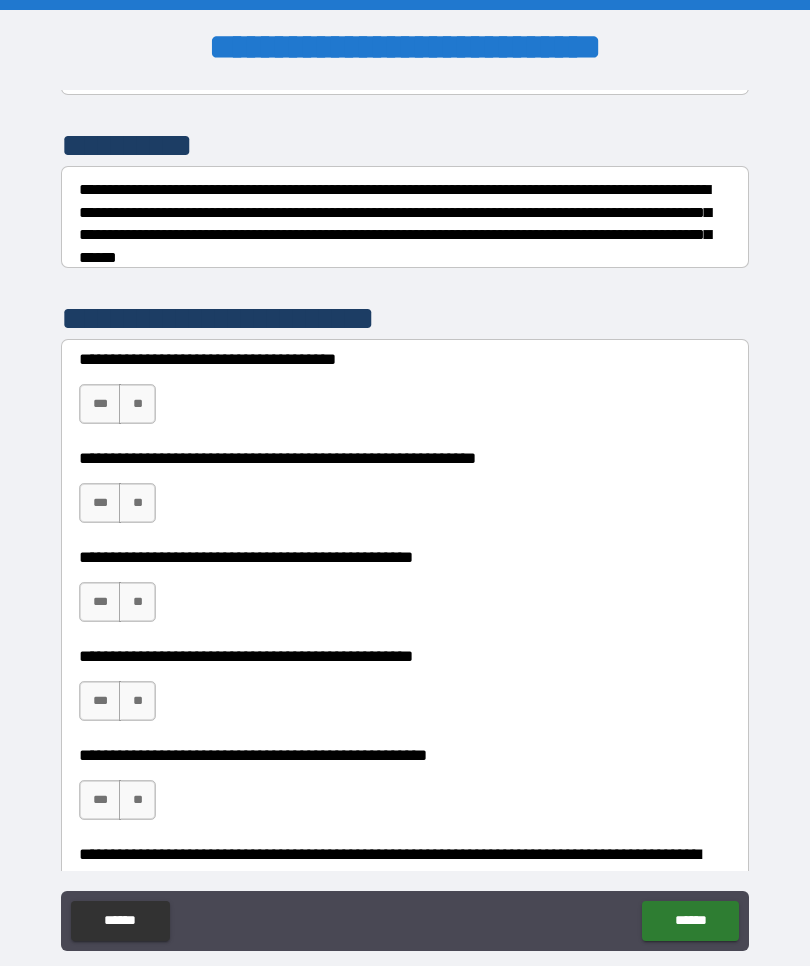 click on "**" at bounding box center [137, 404] 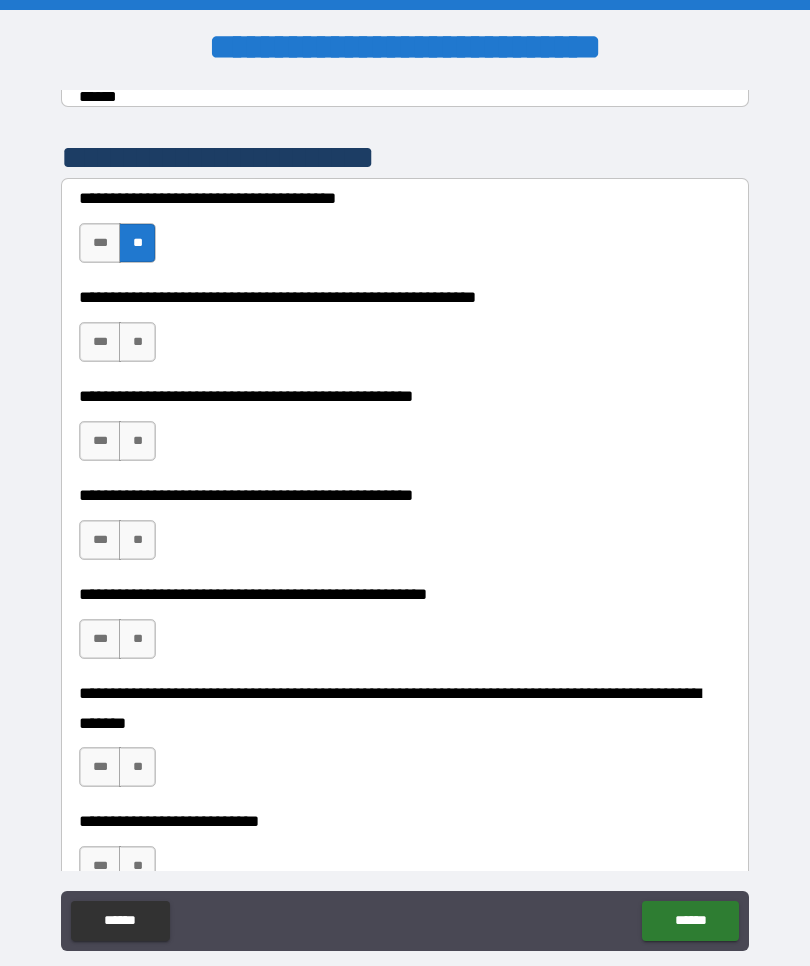 scroll, scrollTop: 406, scrollLeft: 0, axis: vertical 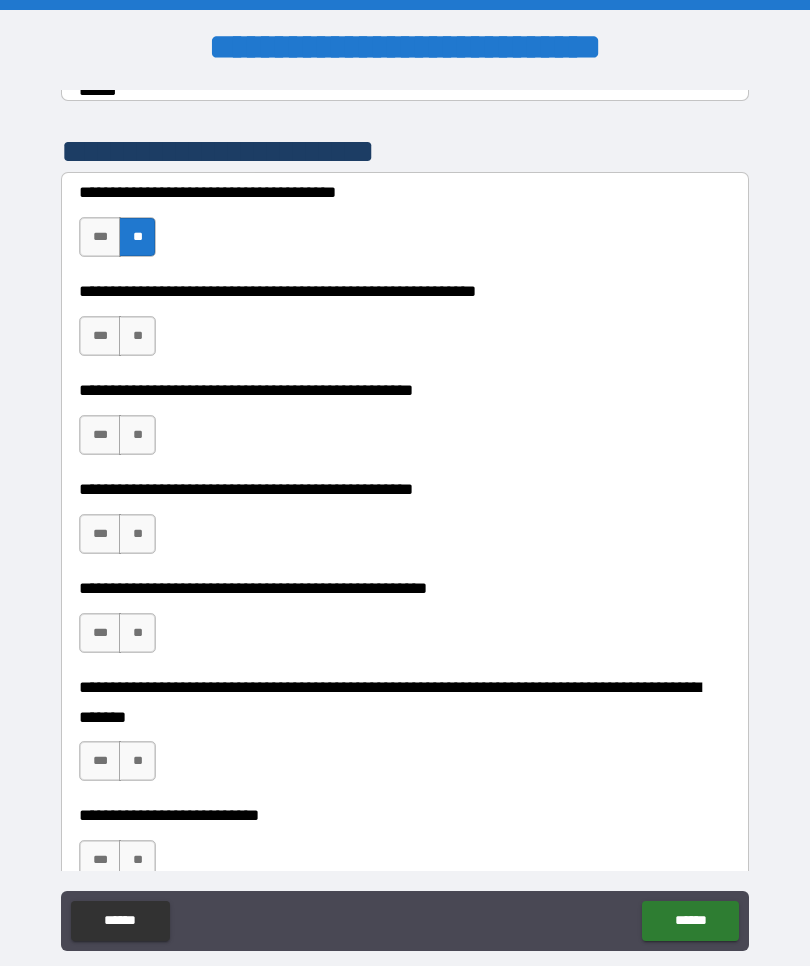 click on "***" at bounding box center [100, 534] 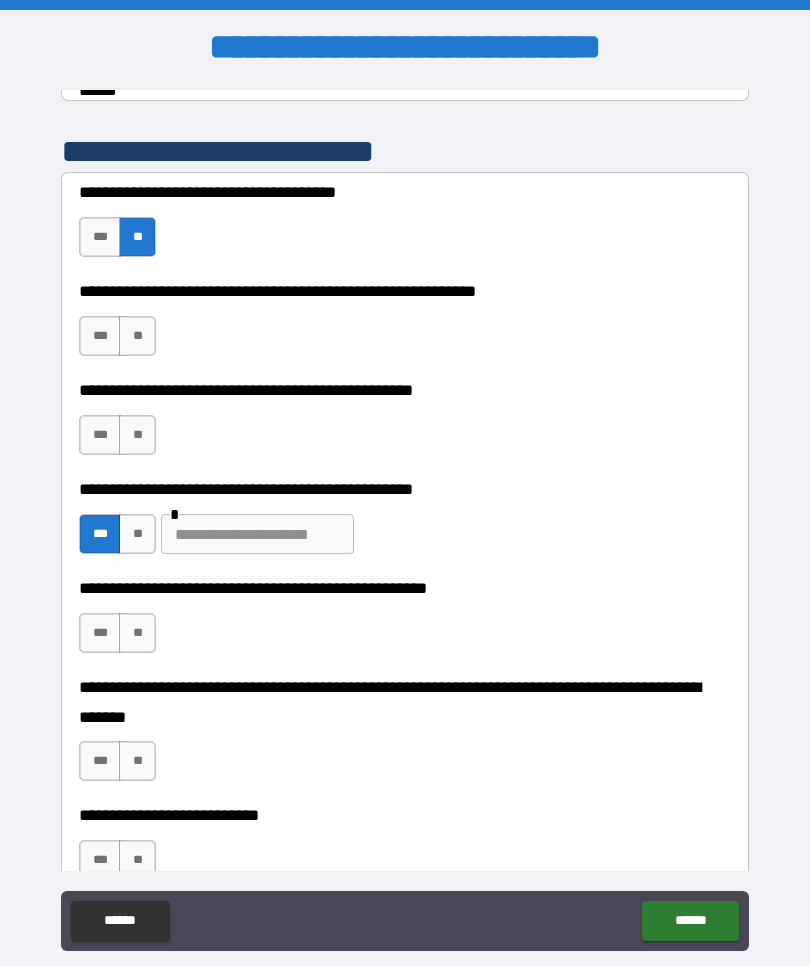 click at bounding box center (257, 534) 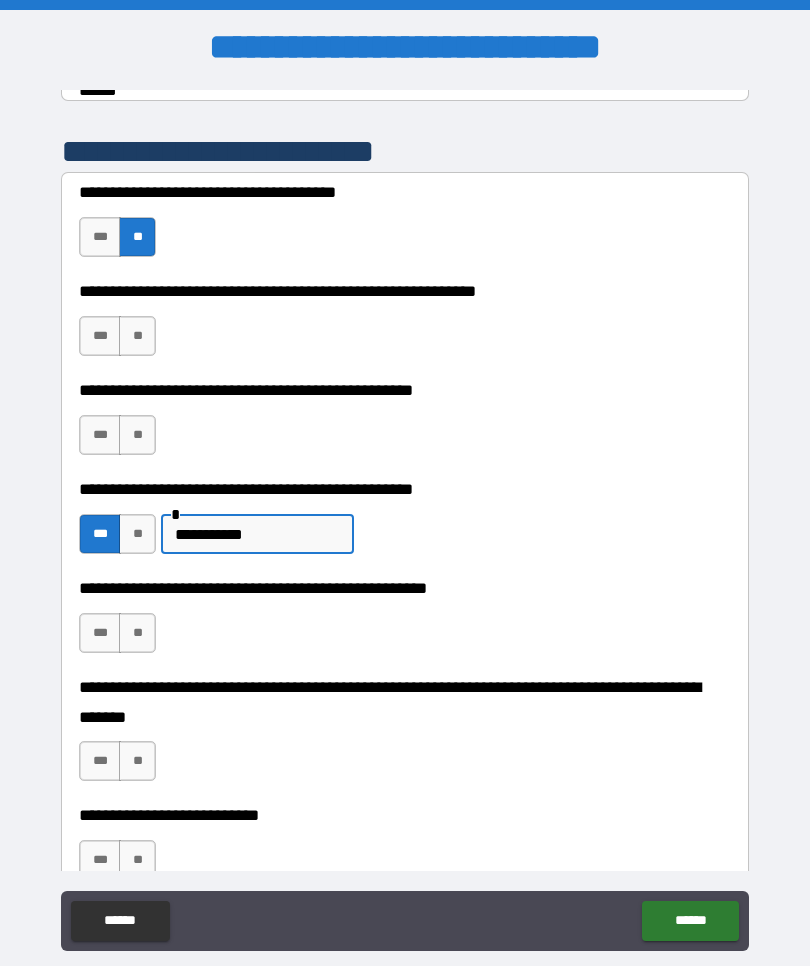 click on "**********" at bounding box center (257, 534) 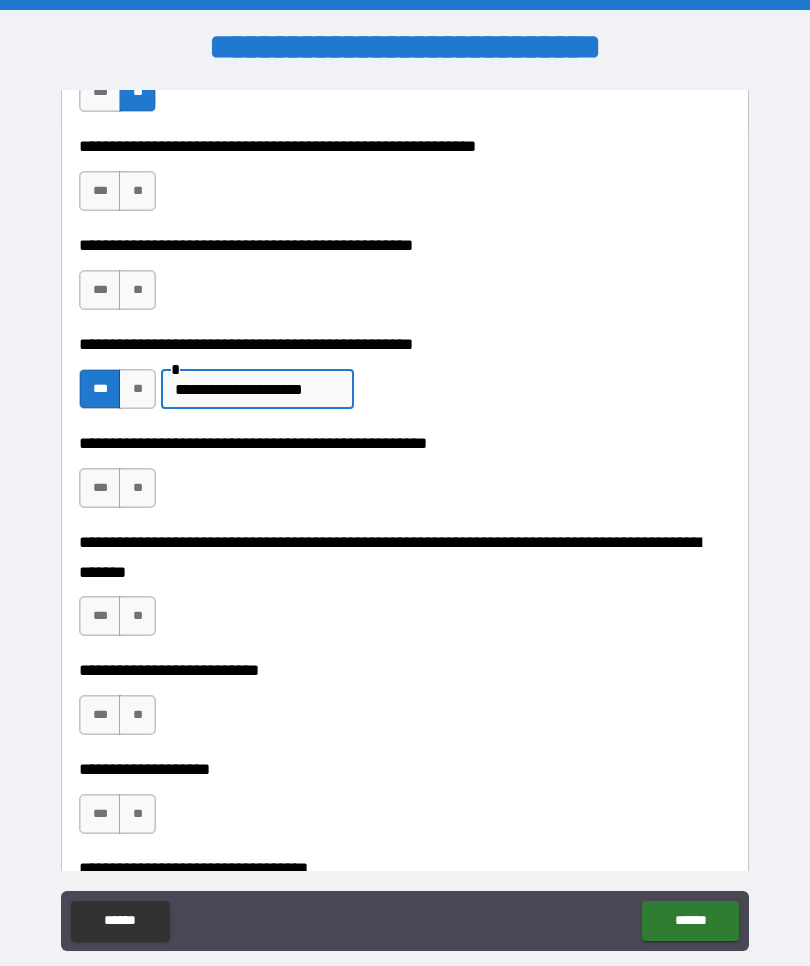 scroll, scrollTop: 567, scrollLeft: 0, axis: vertical 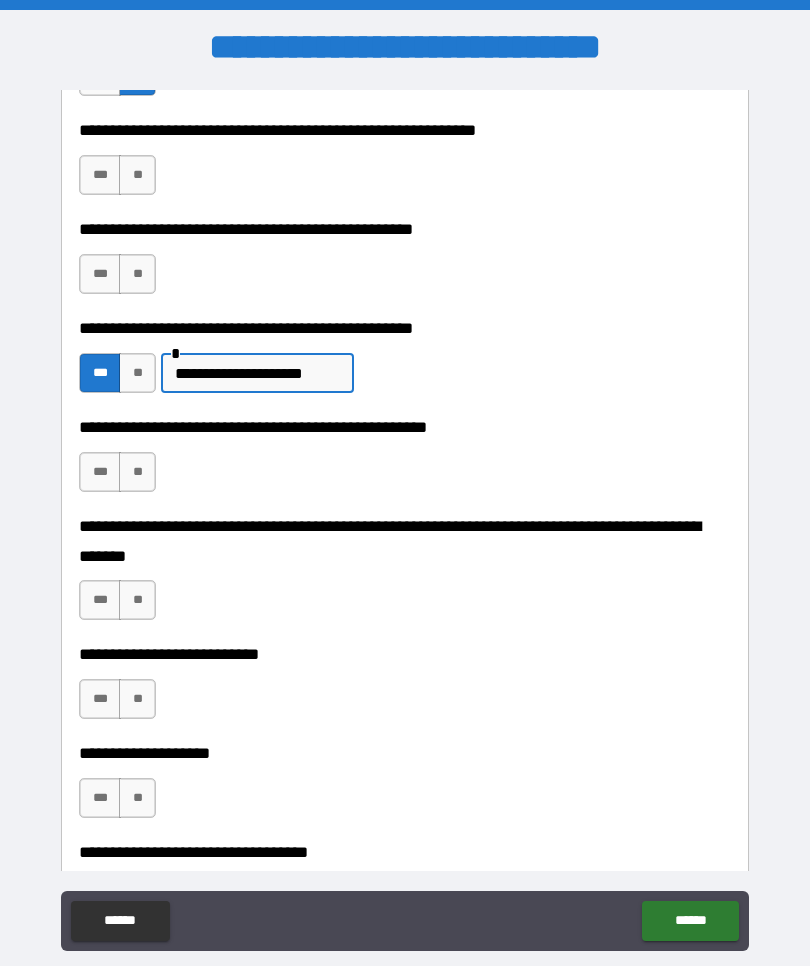 click on "**" at bounding box center [137, 472] 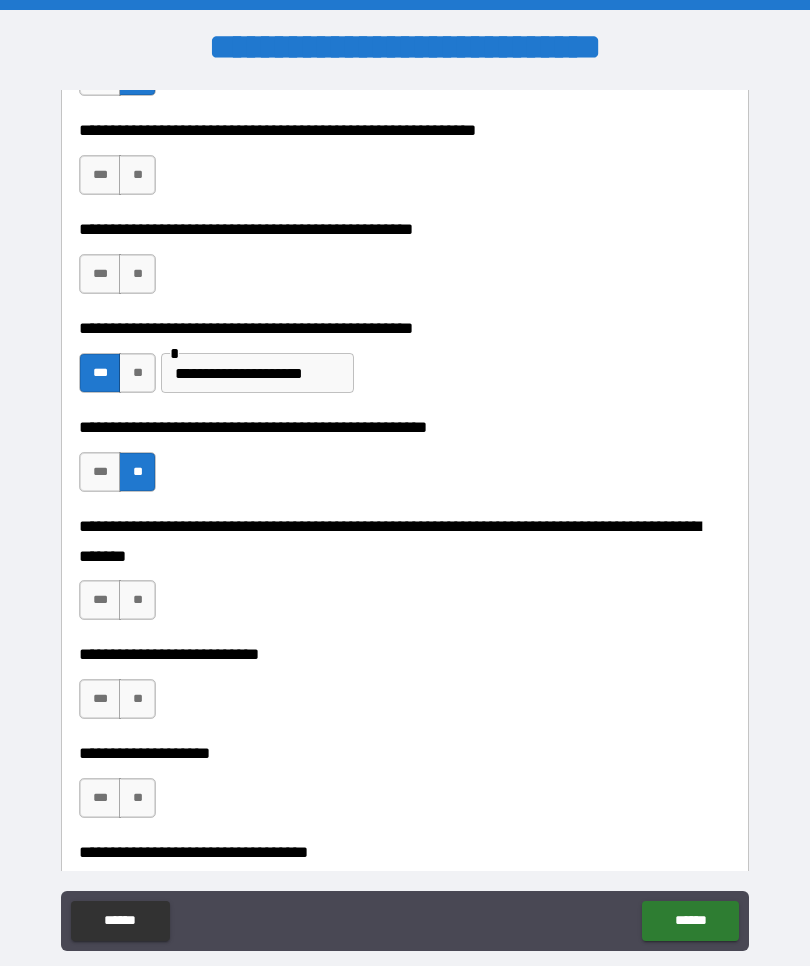 click on "**" at bounding box center [137, 600] 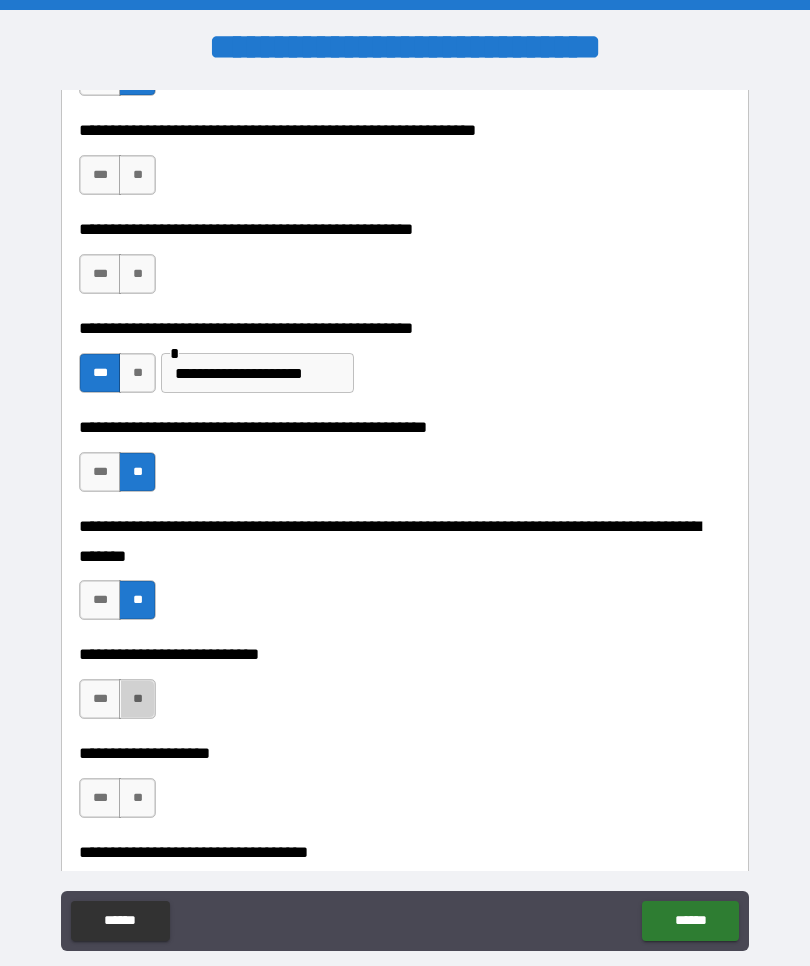 click on "**" at bounding box center (137, 699) 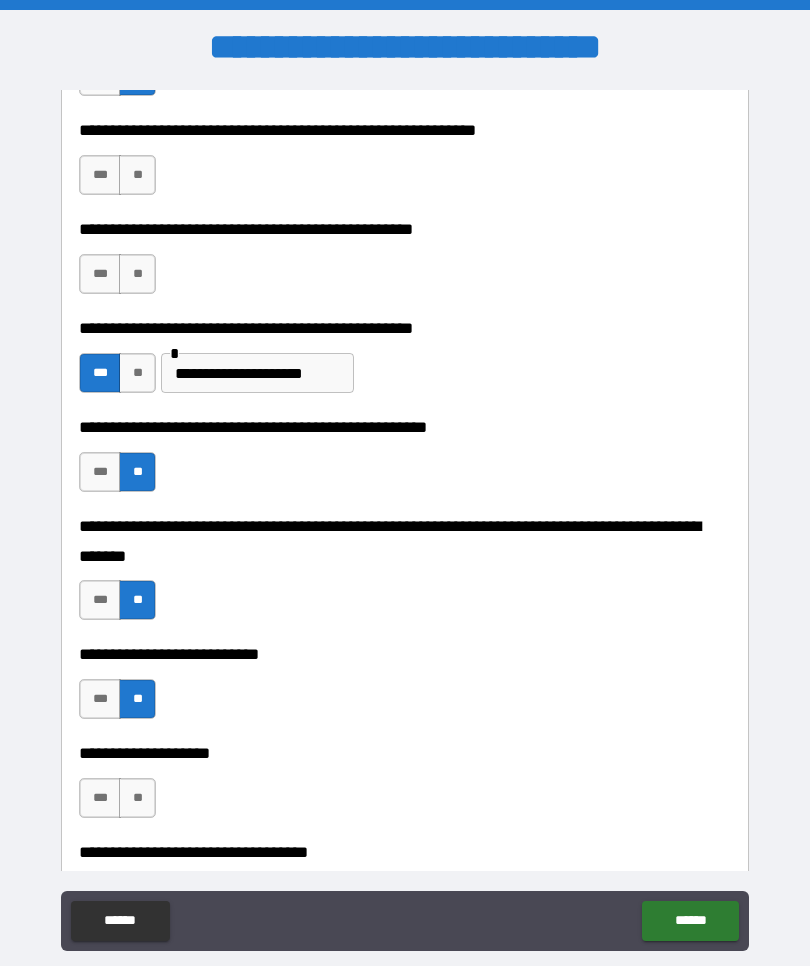 click on "**" at bounding box center (137, 798) 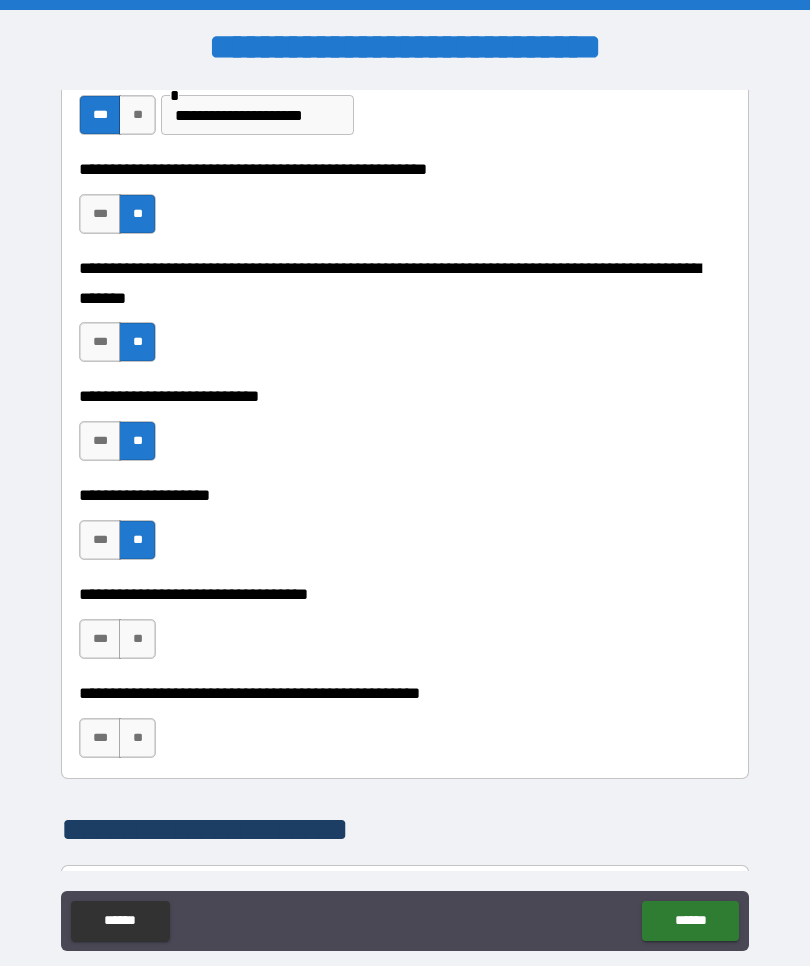 scroll, scrollTop: 837, scrollLeft: 0, axis: vertical 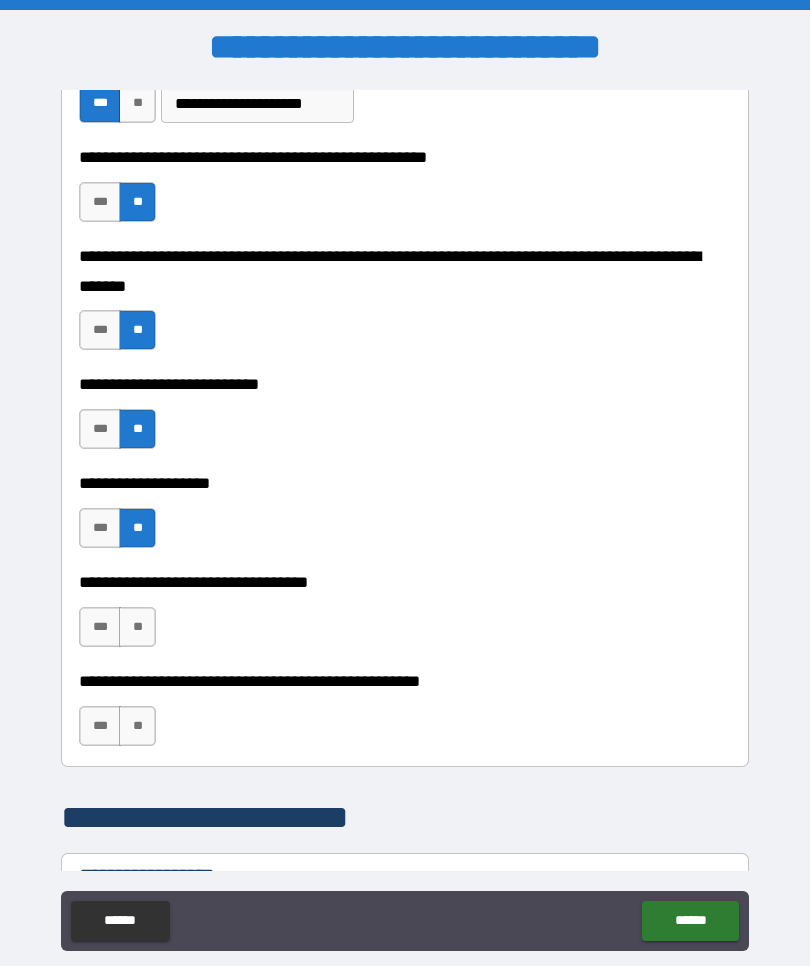 click on "**" at bounding box center (137, 627) 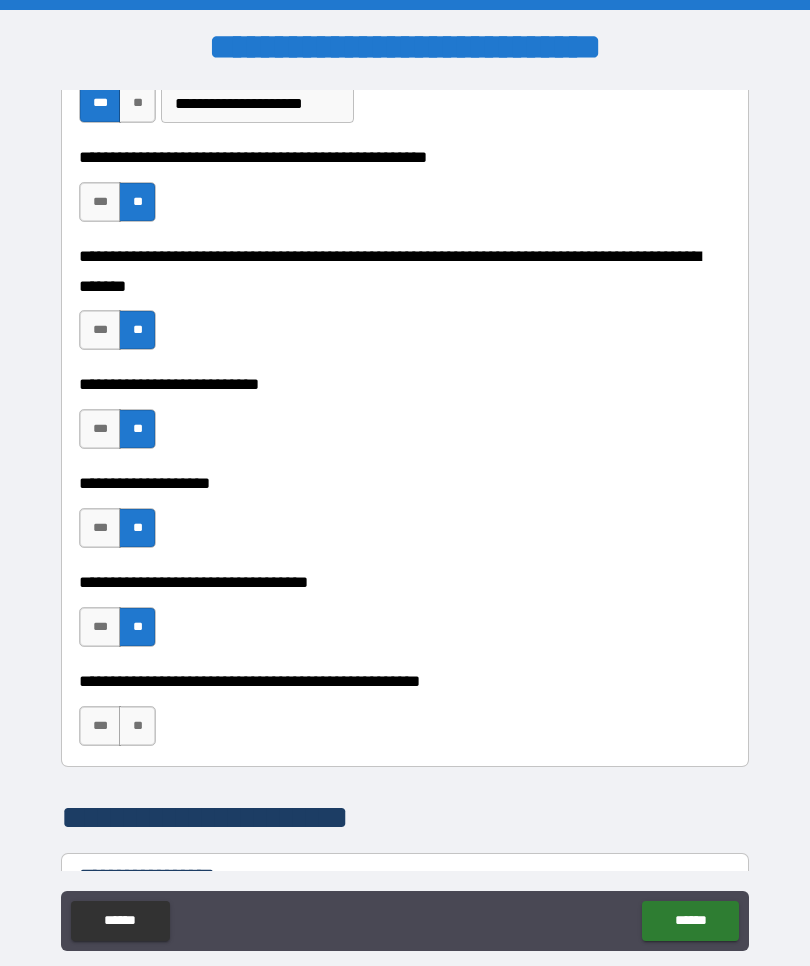 click on "**" at bounding box center [137, 726] 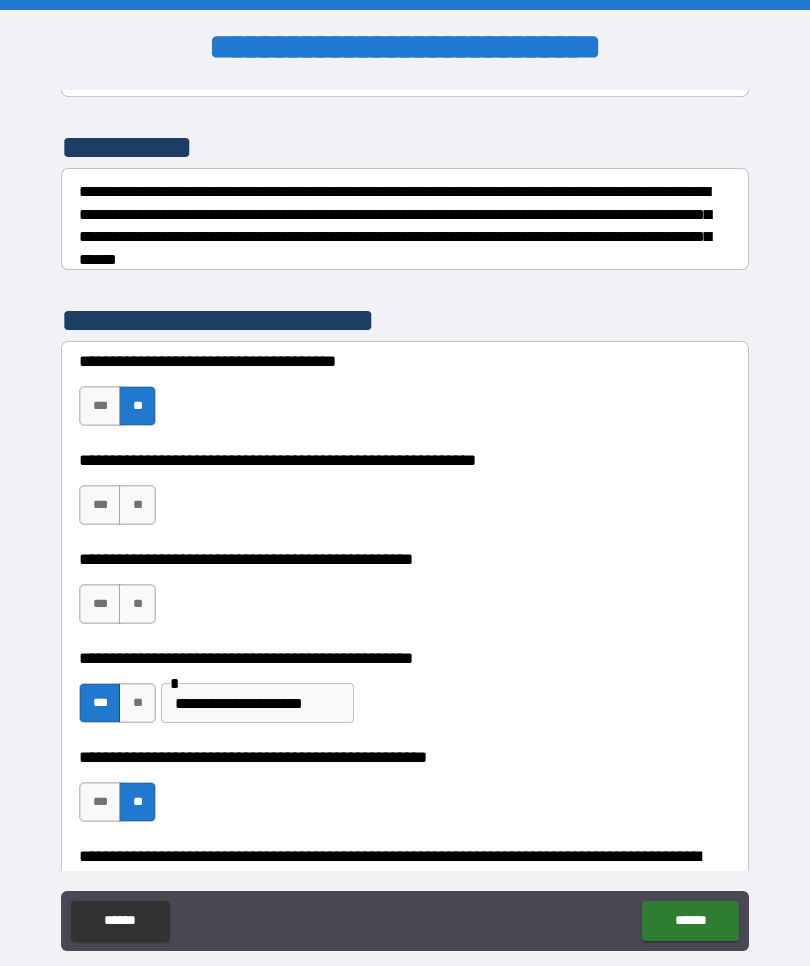 scroll, scrollTop: 238, scrollLeft: 0, axis: vertical 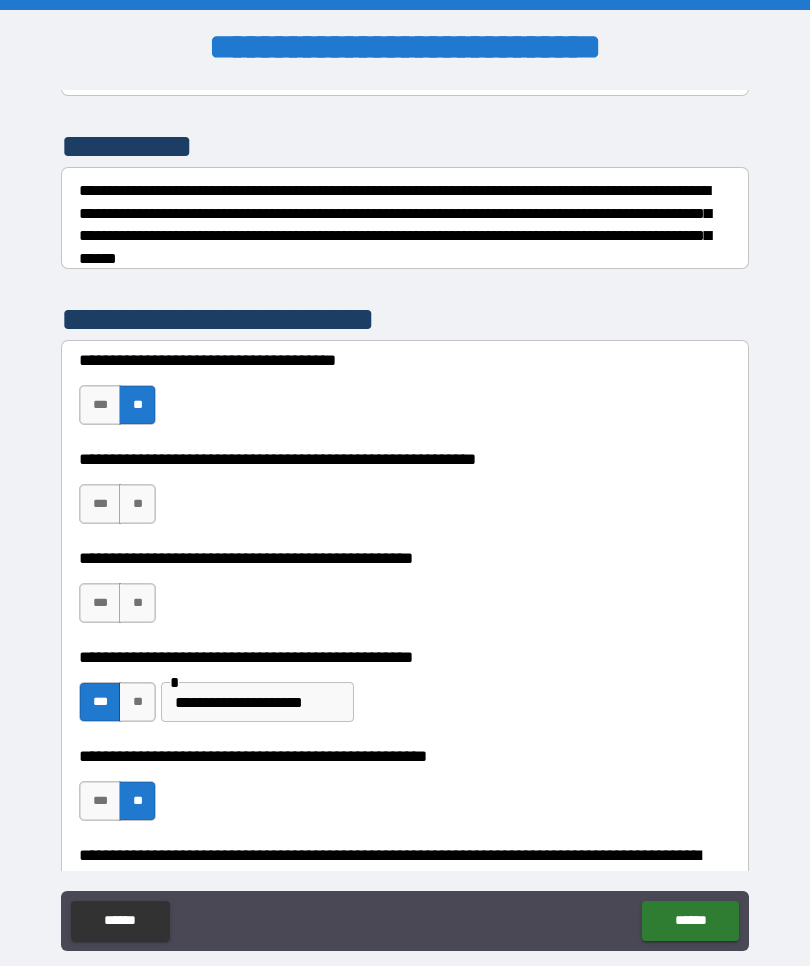 click on "***" at bounding box center [100, 504] 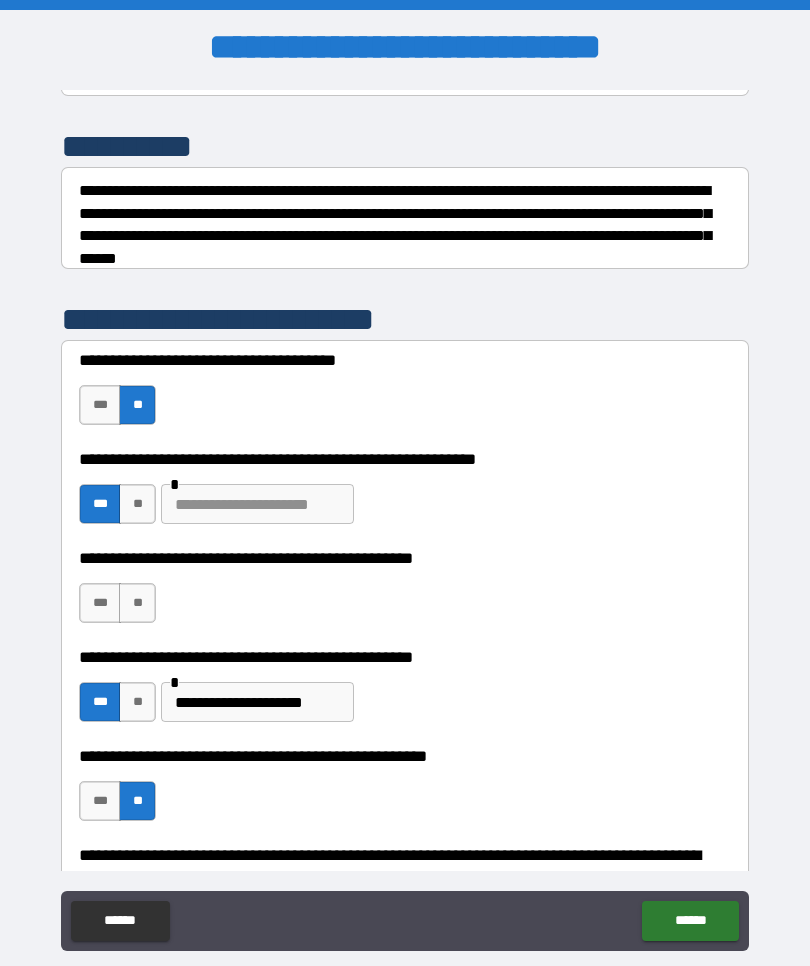 click at bounding box center (257, 504) 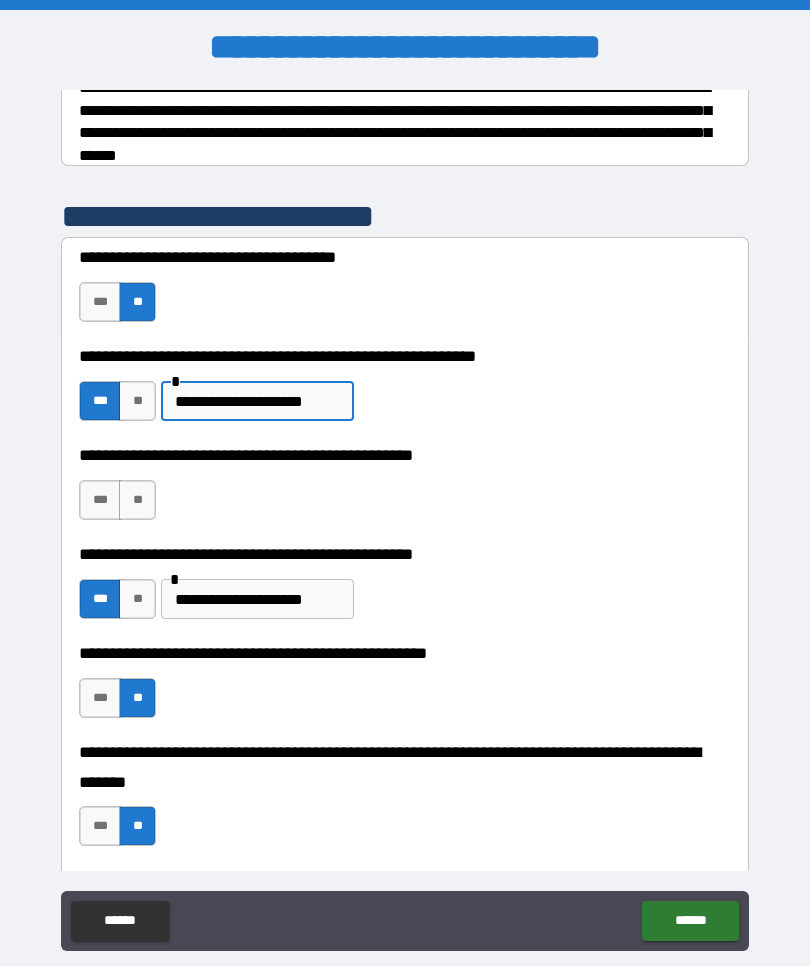 scroll, scrollTop: 346, scrollLeft: 0, axis: vertical 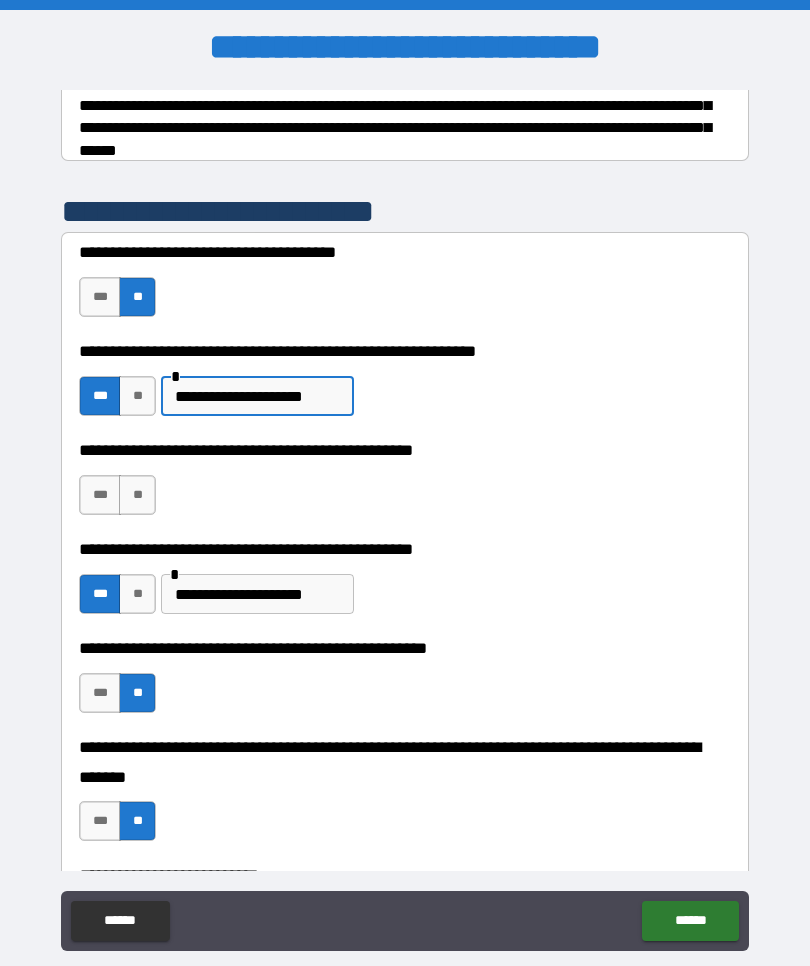 click on "***" at bounding box center [100, 495] 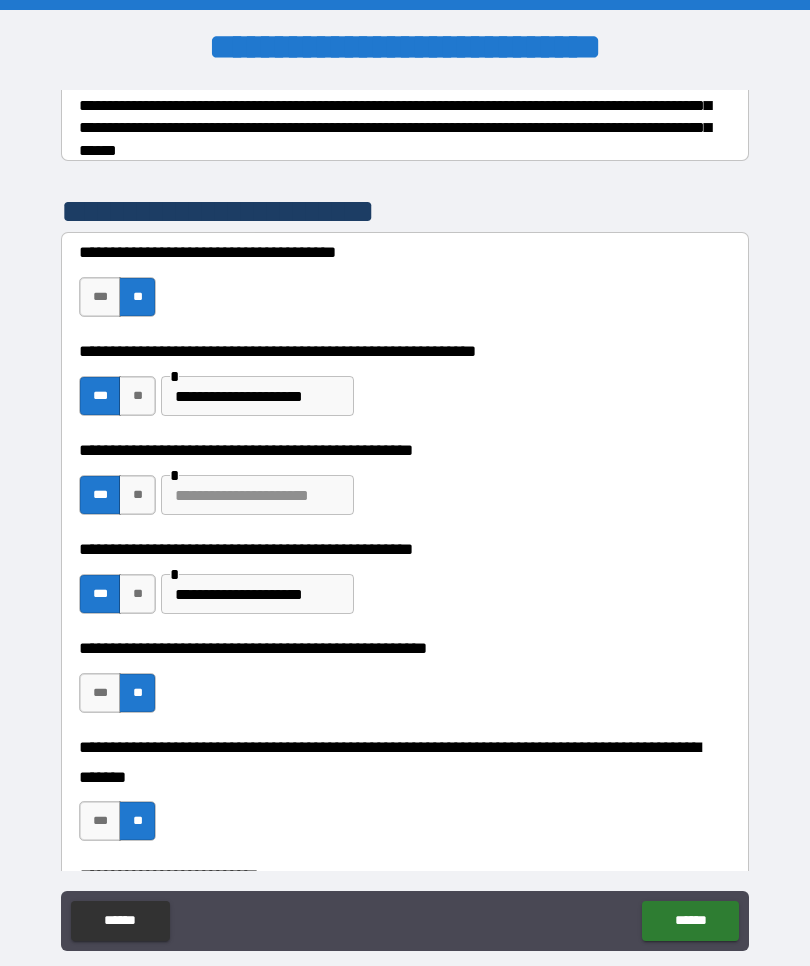 click at bounding box center [257, 495] 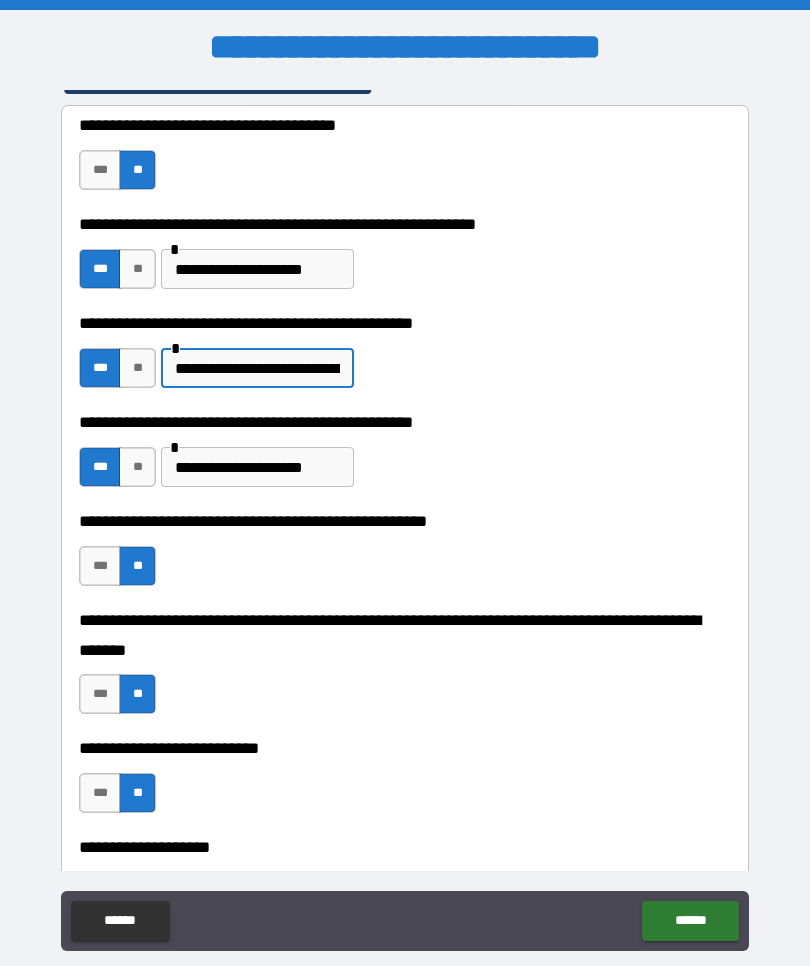 scroll, scrollTop: 491, scrollLeft: 0, axis: vertical 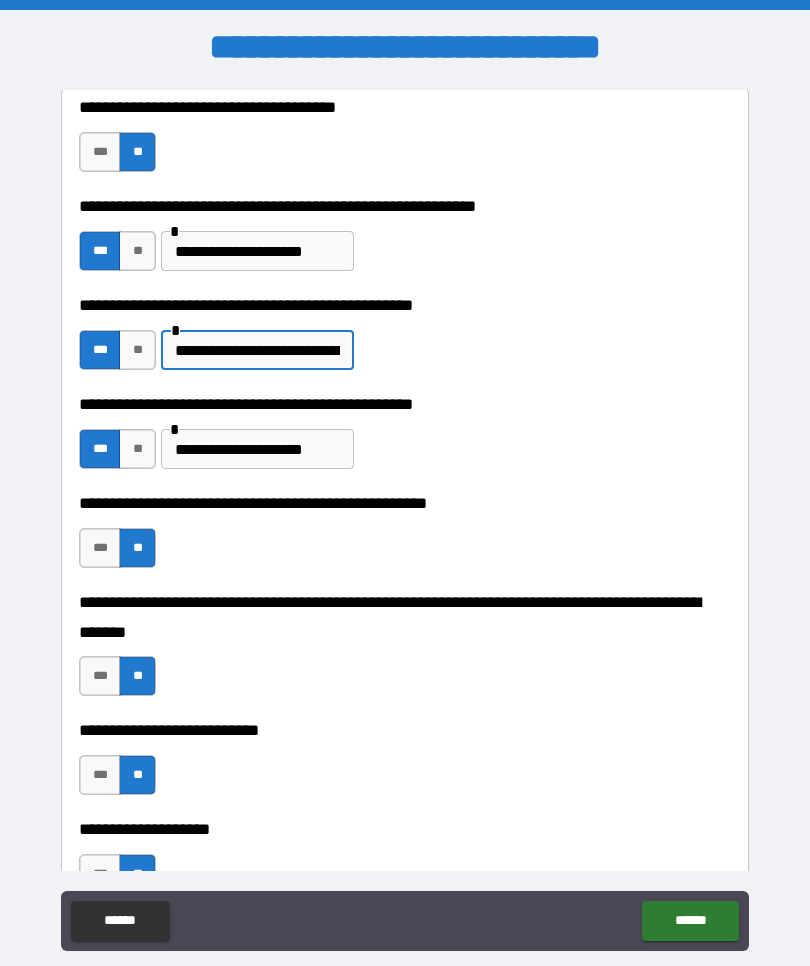 click on "**********" at bounding box center [257, 449] 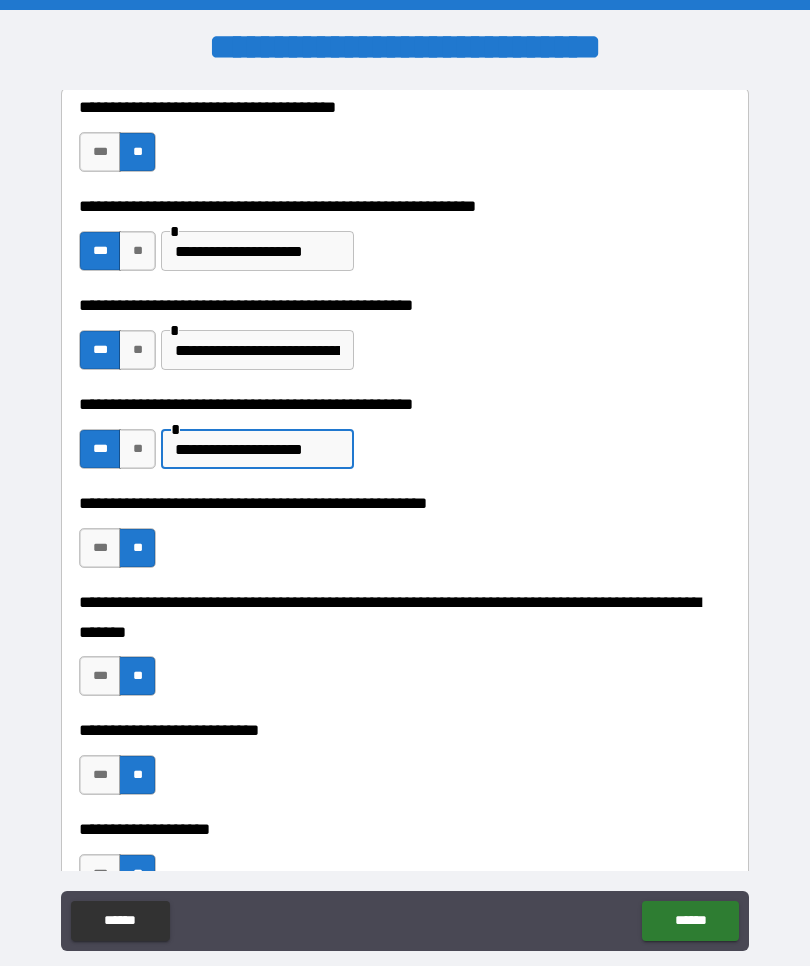 click on "**********" at bounding box center (257, 449) 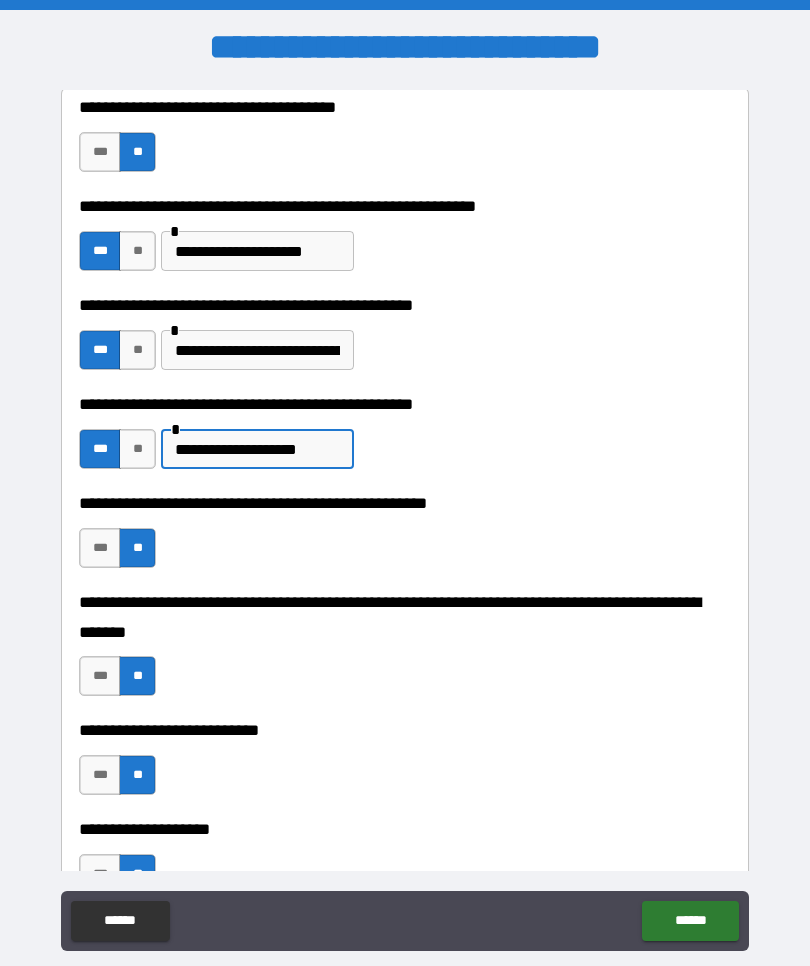 click on "**********" at bounding box center (257, 449) 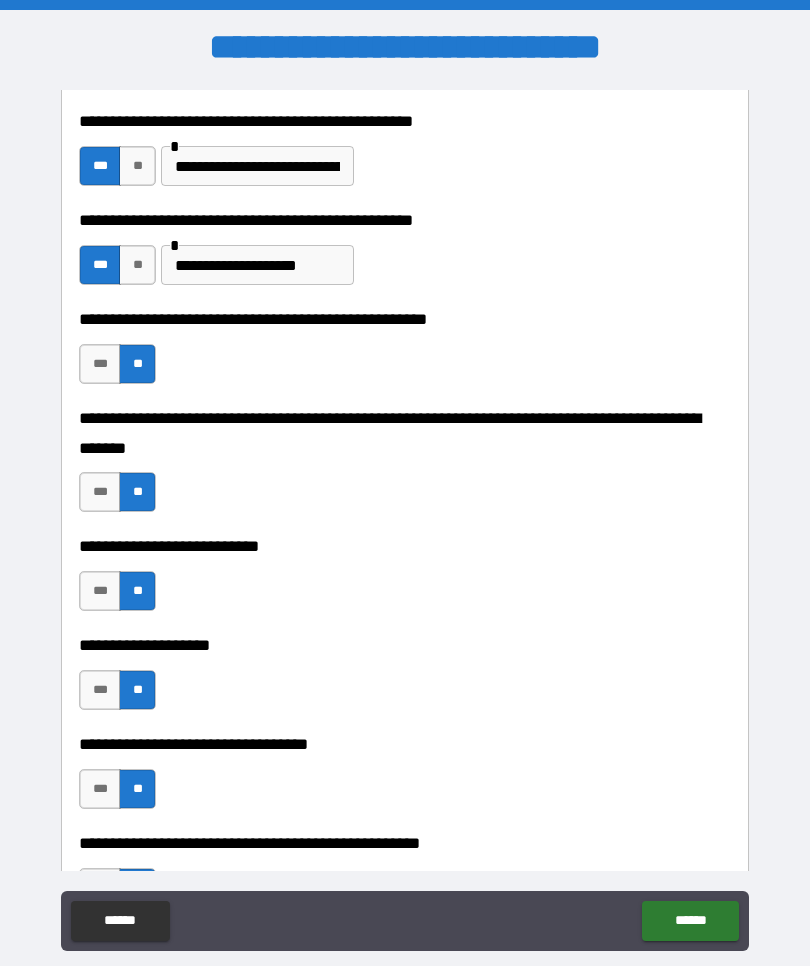scroll, scrollTop: 677, scrollLeft: 0, axis: vertical 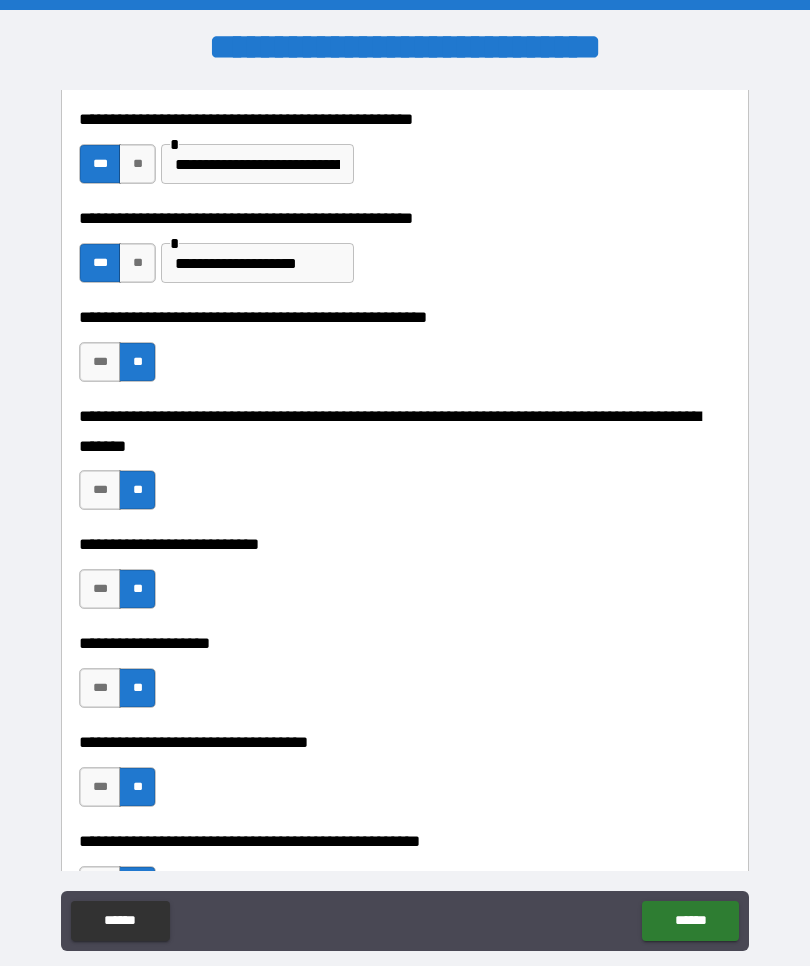 click on "**********" at bounding box center (257, 164) 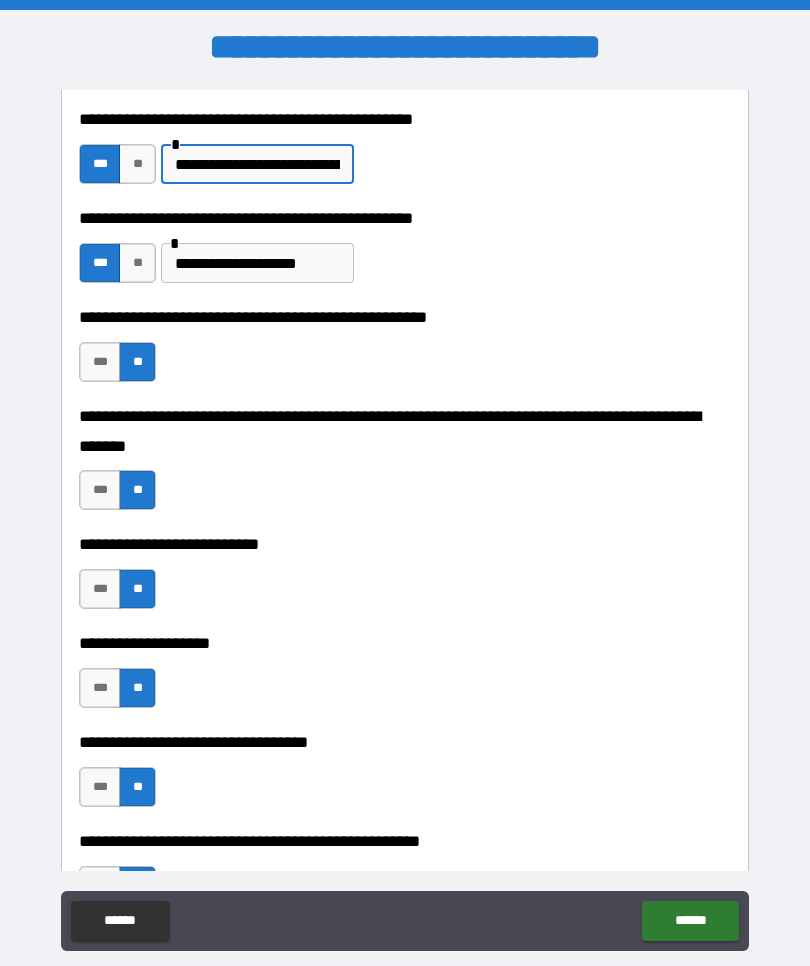 click on "**********" at bounding box center [257, 164] 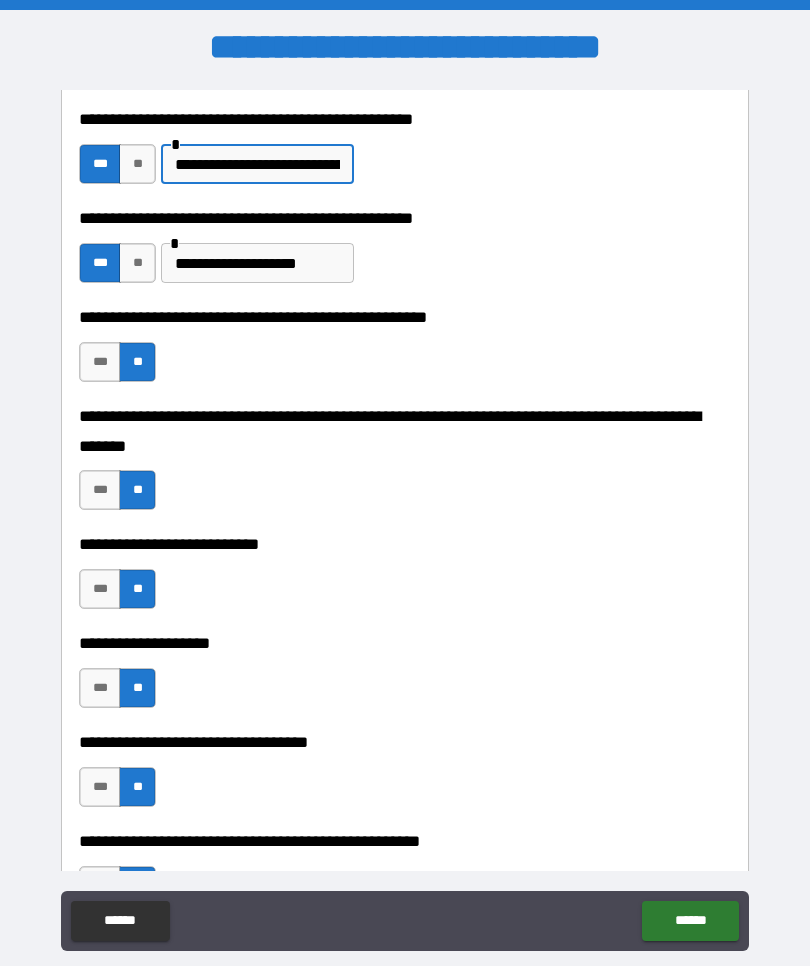 click on "**********" at bounding box center (257, 164) 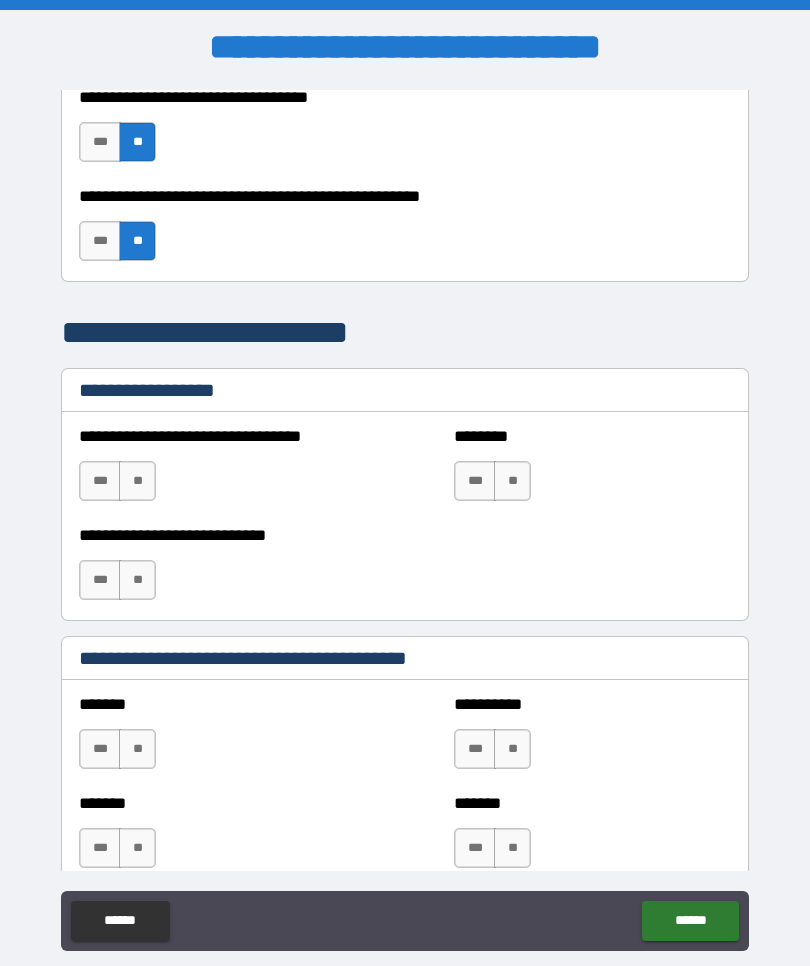 scroll, scrollTop: 1337, scrollLeft: 0, axis: vertical 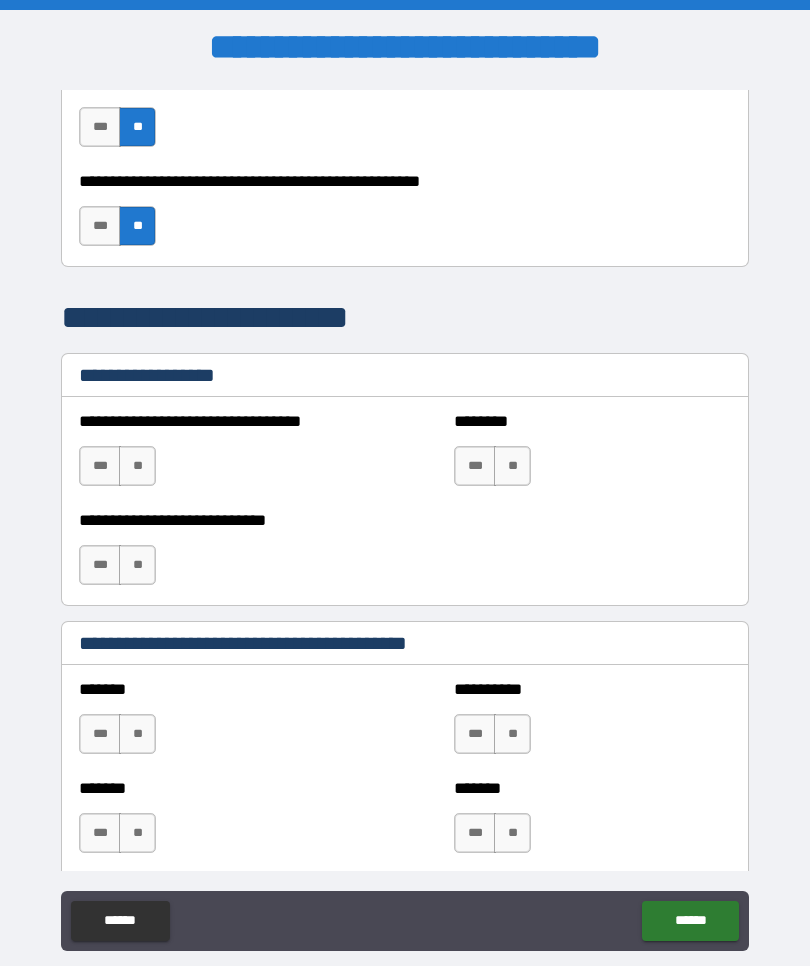 click on "**" at bounding box center [137, 466] 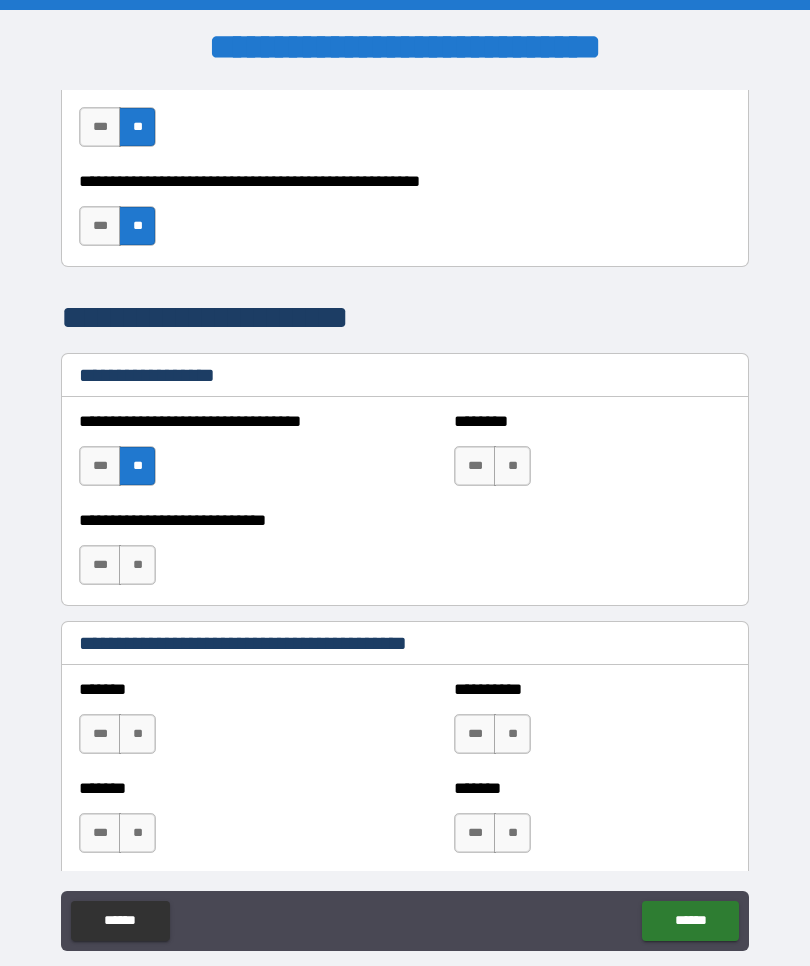 click on "**" at bounding box center (512, 466) 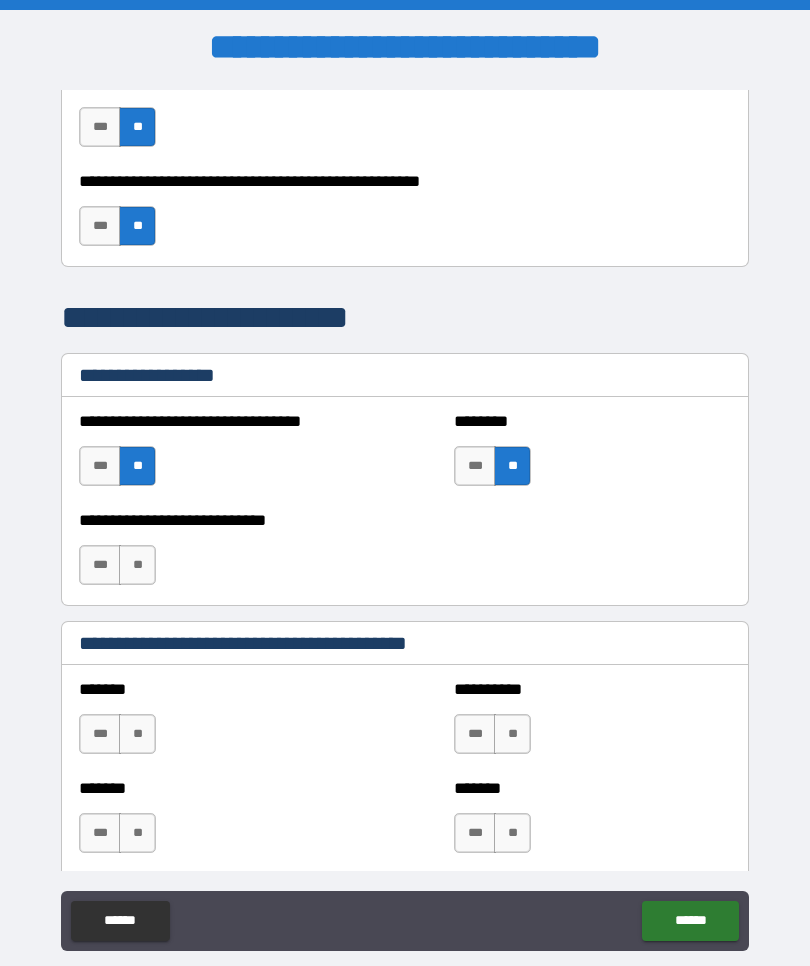 click on "**" at bounding box center (137, 565) 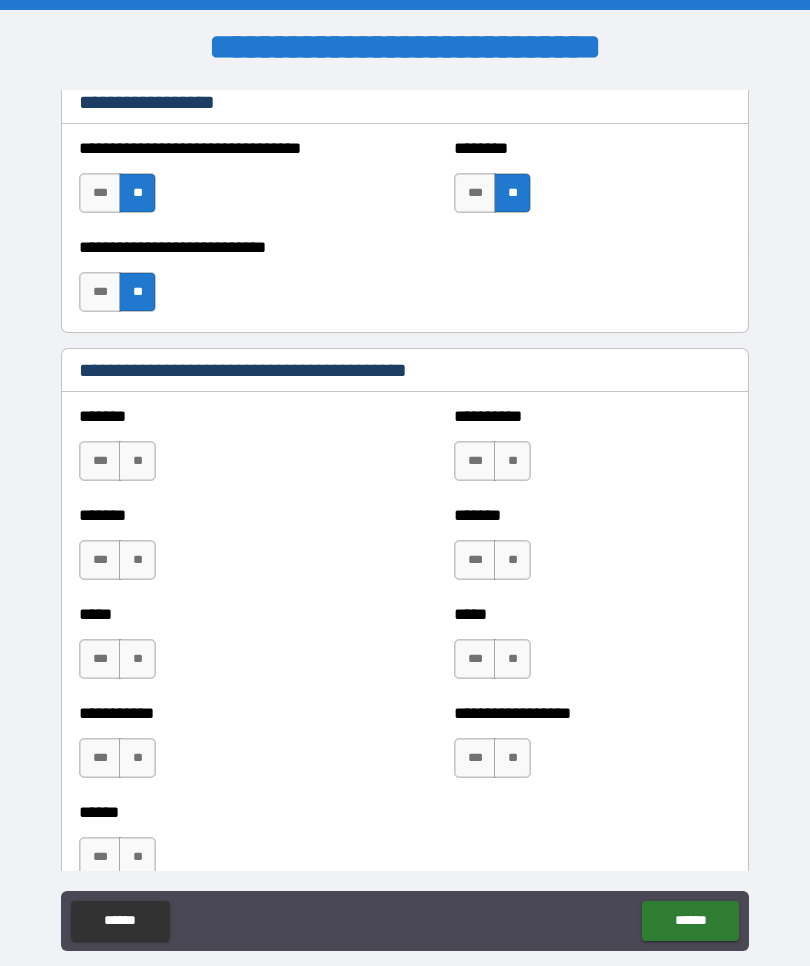 scroll, scrollTop: 1611, scrollLeft: 0, axis: vertical 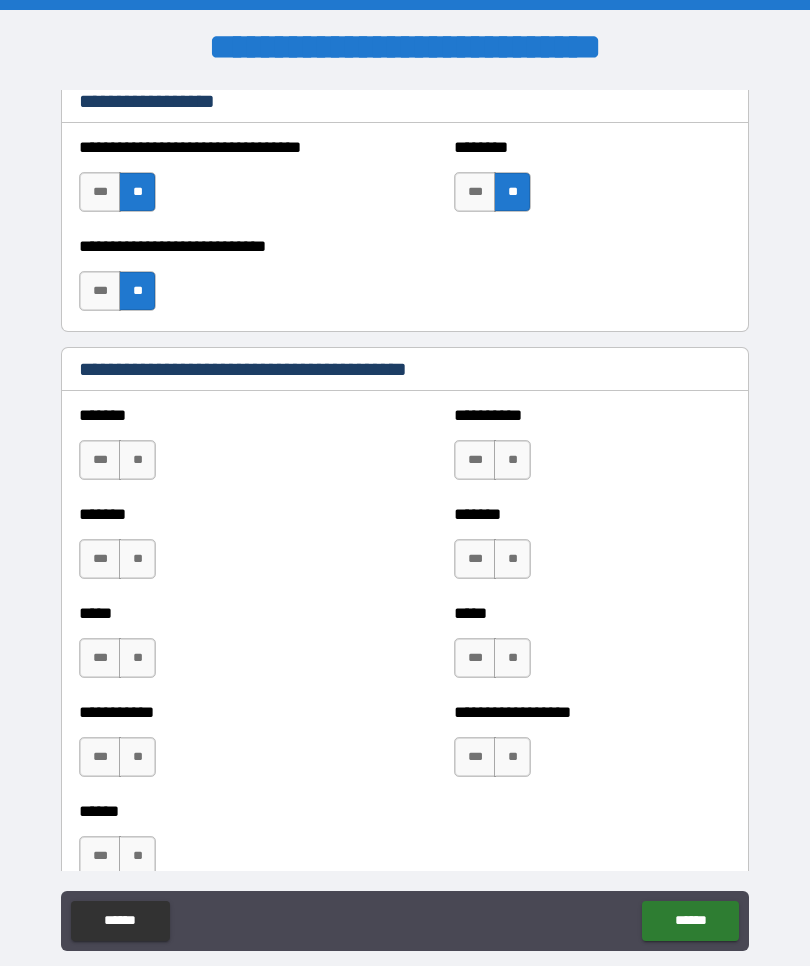 click on "**" at bounding box center [137, 460] 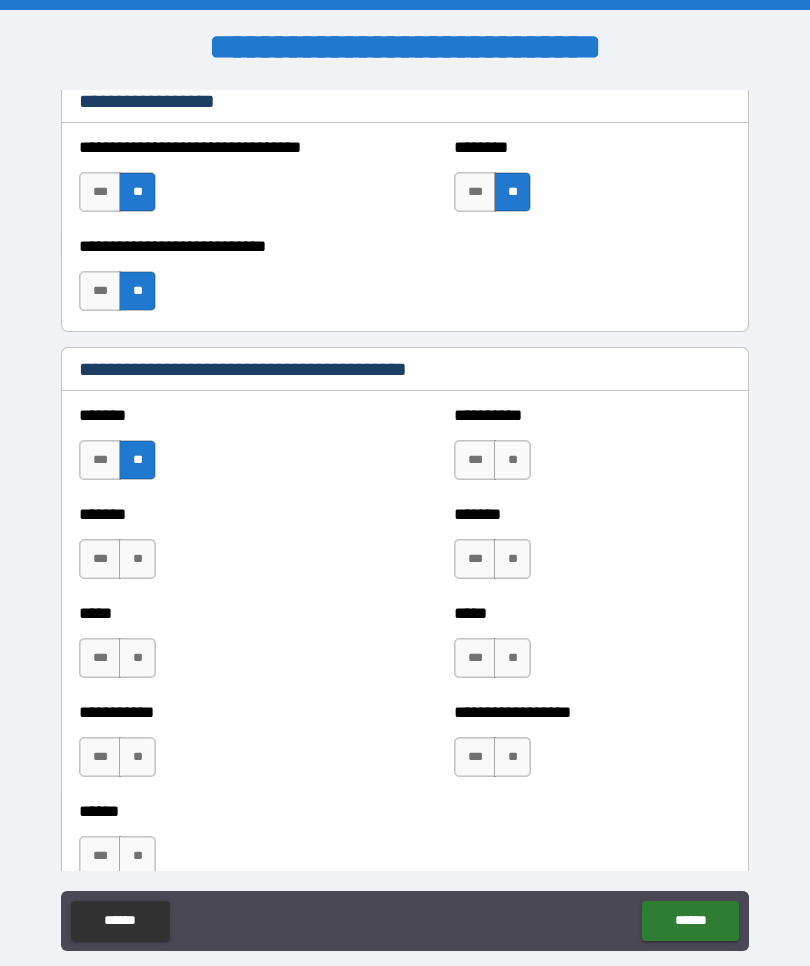 click on "**" at bounding box center (137, 559) 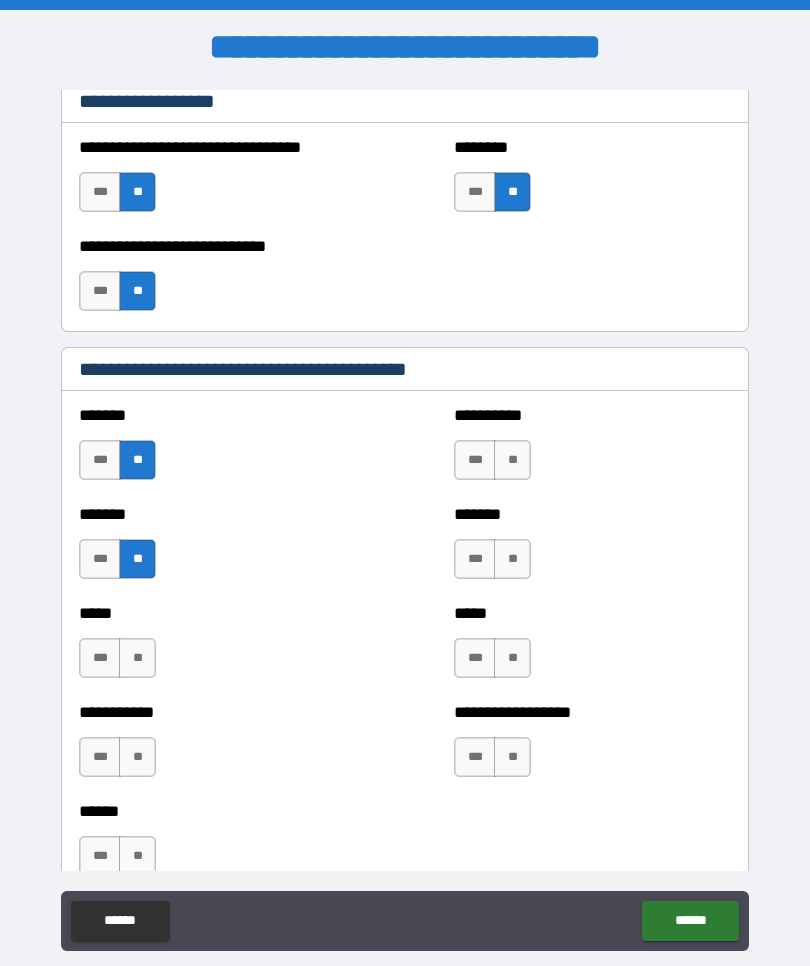 click on "**" at bounding box center (137, 757) 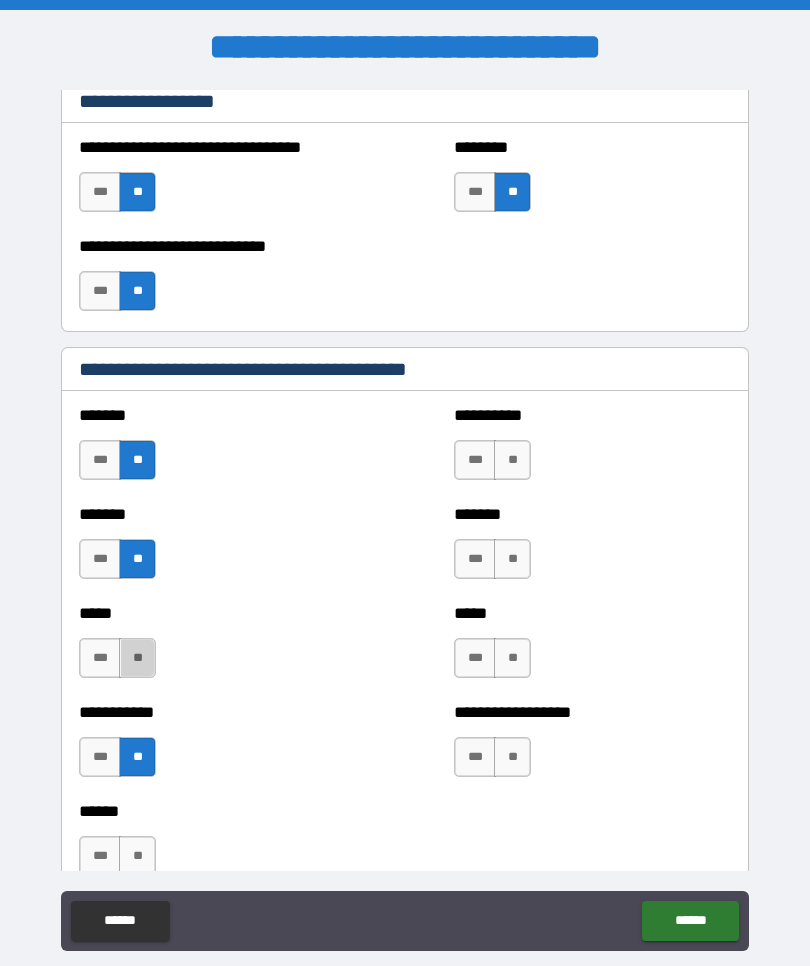 click on "**" at bounding box center [512, 460] 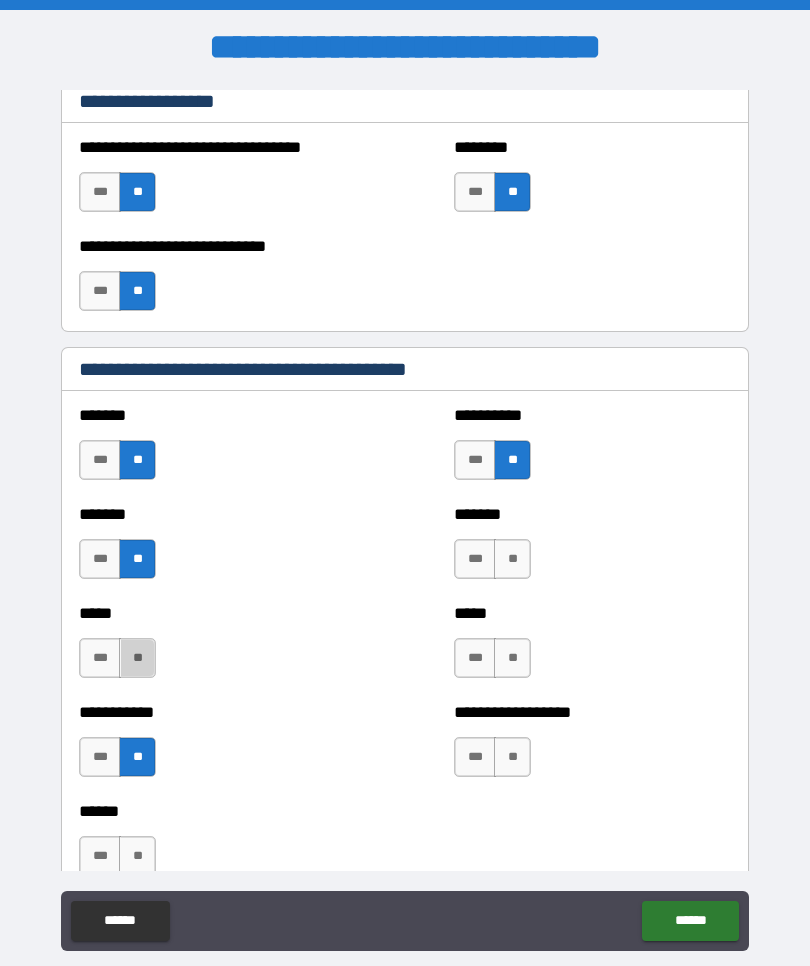 click on "**" at bounding box center [512, 559] 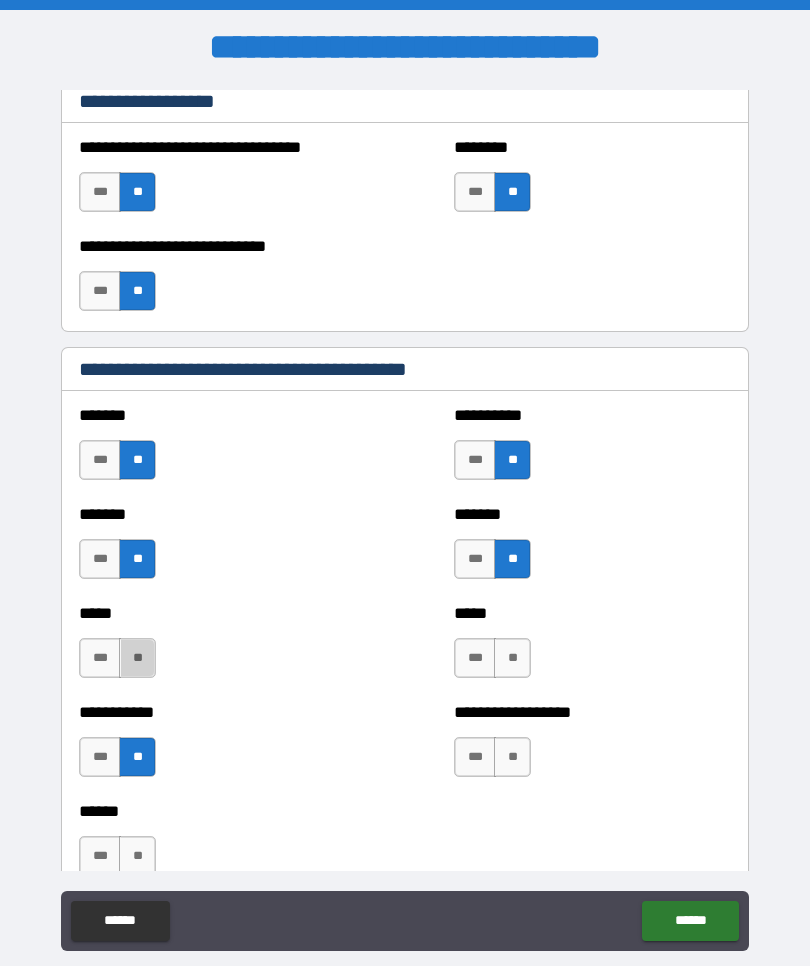 click on "**" at bounding box center [512, 658] 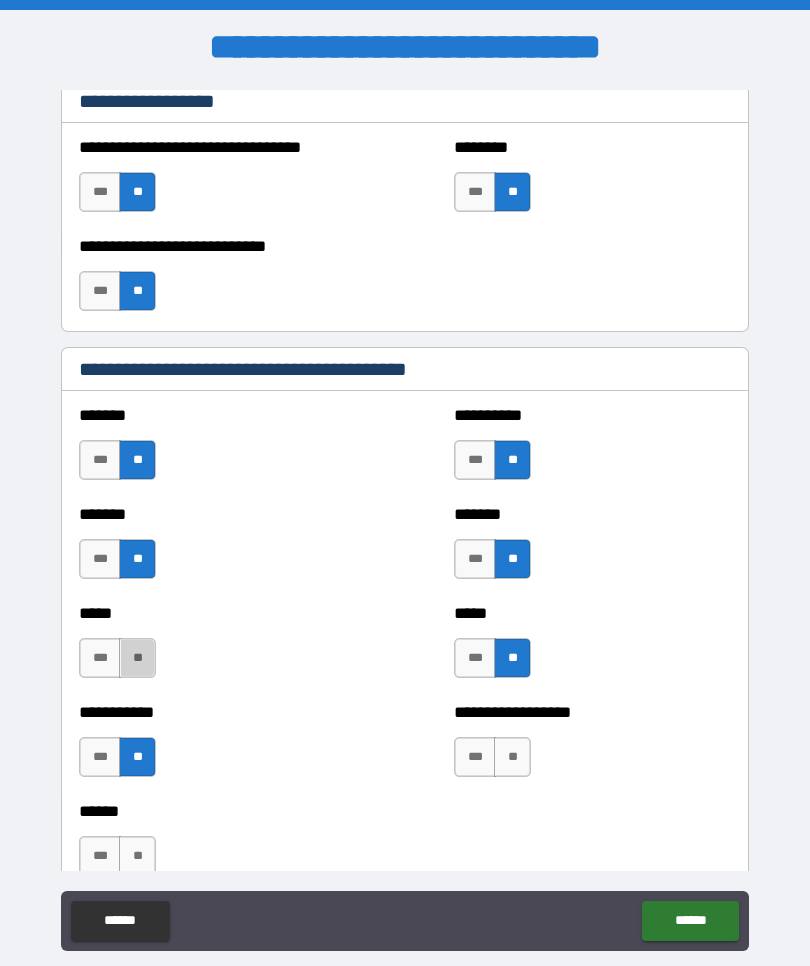 click on "**" at bounding box center [512, 757] 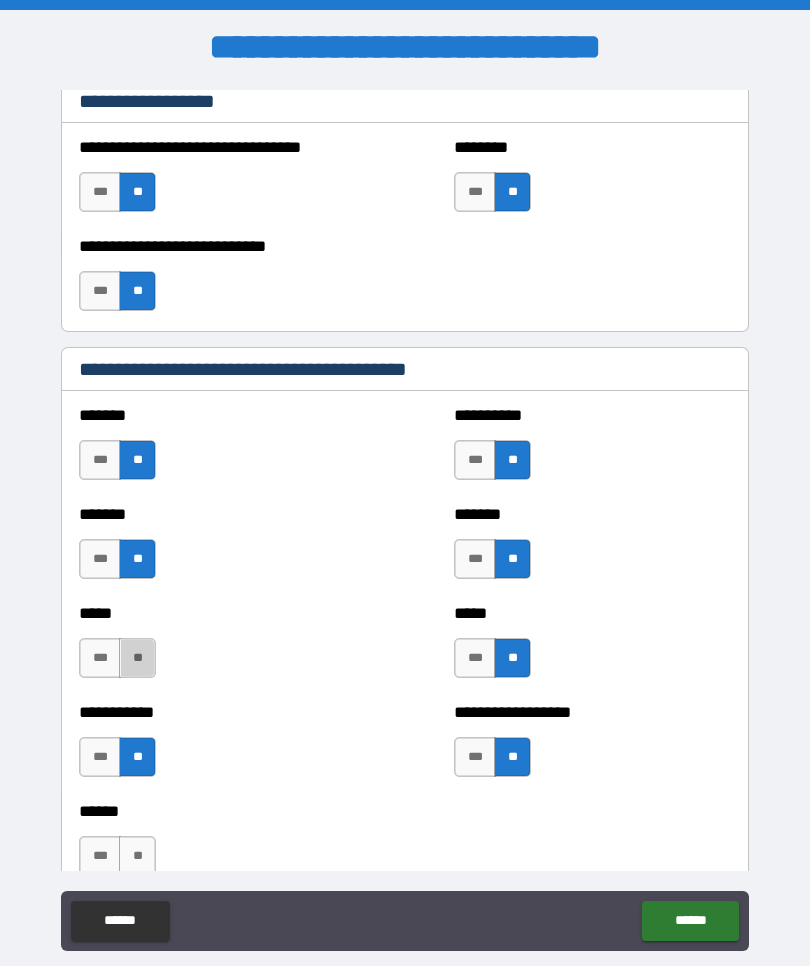 scroll, scrollTop: 1655, scrollLeft: 0, axis: vertical 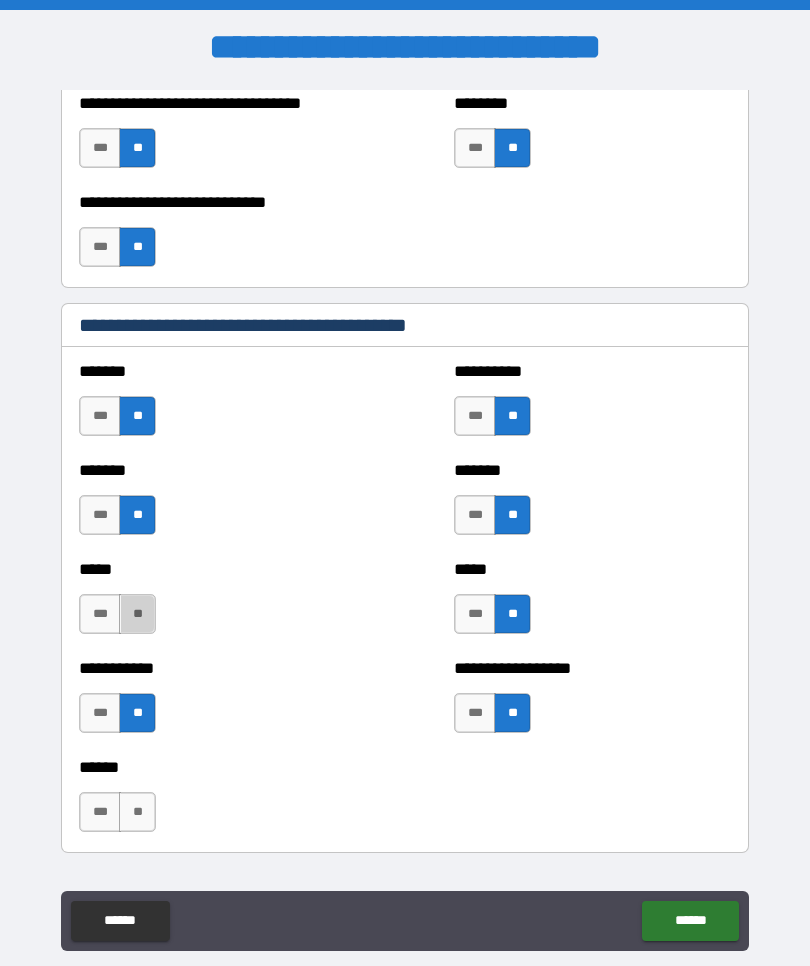 click on "**" at bounding box center [137, 614] 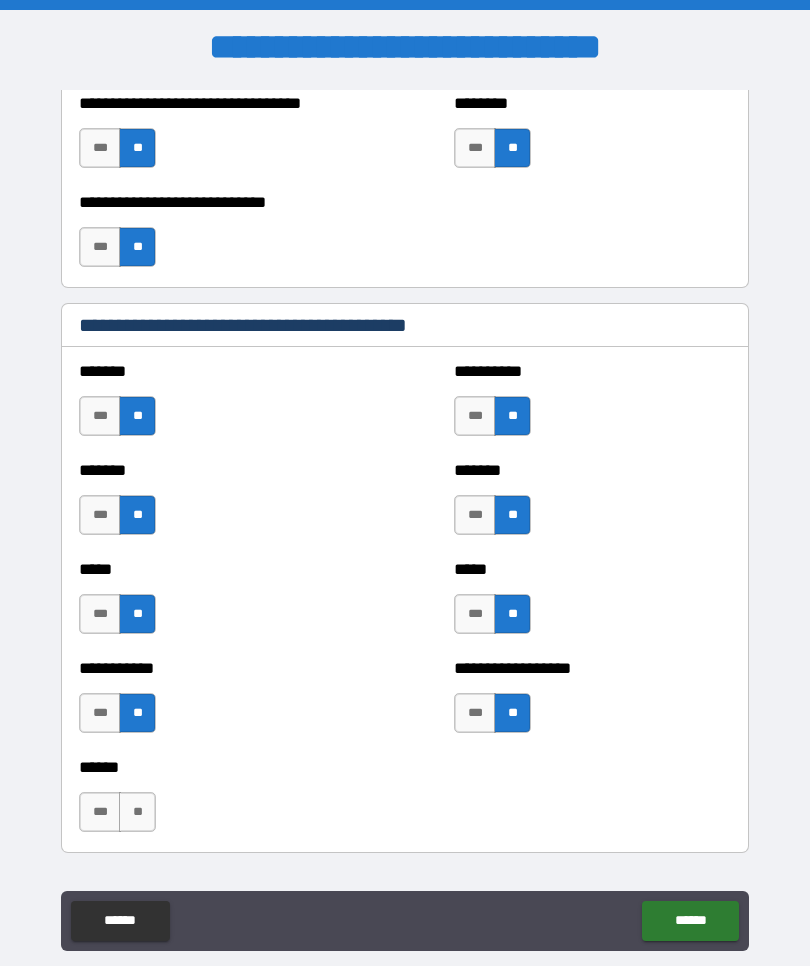click on "***" at bounding box center [100, 812] 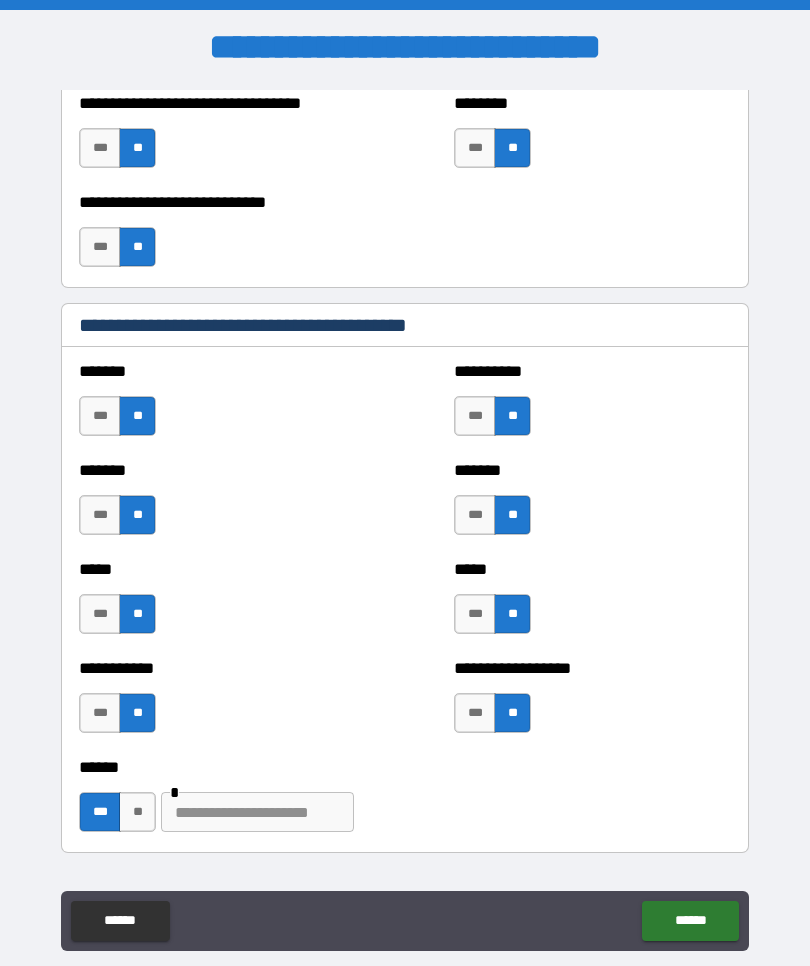 click at bounding box center (257, 812) 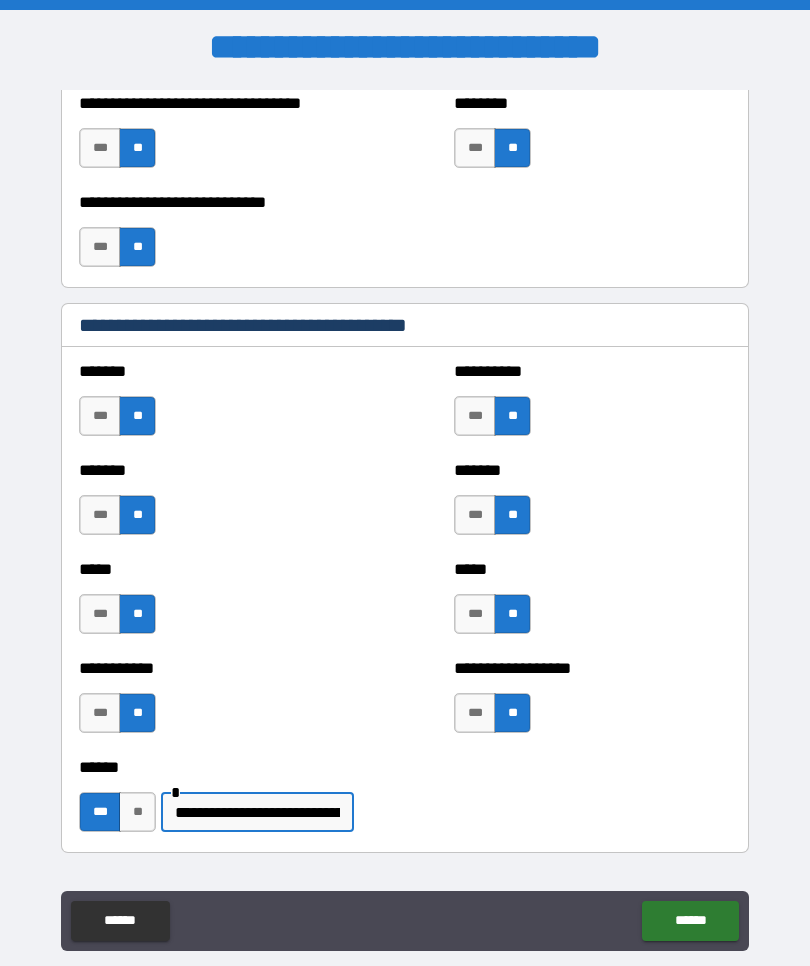 click on "**********" at bounding box center (257, 812) 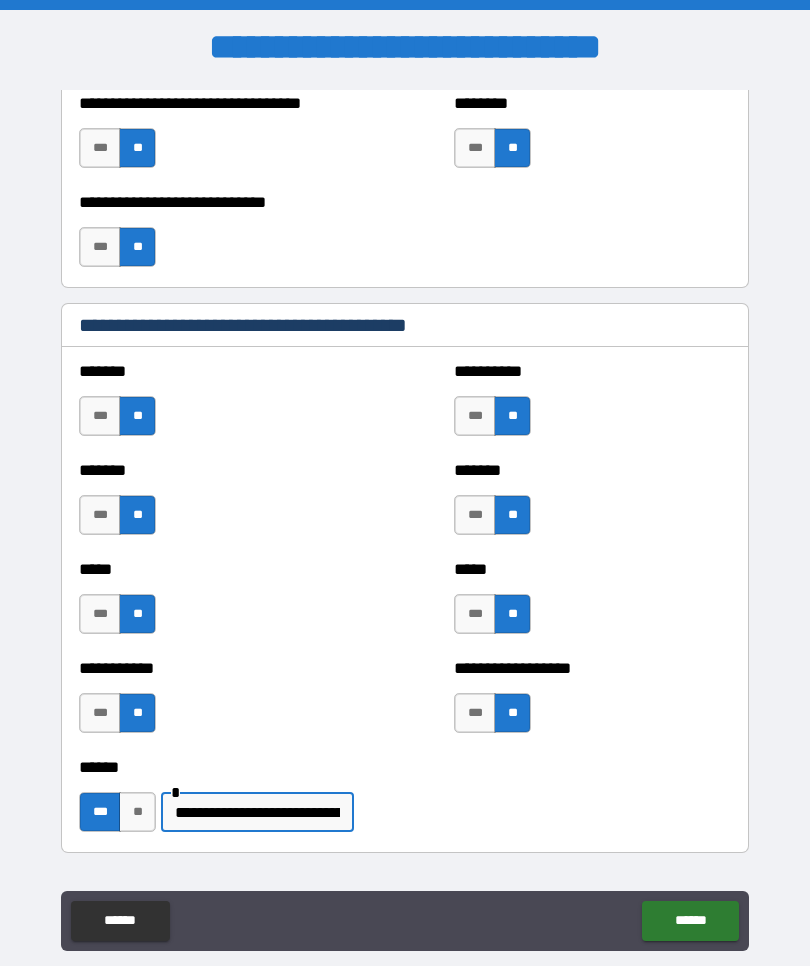 click on "**********" at bounding box center [257, 812] 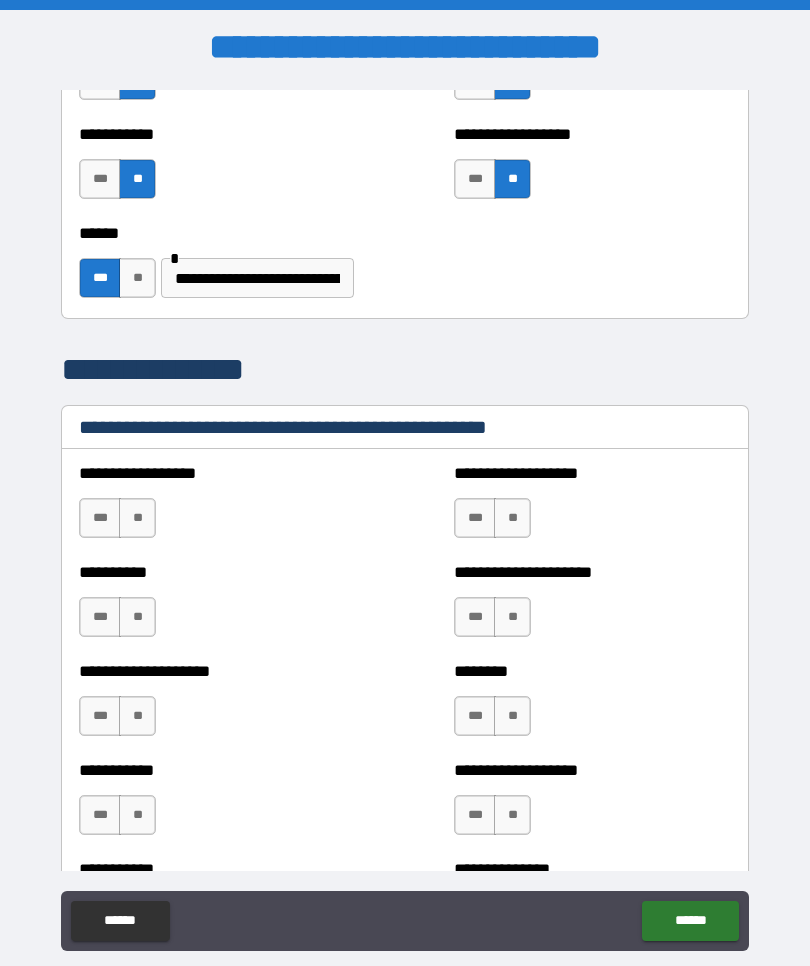 scroll, scrollTop: 2190, scrollLeft: 0, axis: vertical 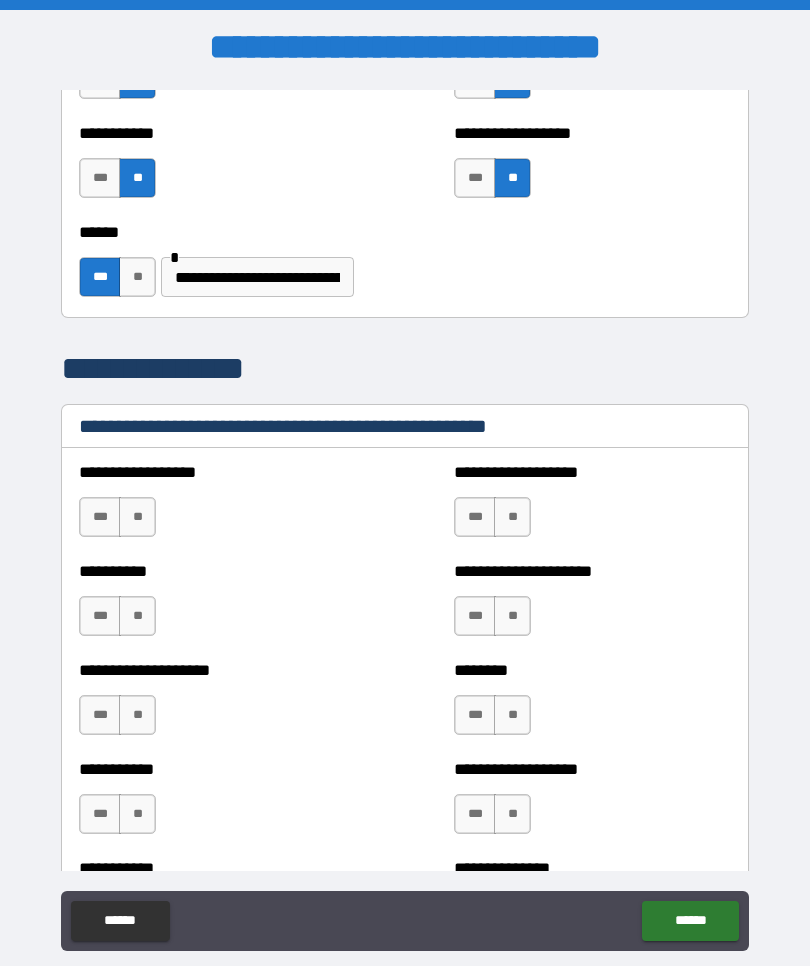 click on "**" at bounding box center [137, 517] 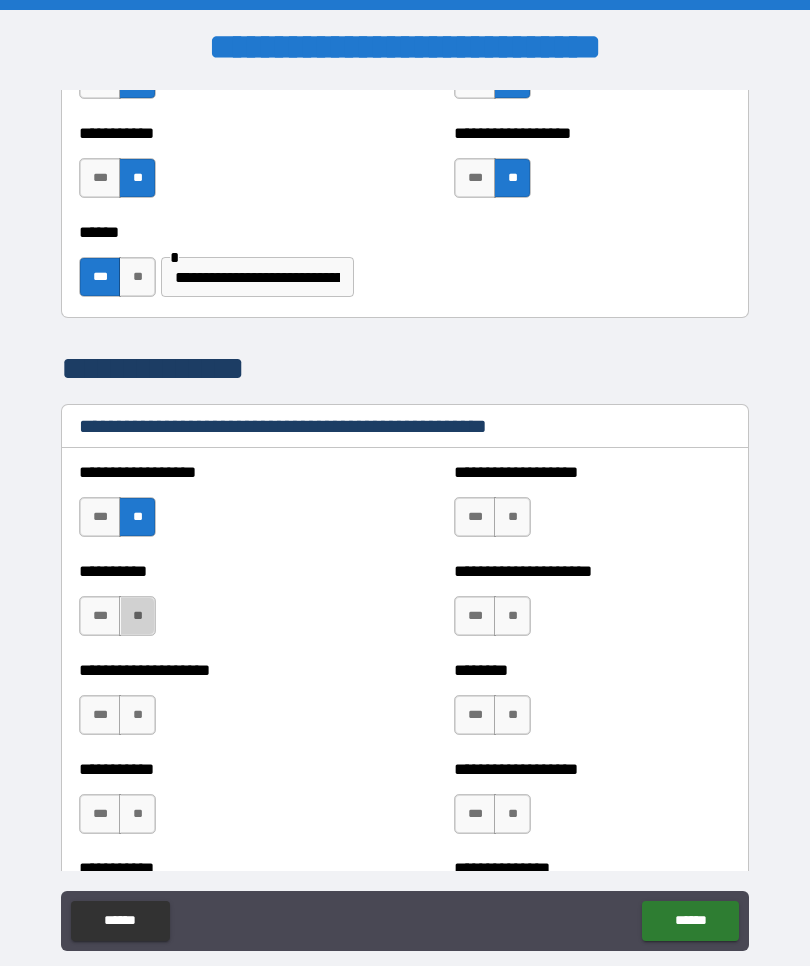 click on "**" at bounding box center (137, 616) 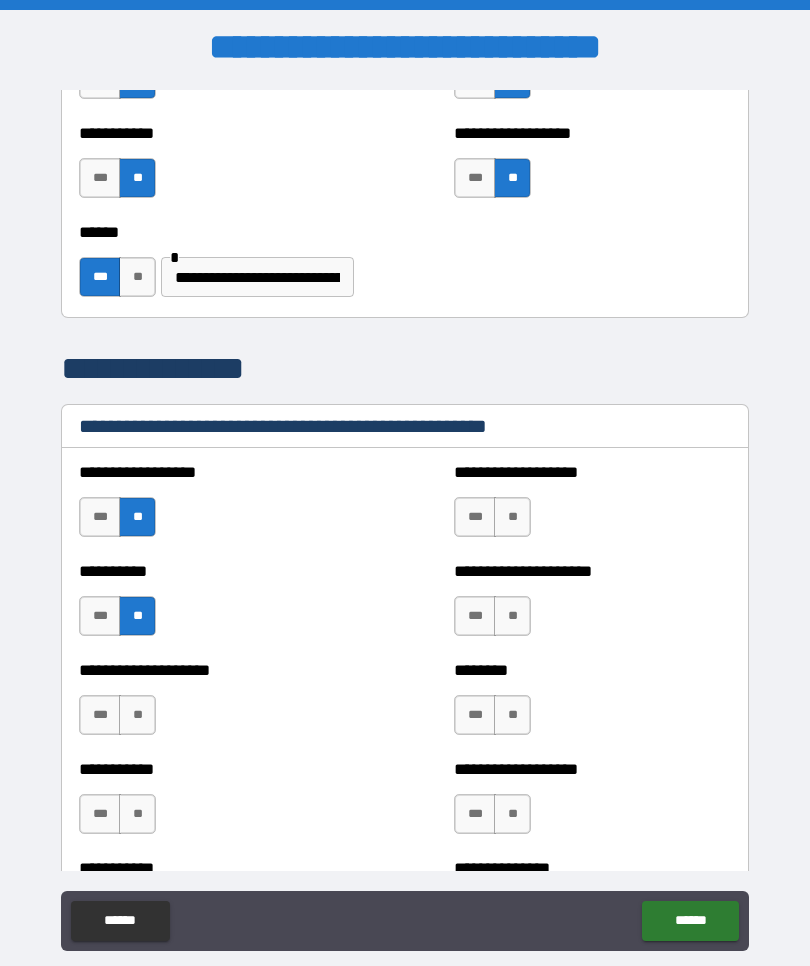 click on "**" at bounding box center [137, 715] 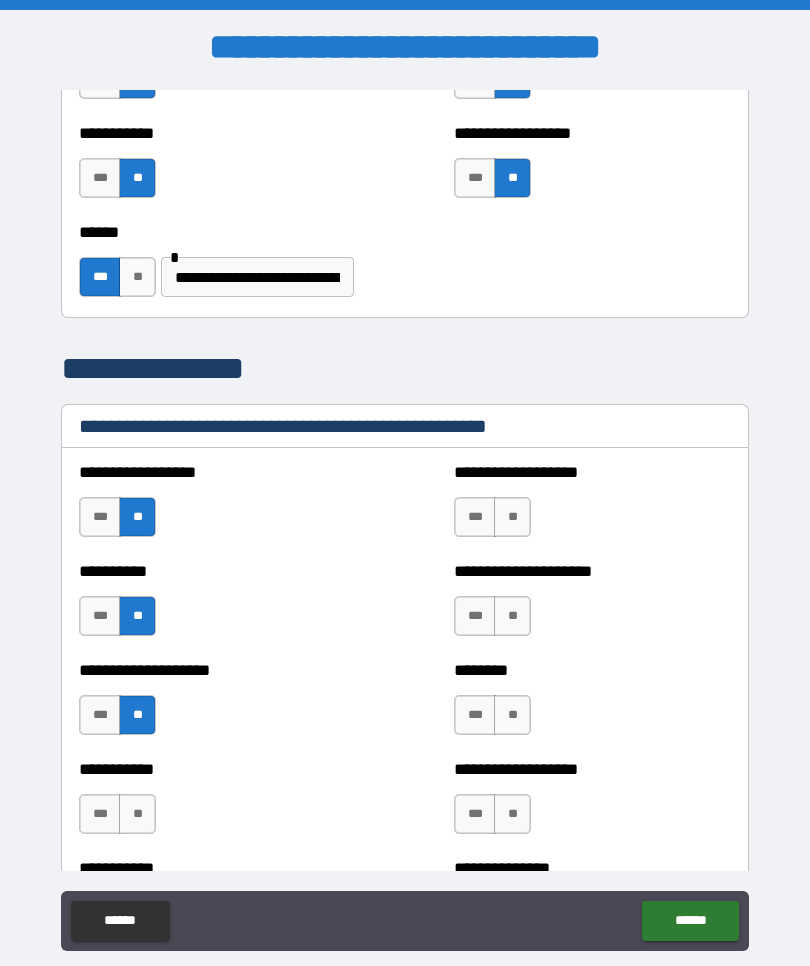 click on "**" at bounding box center [137, 814] 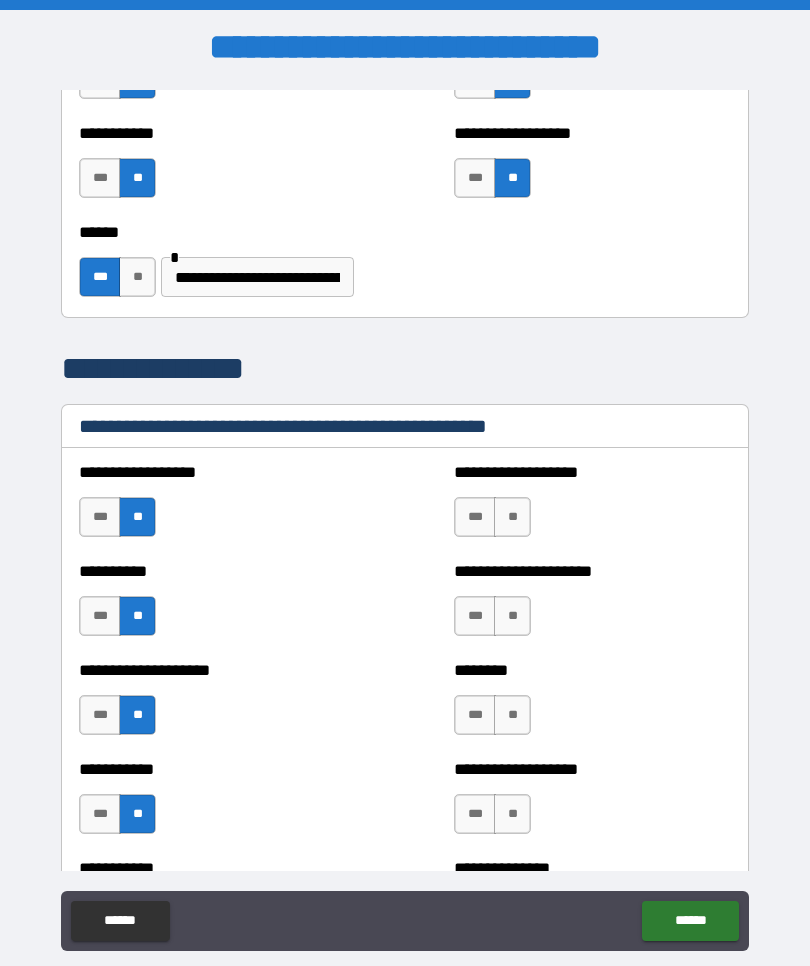 click on "***" at bounding box center [475, 814] 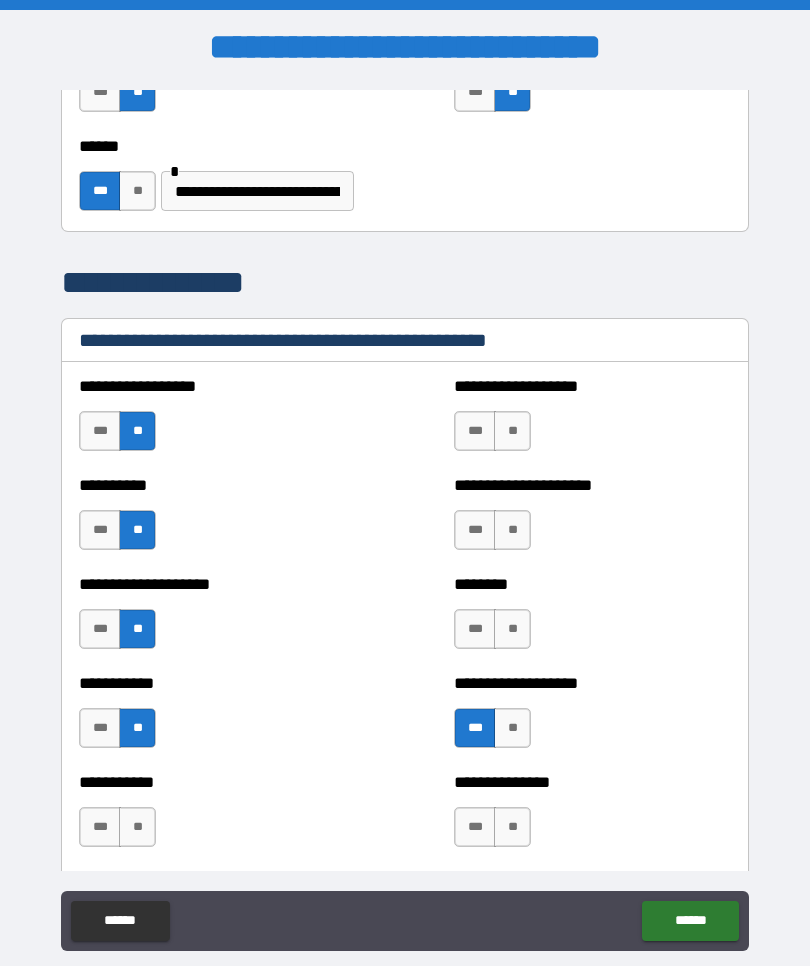 scroll, scrollTop: 2277, scrollLeft: 0, axis: vertical 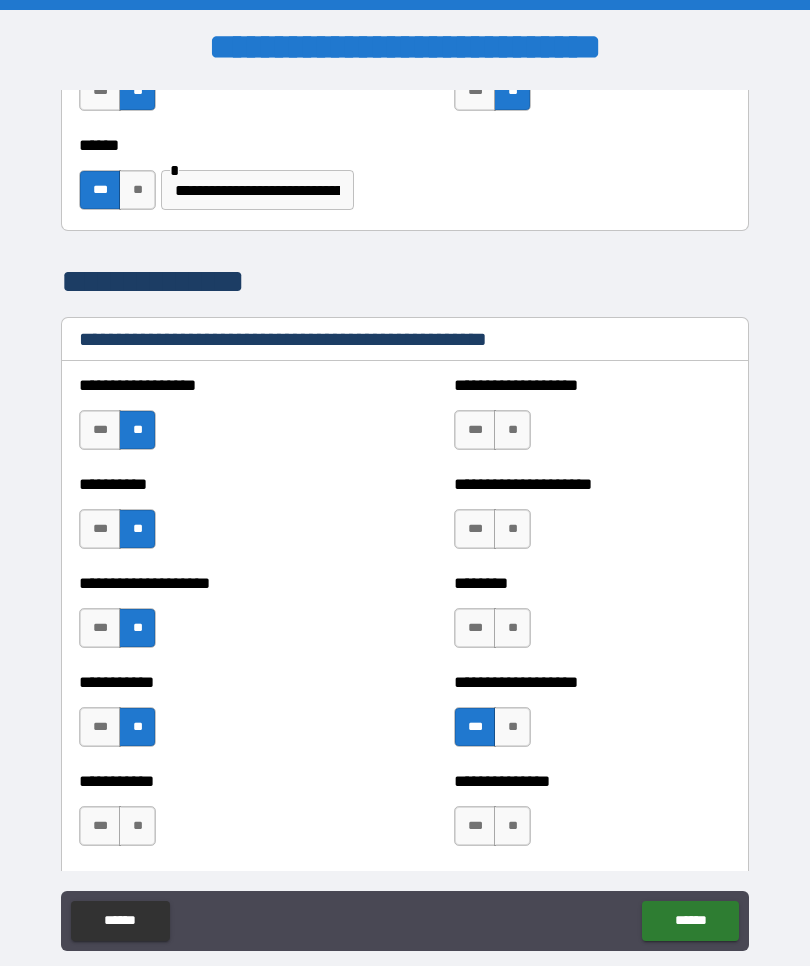 click on "**" at bounding box center (512, 727) 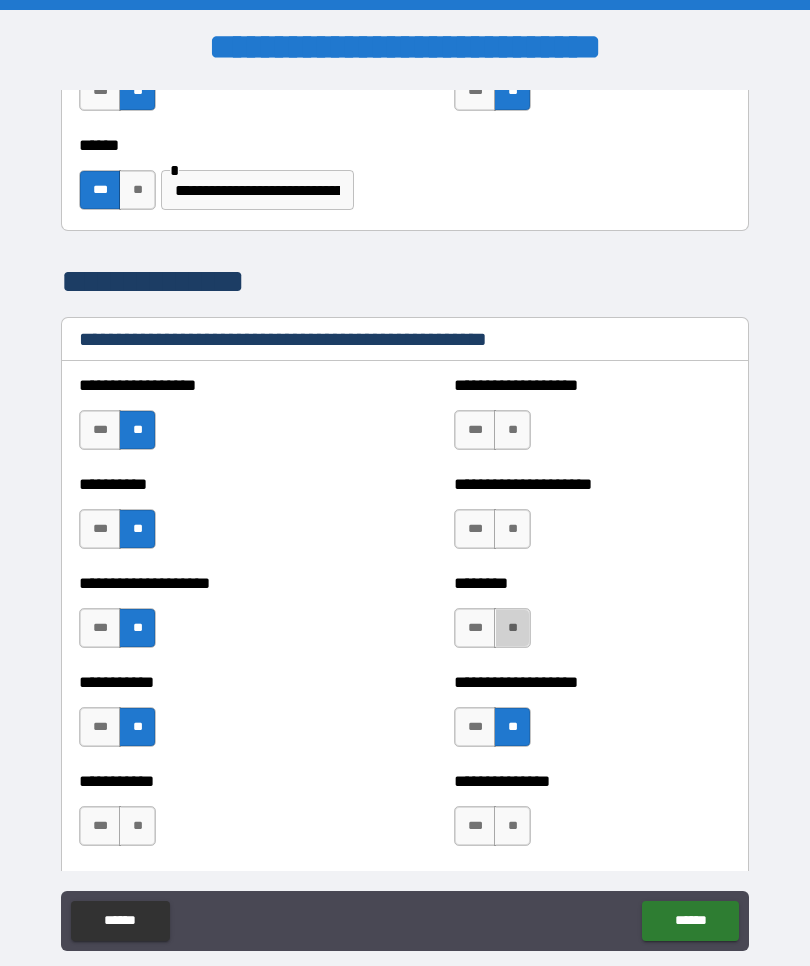 click on "**" at bounding box center [512, 628] 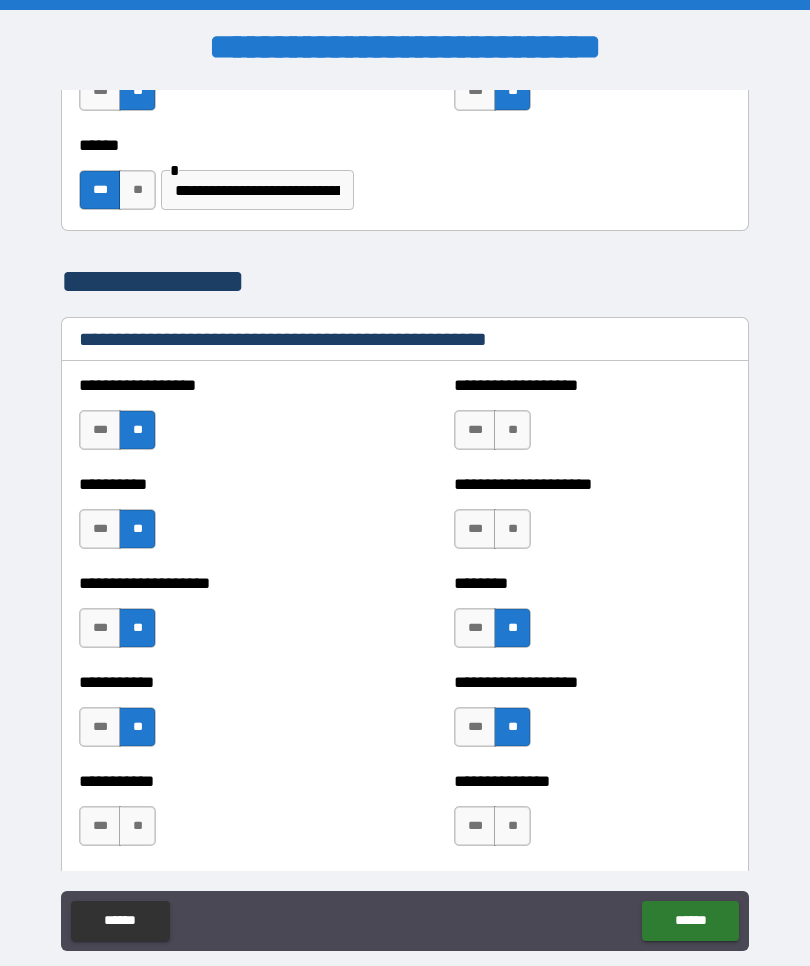 click on "**" at bounding box center (512, 529) 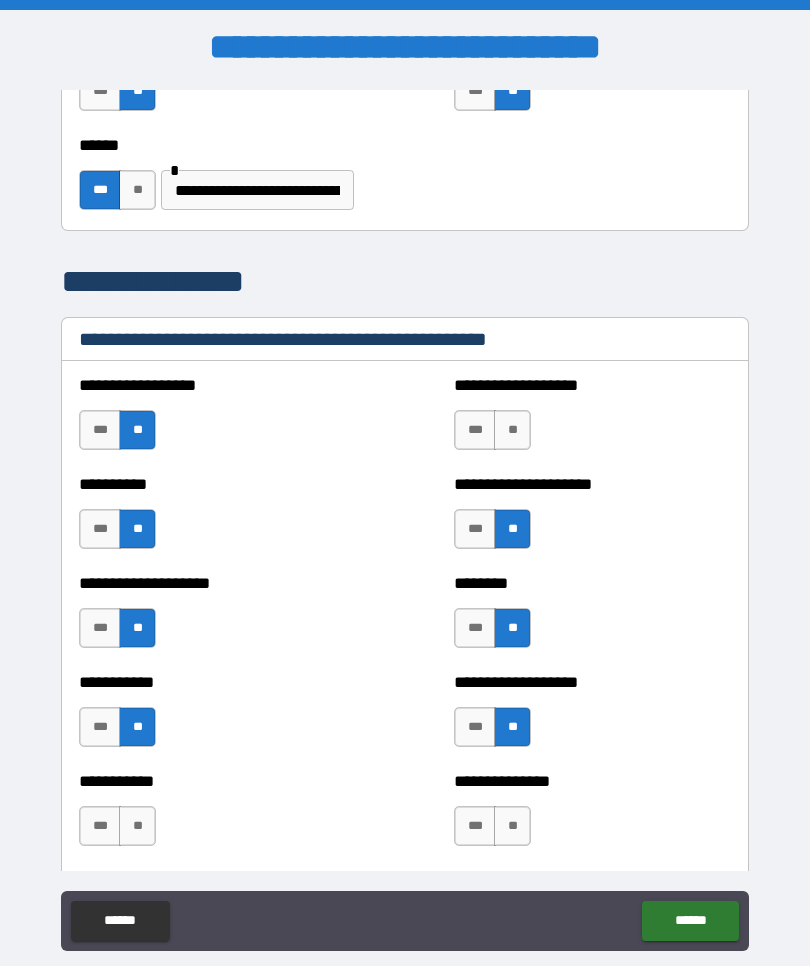 click on "**" at bounding box center (512, 430) 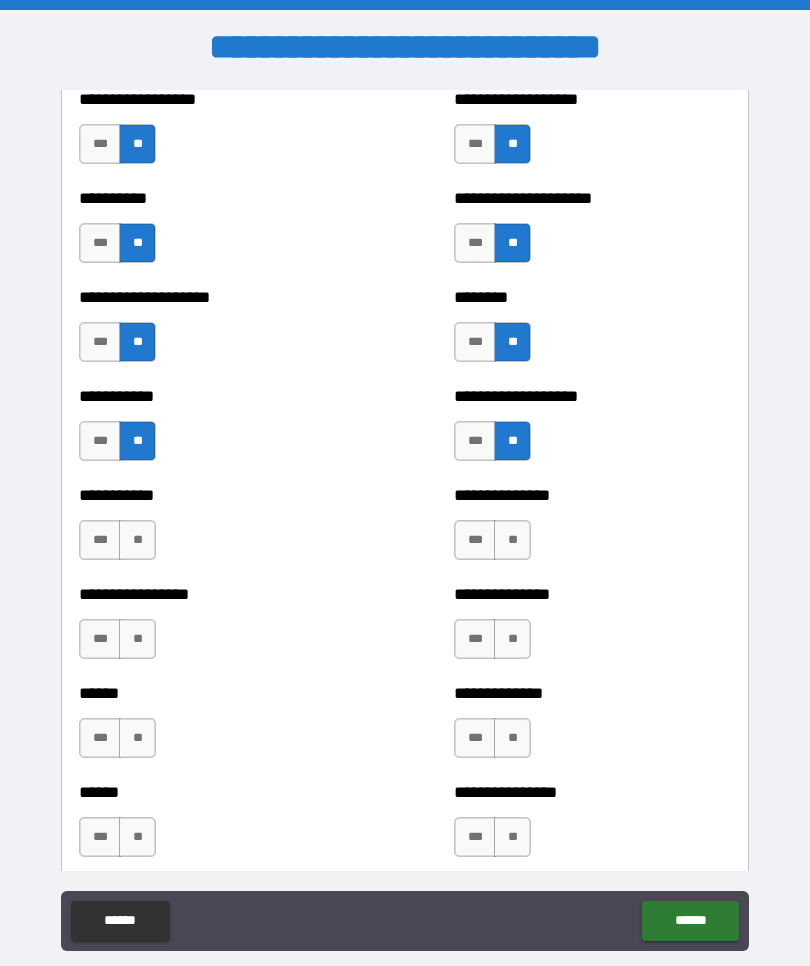 scroll, scrollTop: 2567, scrollLeft: 0, axis: vertical 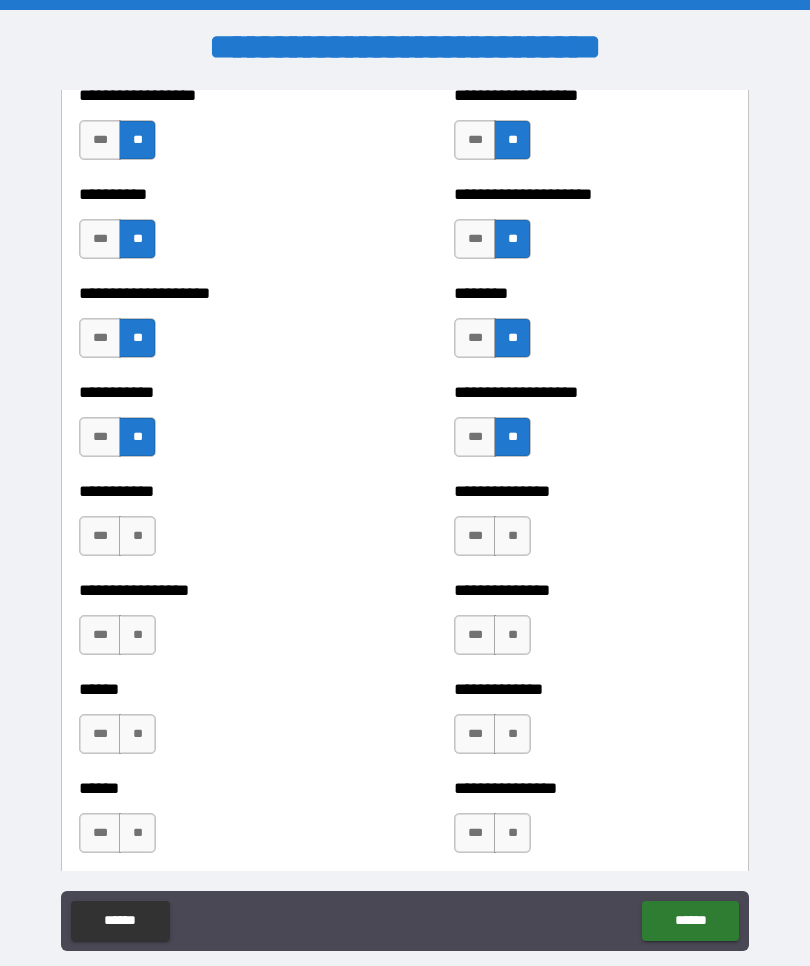 click on "**" at bounding box center [512, 536] 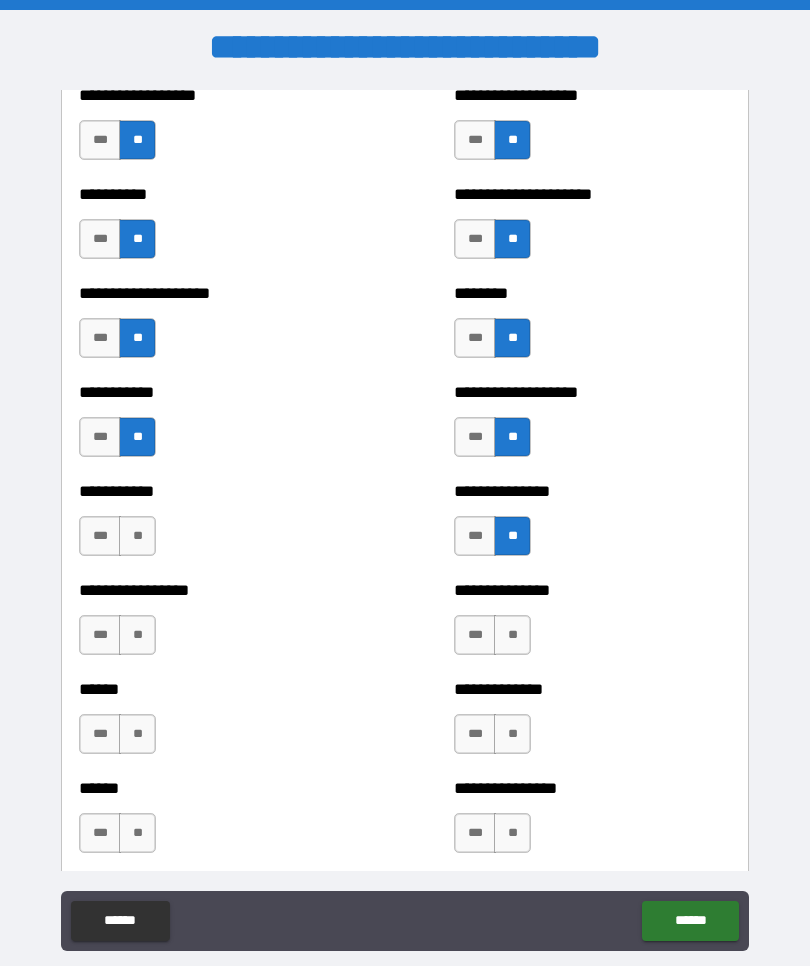 click on "**" at bounding box center [512, 635] 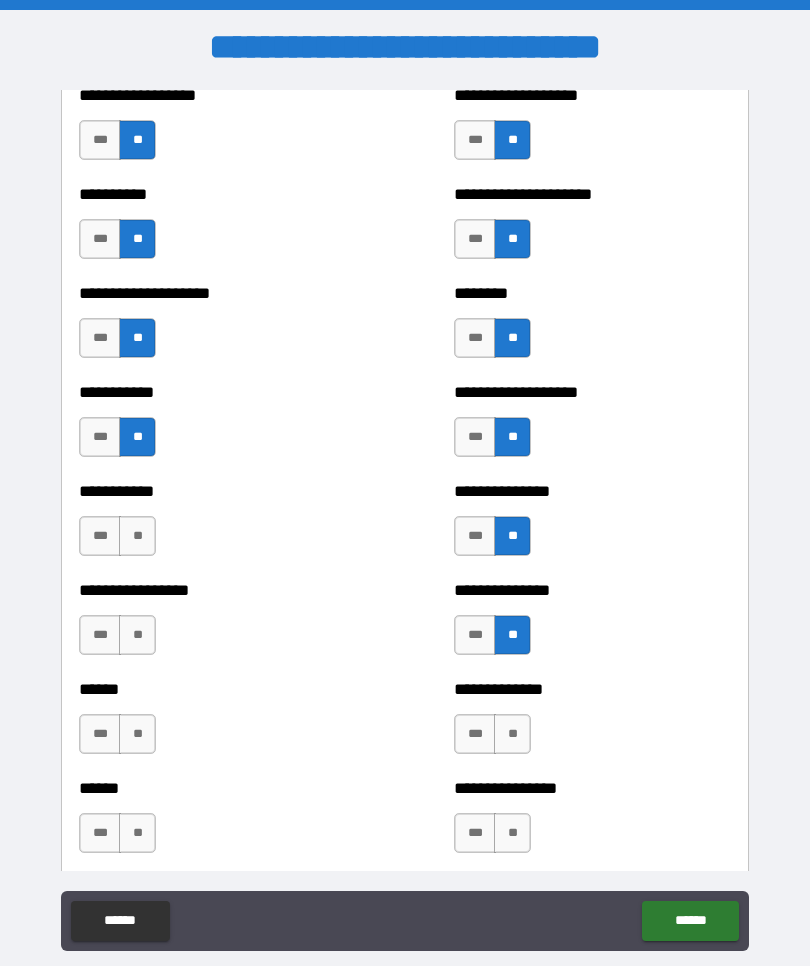 click on "***" at bounding box center [100, 536] 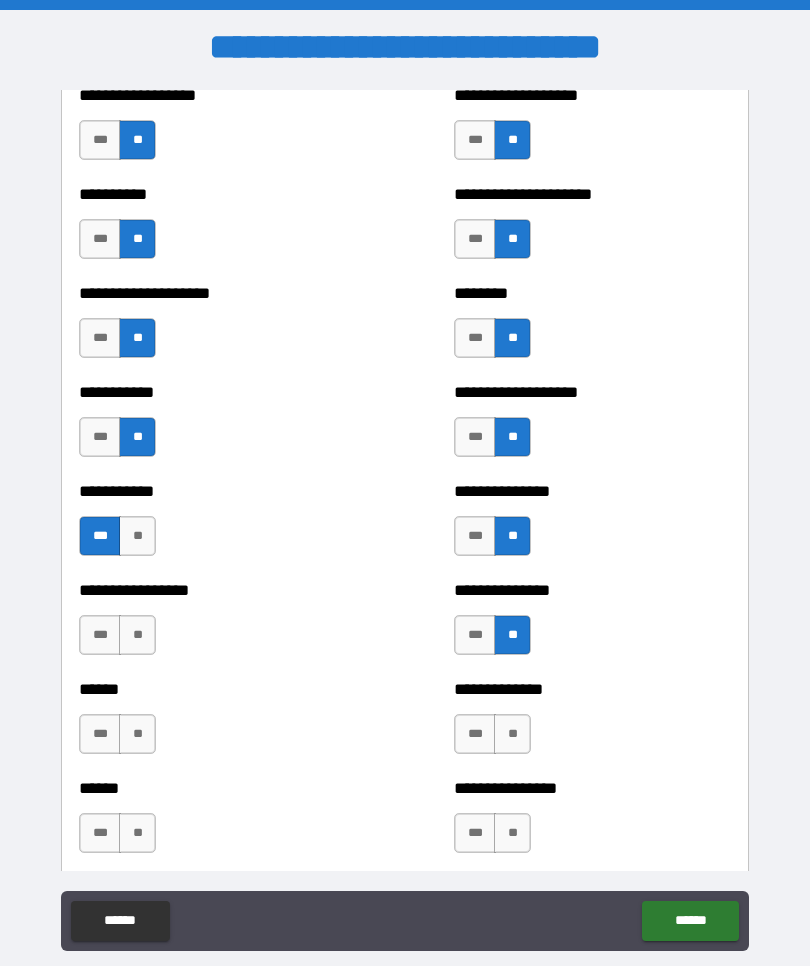 click on "**" at bounding box center (137, 635) 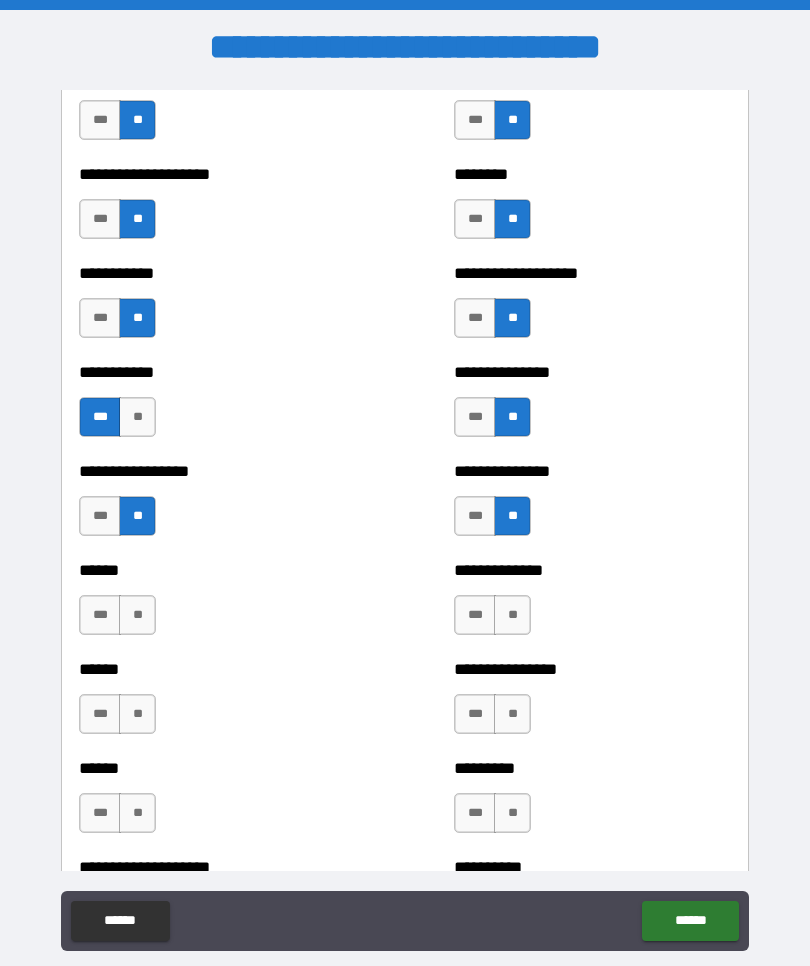 scroll, scrollTop: 2690, scrollLeft: 0, axis: vertical 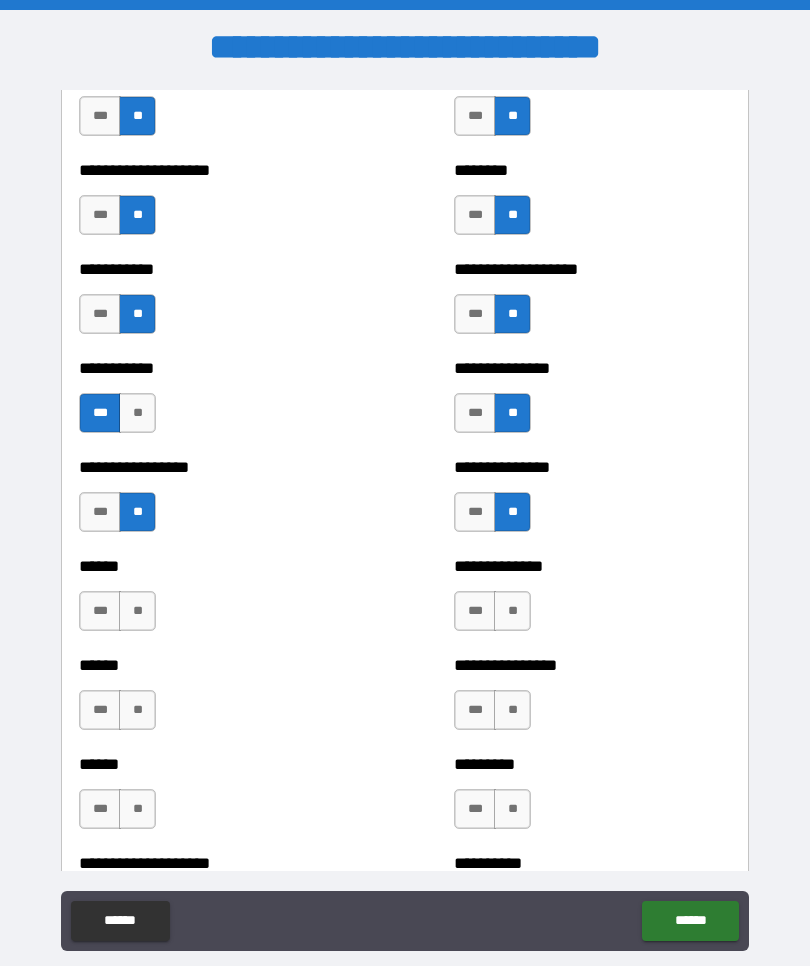 click on "**" at bounding box center (137, 611) 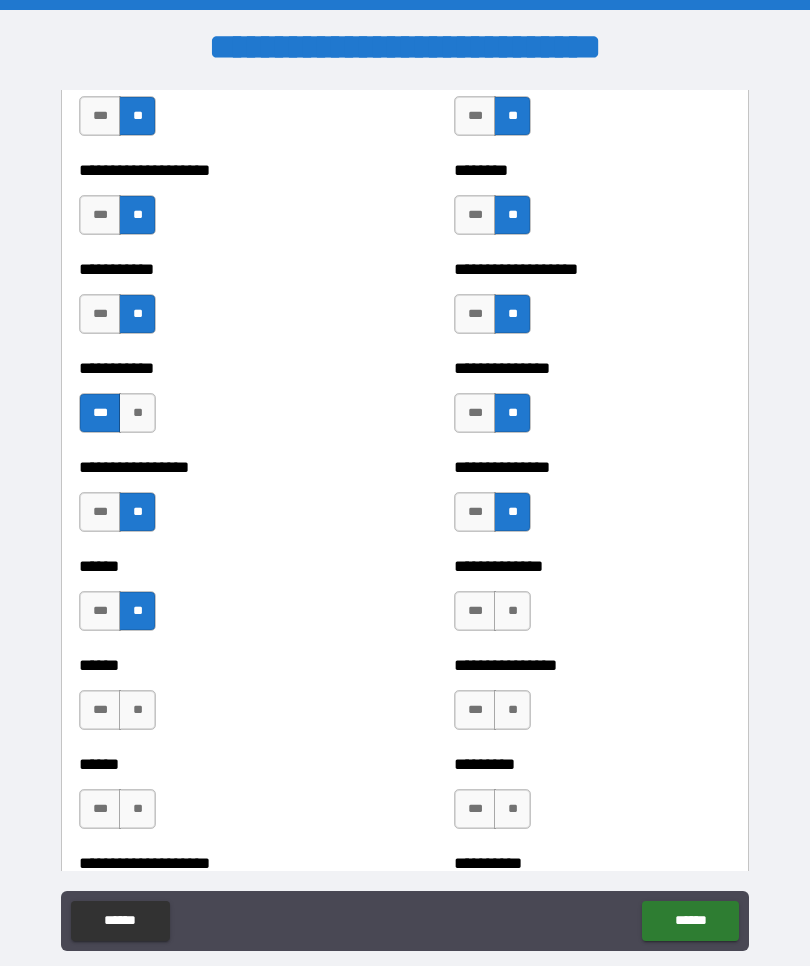 click on "**" at bounding box center [137, 710] 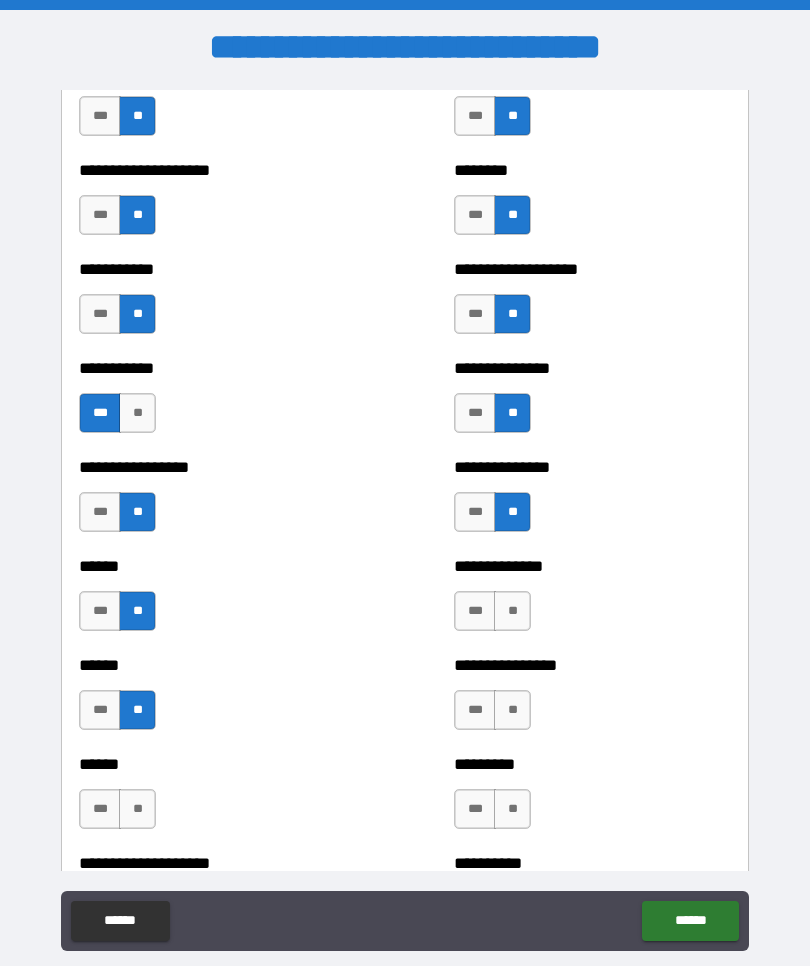 click on "**" at bounding box center [137, 809] 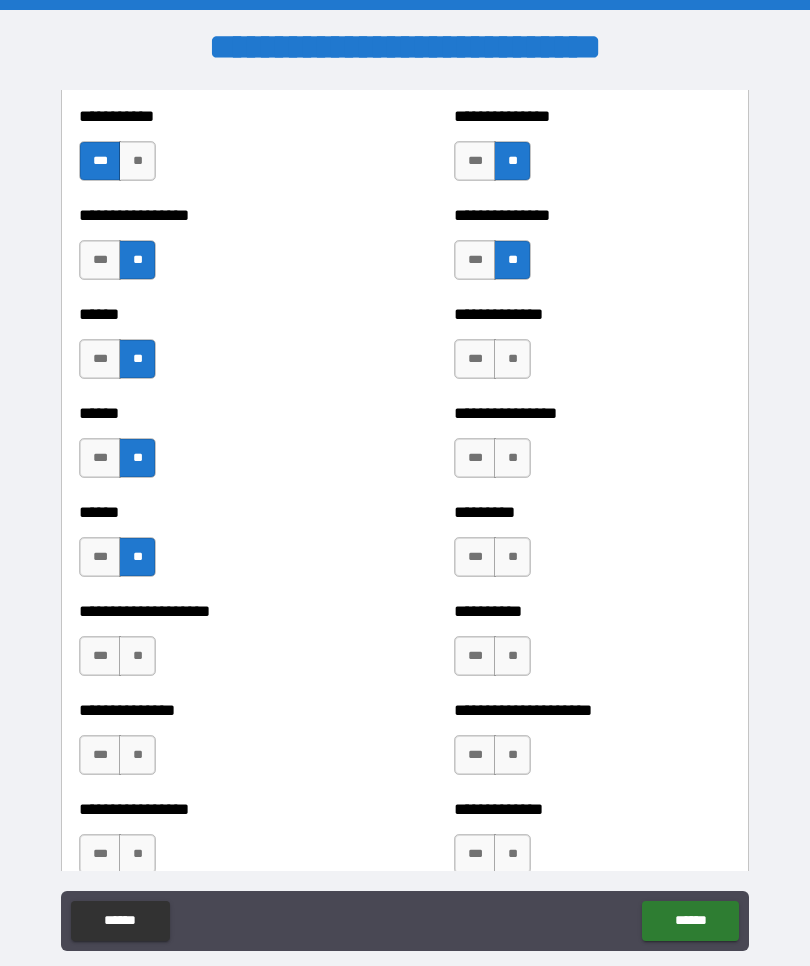 scroll, scrollTop: 2944, scrollLeft: 0, axis: vertical 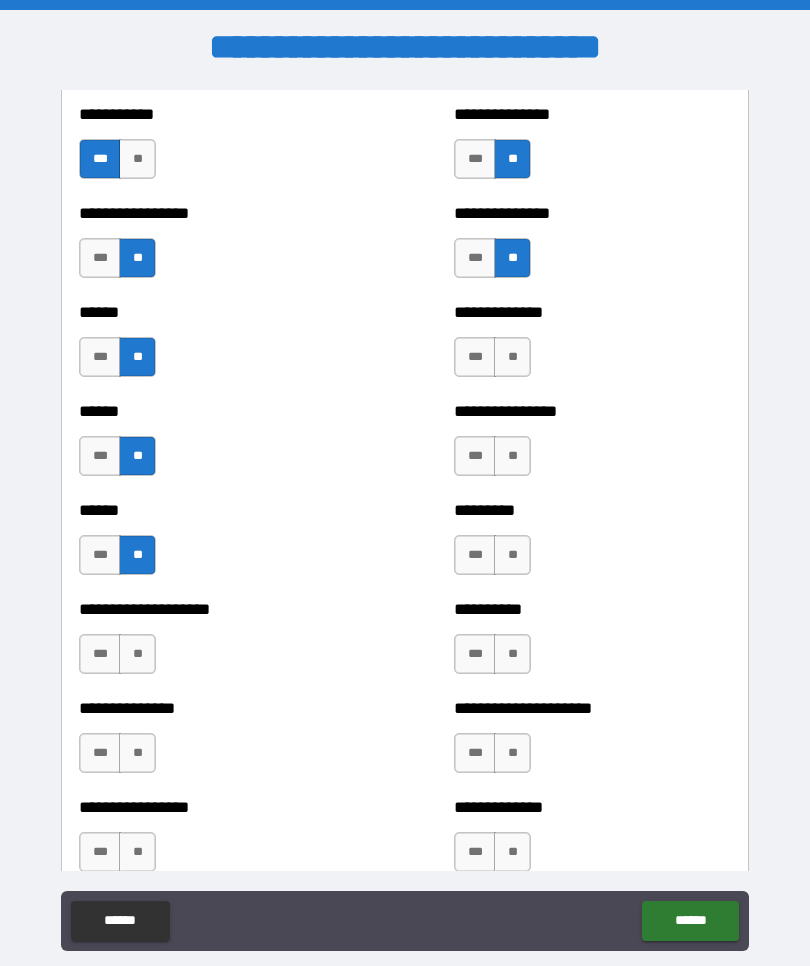 click on "**" at bounding box center (512, 357) 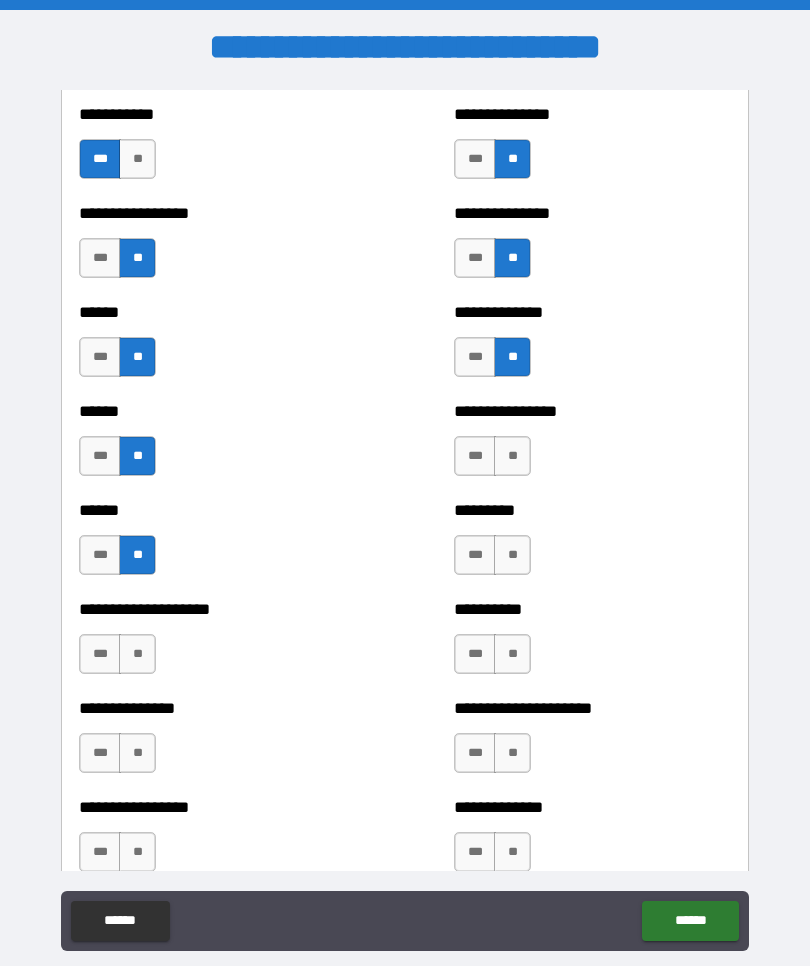 click on "**" at bounding box center (512, 456) 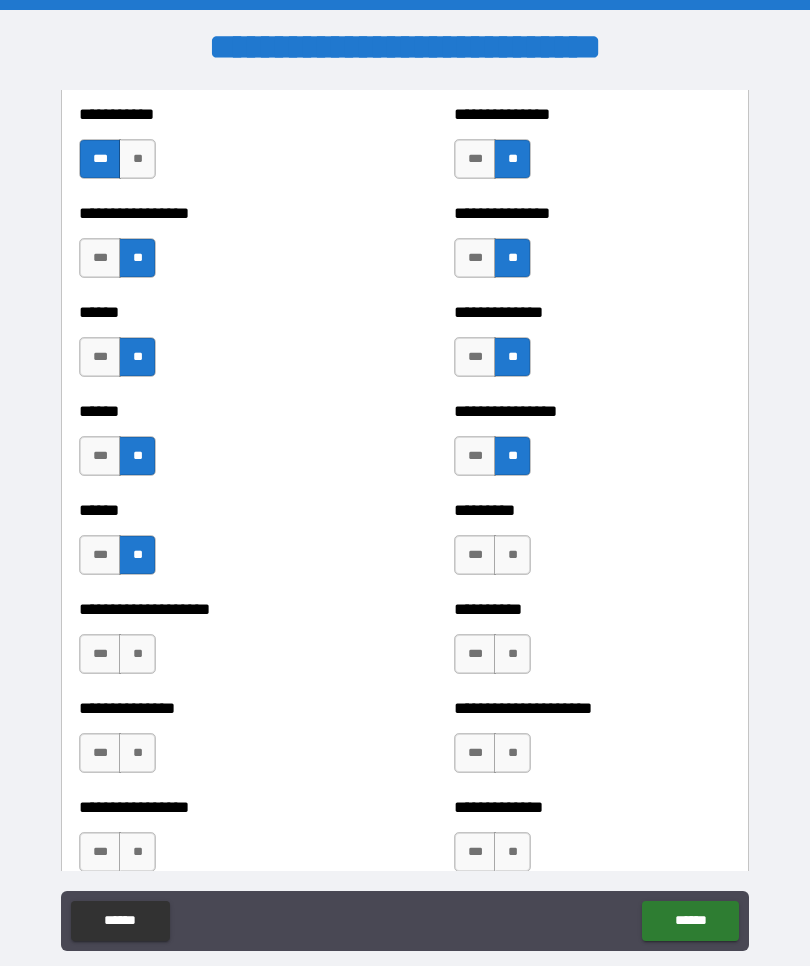 click on "**" at bounding box center [512, 555] 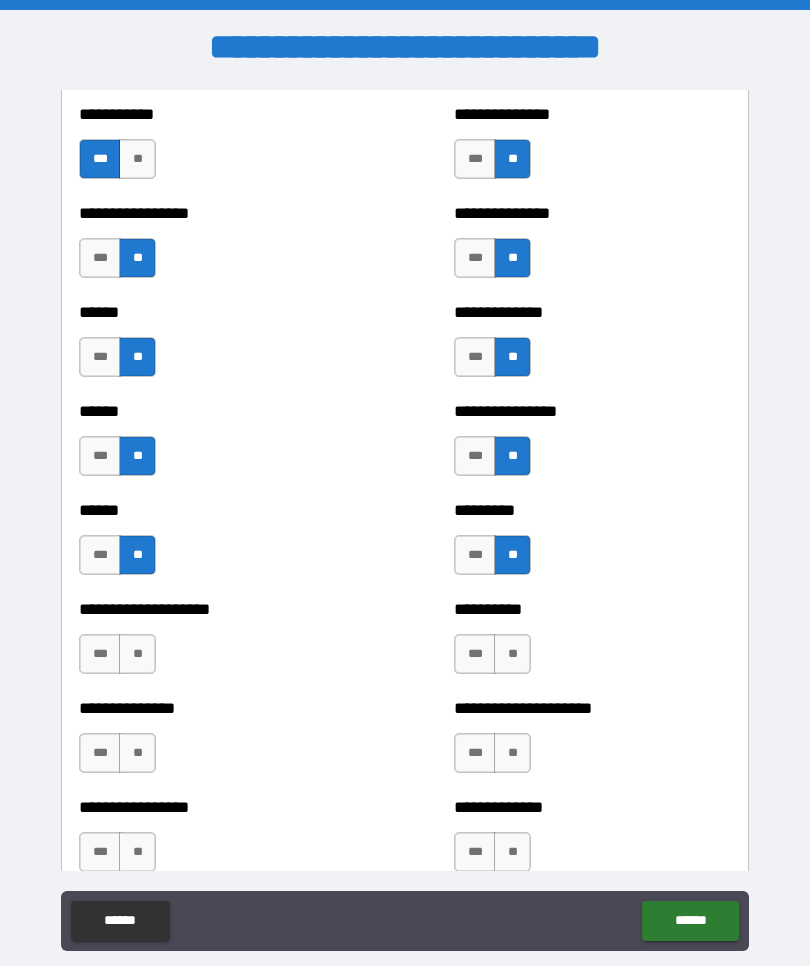 click on "**" at bounding box center [512, 654] 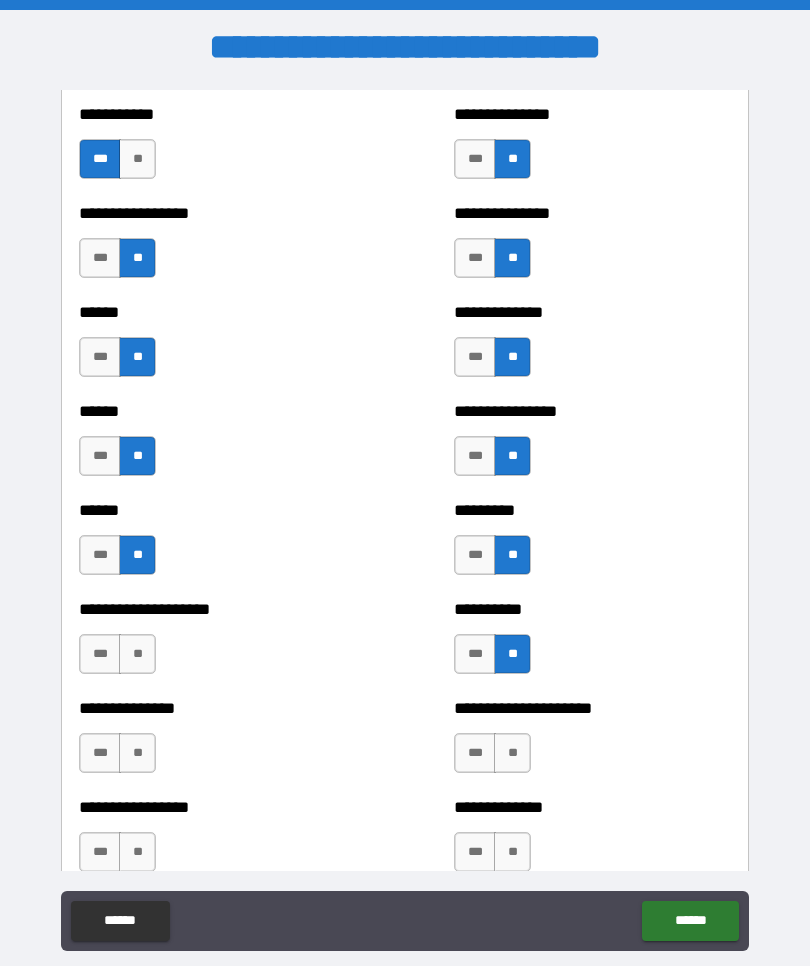 click on "**" at bounding box center [137, 654] 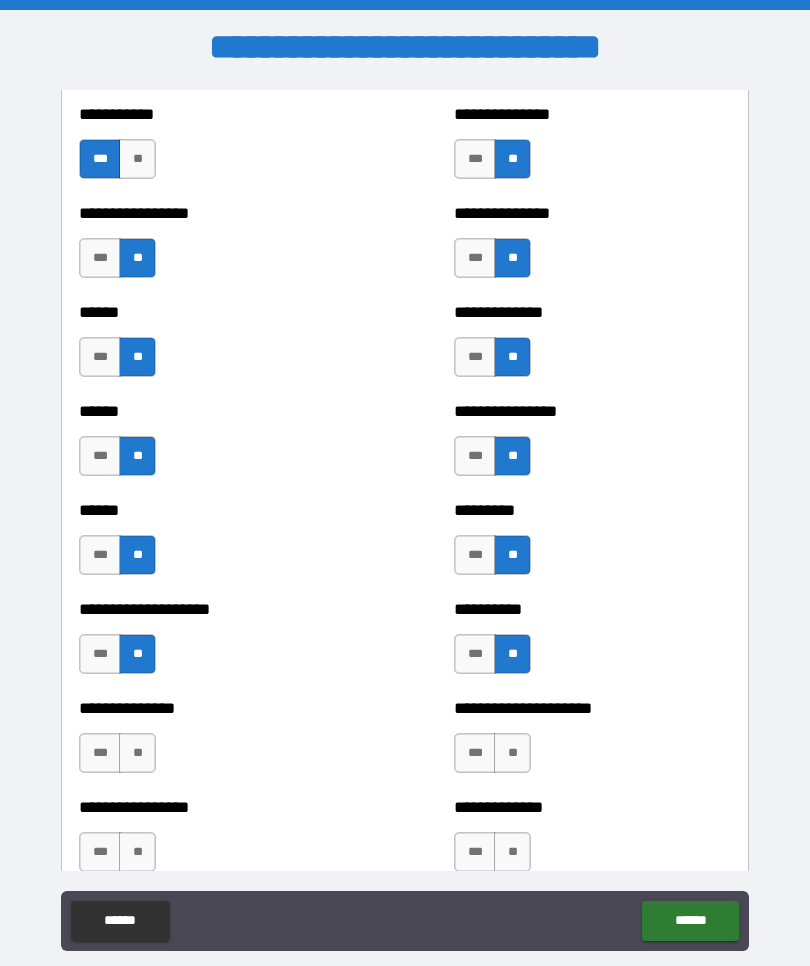 click on "**" at bounding box center [137, 753] 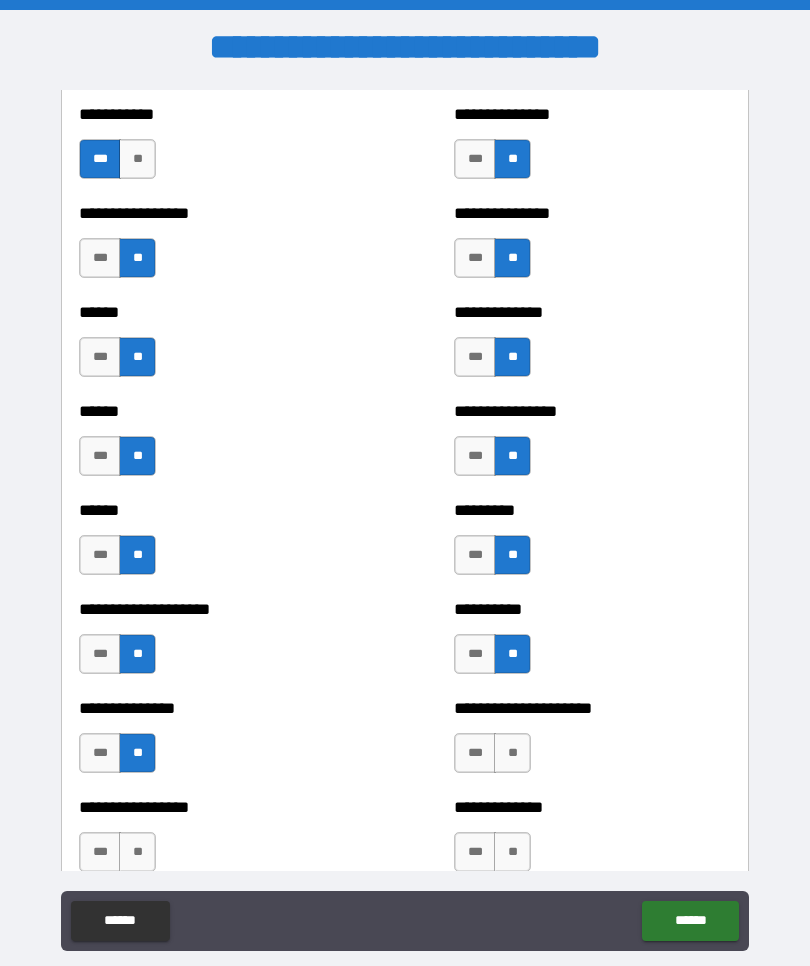 click on "**" at bounding box center [512, 753] 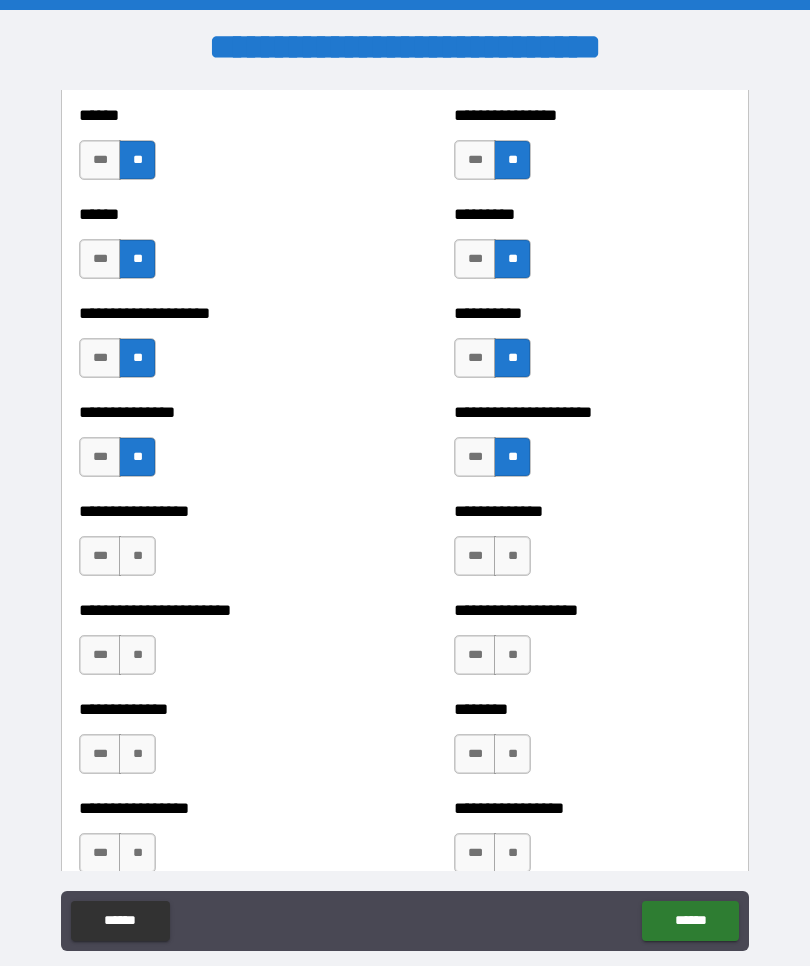 scroll, scrollTop: 3240, scrollLeft: 0, axis: vertical 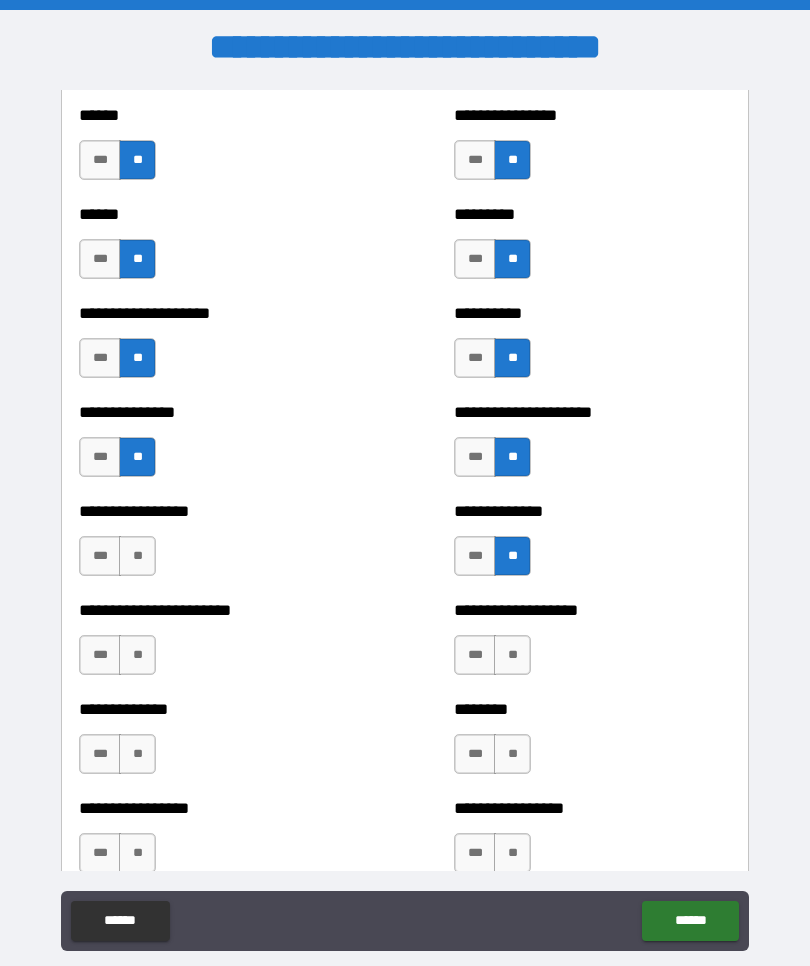 click on "**" at bounding box center (512, 655) 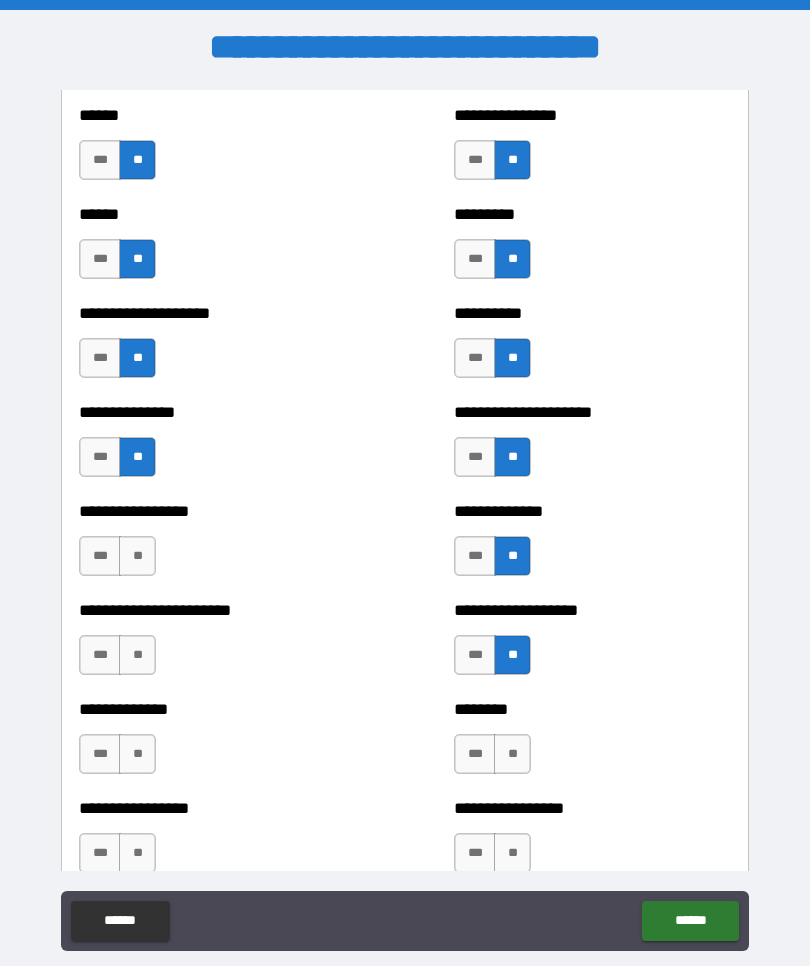 click on "**" at bounding box center [512, 754] 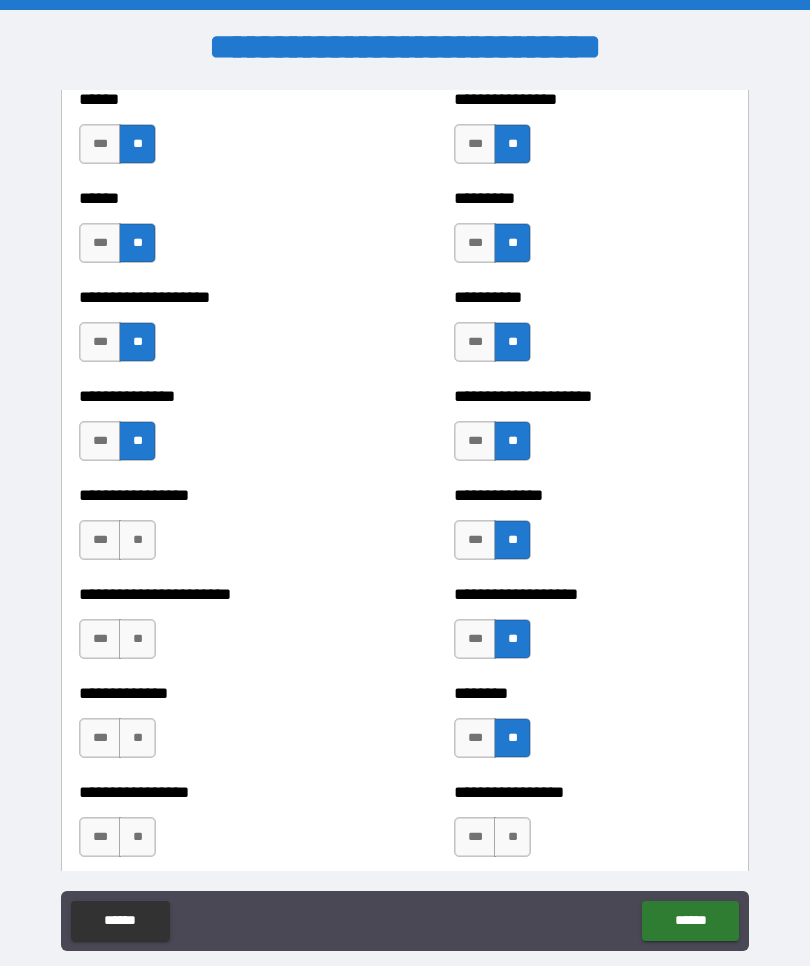 scroll, scrollTop: 3263, scrollLeft: 0, axis: vertical 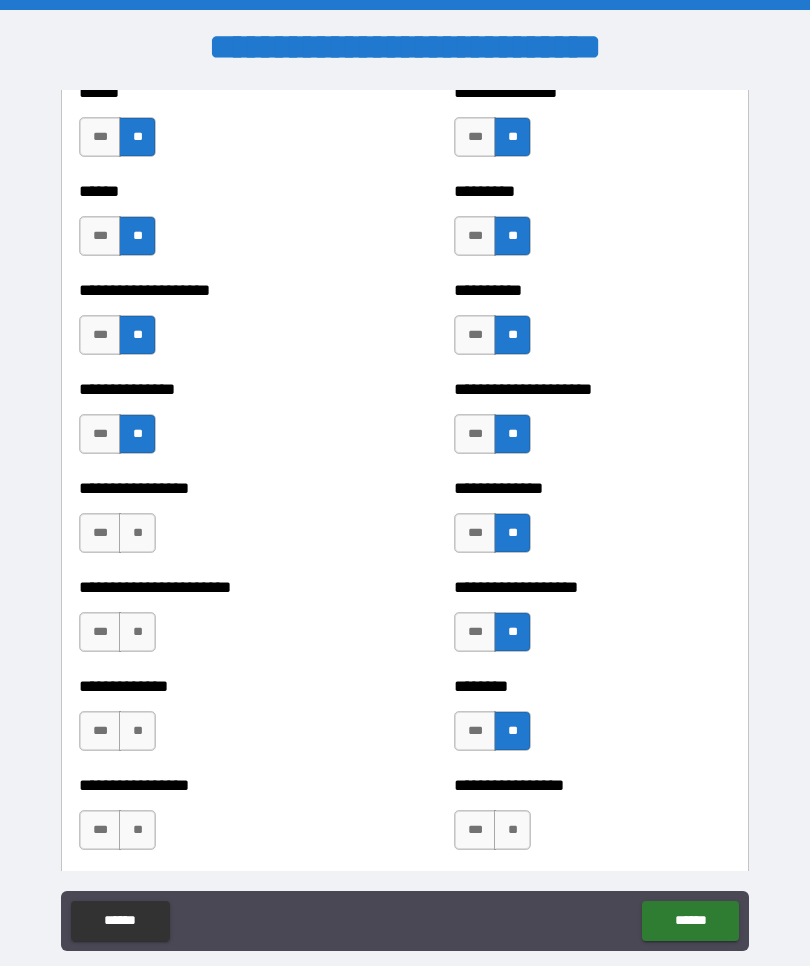 click on "***" at bounding box center (100, 731) 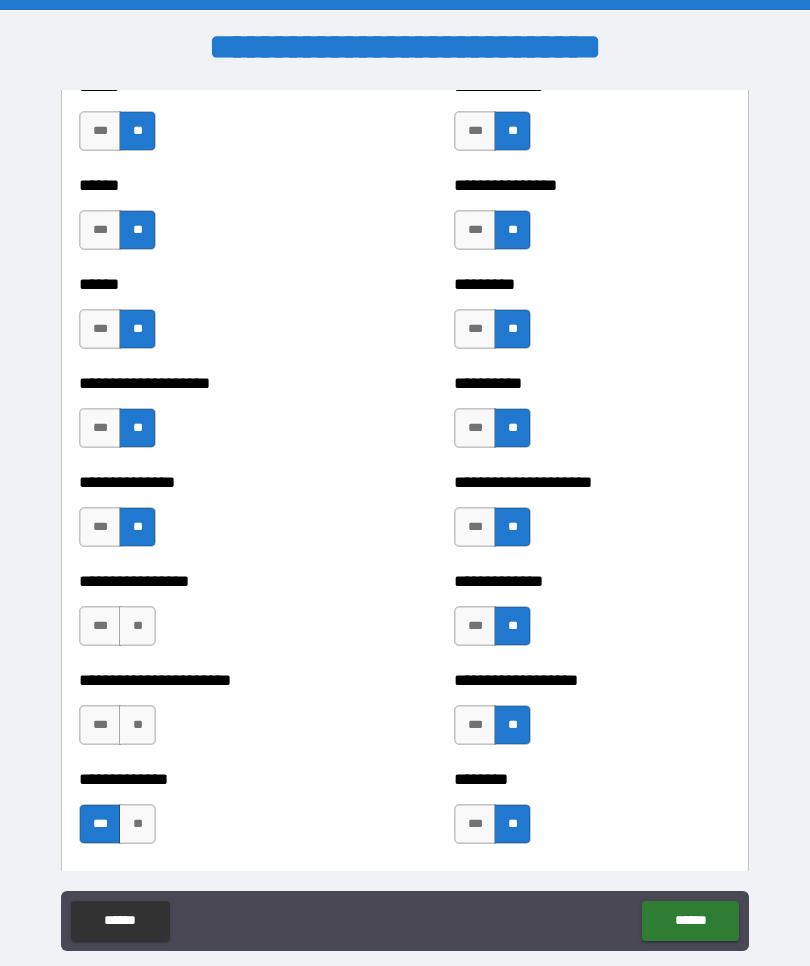 scroll, scrollTop: 3171, scrollLeft: 0, axis: vertical 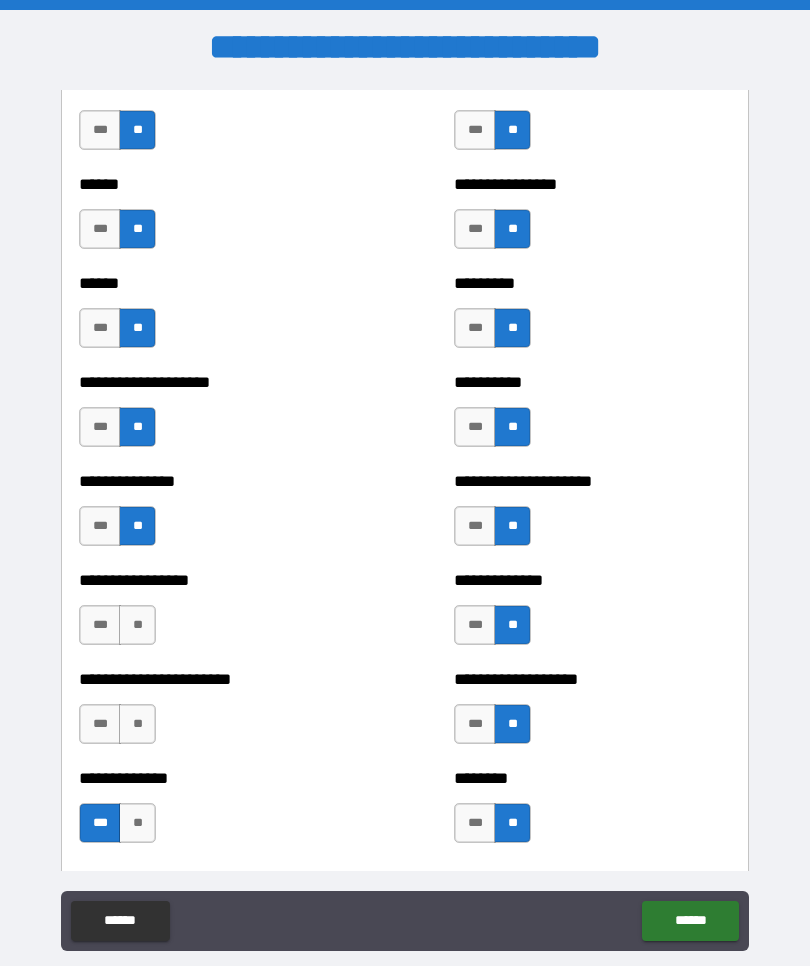 click on "**" at bounding box center [137, 625] 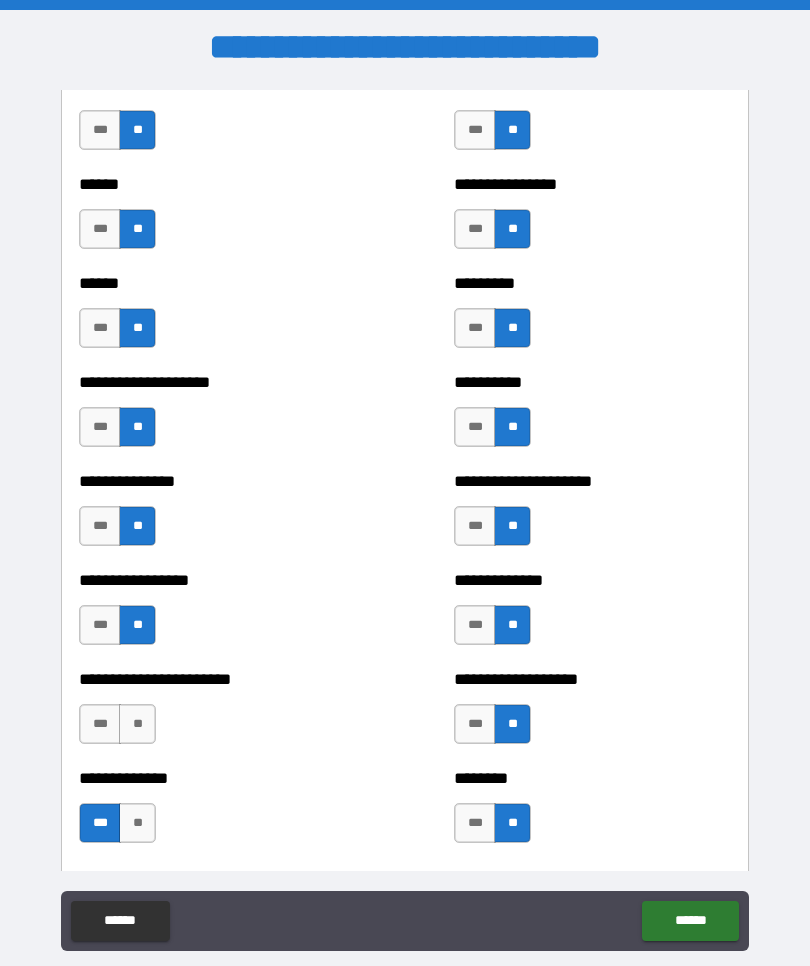 click on "**" at bounding box center [137, 724] 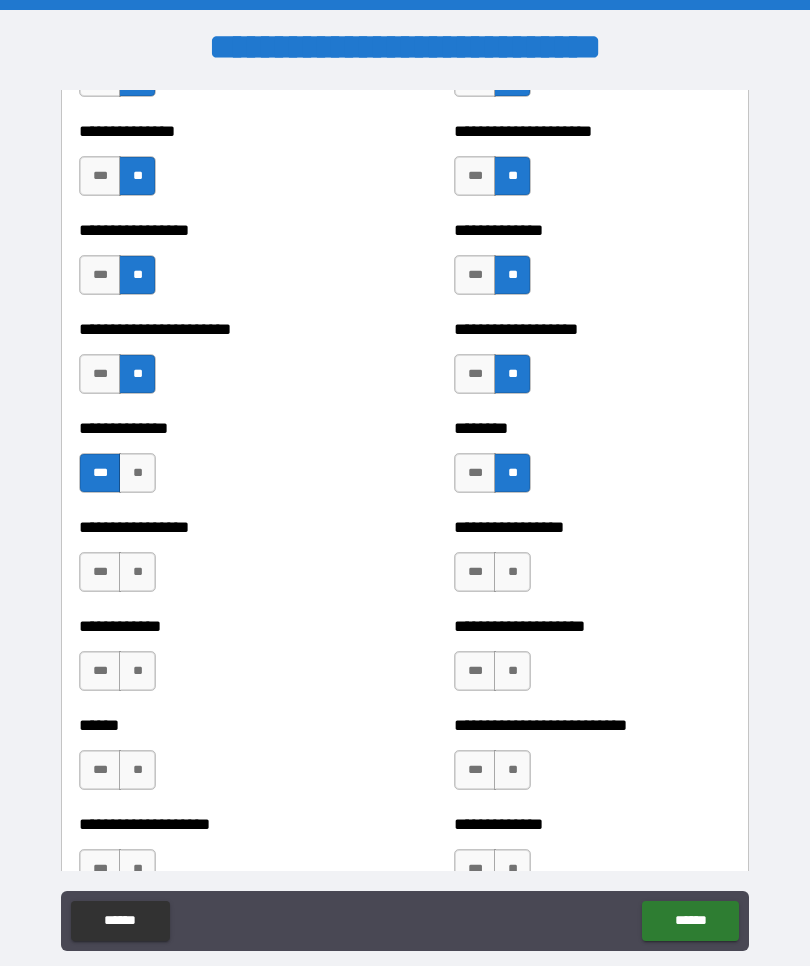 scroll, scrollTop: 3529, scrollLeft: 0, axis: vertical 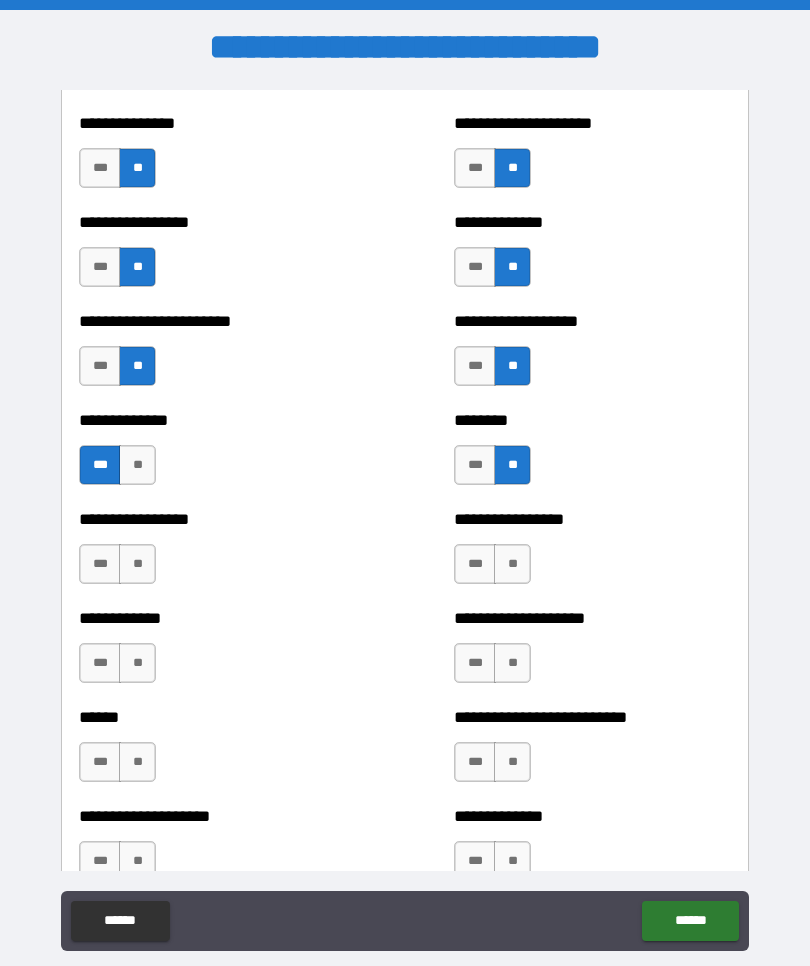 click on "**" at bounding box center (512, 564) 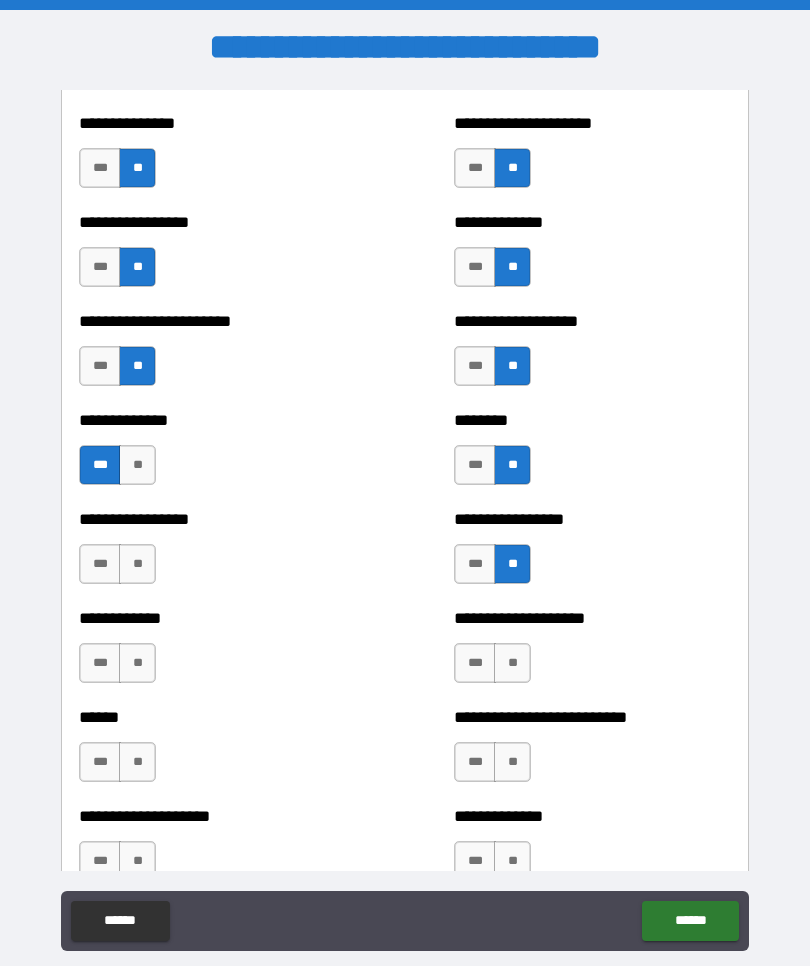 click on "**" at bounding box center (512, 663) 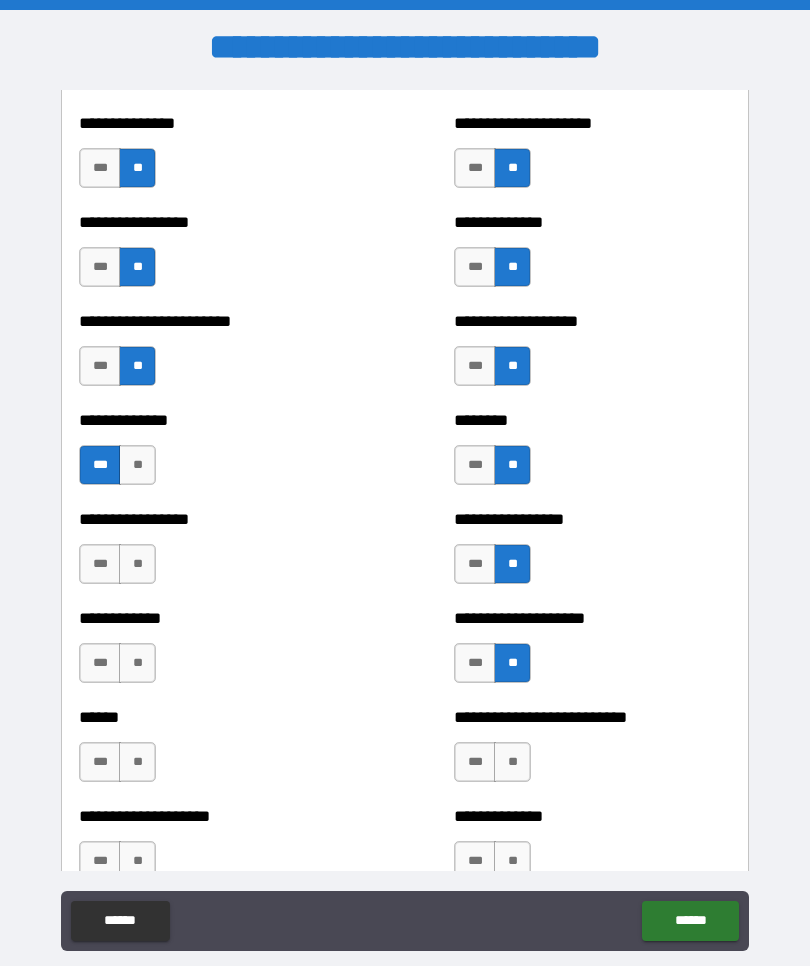 click on "***" at bounding box center [100, 663] 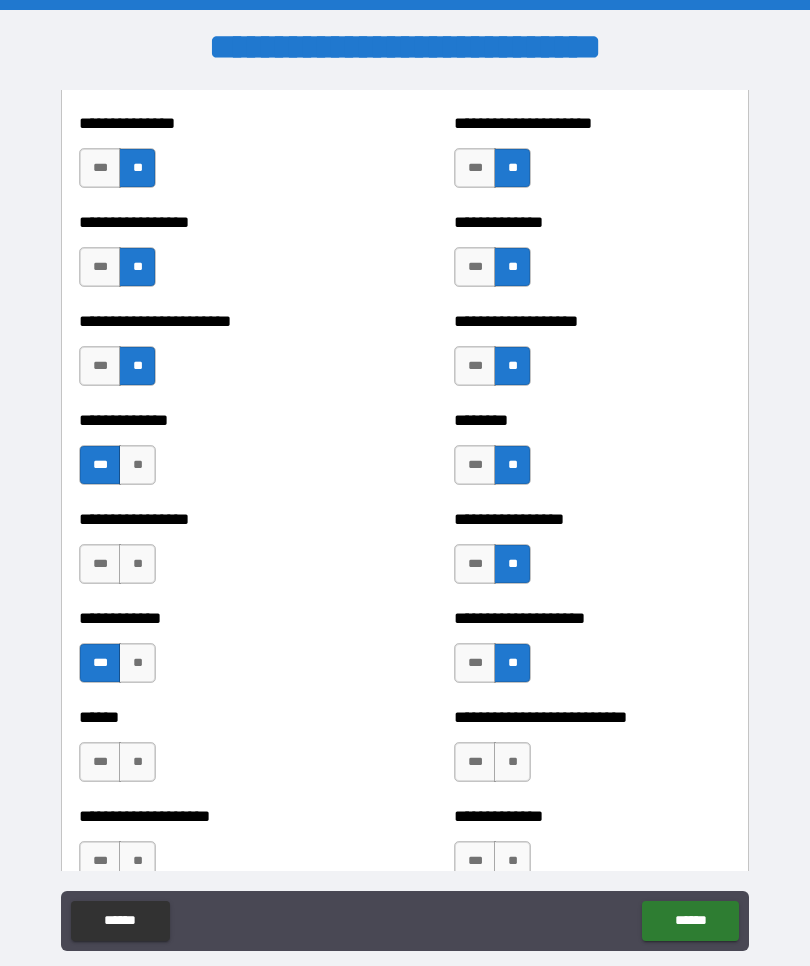 click on "**" at bounding box center (137, 564) 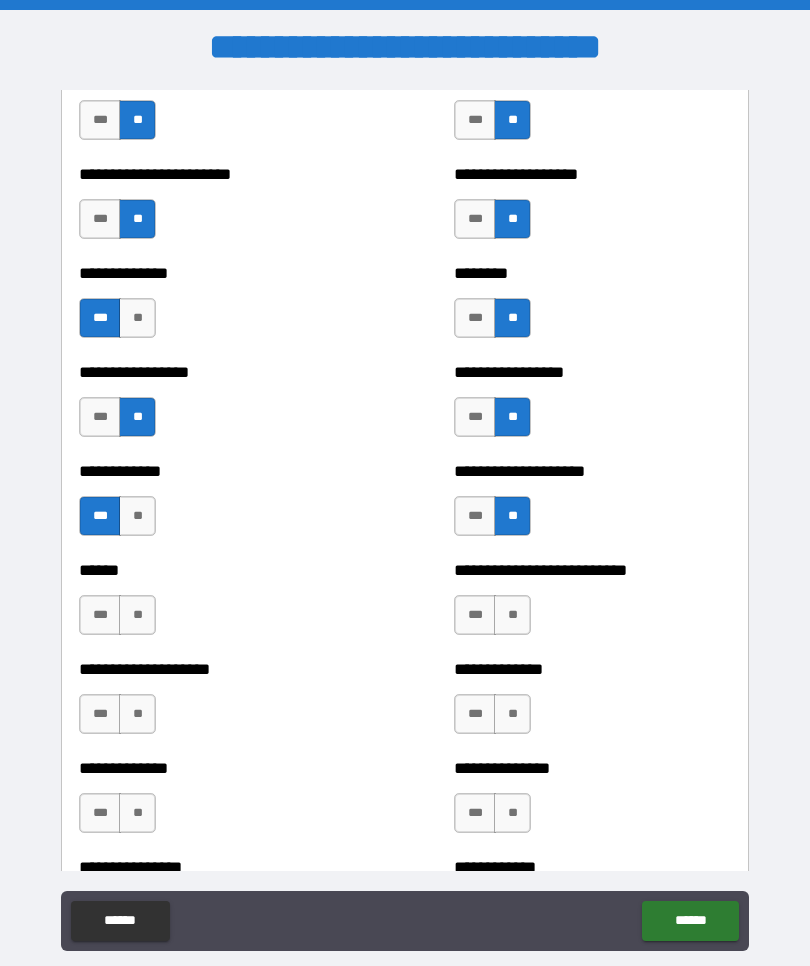 scroll, scrollTop: 3708, scrollLeft: 0, axis: vertical 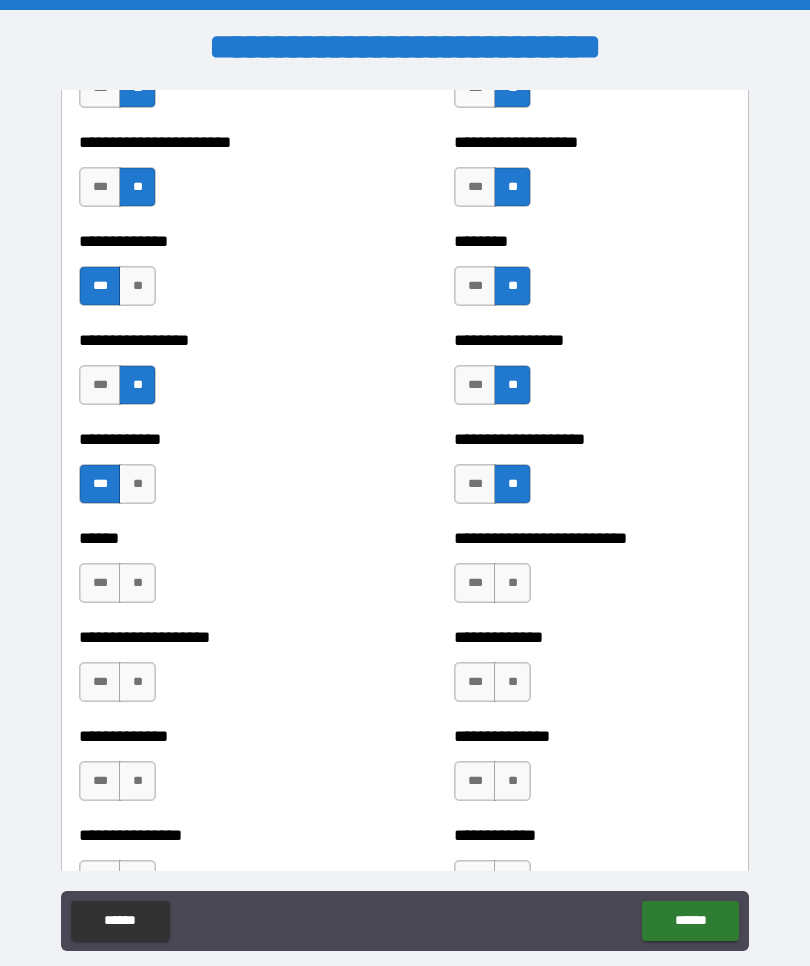 click on "**" at bounding box center (137, 583) 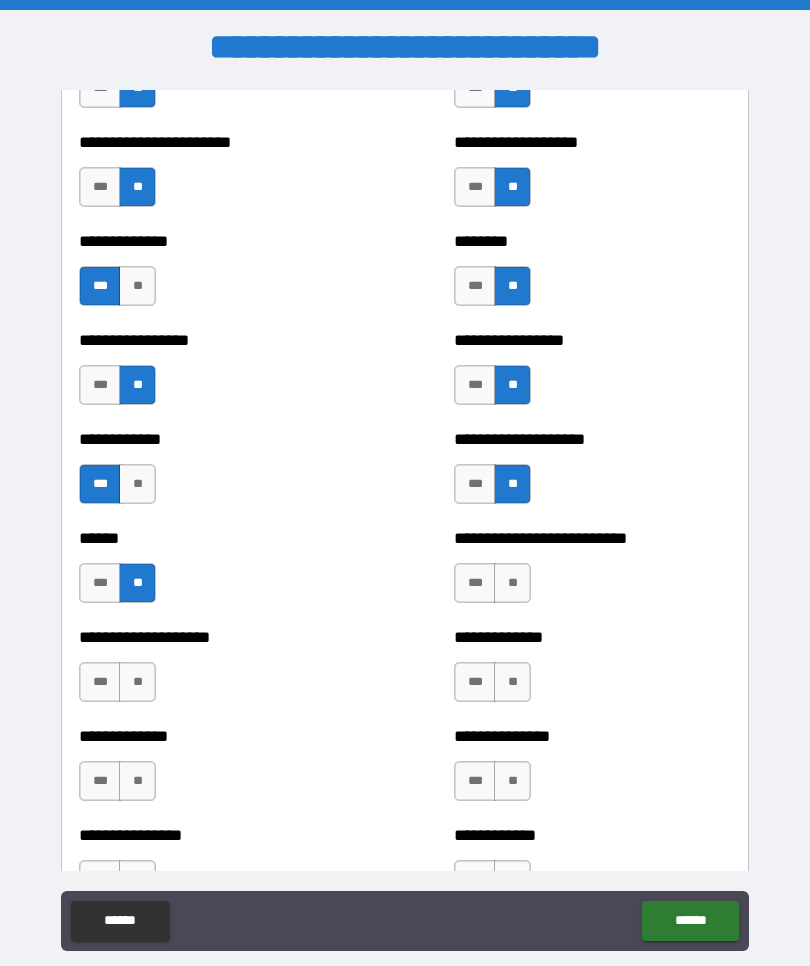 click on "**" at bounding box center [137, 682] 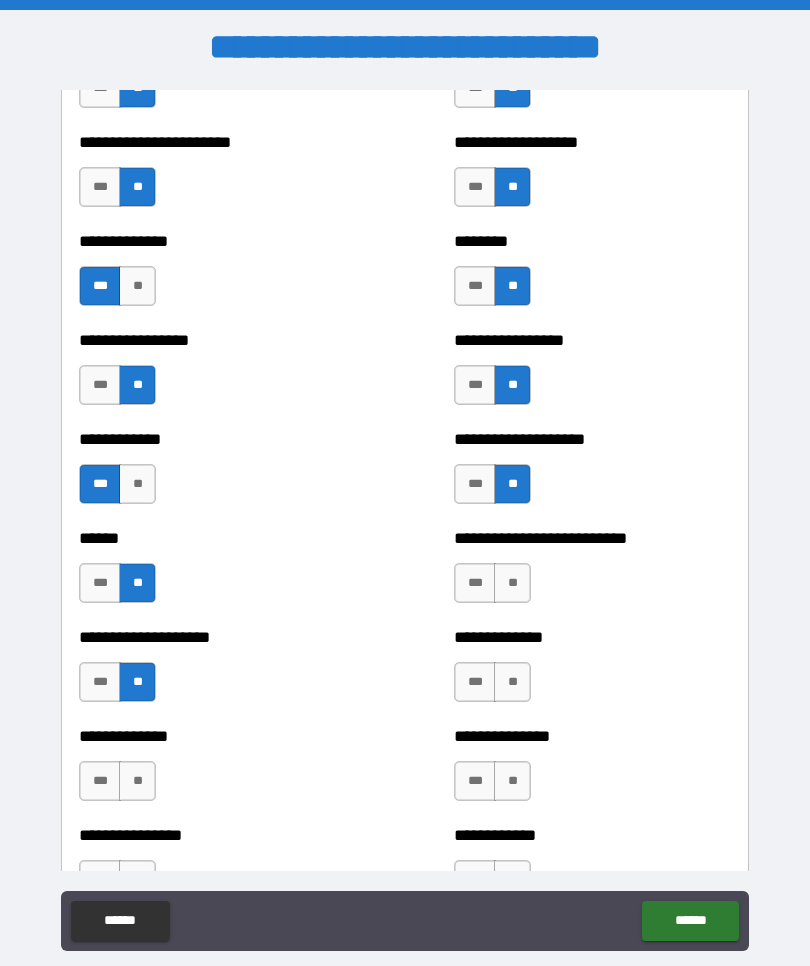 click on "**" at bounding box center [137, 781] 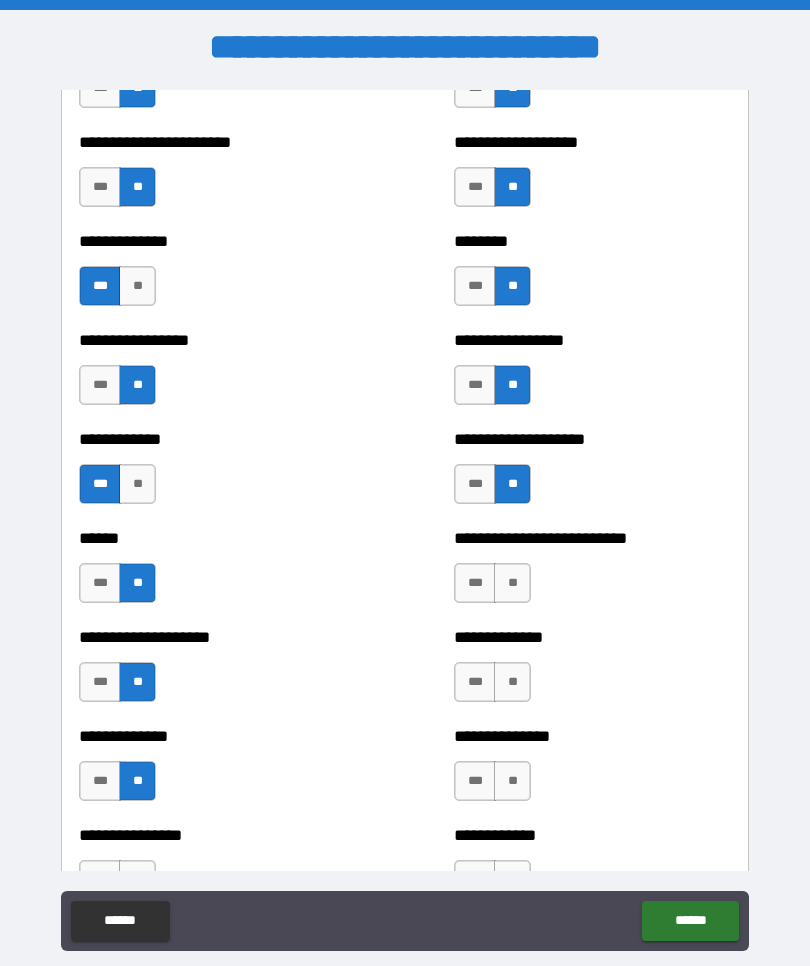 click on "**" at bounding box center [512, 583] 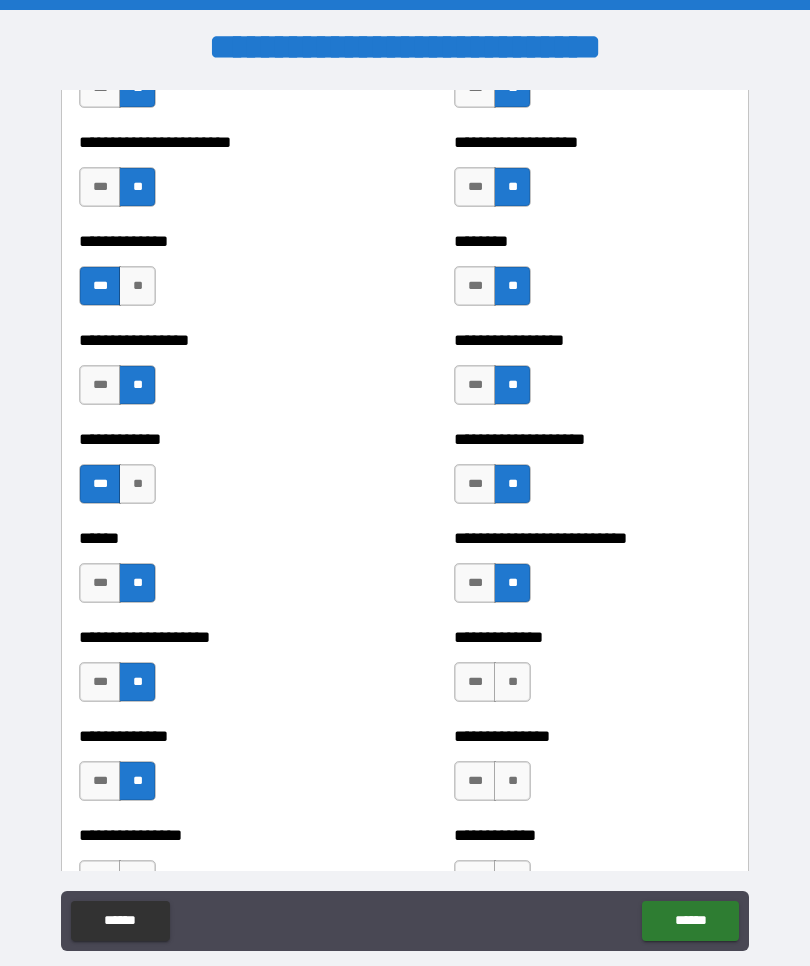 click on "***" at bounding box center (475, 583) 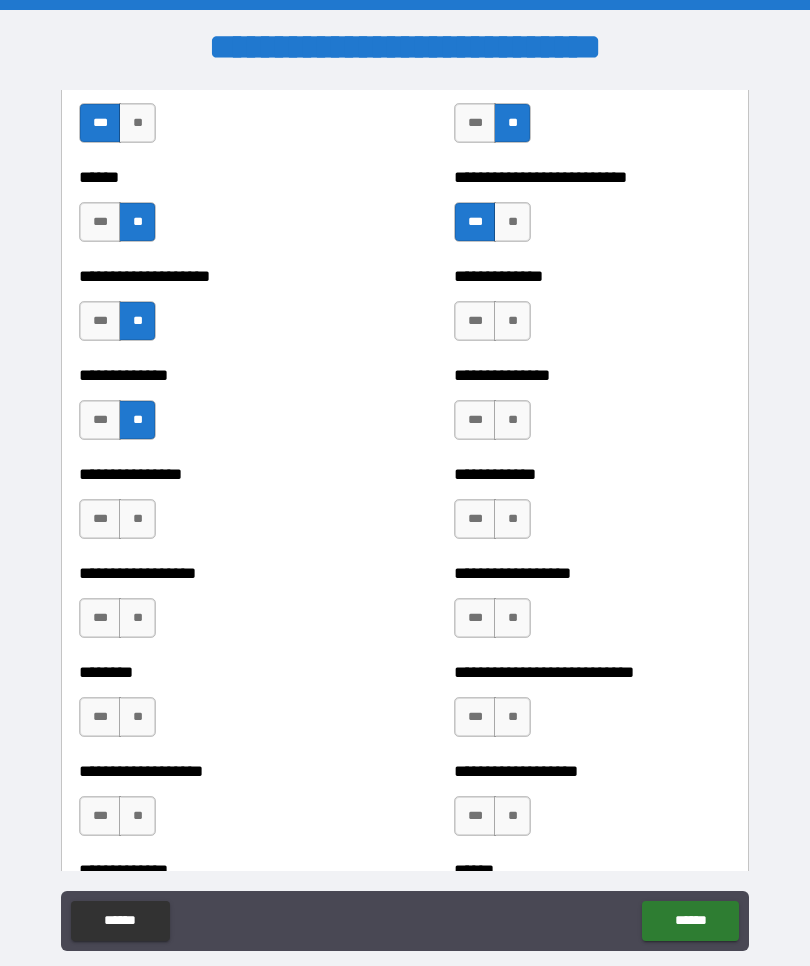 scroll, scrollTop: 4068, scrollLeft: 0, axis: vertical 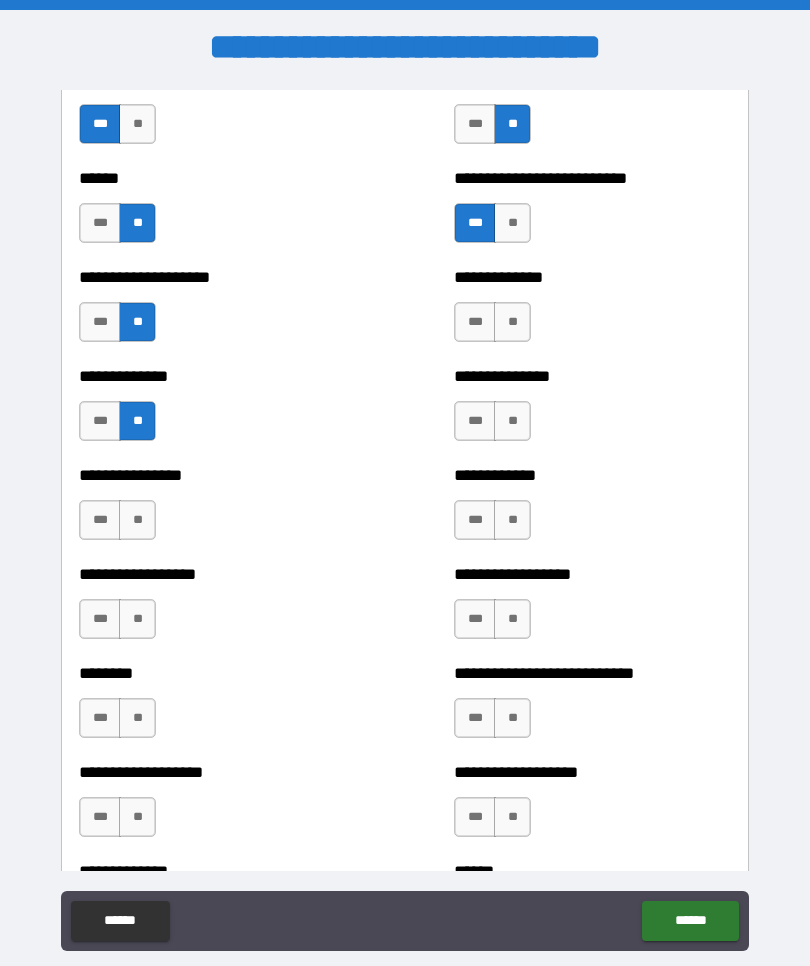 click on "**" at bounding box center [512, 322] 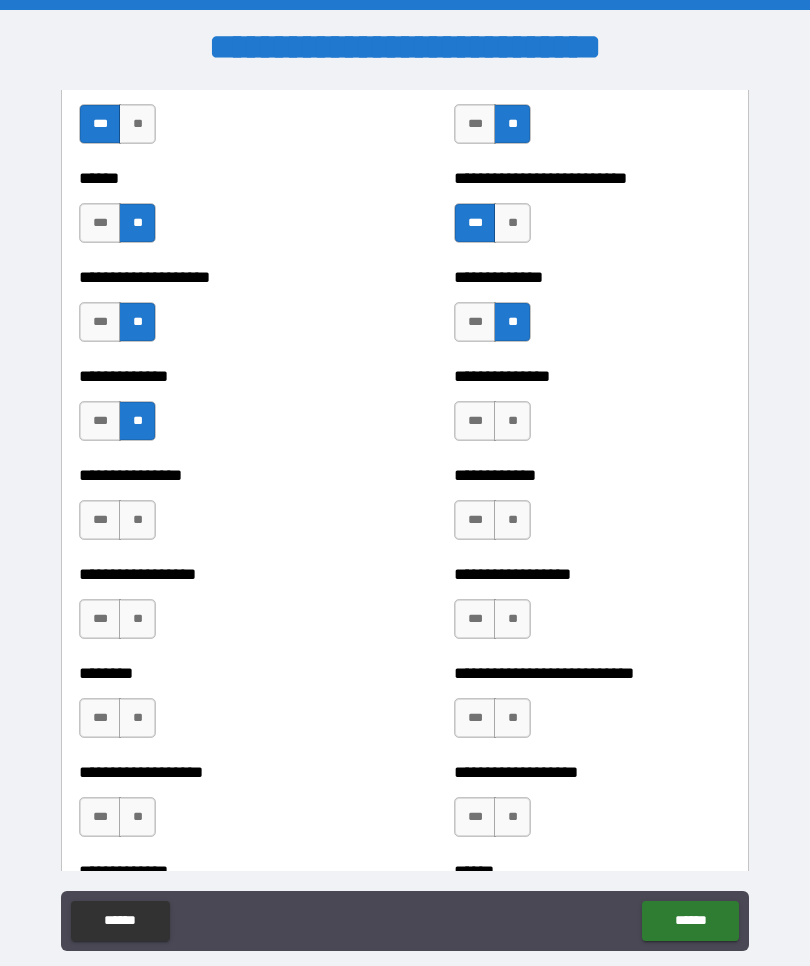 click on "**" at bounding box center [512, 421] 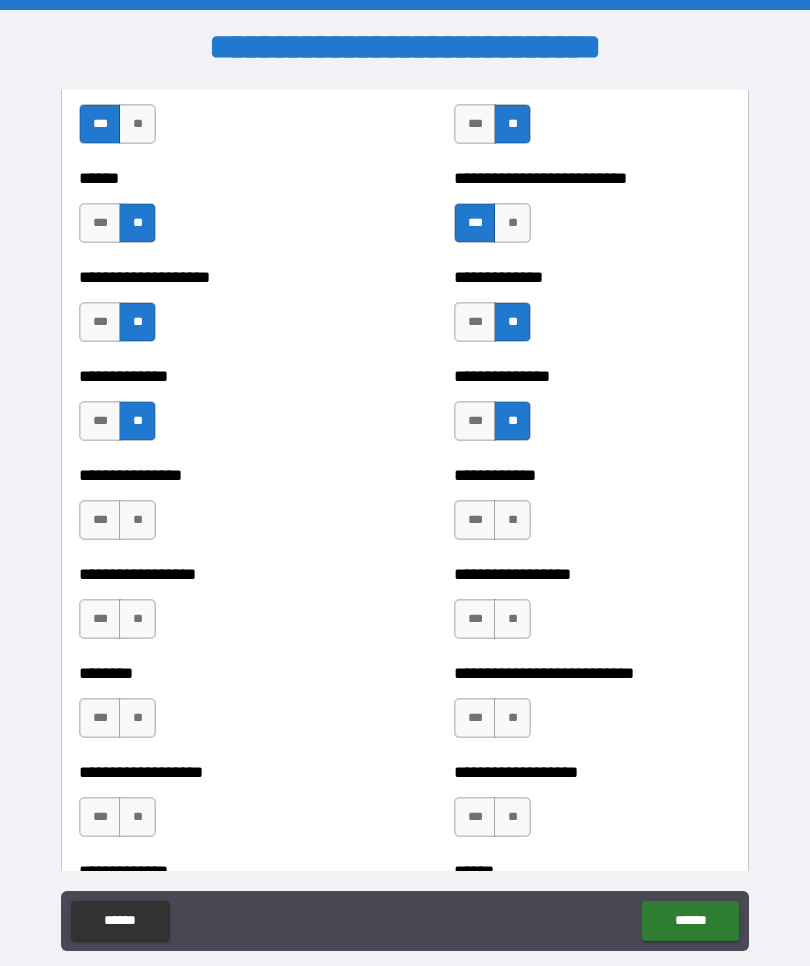 click on "**" at bounding box center [512, 520] 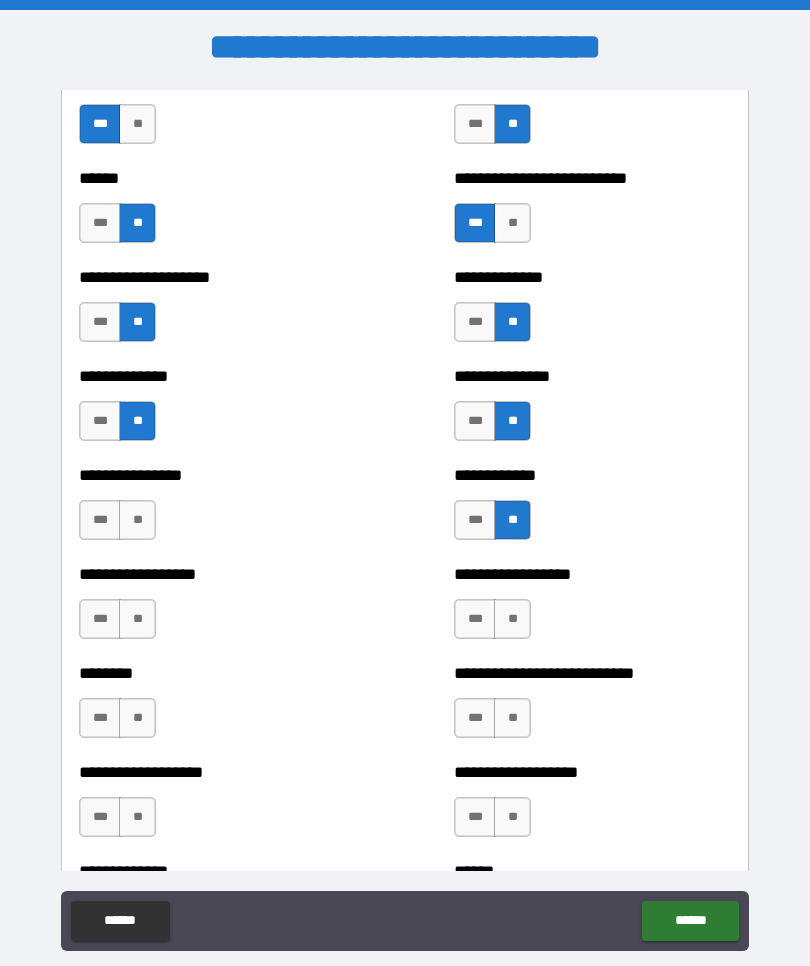 click on "***" at bounding box center [475, 619] 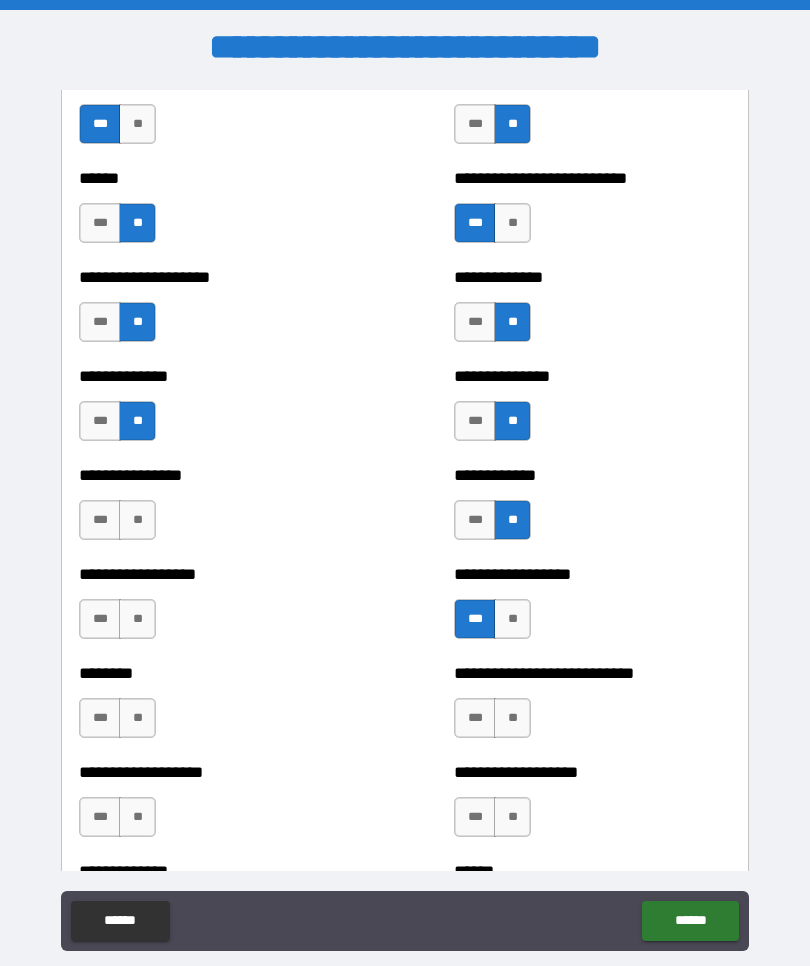 click on "**" at bounding box center (137, 619) 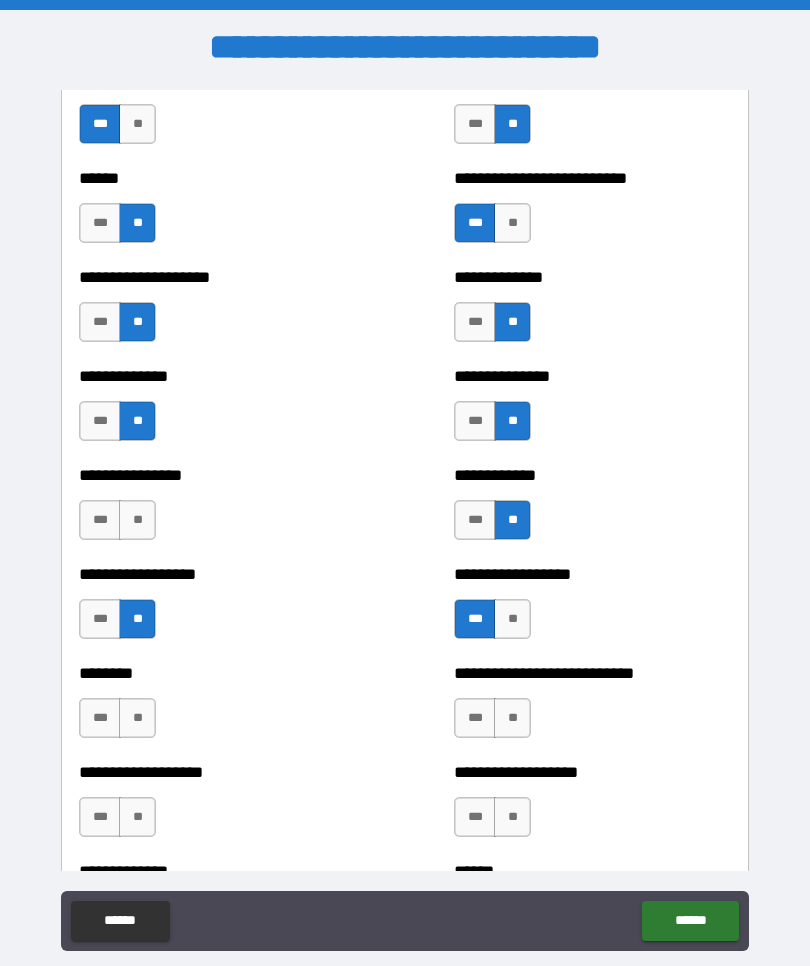 click on "**" at bounding box center (137, 520) 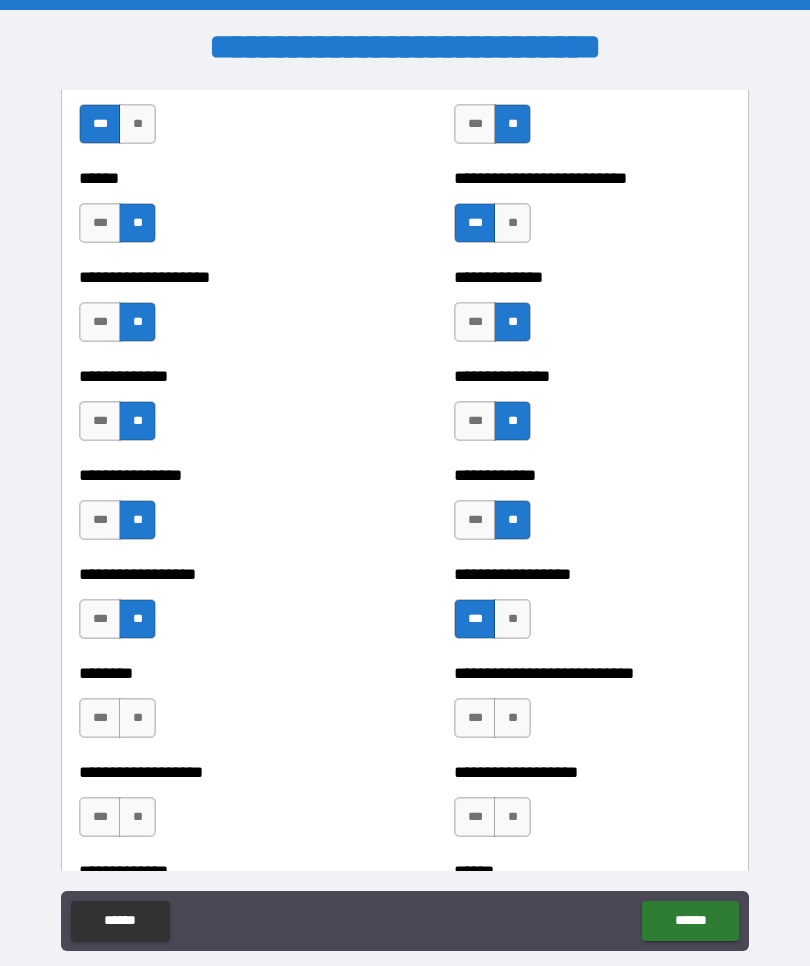 click on "**" at bounding box center (137, 718) 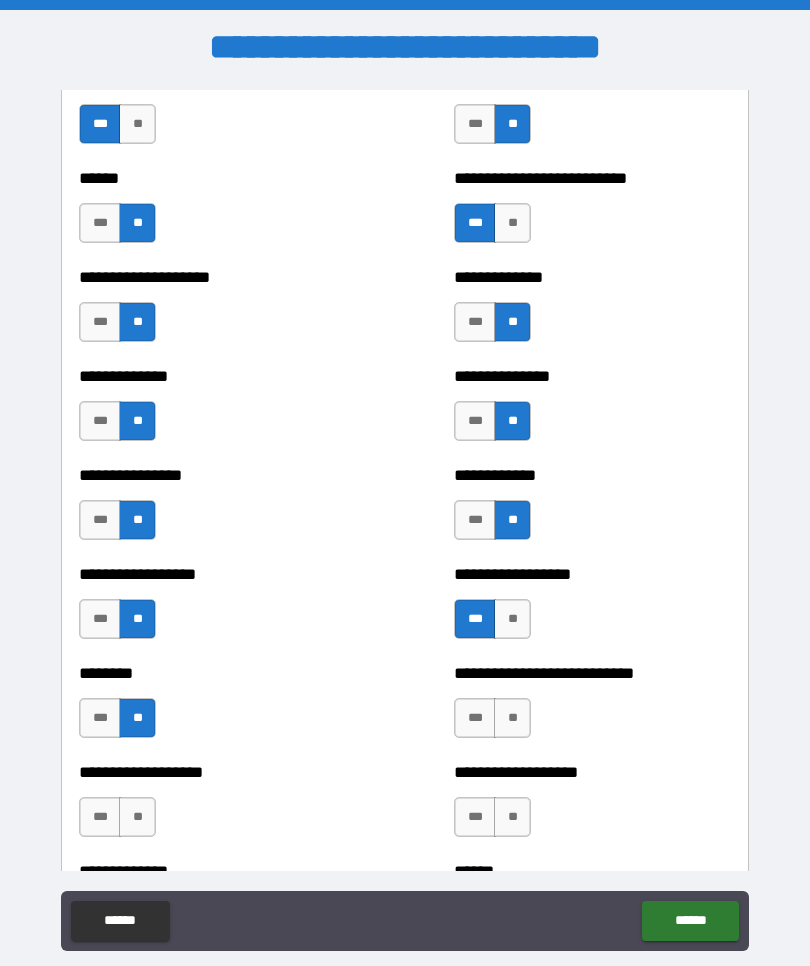 click on "**" at bounding box center [137, 817] 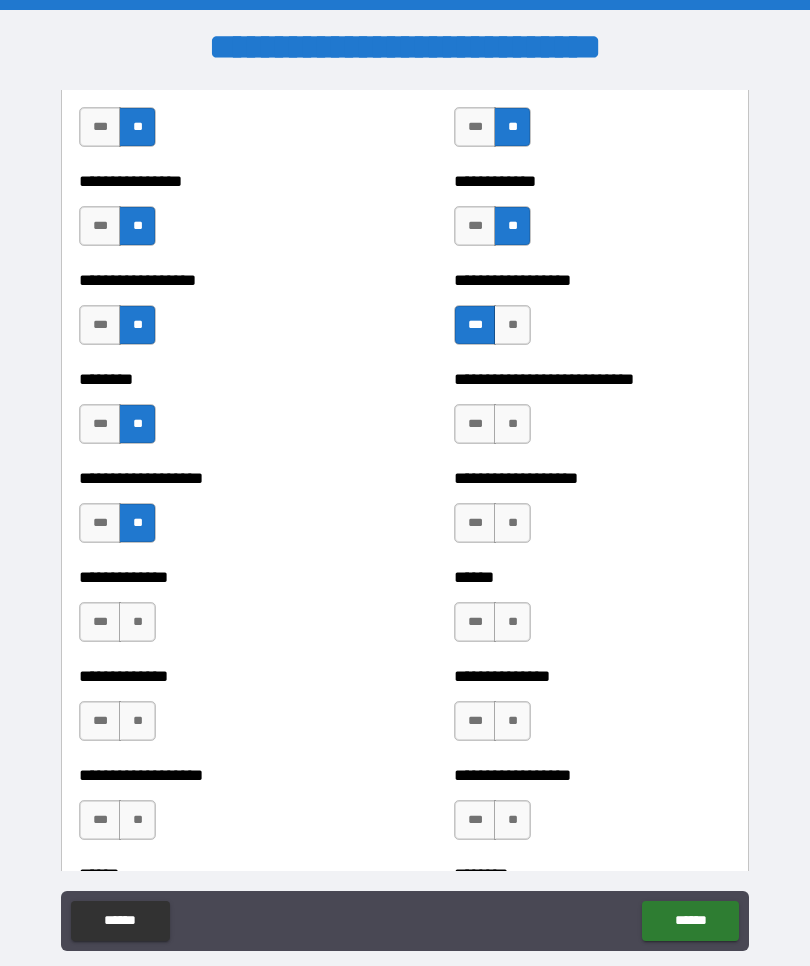scroll, scrollTop: 4426, scrollLeft: 0, axis: vertical 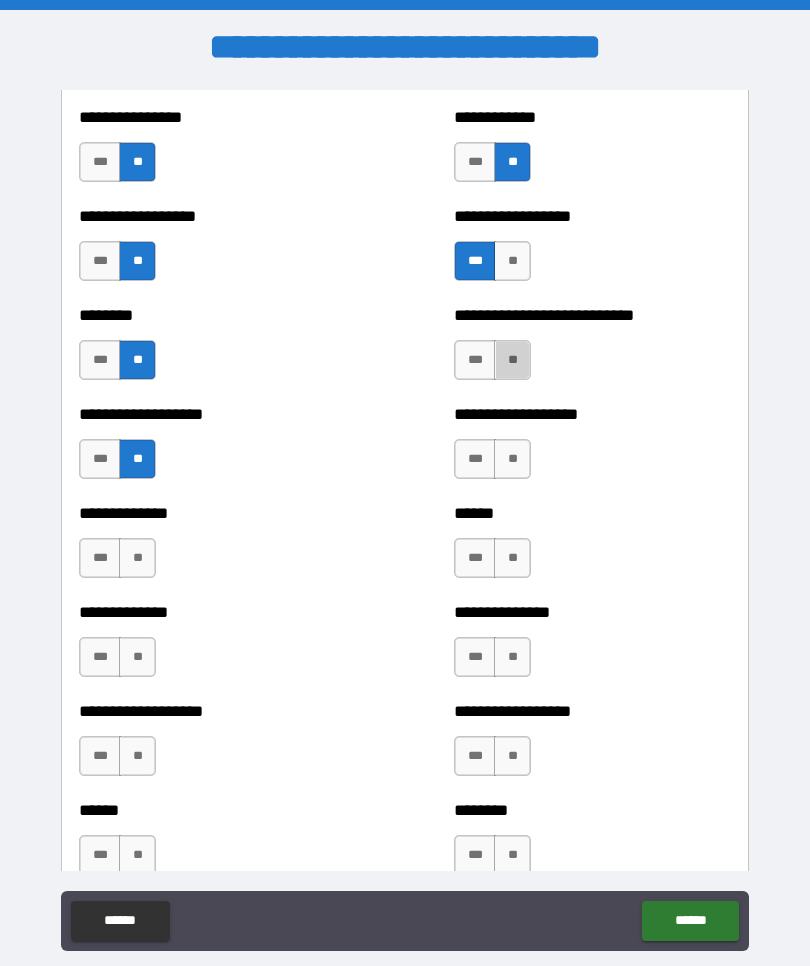 click on "**" at bounding box center (512, 459) 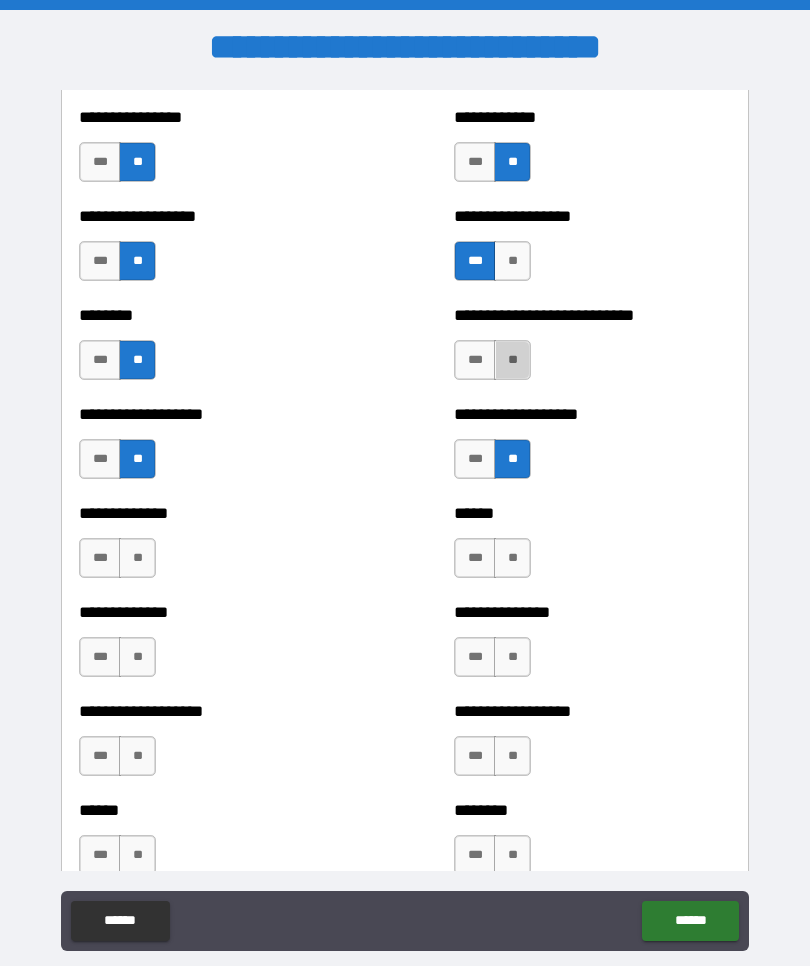click on "**" at bounding box center (512, 558) 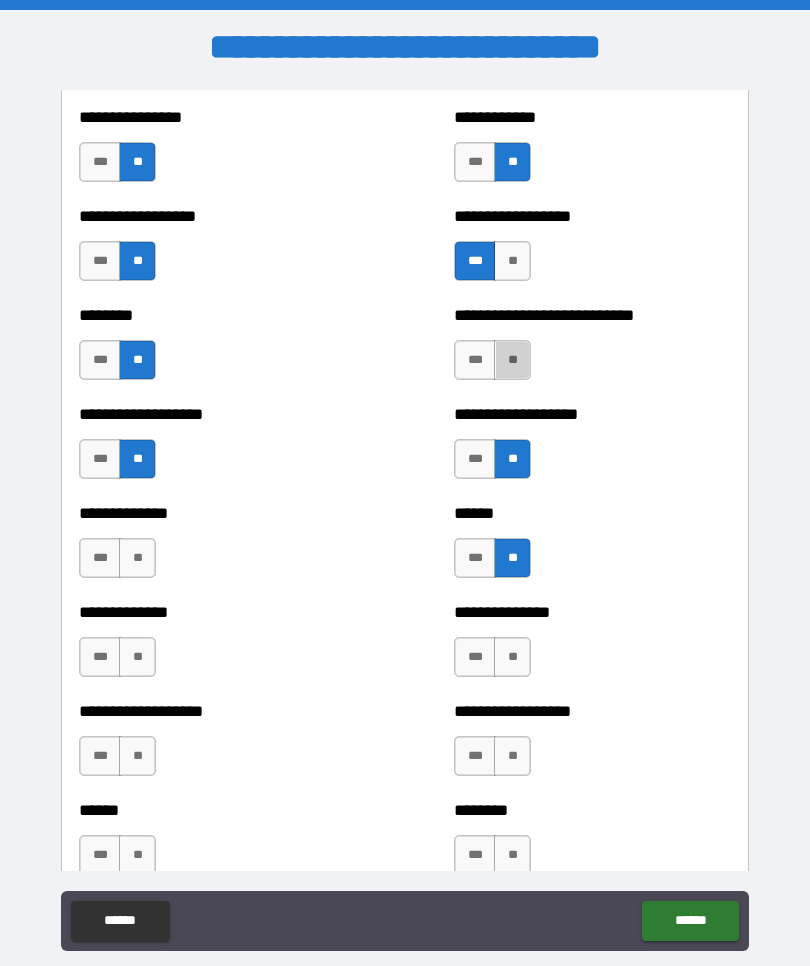 click on "**" at bounding box center [137, 558] 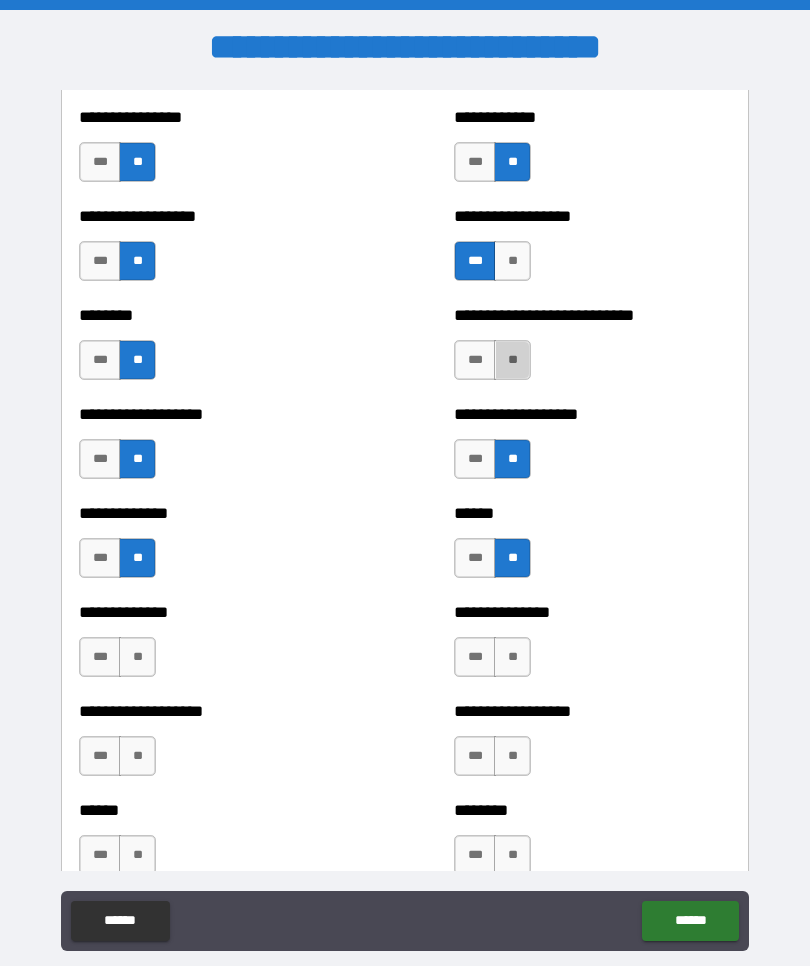 click on "***" at bounding box center (100, 657) 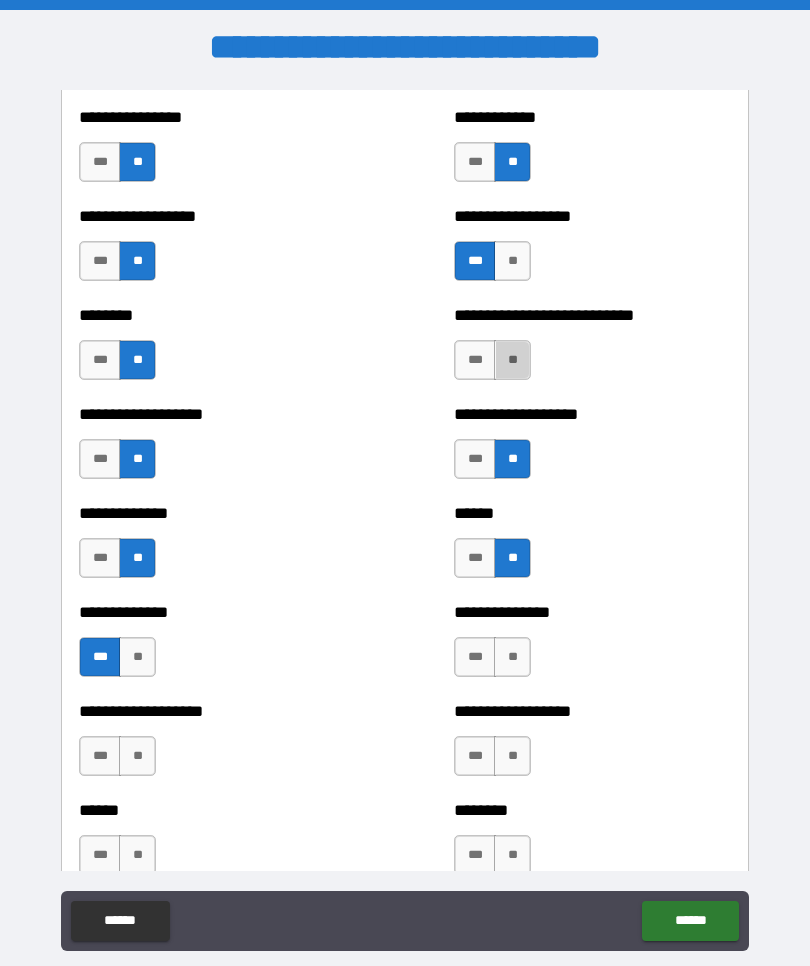 click on "**" at bounding box center [137, 756] 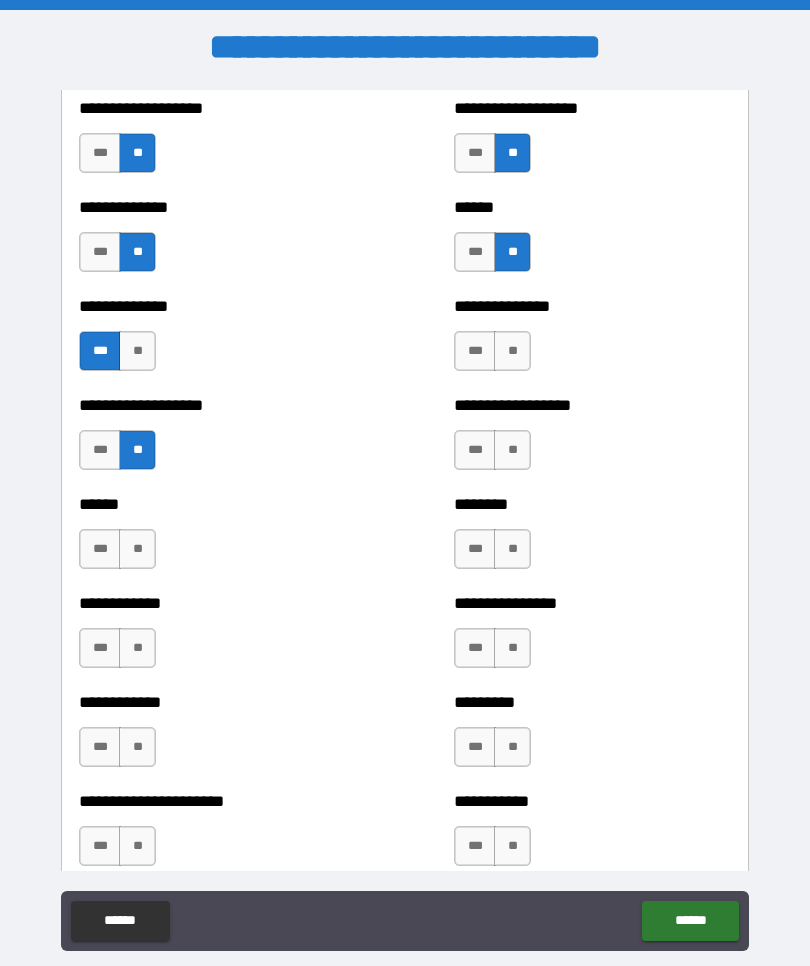 scroll, scrollTop: 4745, scrollLeft: 0, axis: vertical 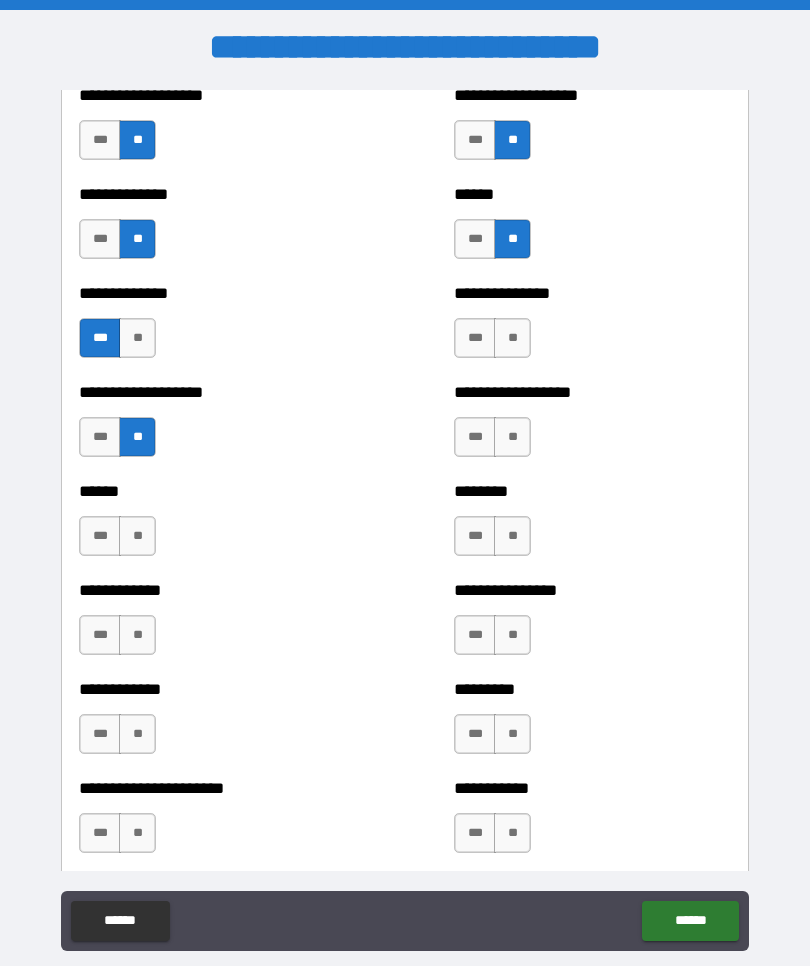 click on "**" at bounding box center (512, 338) 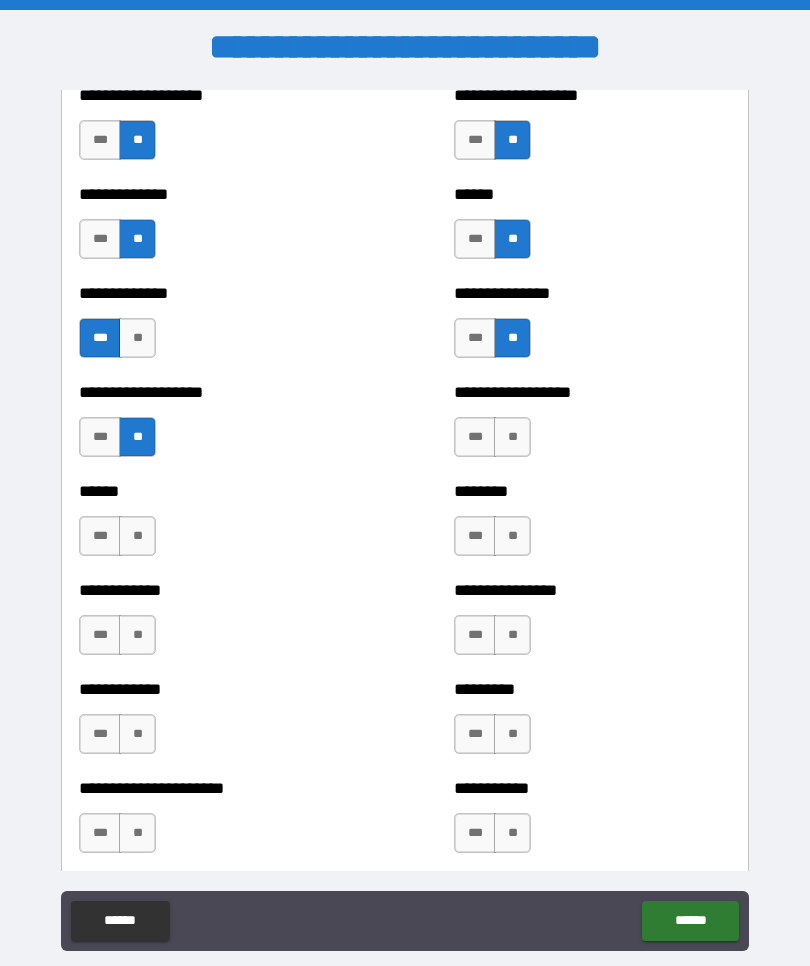 click on "**" at bounding box center [512, 437] 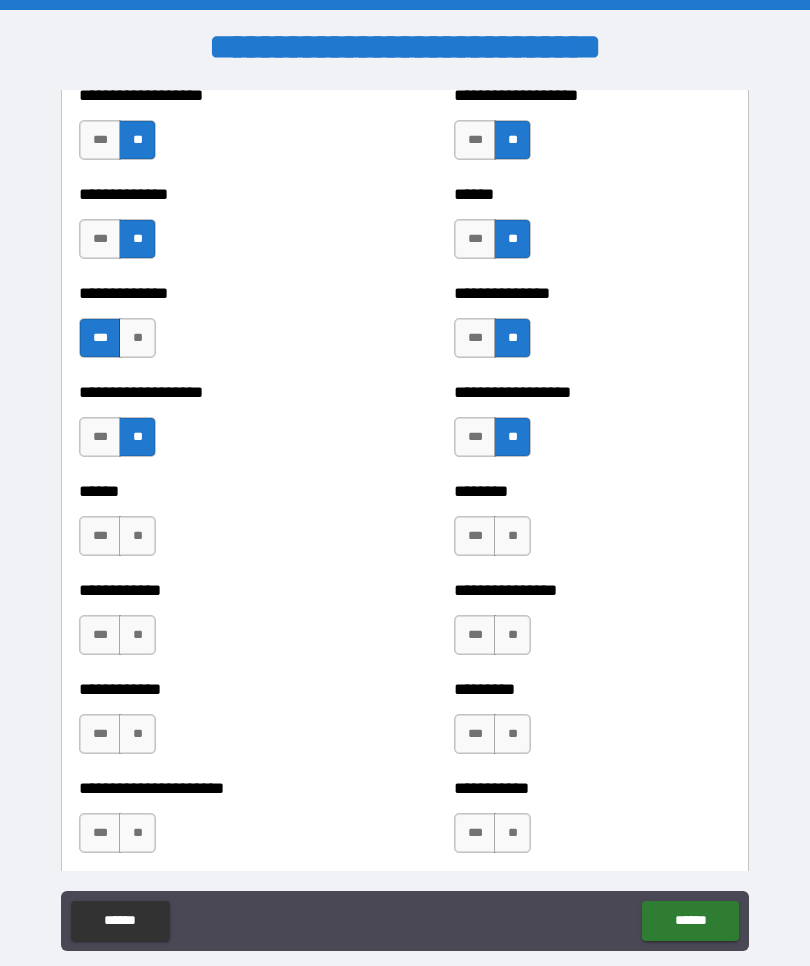 click on "**" at bounding box center [512, 536] 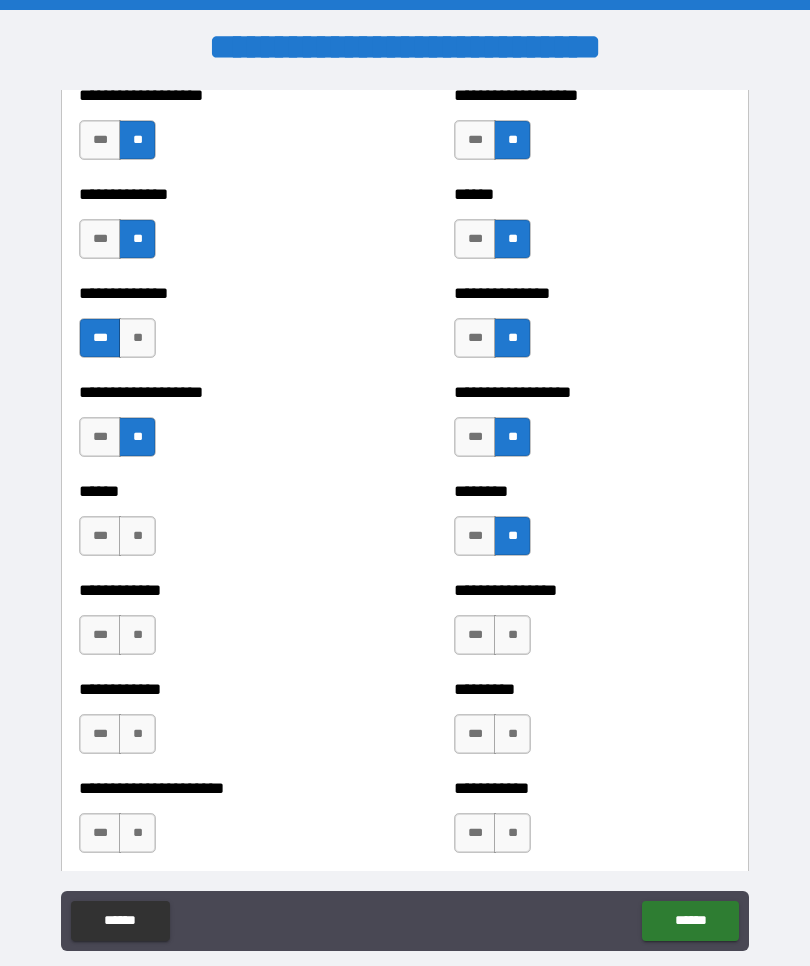 click on "**" at bounding box center [512, 635] 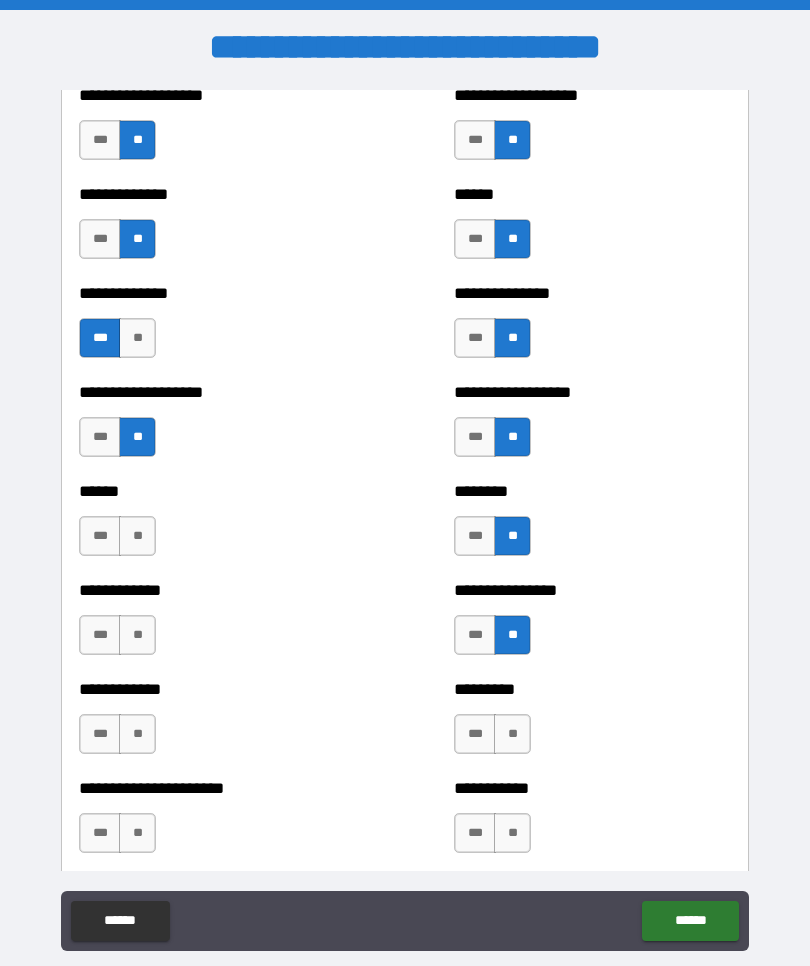 click on "**" at bounding box center [512, 734] 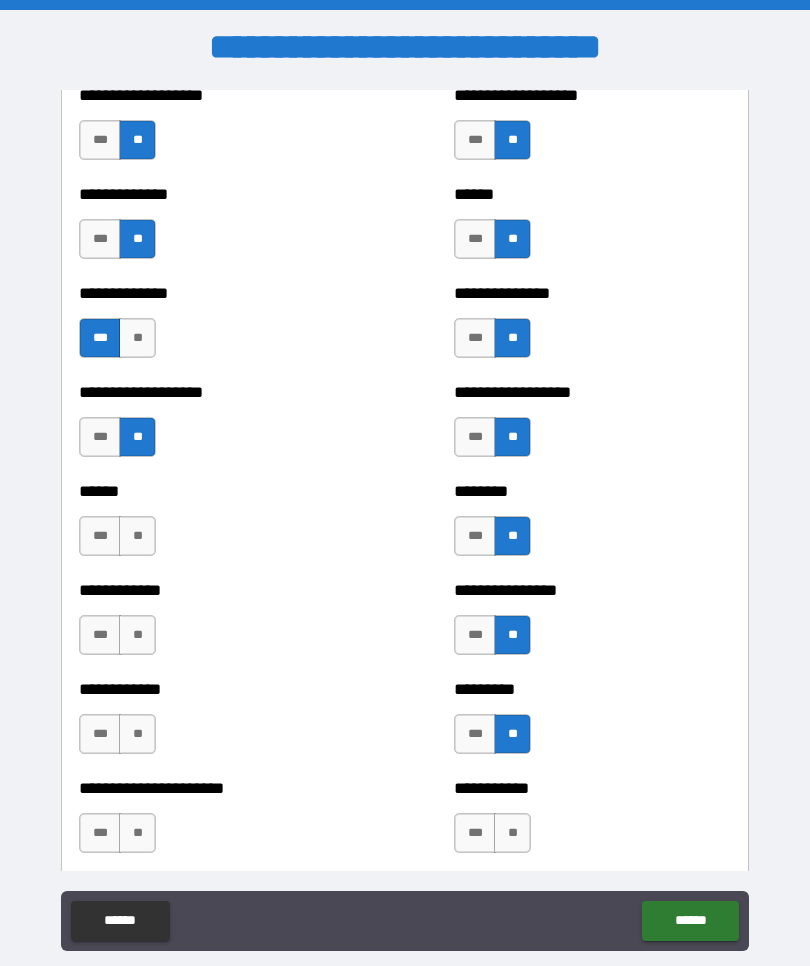 click on "**" at bounding box center [137, 734] 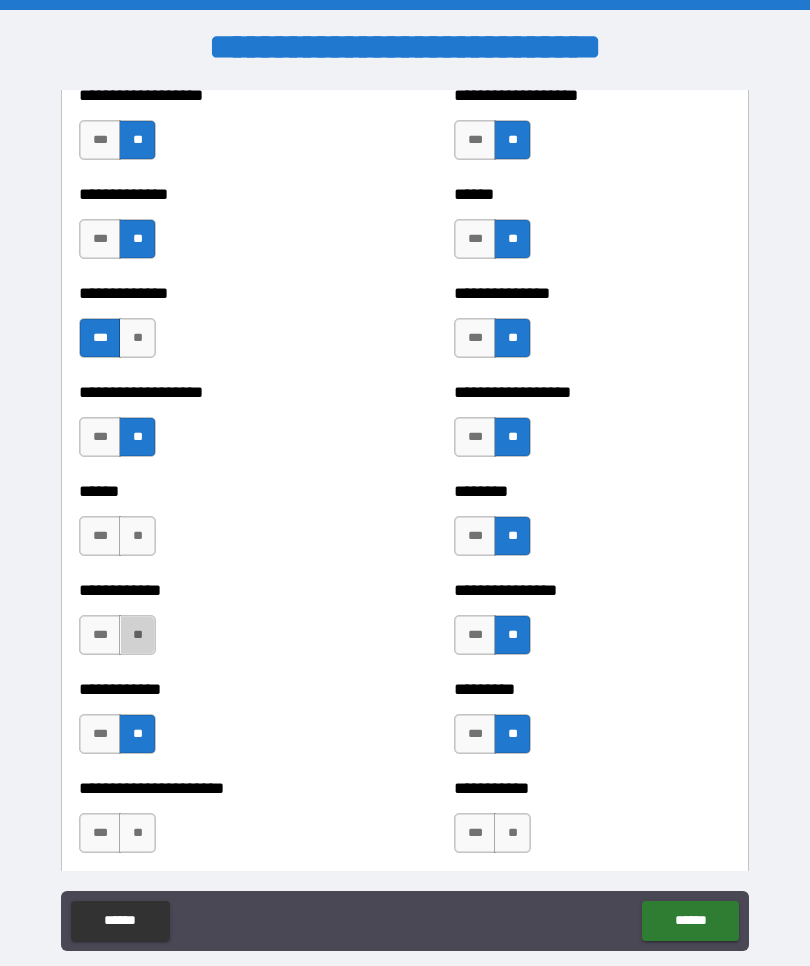 click on "**" at bounding box center [137, 635] 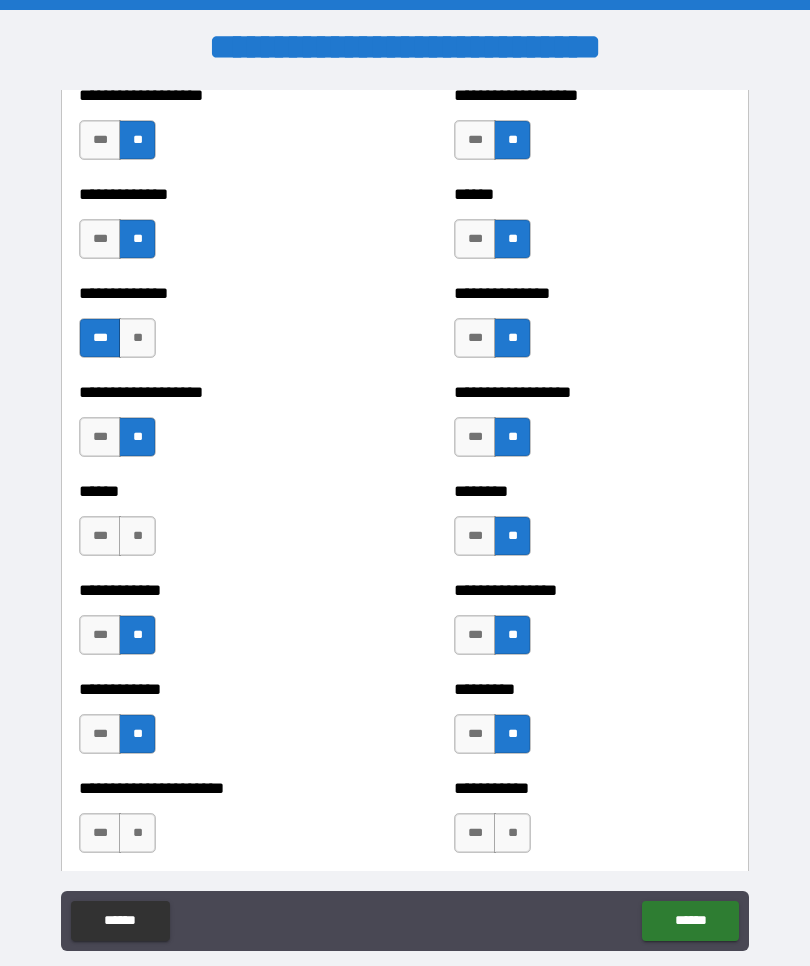 click on "**" at bounding box center [137, 536] 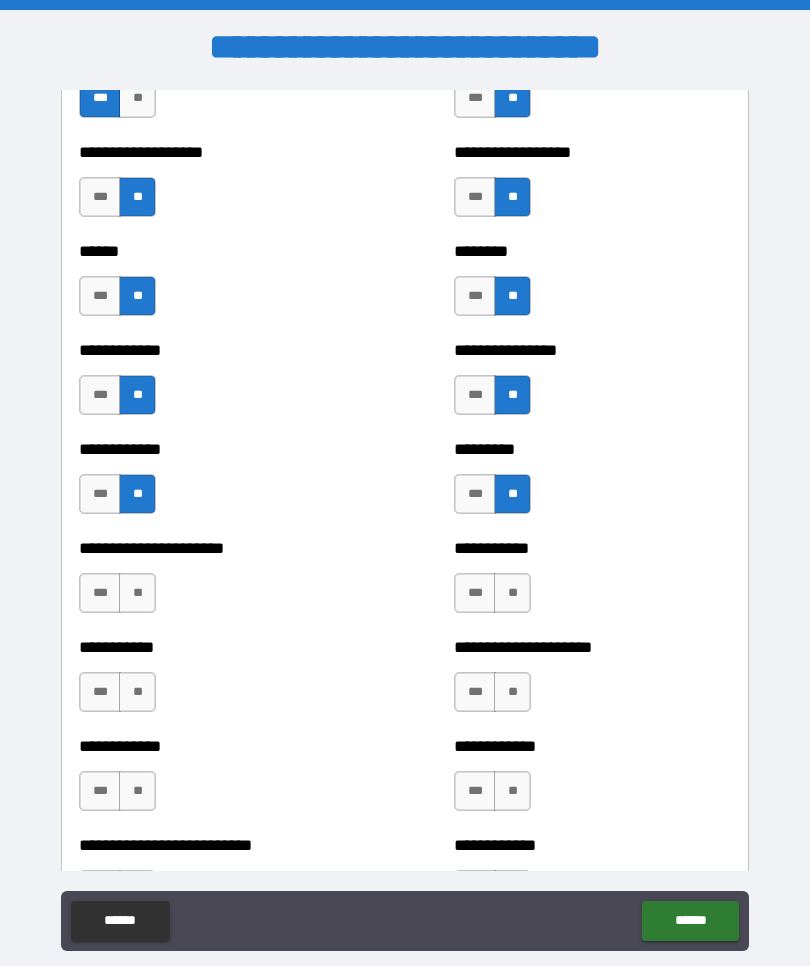 scroll, scrollTop: 4986, scrollLeft: 0, axis: vertical 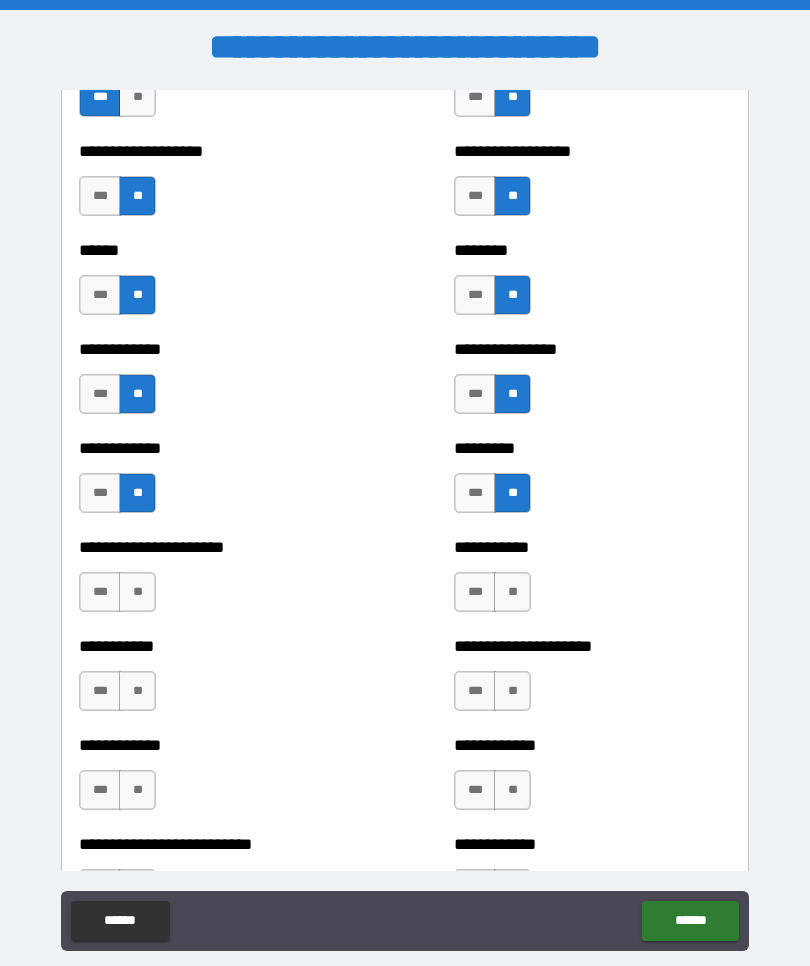 click on "**" at bounding box center [137, 592] 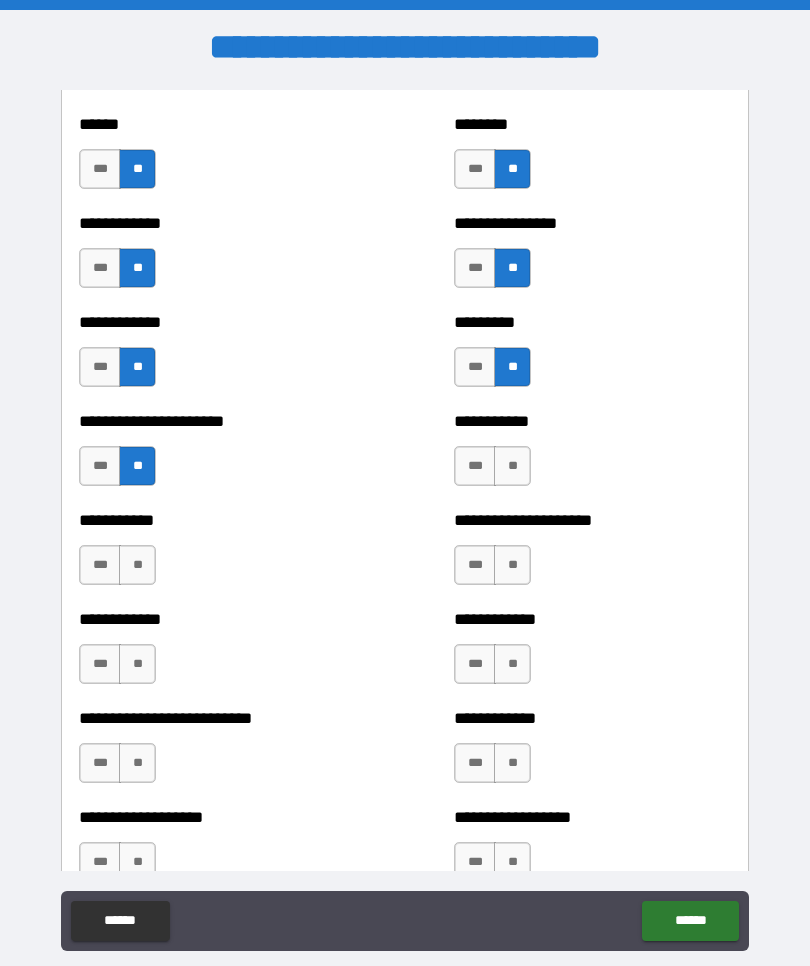 scroll, scrollTop: 5120, scrollLeft: 0, axis: vertical 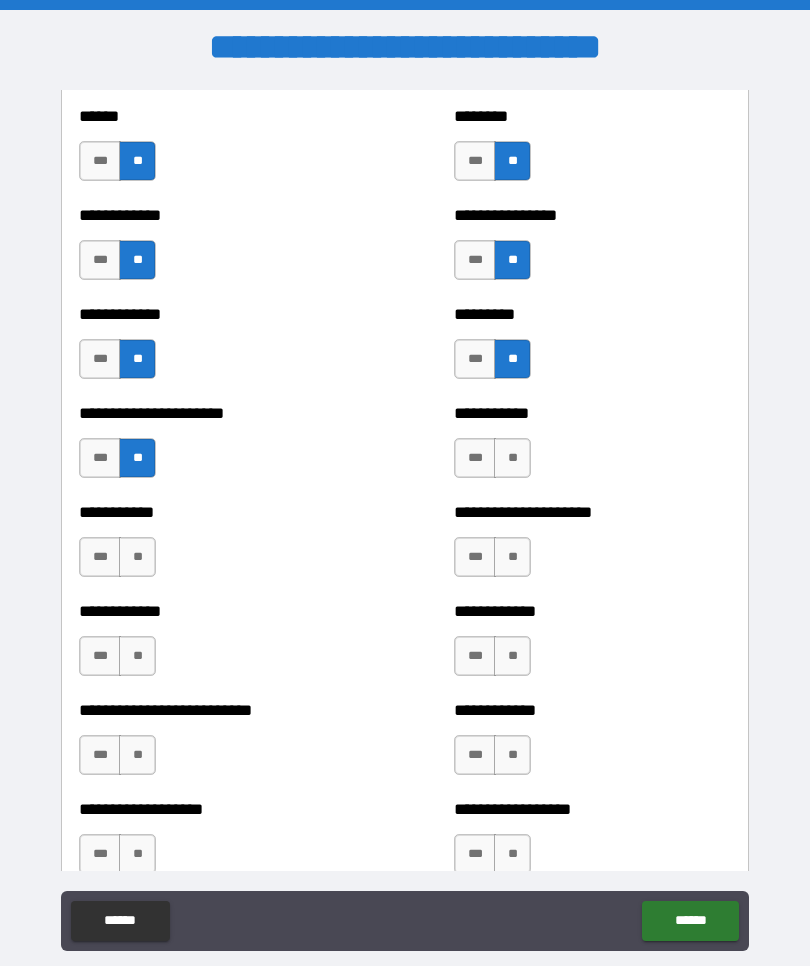 click on "**" at bounding box center [137, 557] 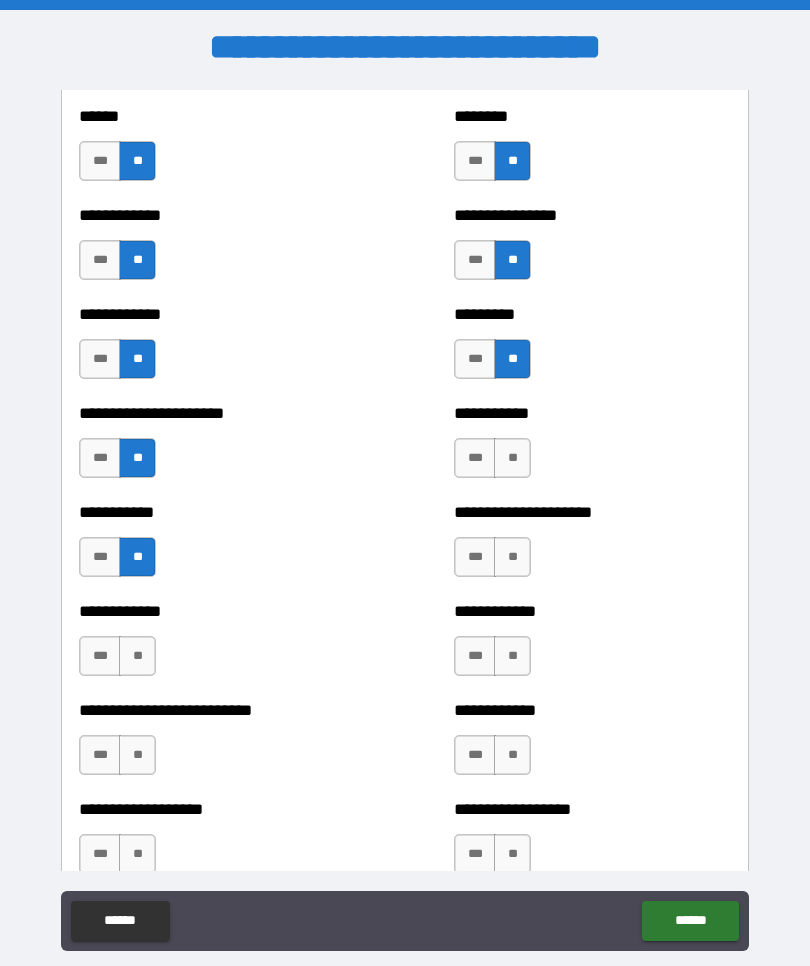 click on "**" at bounding box center (137, 656) 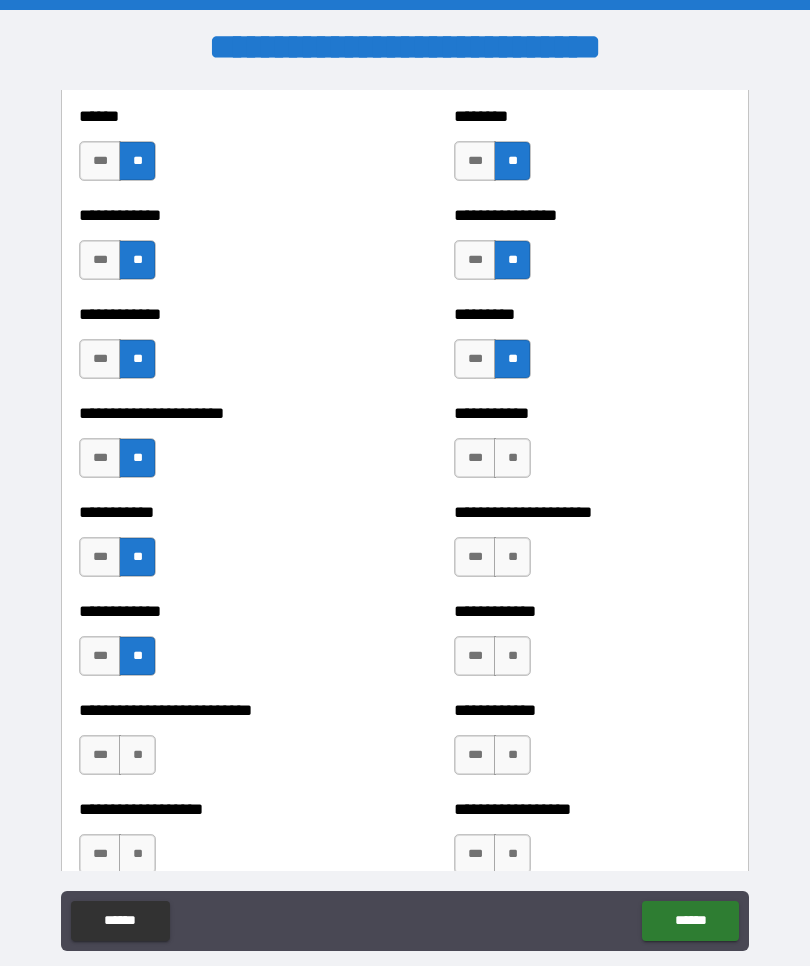 click on "**" at bounding box center (137, 755) 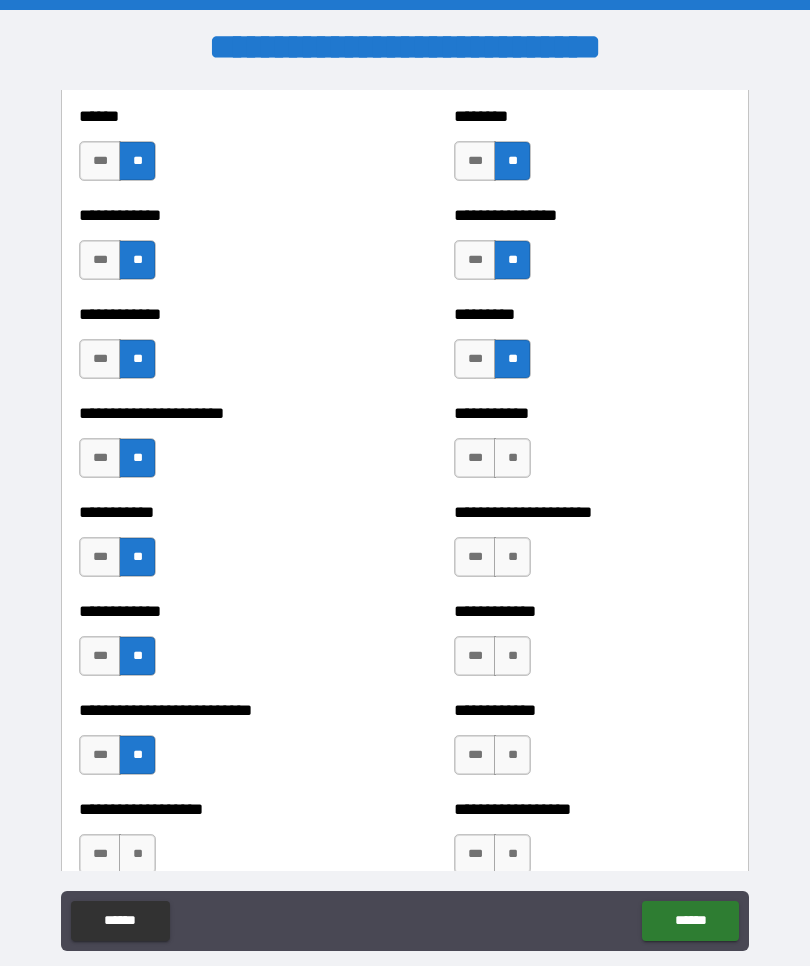 click on "**" at bounding box center (512, 458) 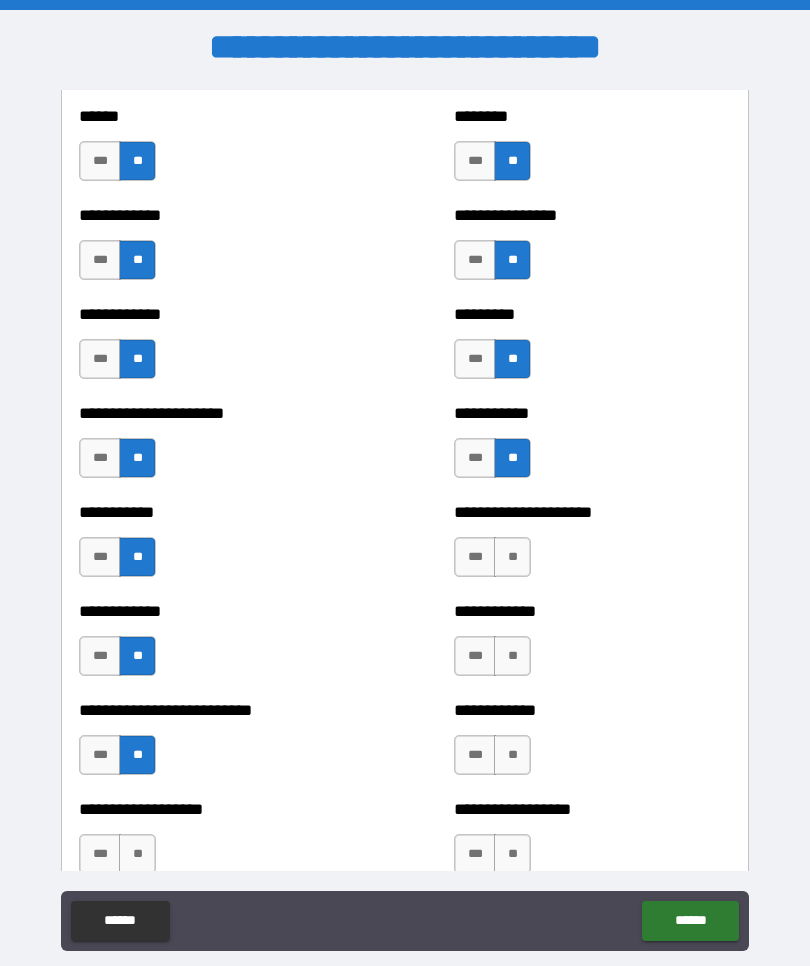 click on "**" at bounding box center (512, 557) 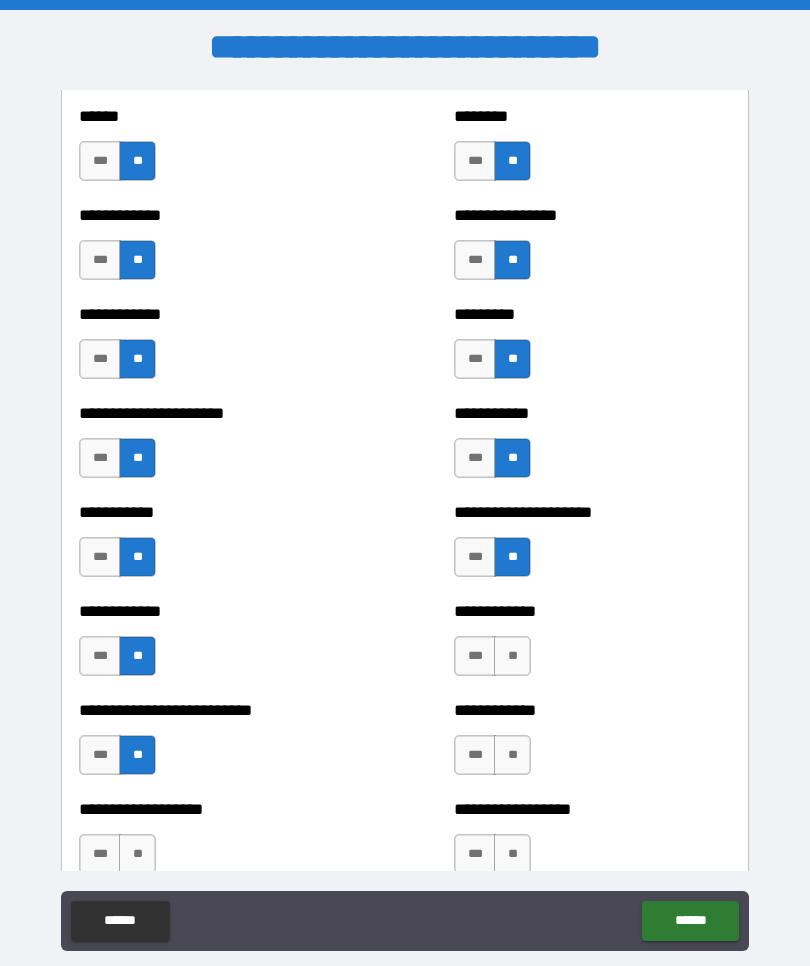 click on "**" at bounding box center [512, 656] 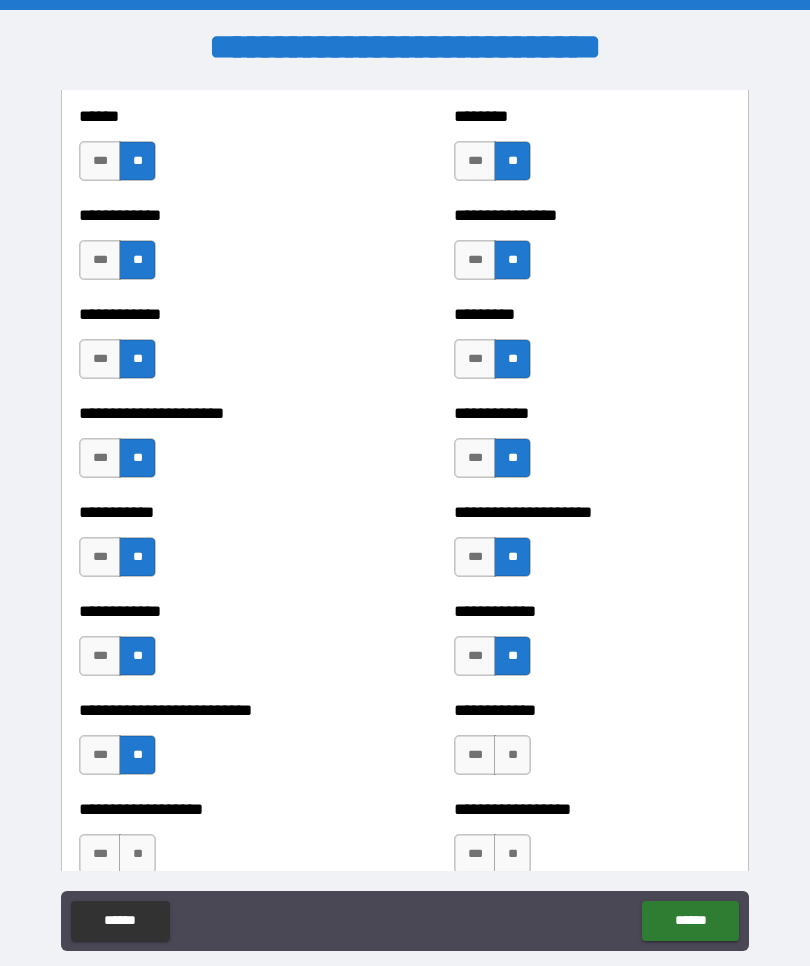 click on "**" at bounding box center [512, 755] 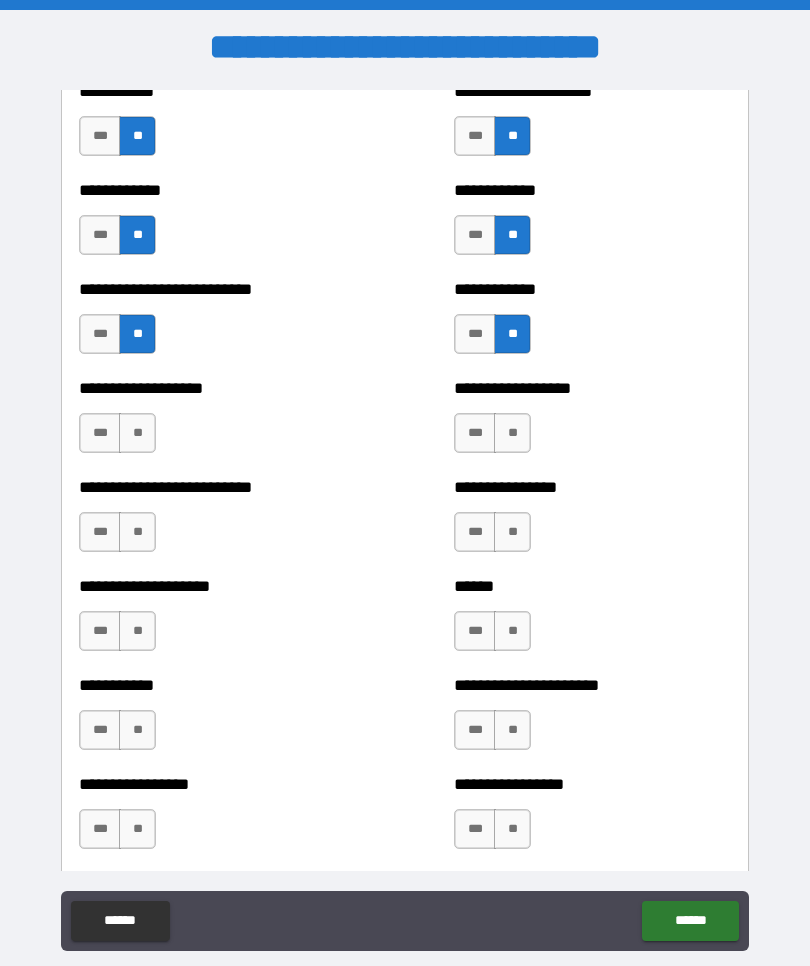 scroll, scrollTop: 5542, scrollLeft: 0, axis: vertical 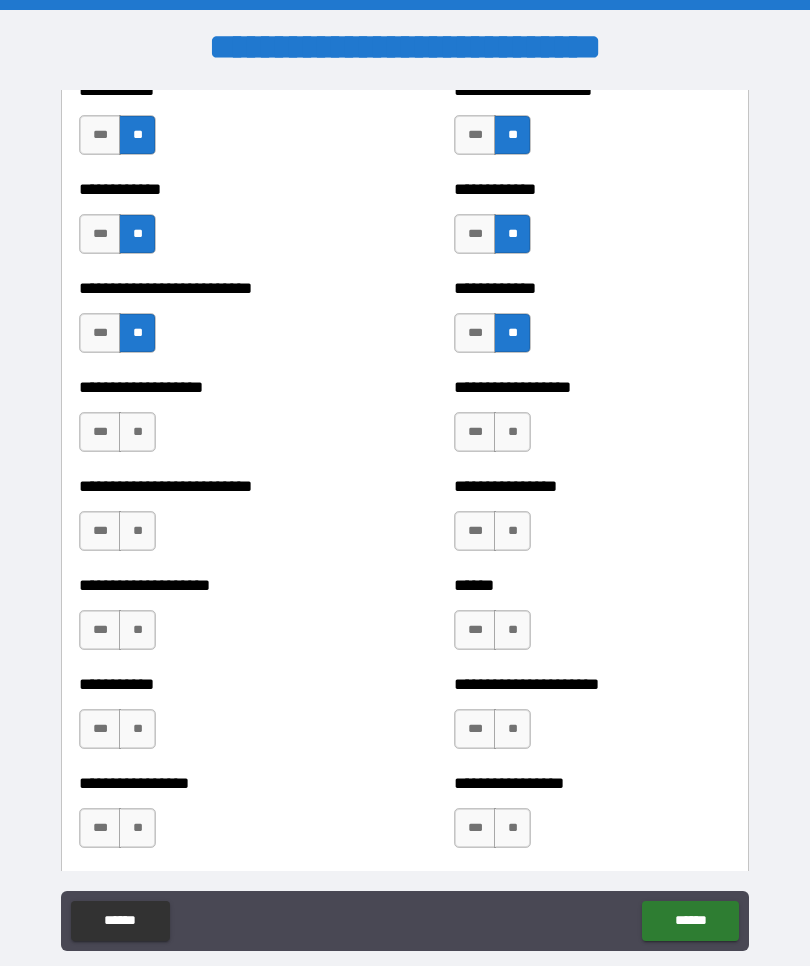 click on "**" at bounding box center [512, 432] 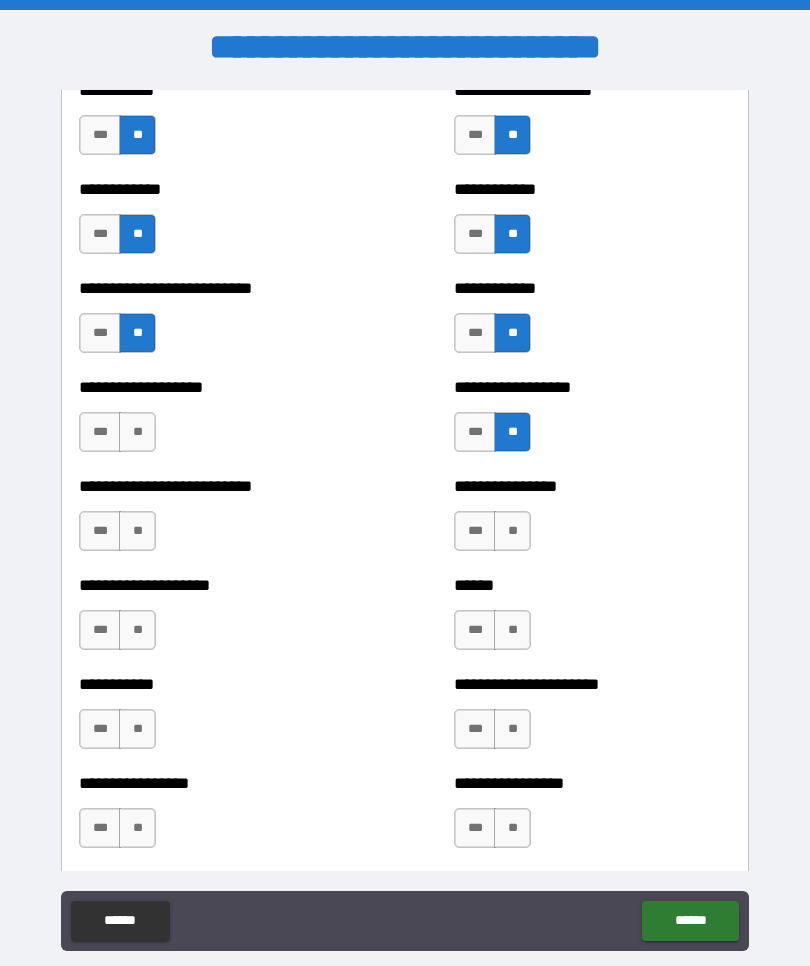 click on "**" at bounding box center [512, 531] 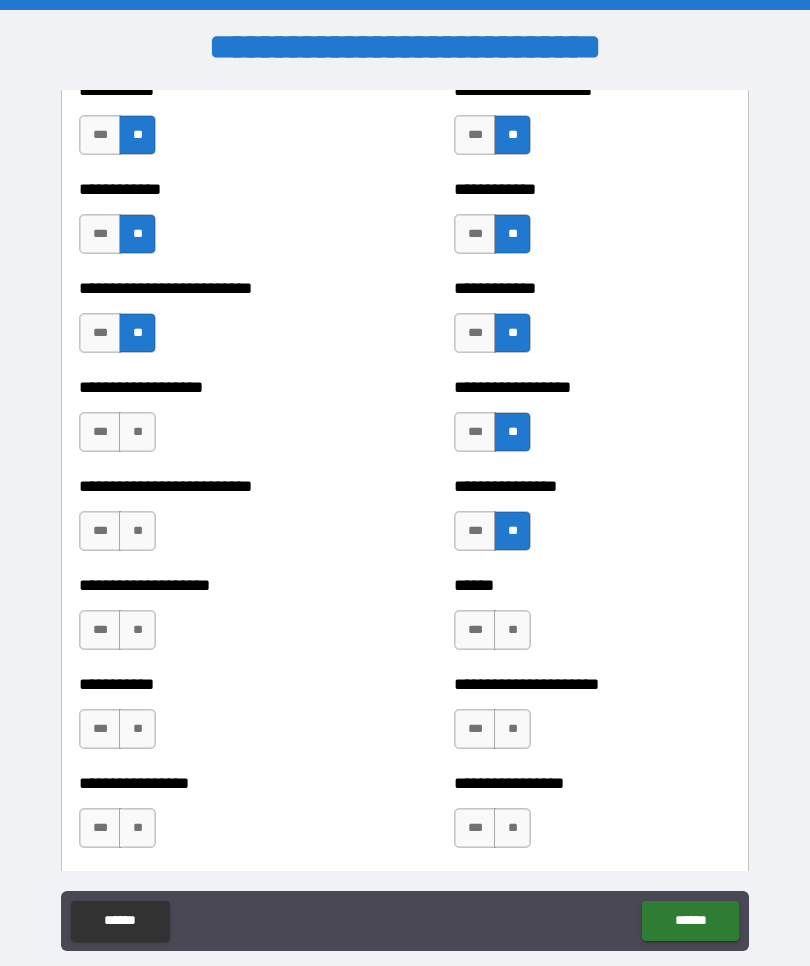 click on "**" at bounding box center [512, 630] 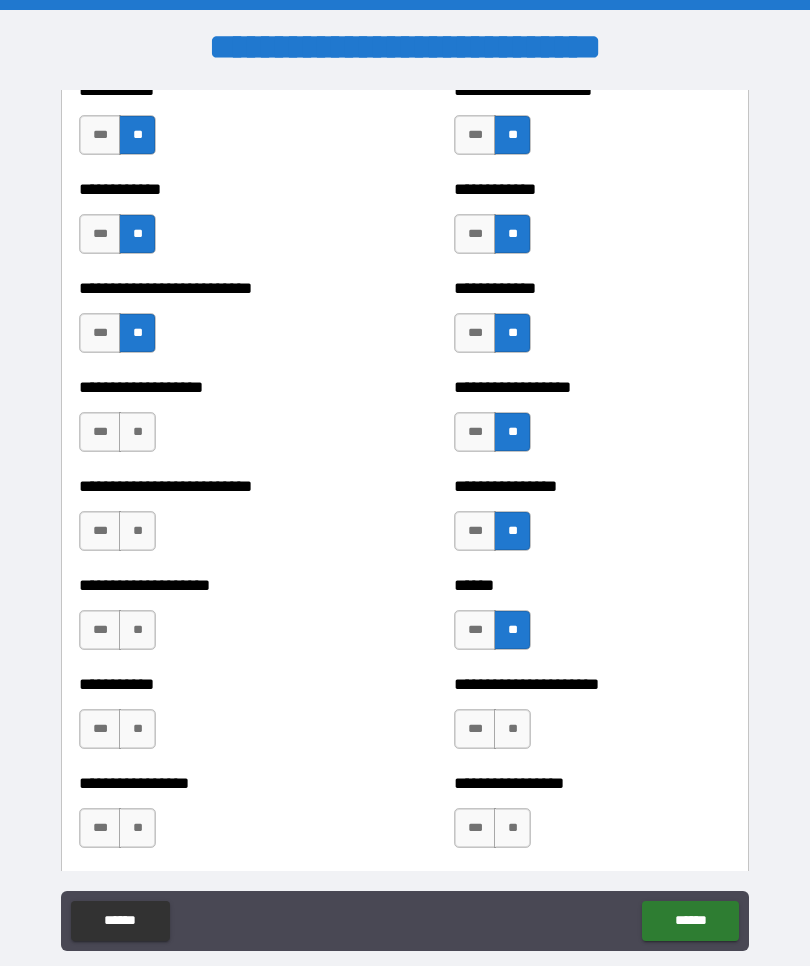 click on "**" at bounding box center (512, 729) 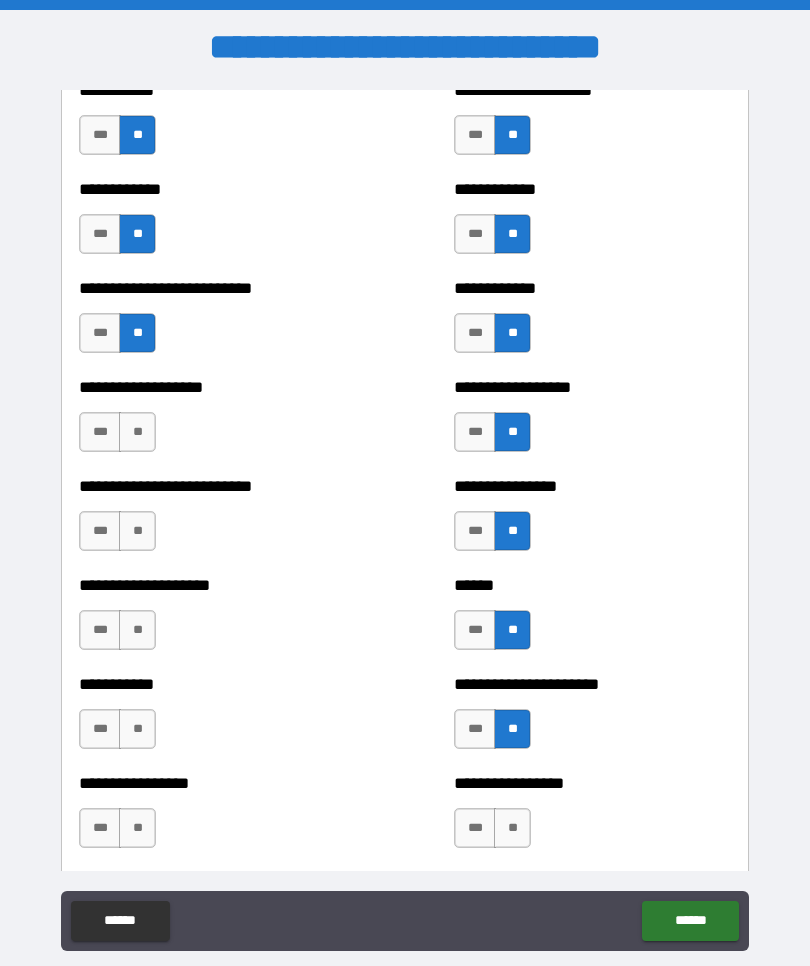 click on "**" at bounding box center (512, 828) 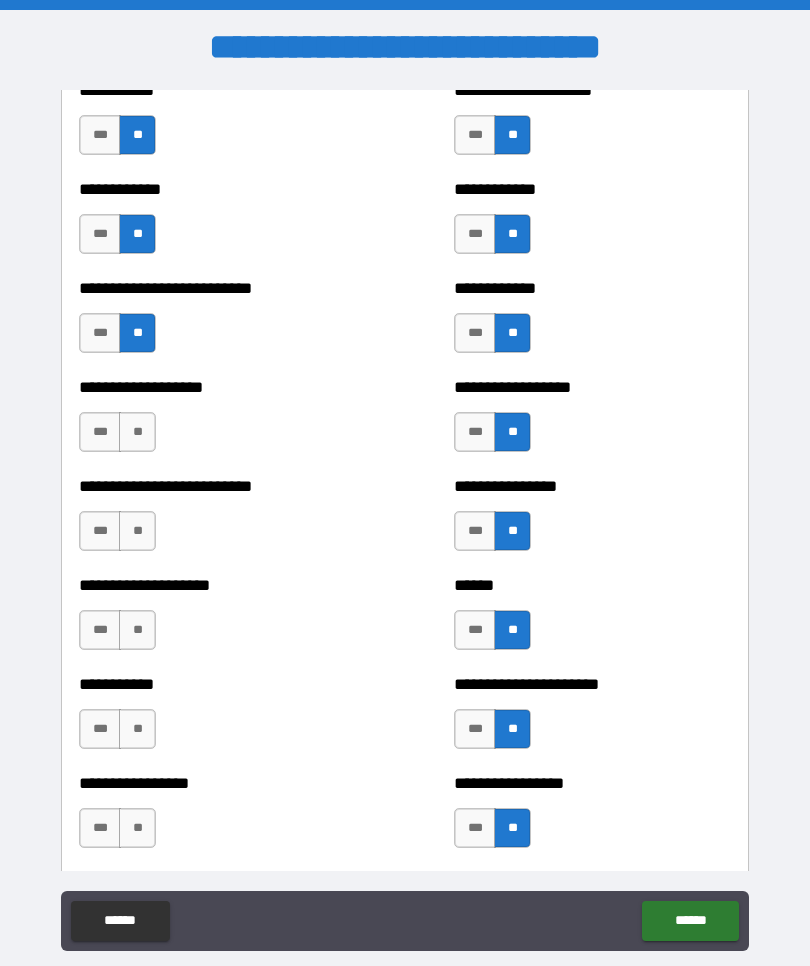 click on "***" at bounding box center [100, 828] 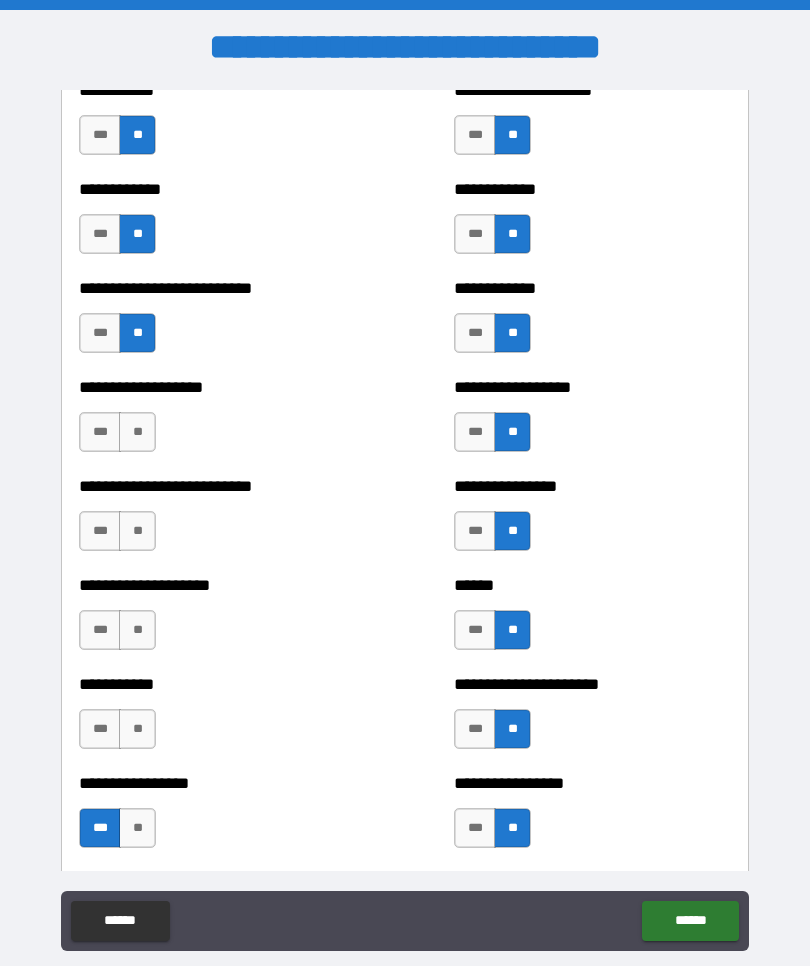 click on "**" at bounding box center (137, 729) 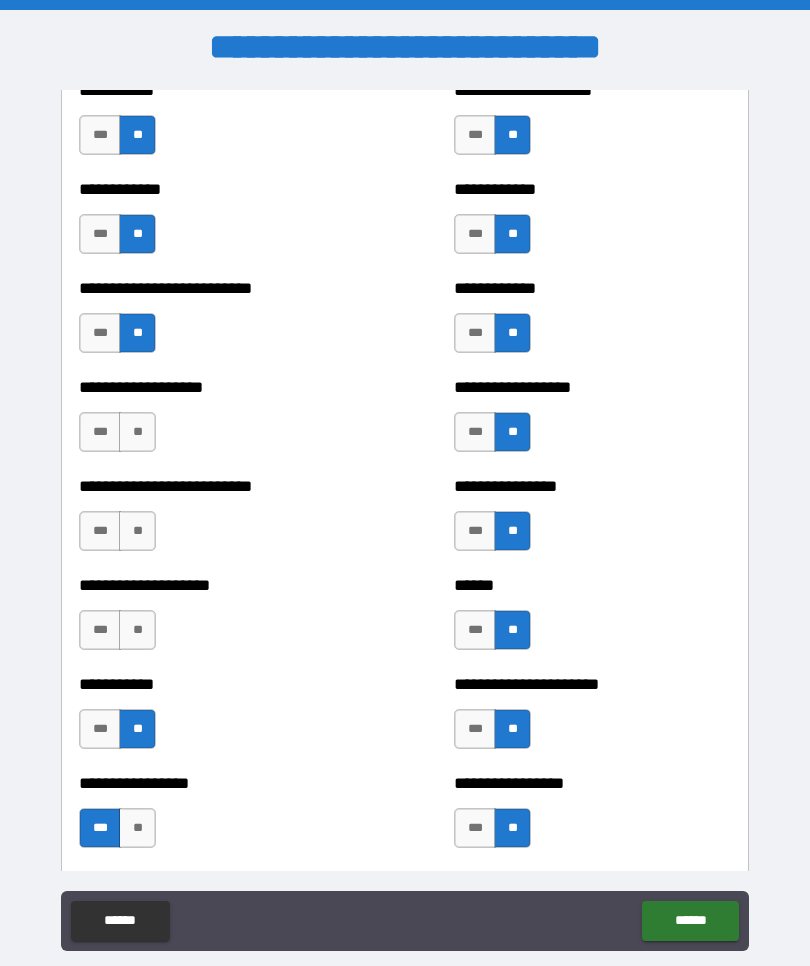 click on "**" at bounding box center (137, 630) 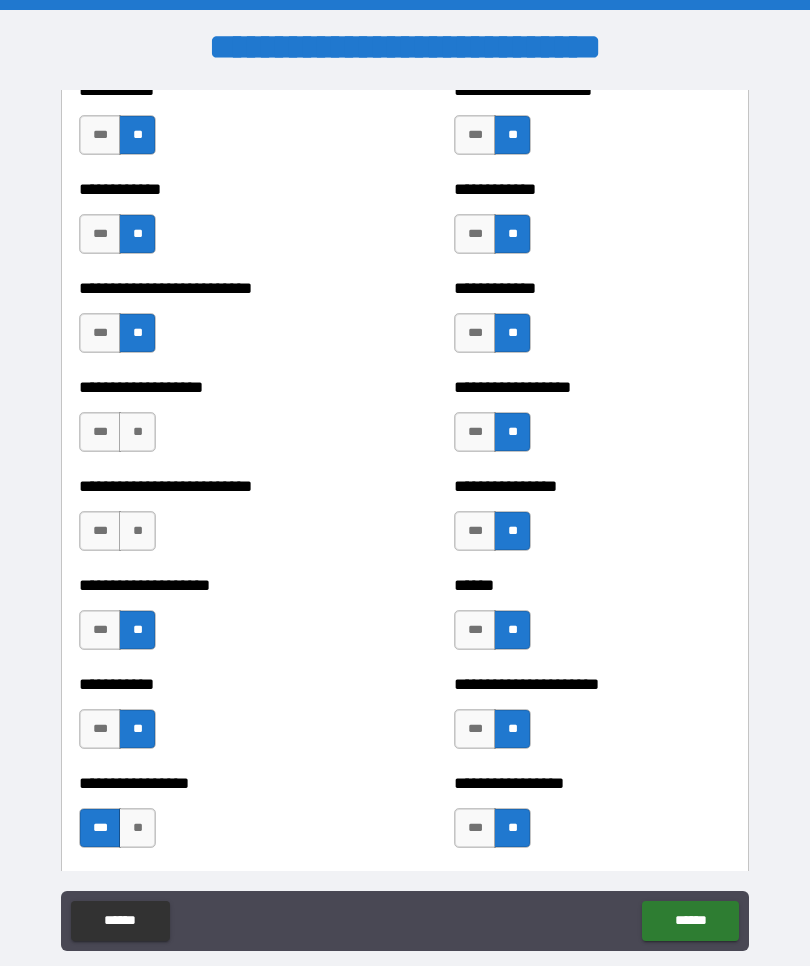 click on "**" at bounding box center [137, 432] 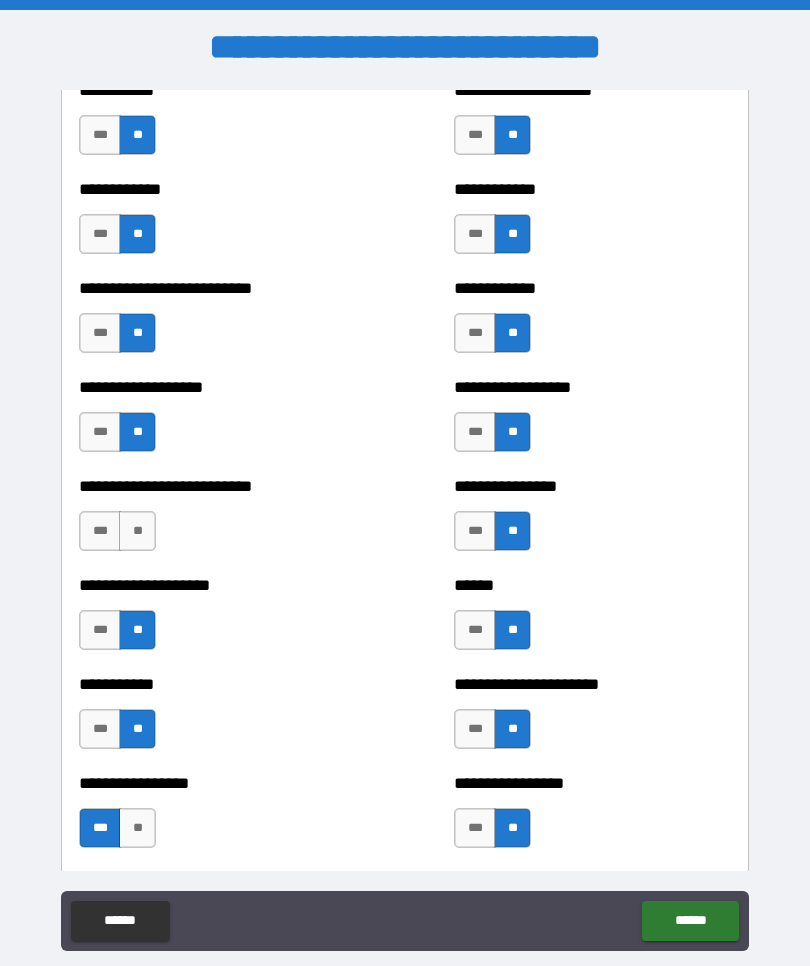 click on "**" at bounding box center [137, 531] 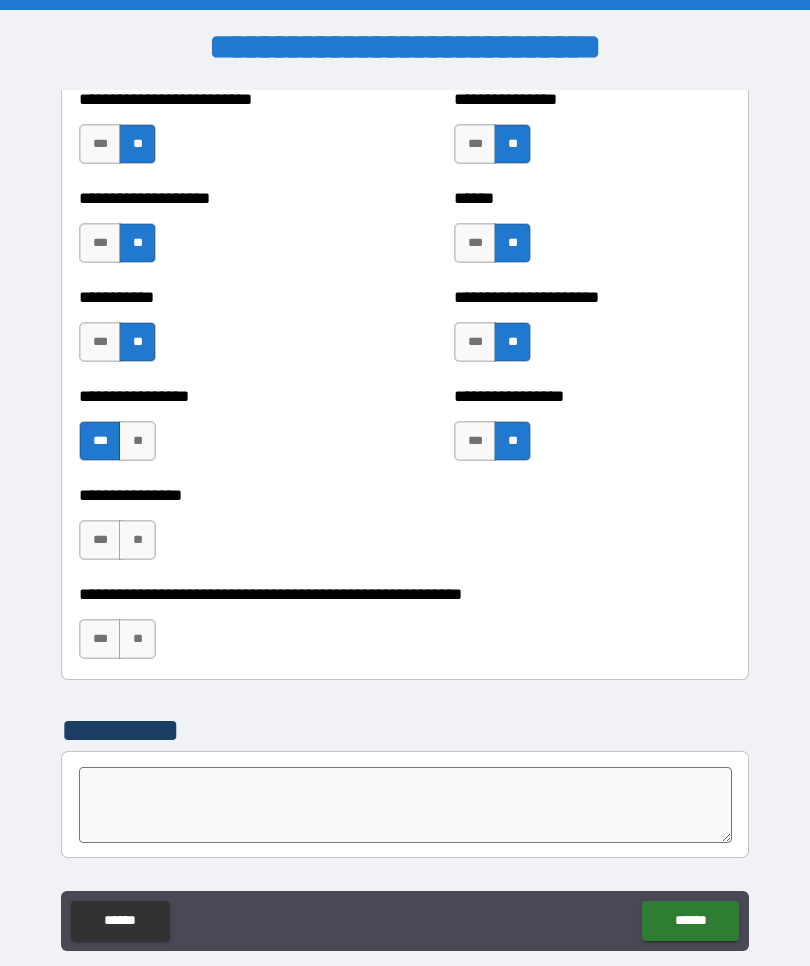 scroll, scrollTop: 5981, scrollLeft: 0, axis: vertical 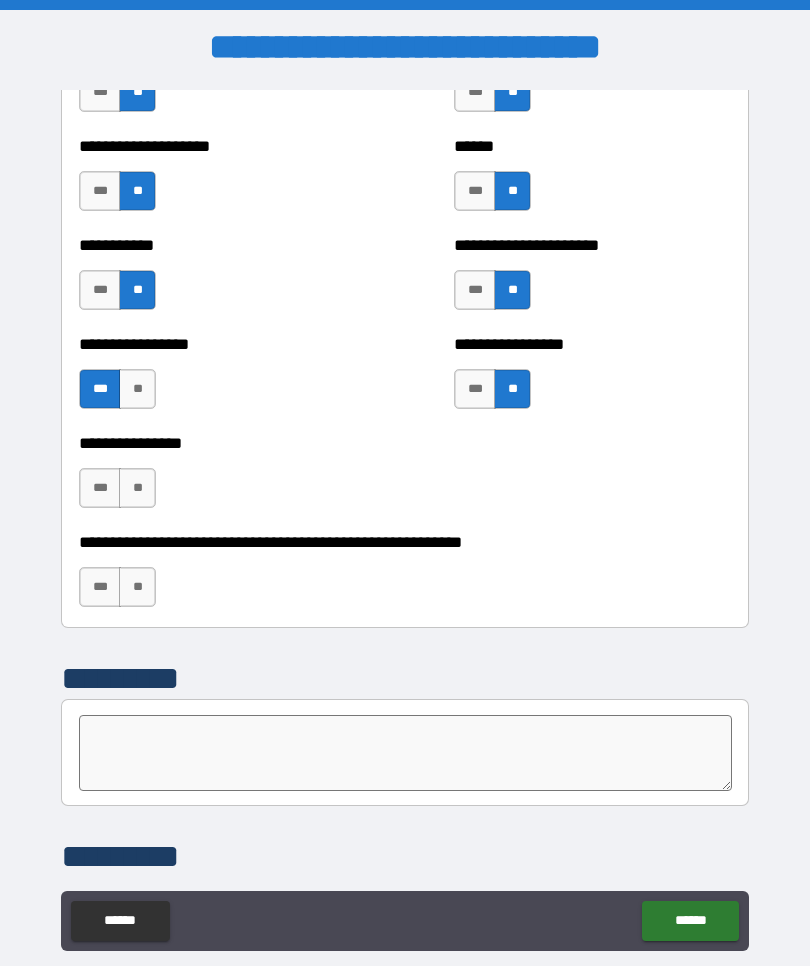 click on "**" at bounding box center [137, 488] 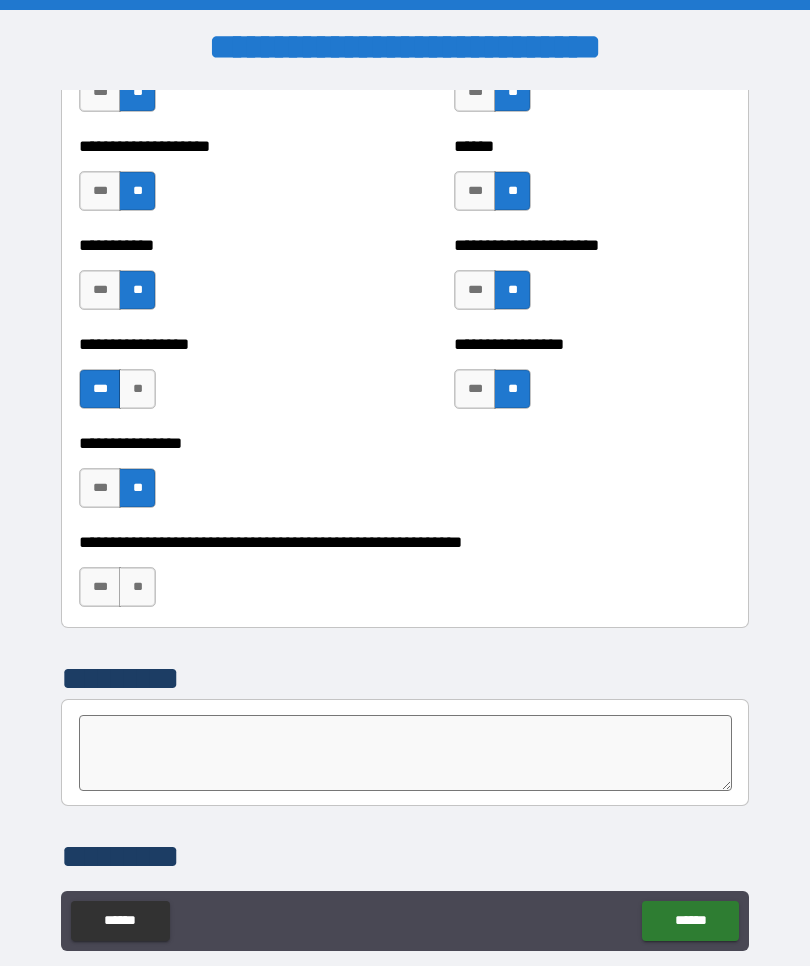 click on "**" at bounding box center (137, 587) 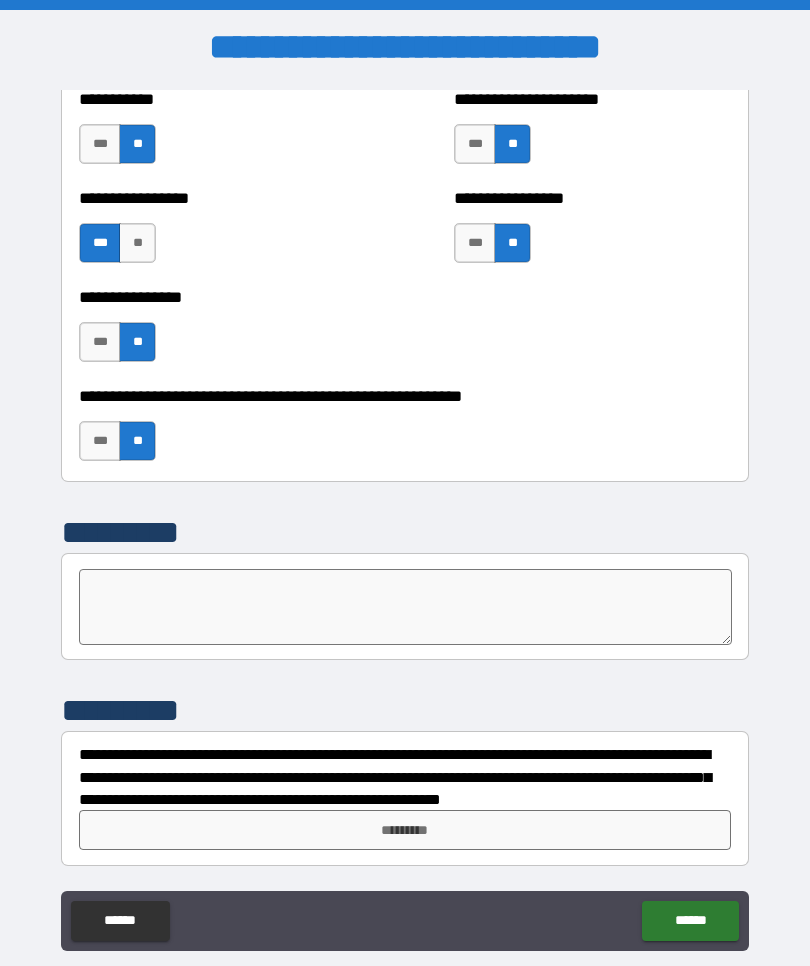 scroll, scrollTop: 6127, scrollLeft: 0, axis: vertical 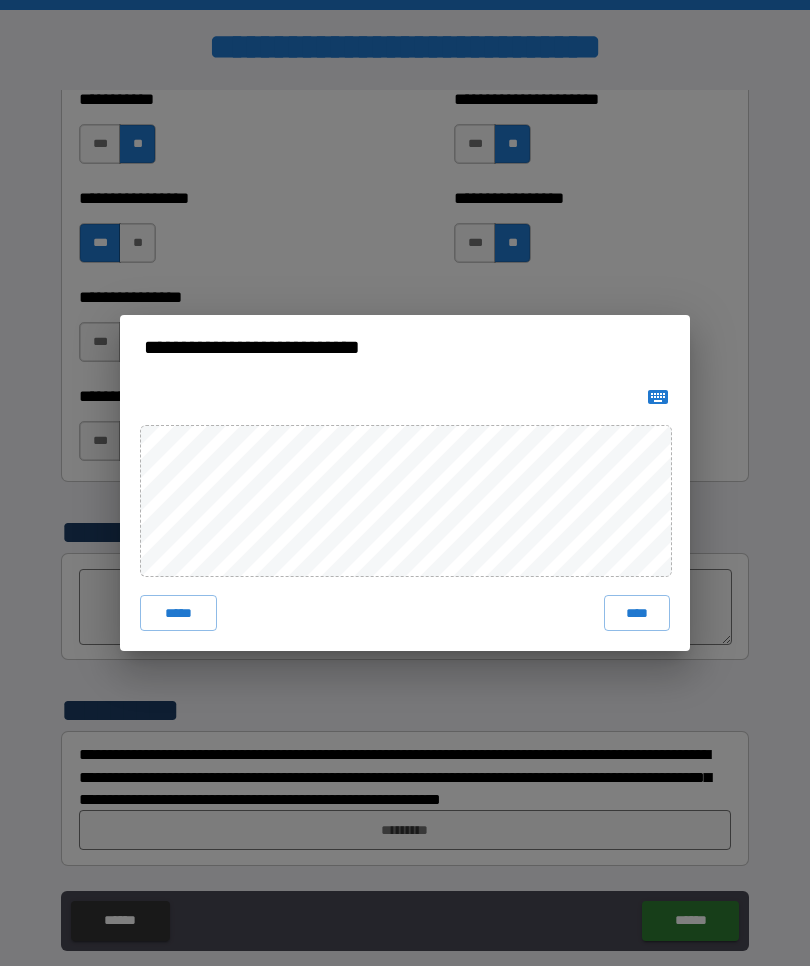 click on "****" at bounding box center [637, 613] 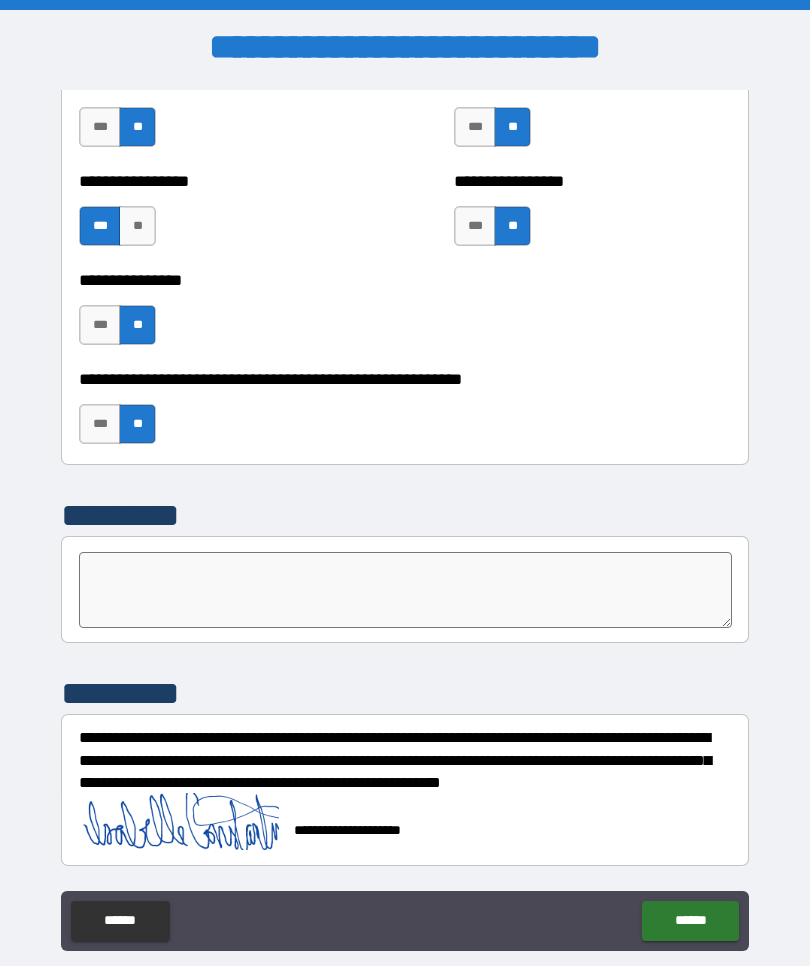scroll, scrollTop: 6144, scrollLeft: 0, axis: vertical 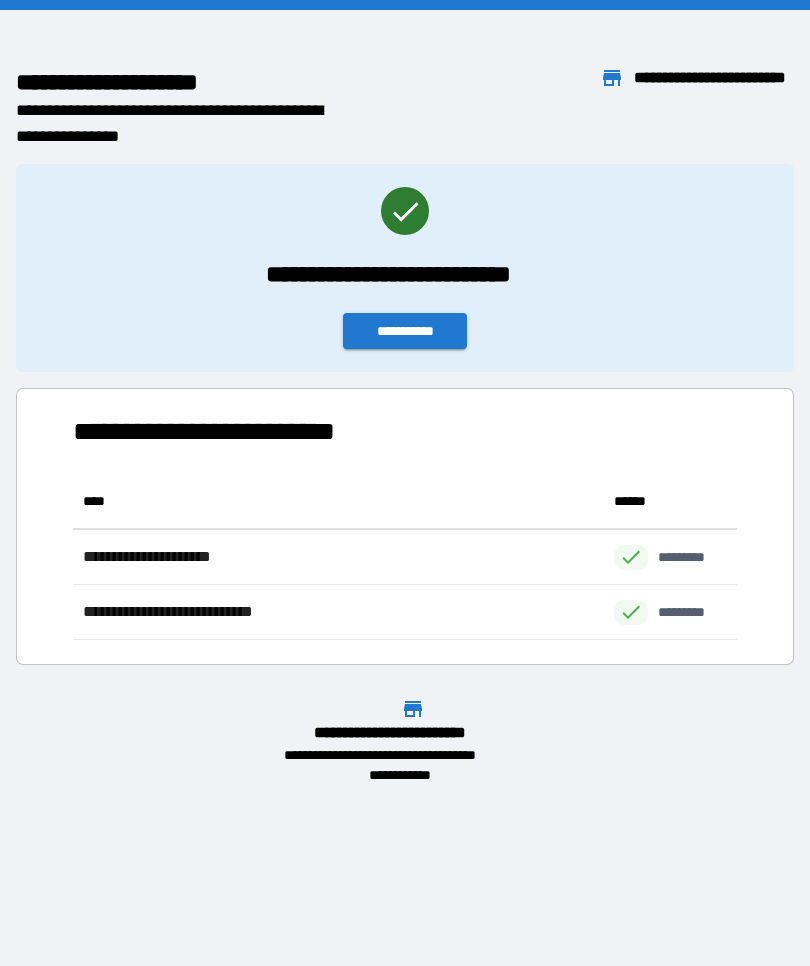 click on "**********" at bounding box center (218, 431) 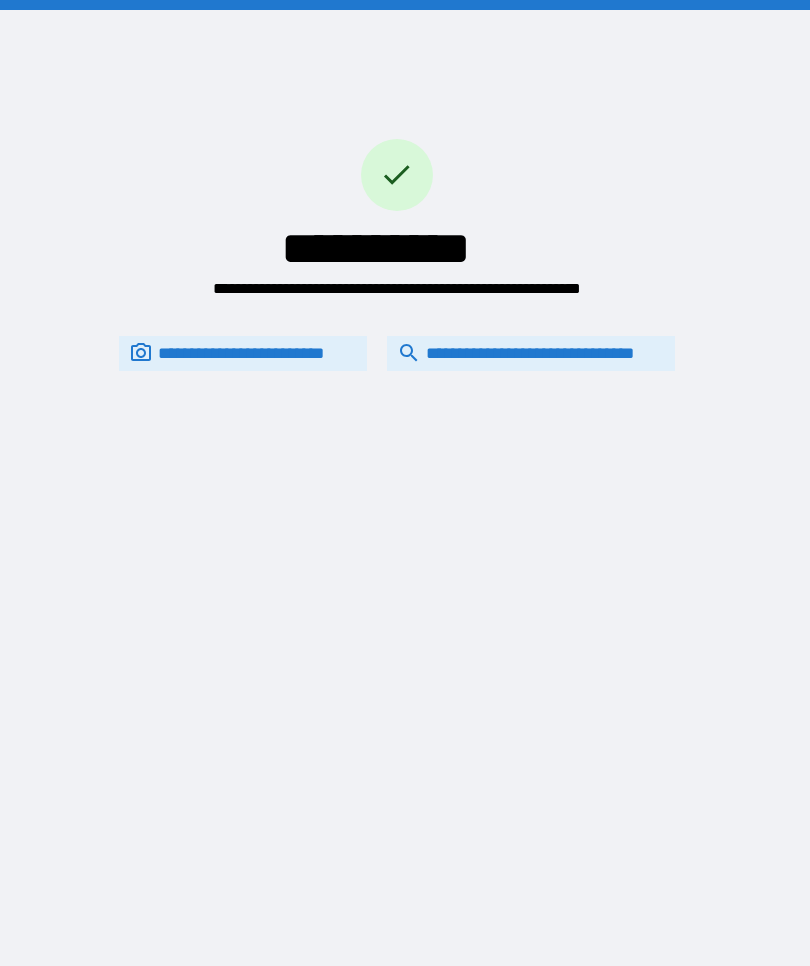 click on "**********" at bounding box center (531, 353) 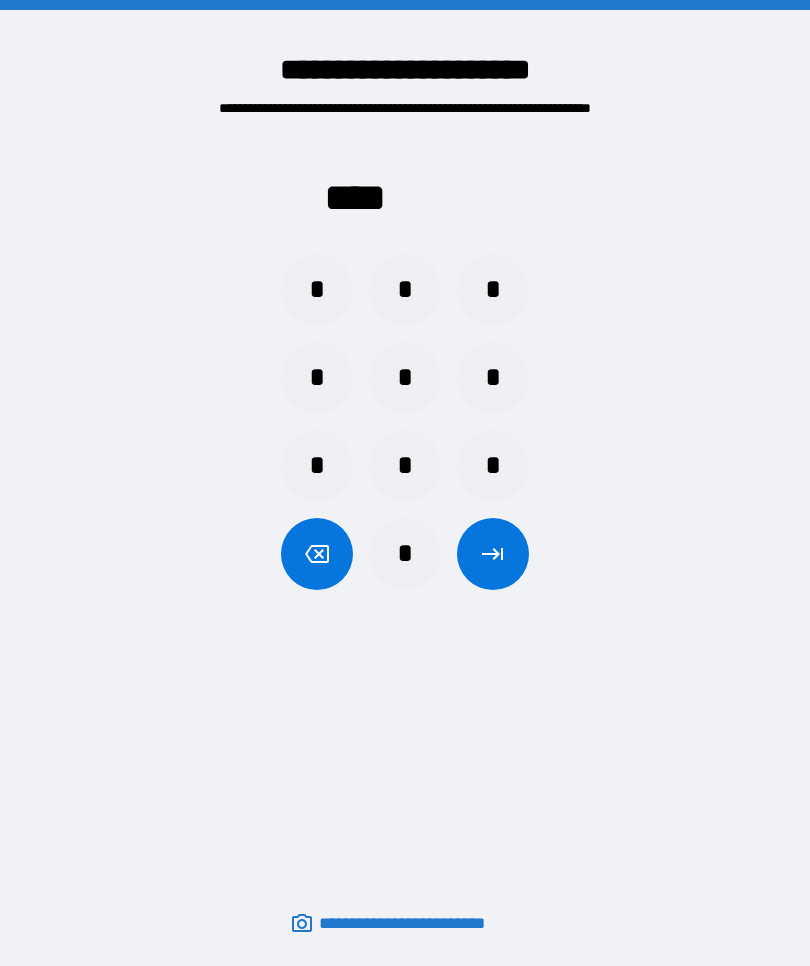 click on "*" at bounding box center (493, 378) 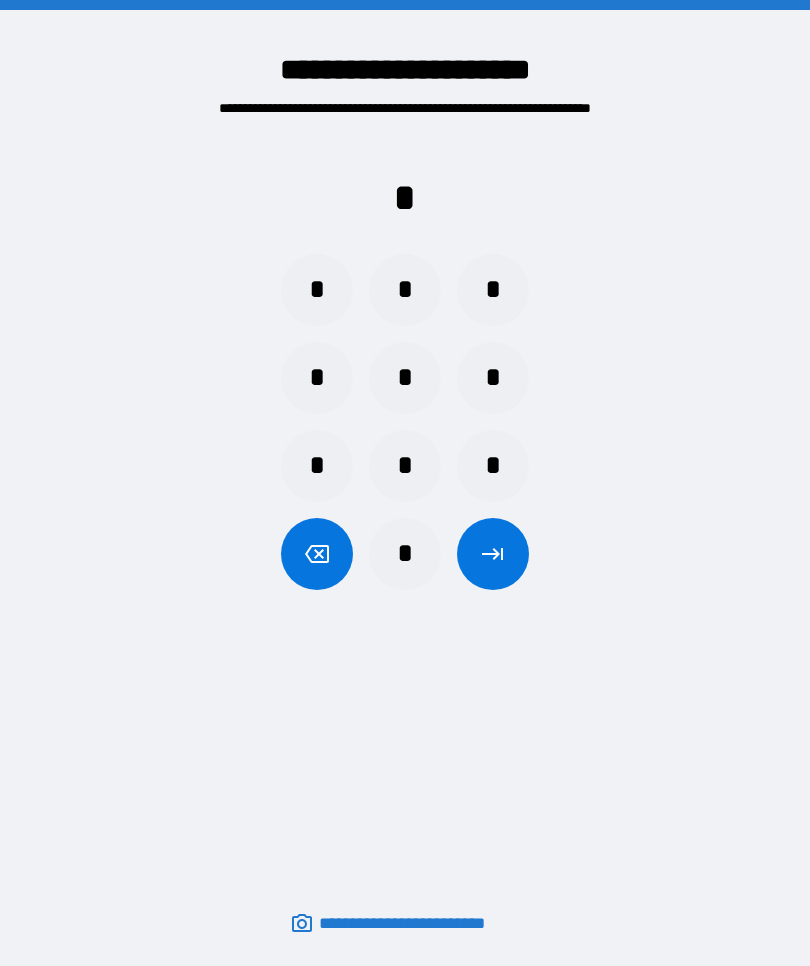 click on "*" at bounding box center [317, 290] 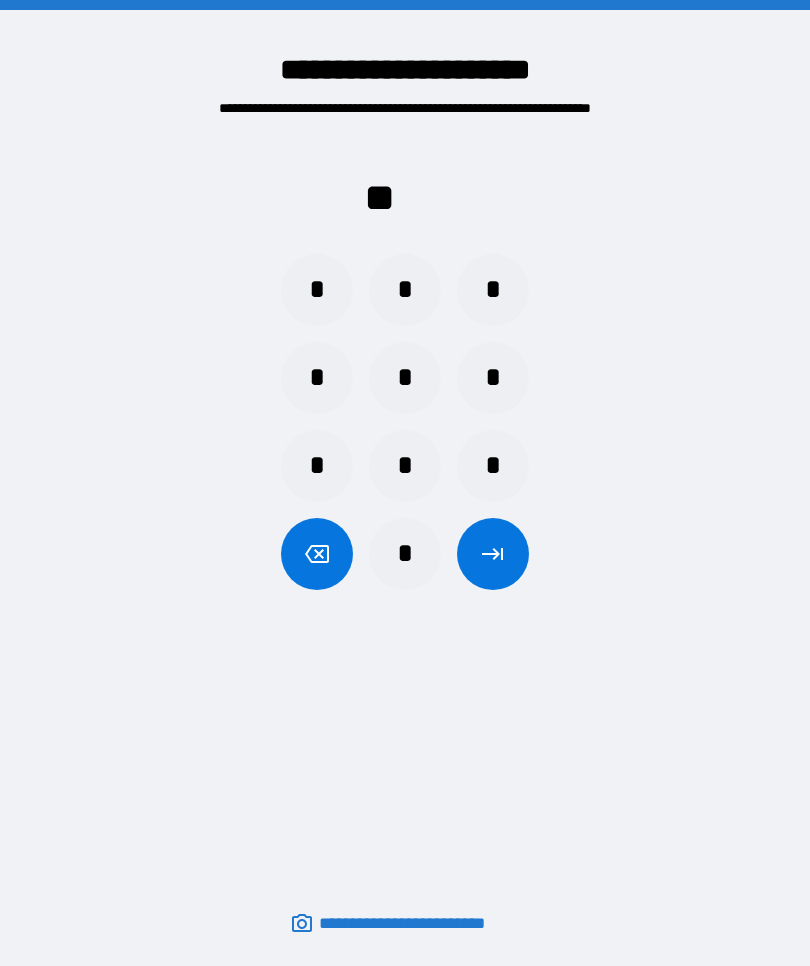 click on "*" at bounding box center [317, 290] 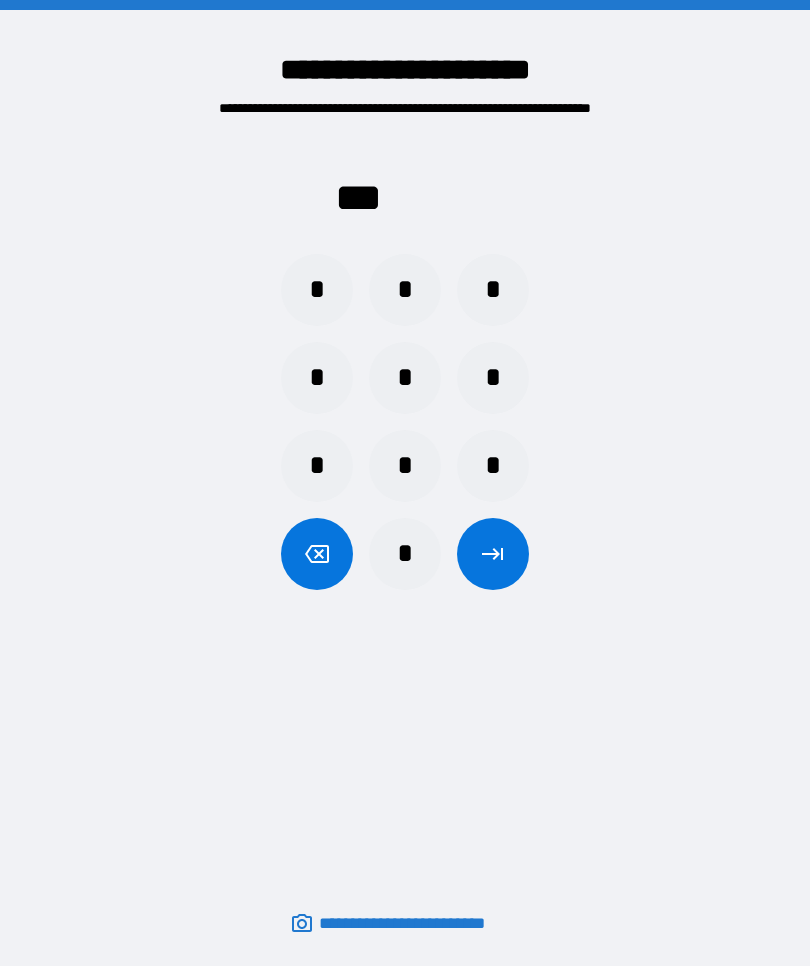 click on "*" at bounding box center (317, 290) 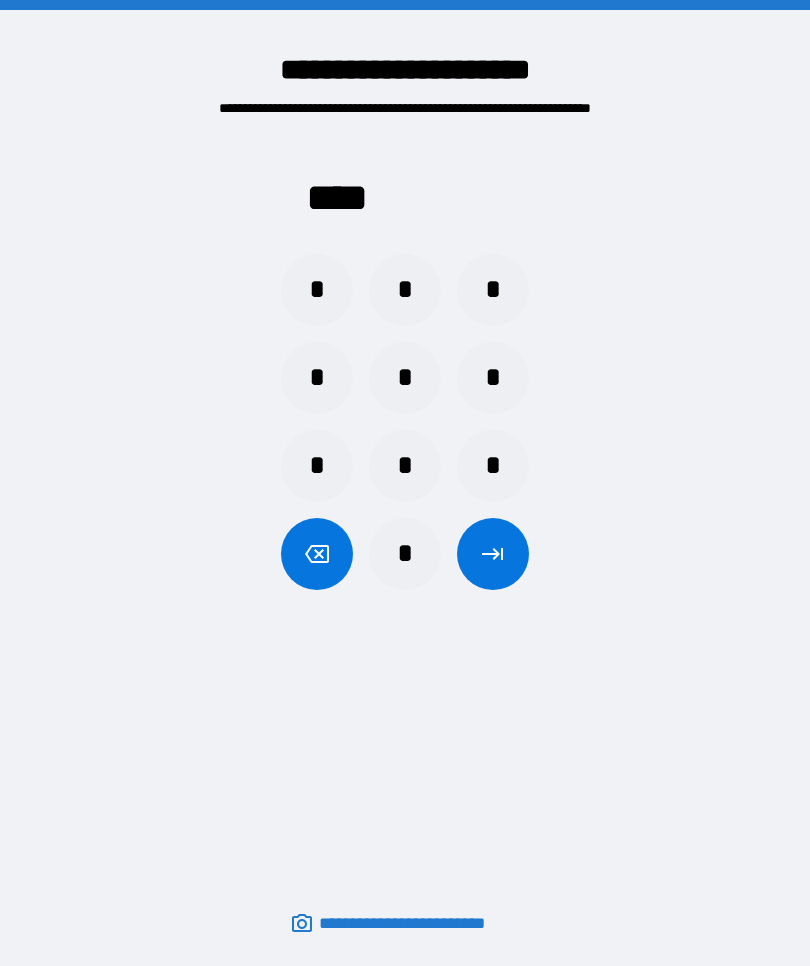 click at bounding box center [493, 554] 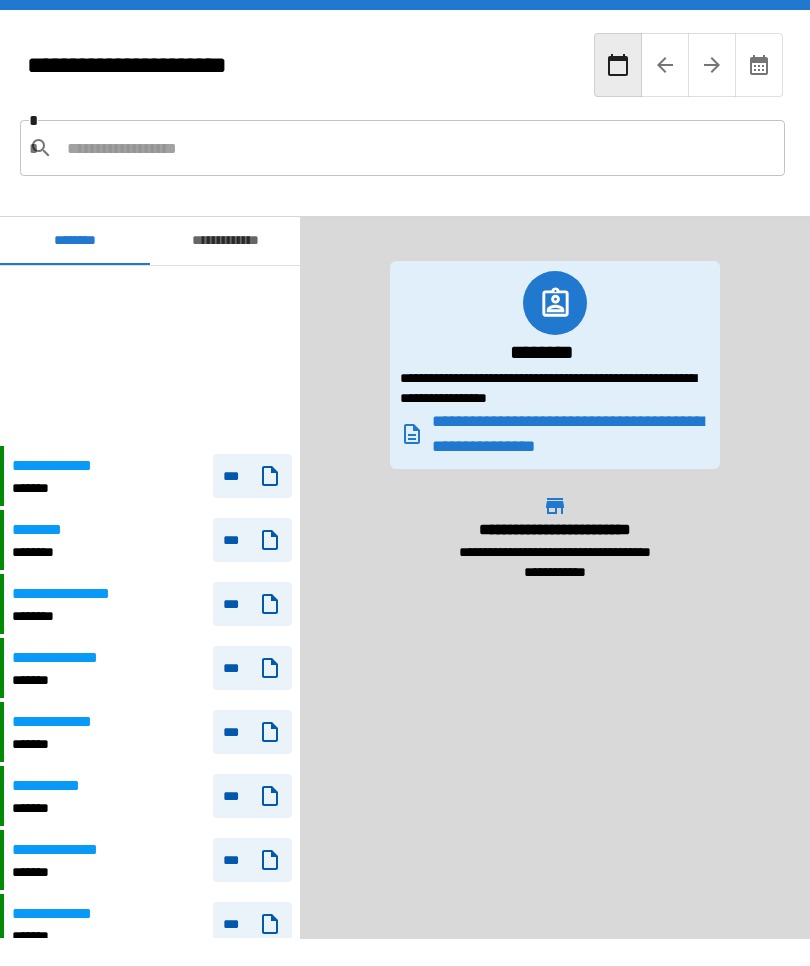 scroll, scrollTop: 180, scrollLeft: 0, axis: vertical 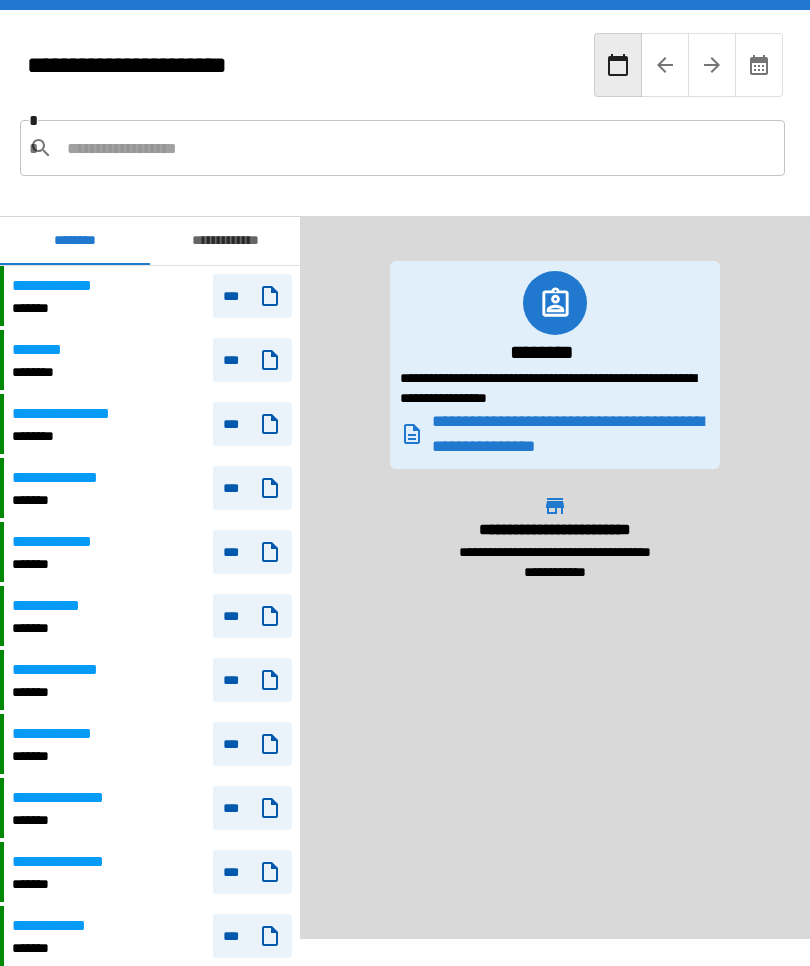 click at bounding box center [418, 148] 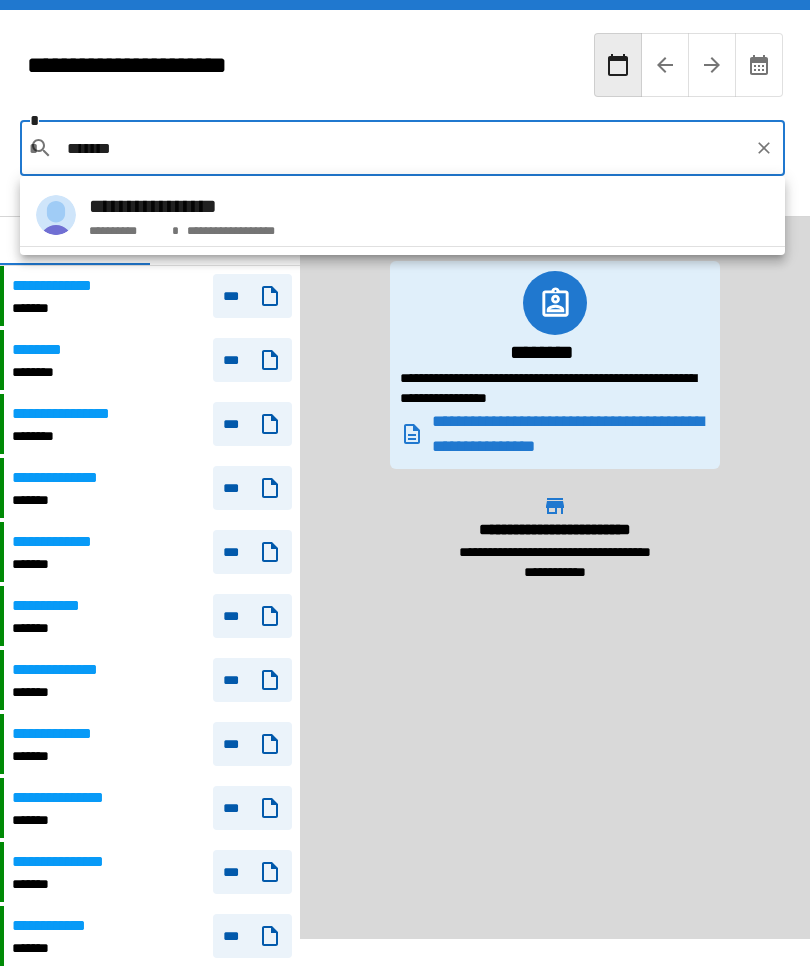 click on "**********" at bounding box center (228, 227) 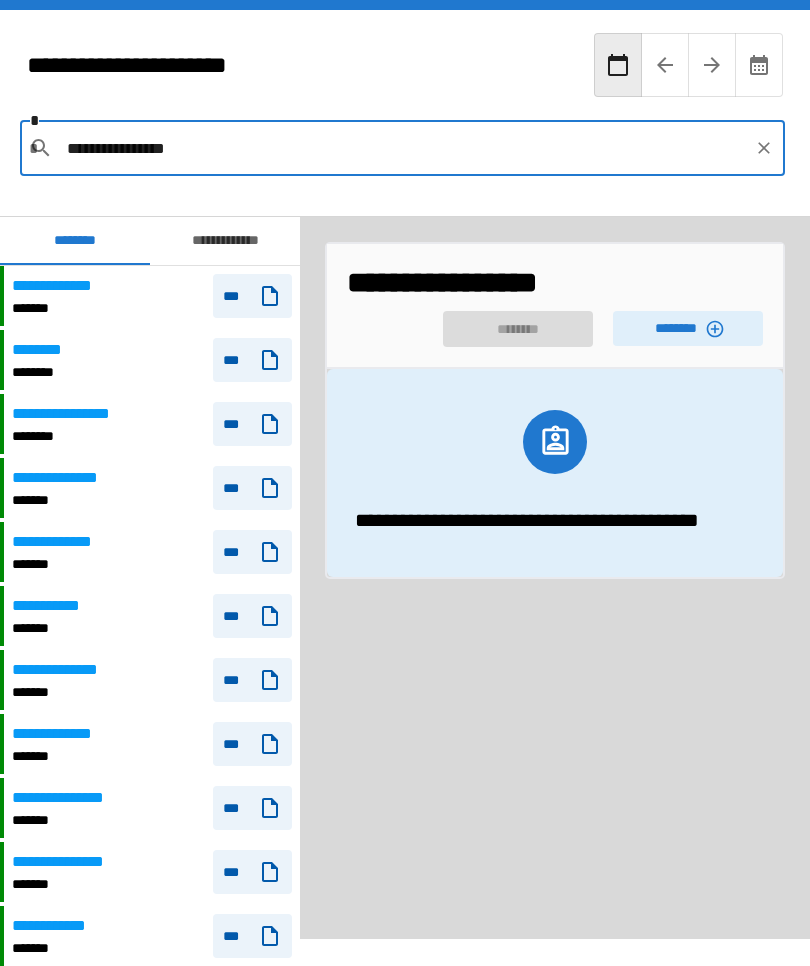 click on "********" at bounding box center (688, 328) 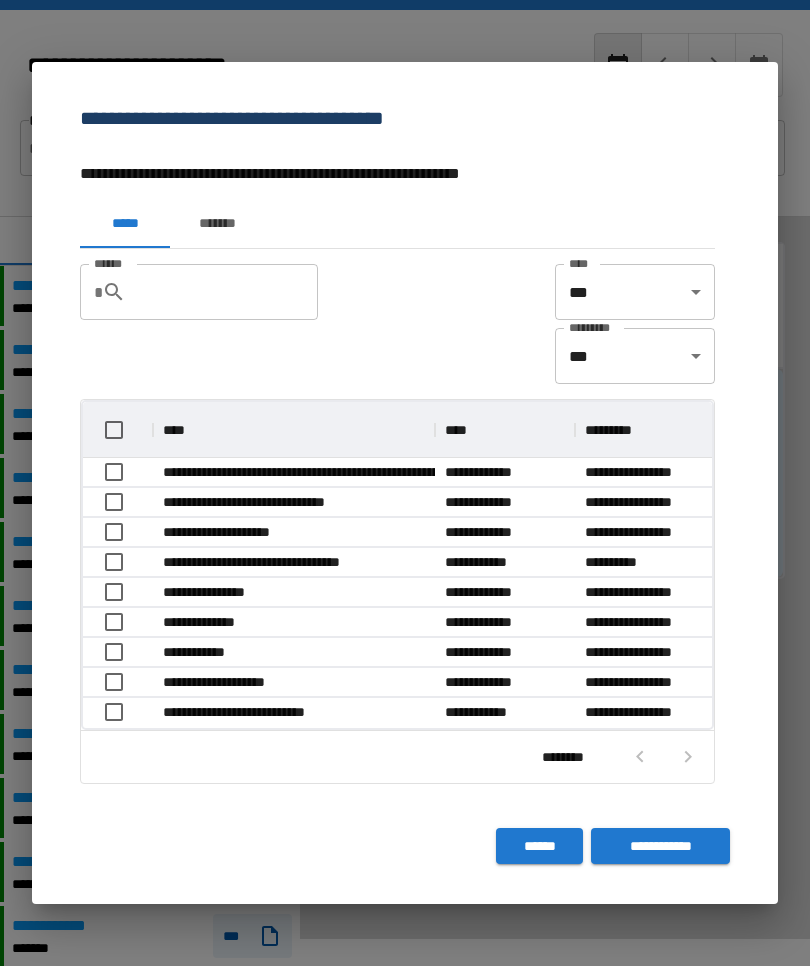 scroll, scrollTop: 326, scrollLeft: 629, axis: both 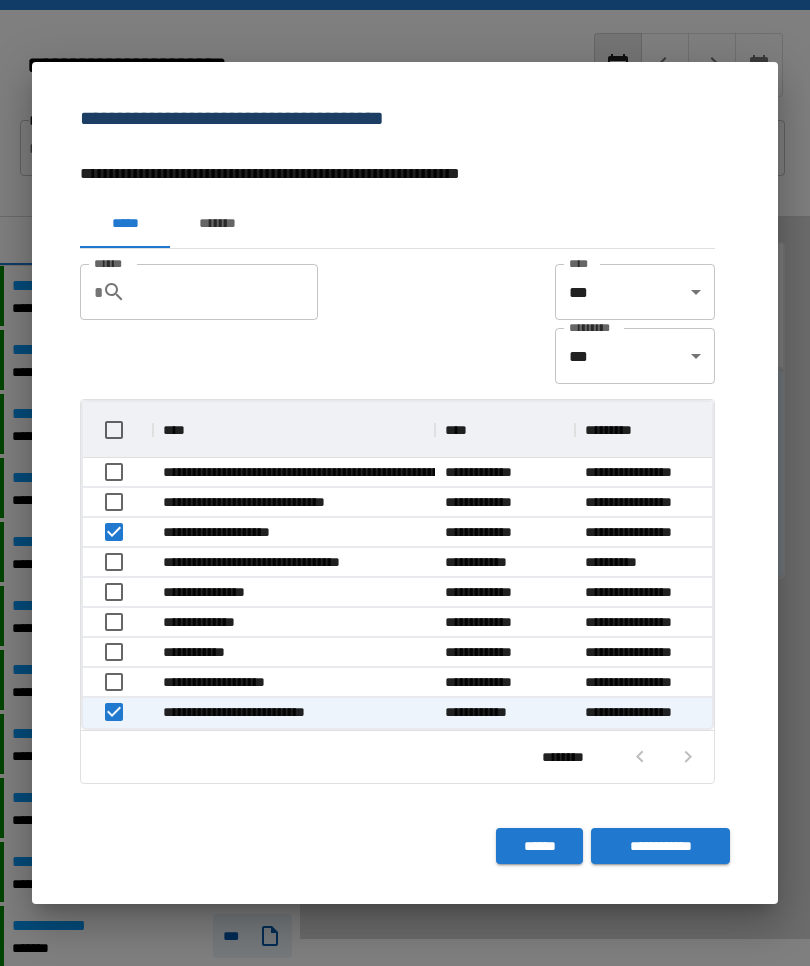 click on "**********" at bounding box center (660, 846) 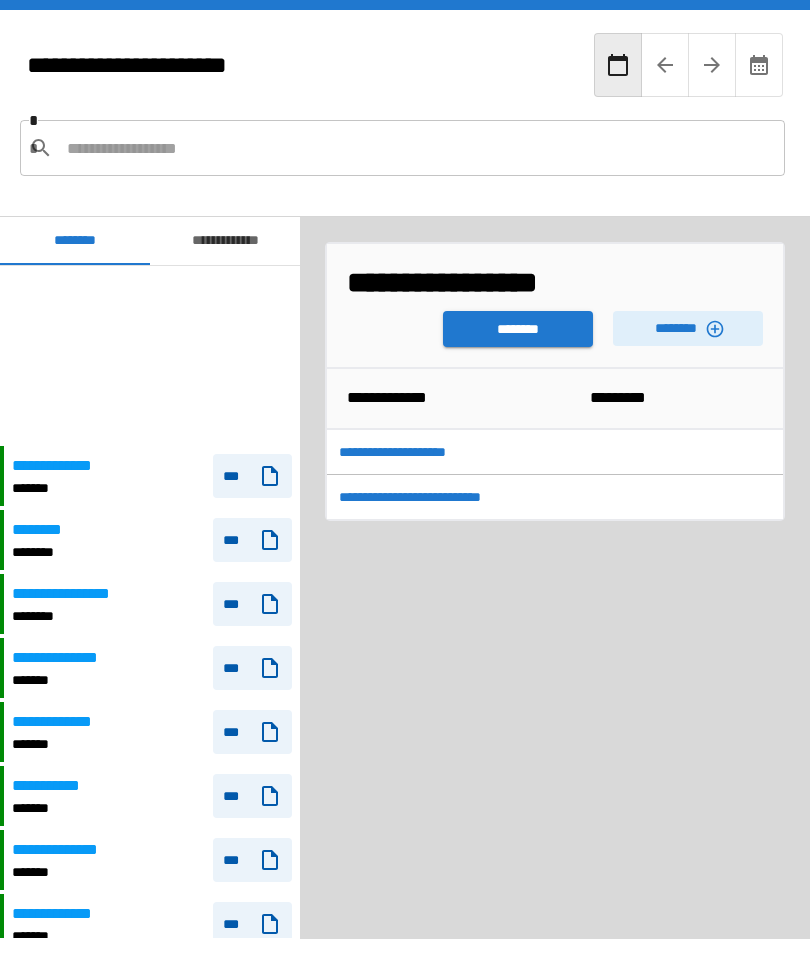 scroll, scrollTop: 180, scrollLeft: 0, axis: vertical 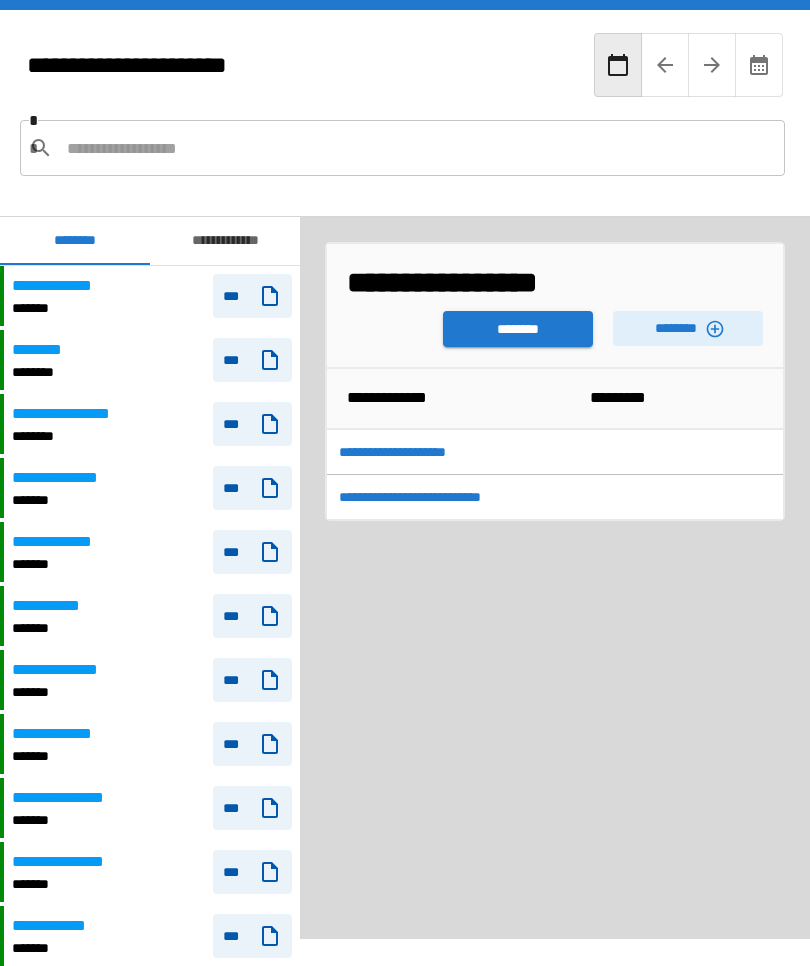 click on "********" at bounding box center [518, 329] 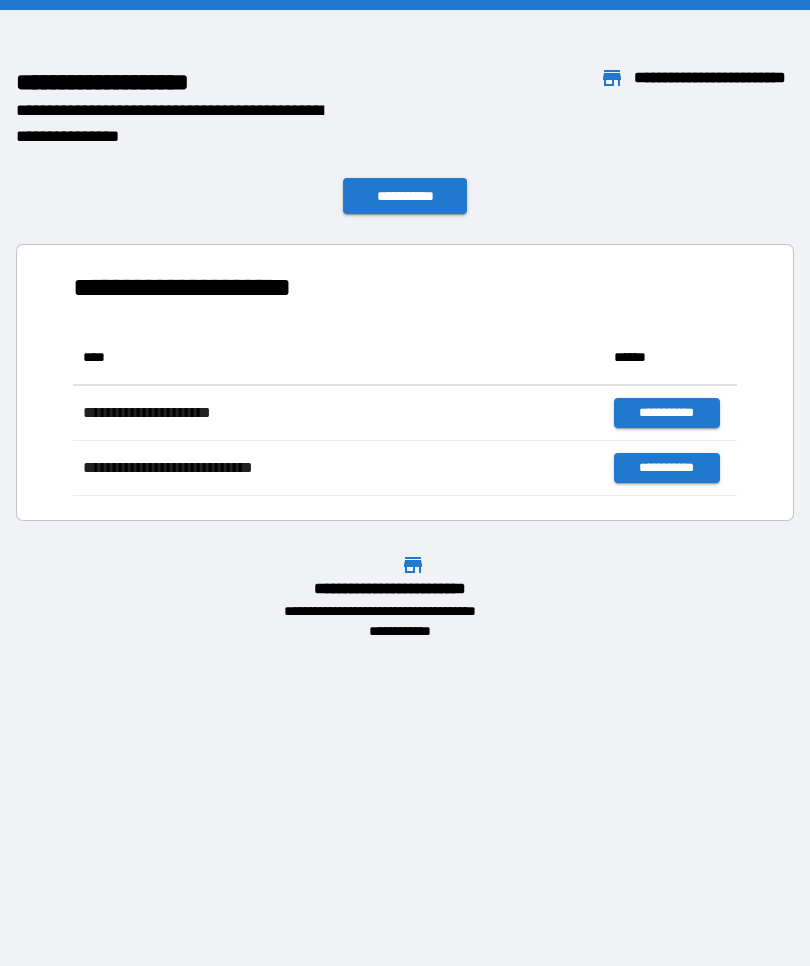 scroll, scrollTop: 1, scrollLeft: 1, axis: both 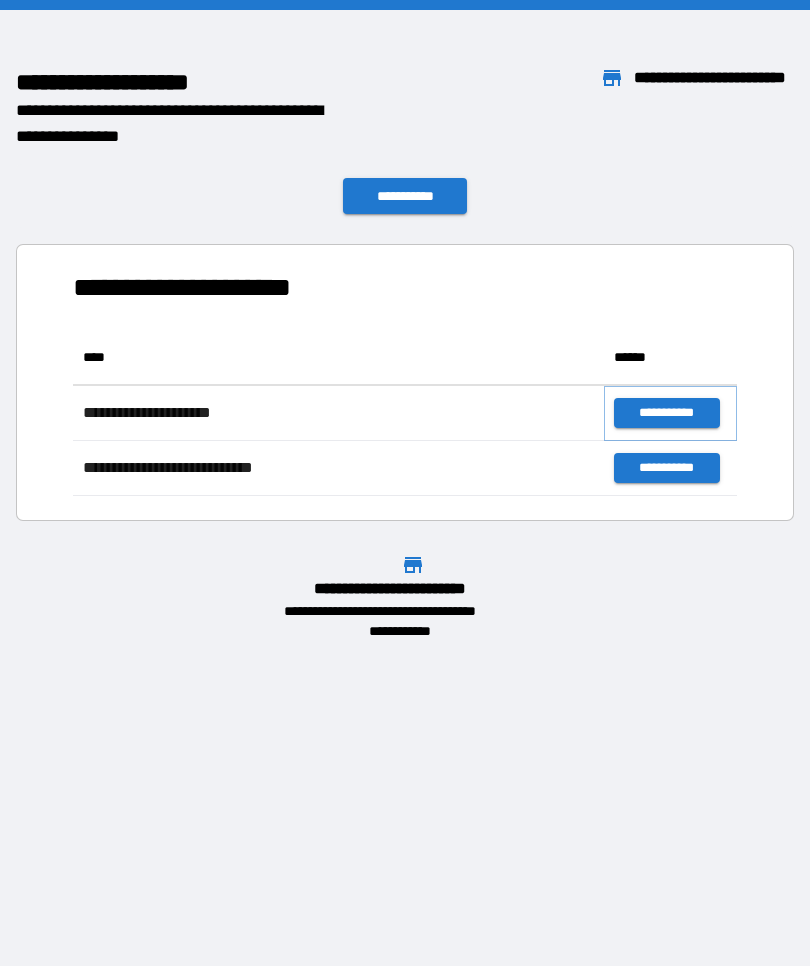 click on "**********" at bounding box center [666, 413] 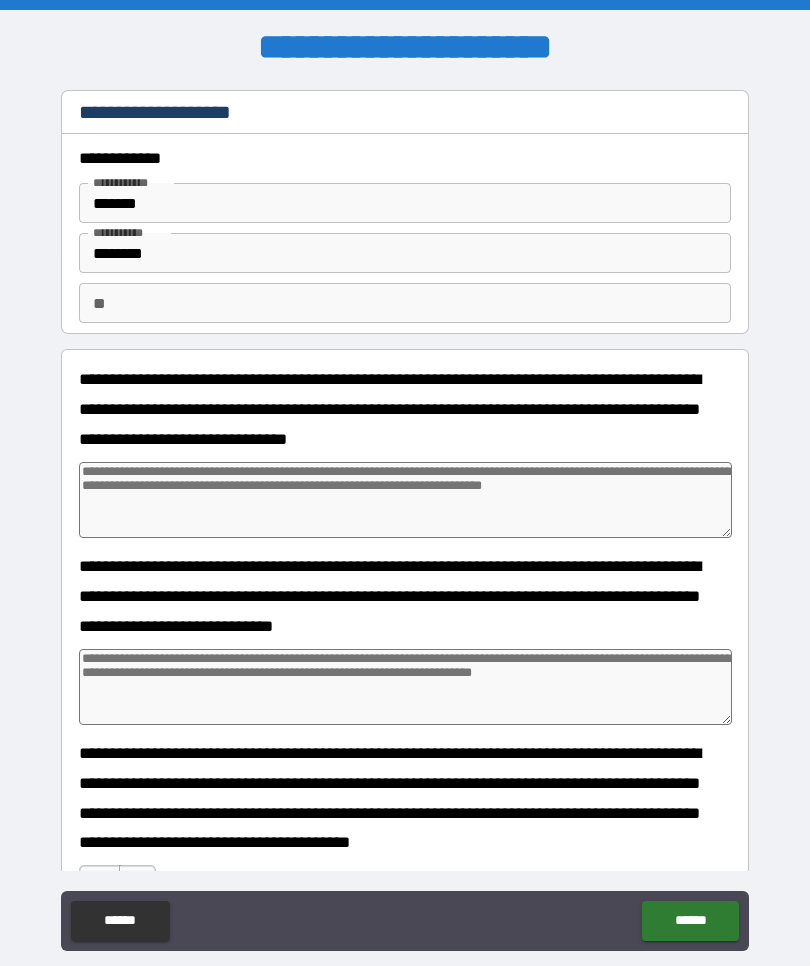 click at bounding box center [405, 500] 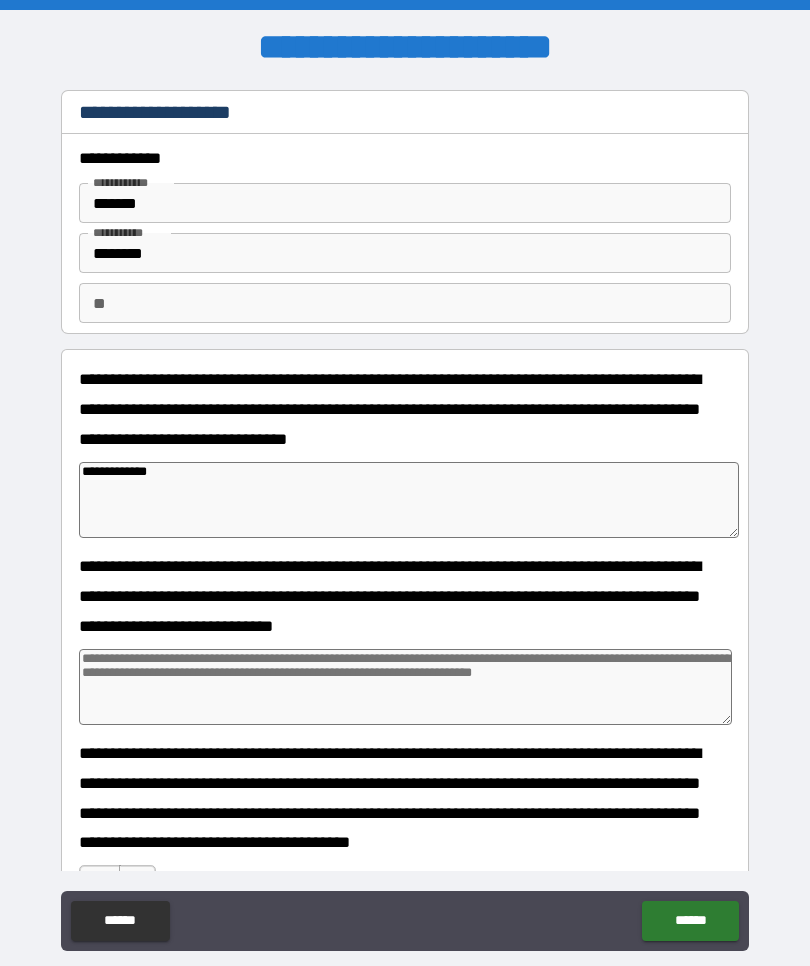 click at bounding box center (405, 687) 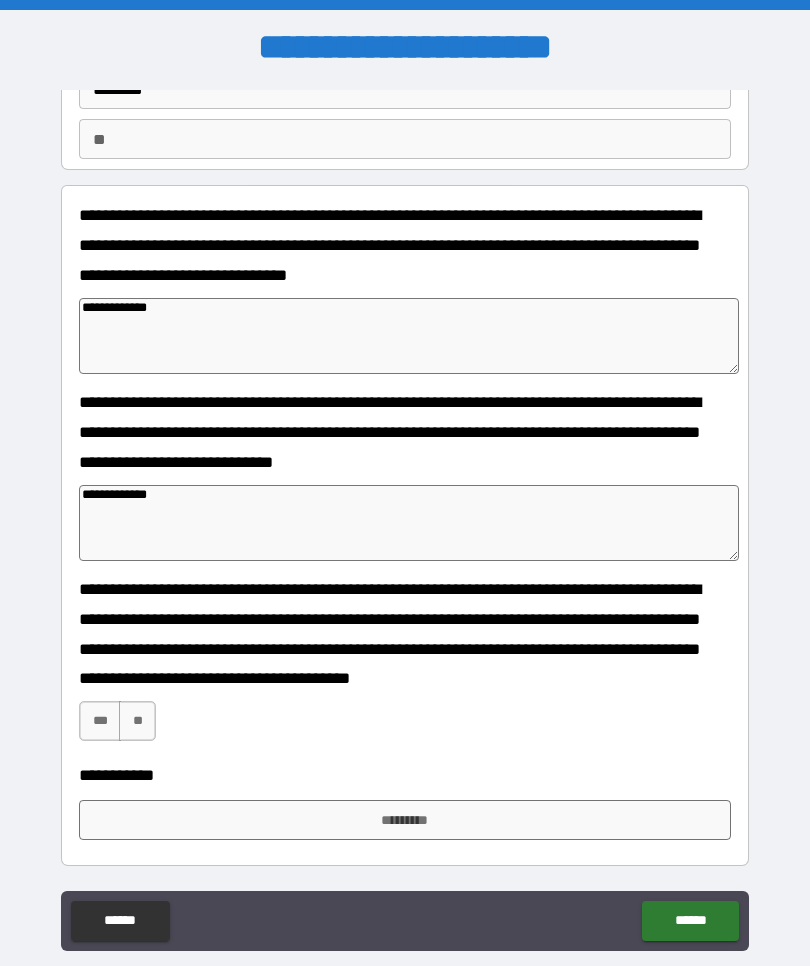 scroll, scrollTop: 164, scrollLeft: 0, axis: vertical 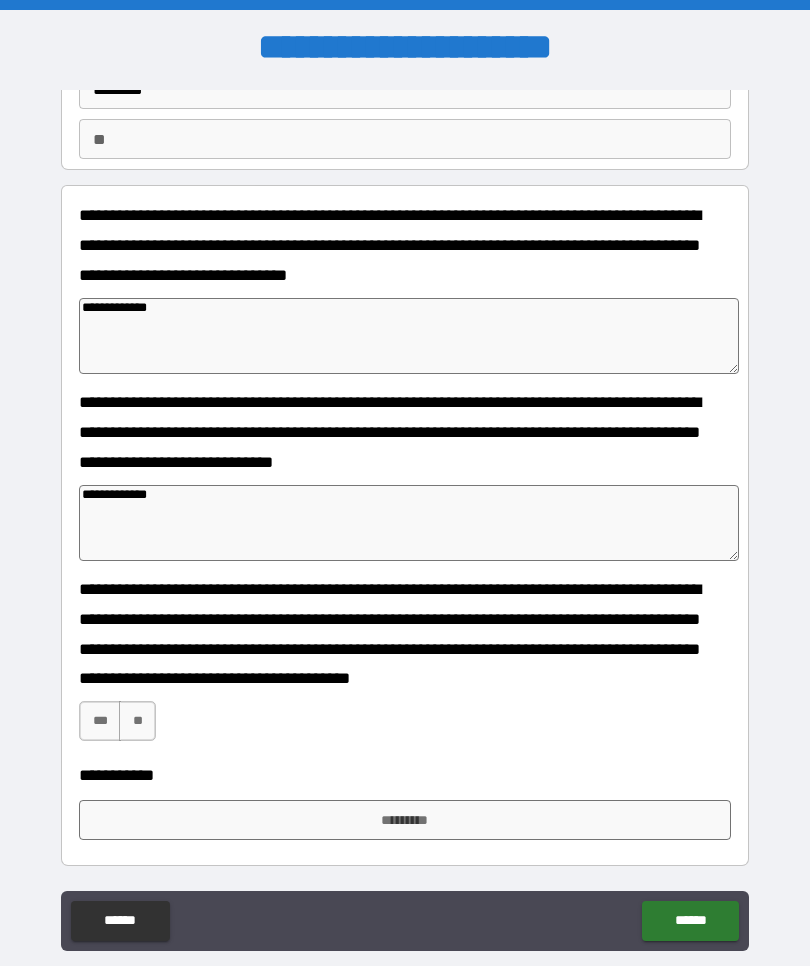 click on "**" at bounding box center [137, 721] 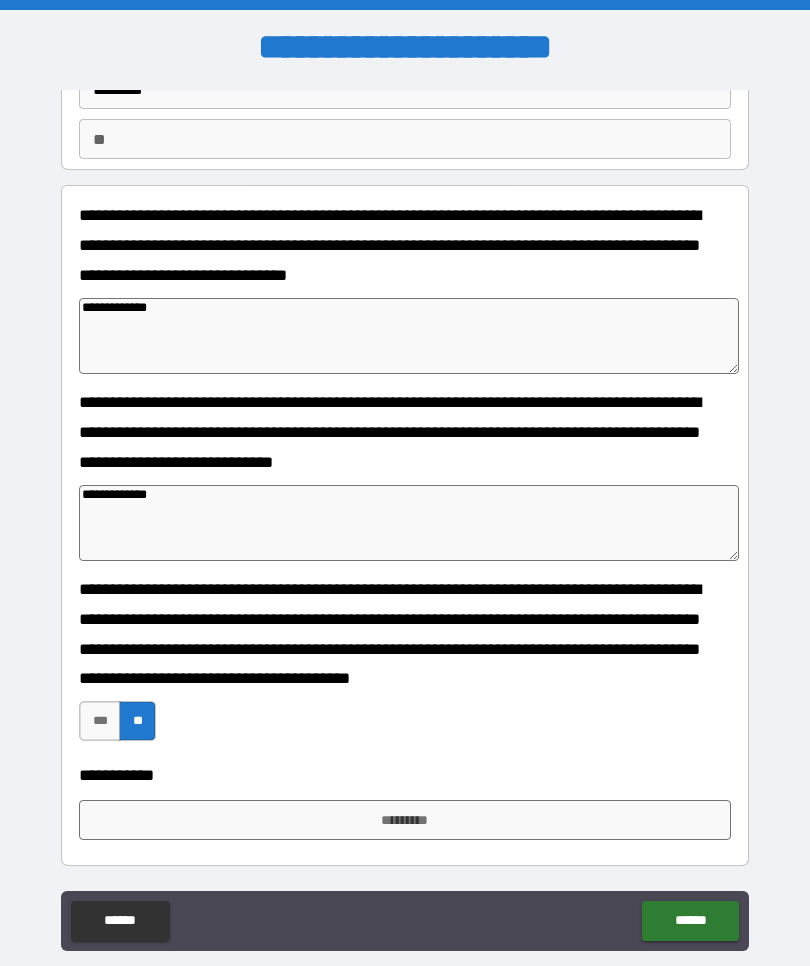 click on "*********" at bounding box center (405, 820) 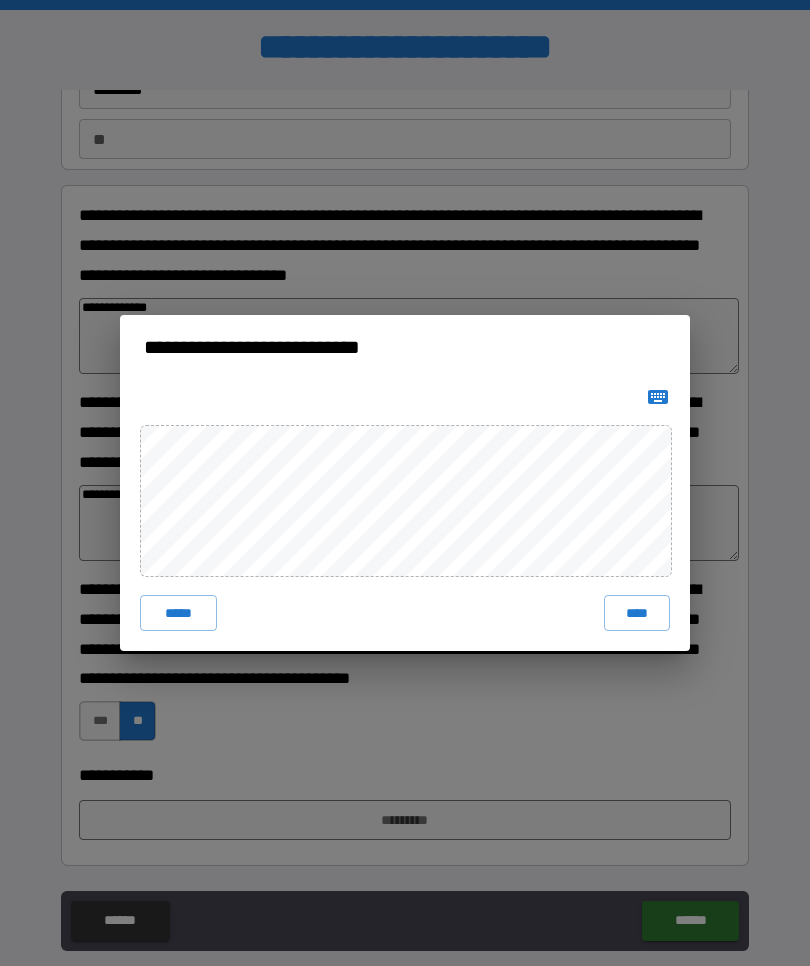click on "*****" at bounding box center [178, 613] 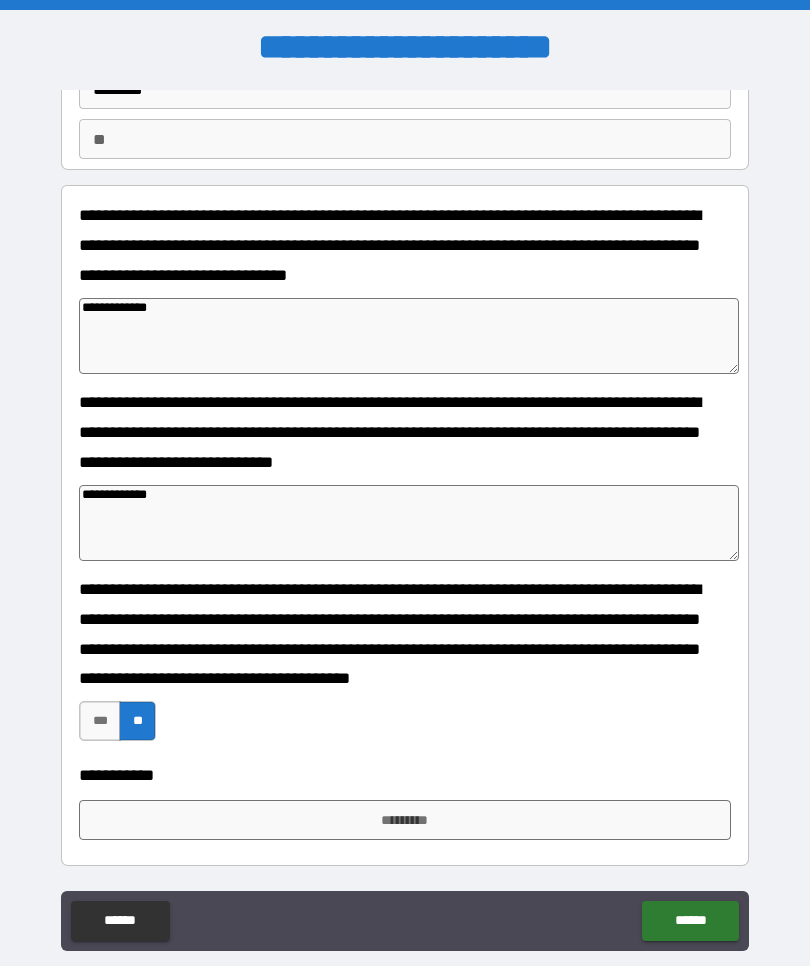 click on "***" at bounding box center [100, 721] 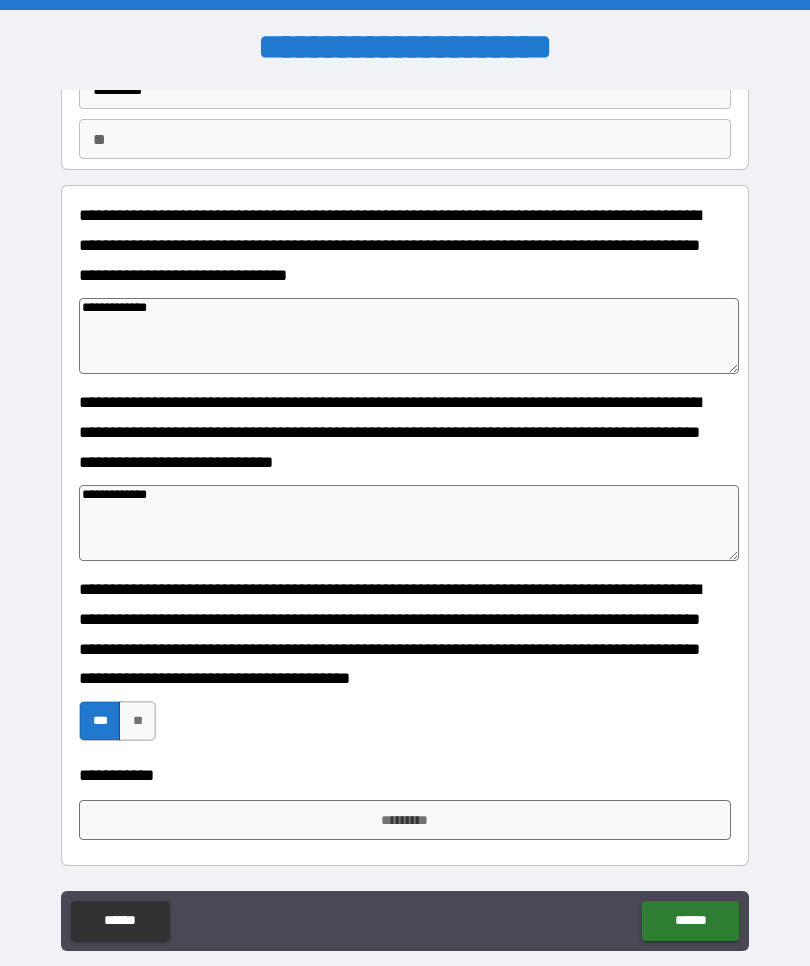 click on "*********" at bounding box center (405, 820) 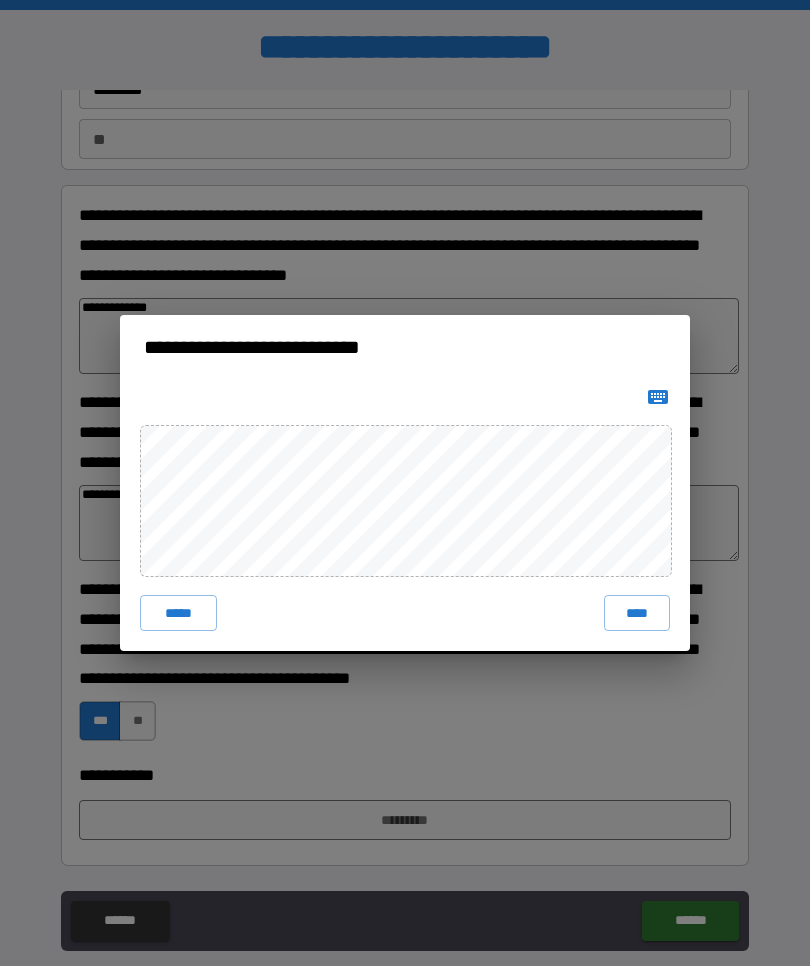 click on "****" at bounding box center [637, 613] 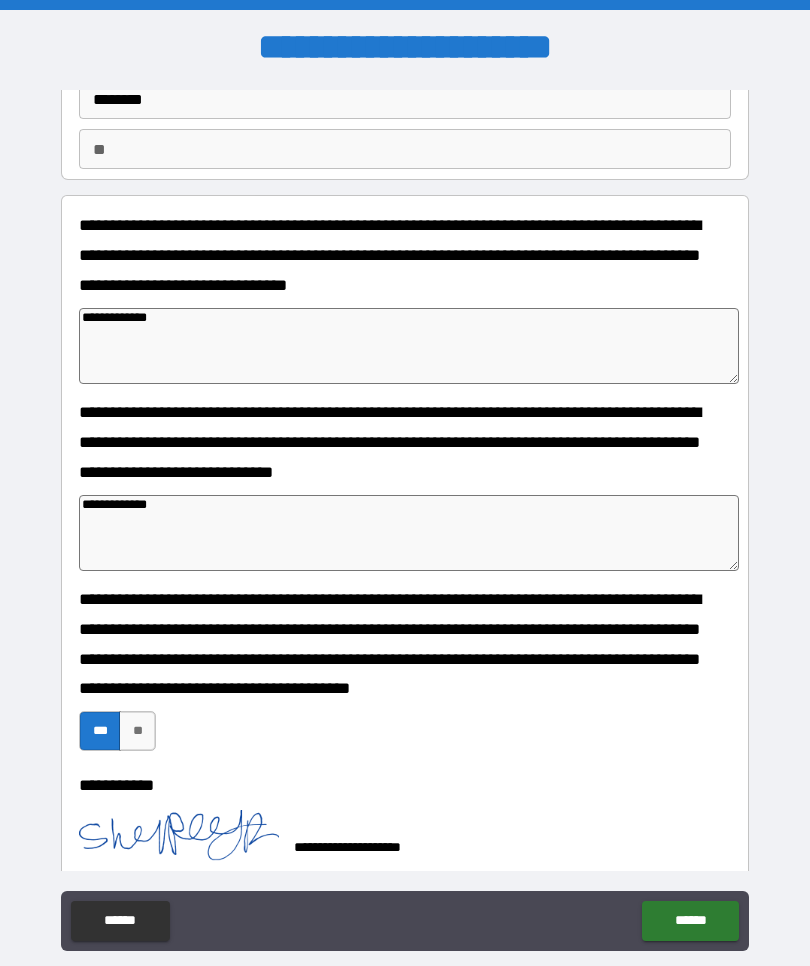 click on "******" at bounding box center [690, 921] 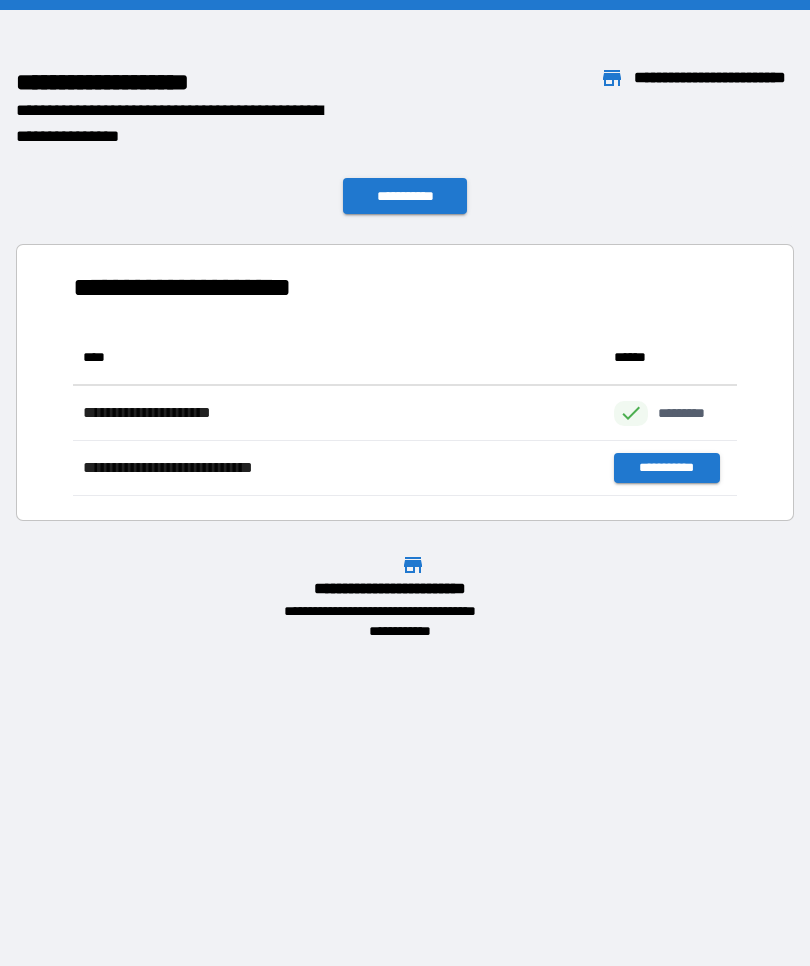 scroll, scrollTop: 1, scrollLeft: 1, axis: both 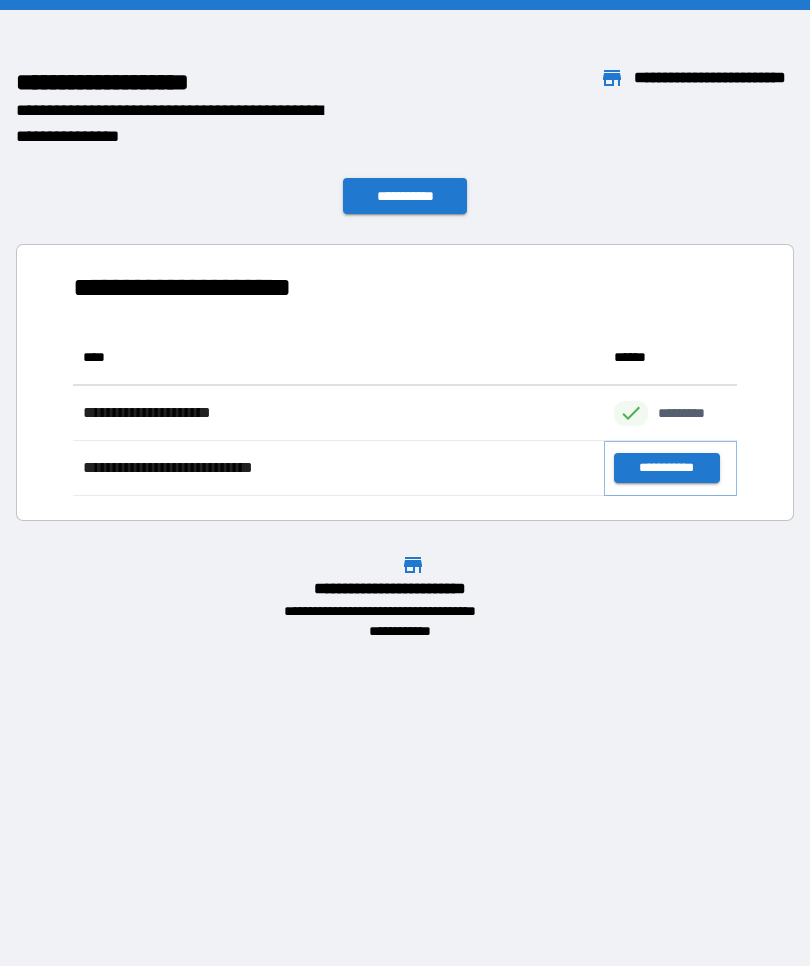 click on "**********" at bounding box center (666, 468) 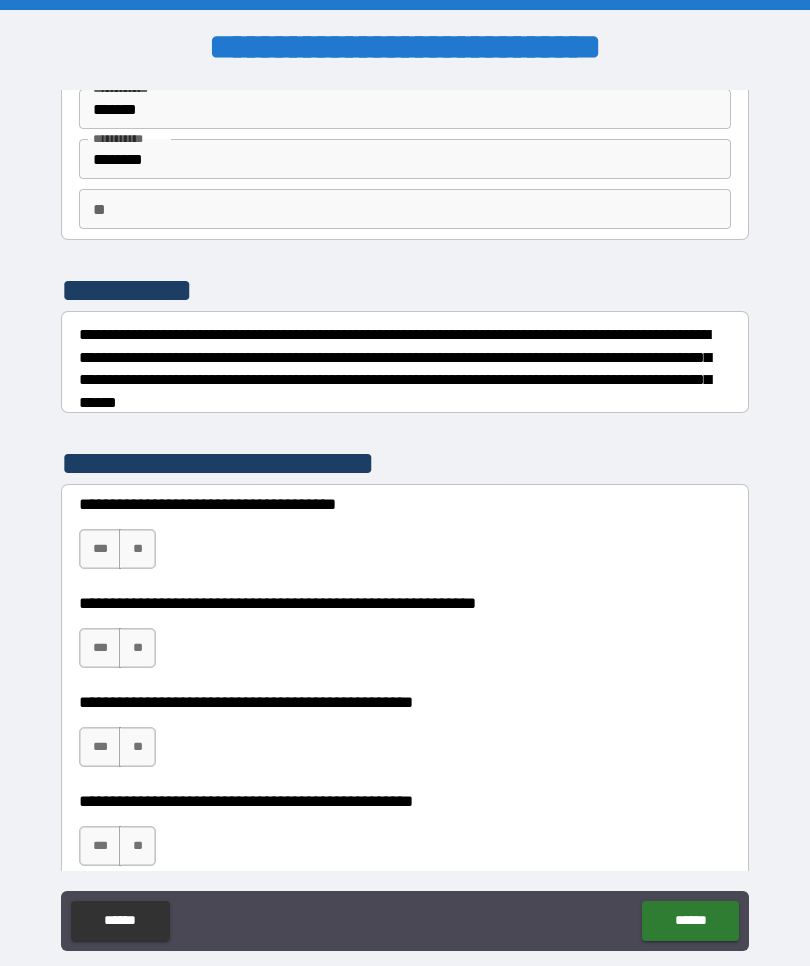 scroll, scrollTop: 95, scrollLeft: 0, axis: vertical 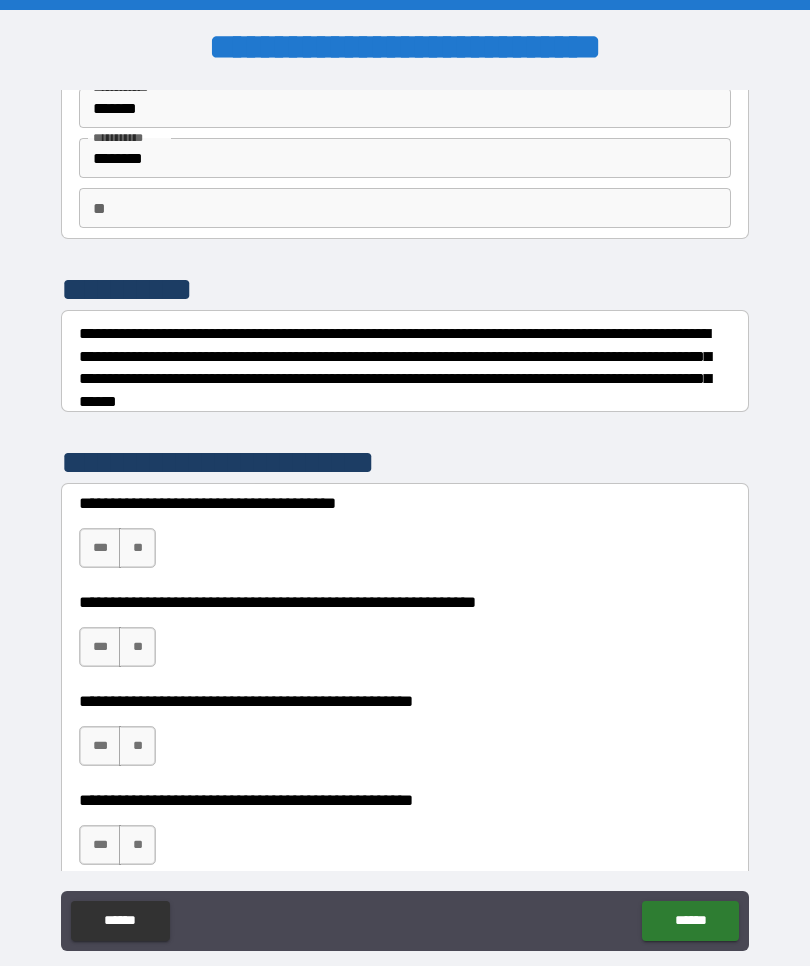 click on "**" at bounding box center (137, 548) 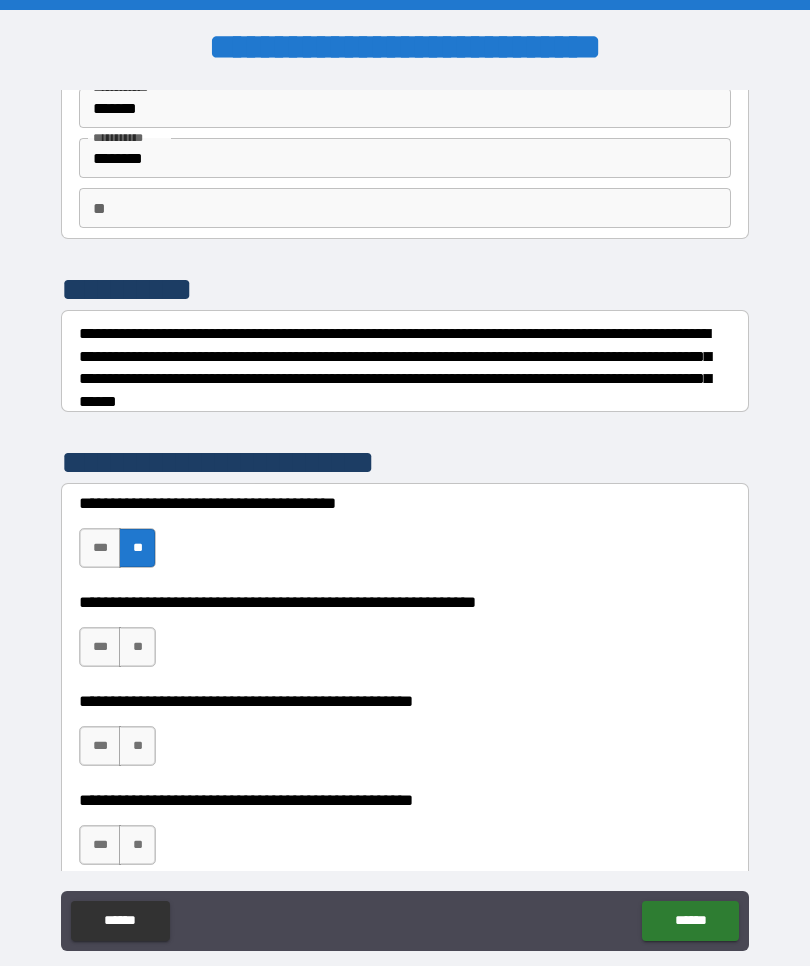 click on "**" at bounding box center [137, 647] 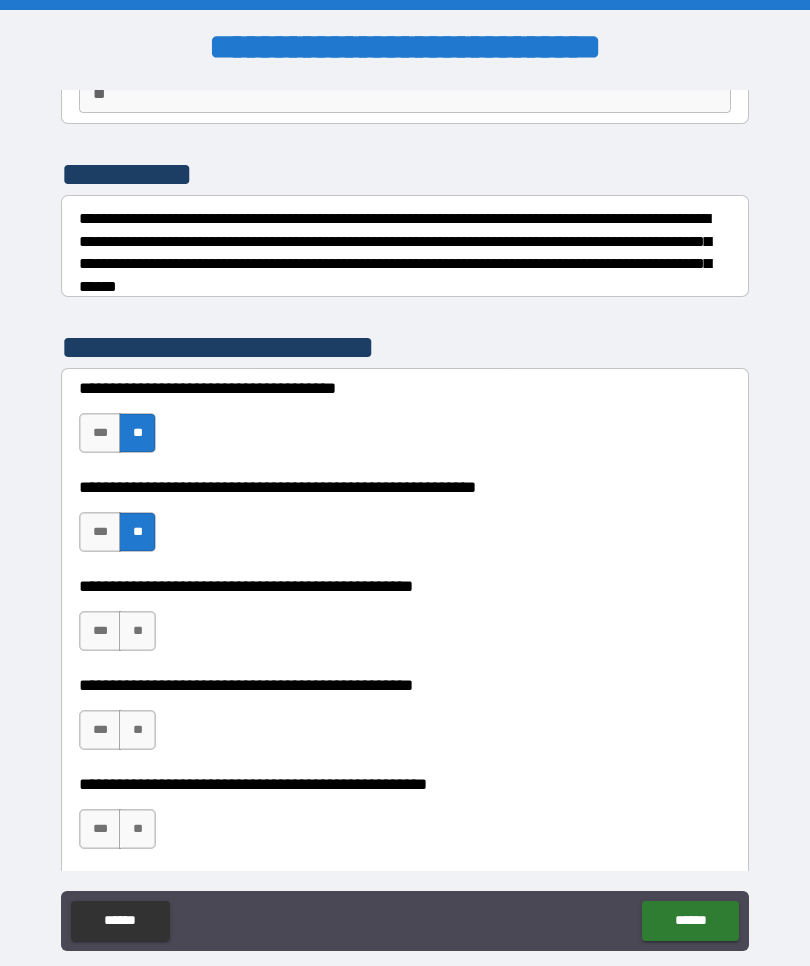 scroll, scrollTop: 215, scrollLeft: 0, axis: vertical 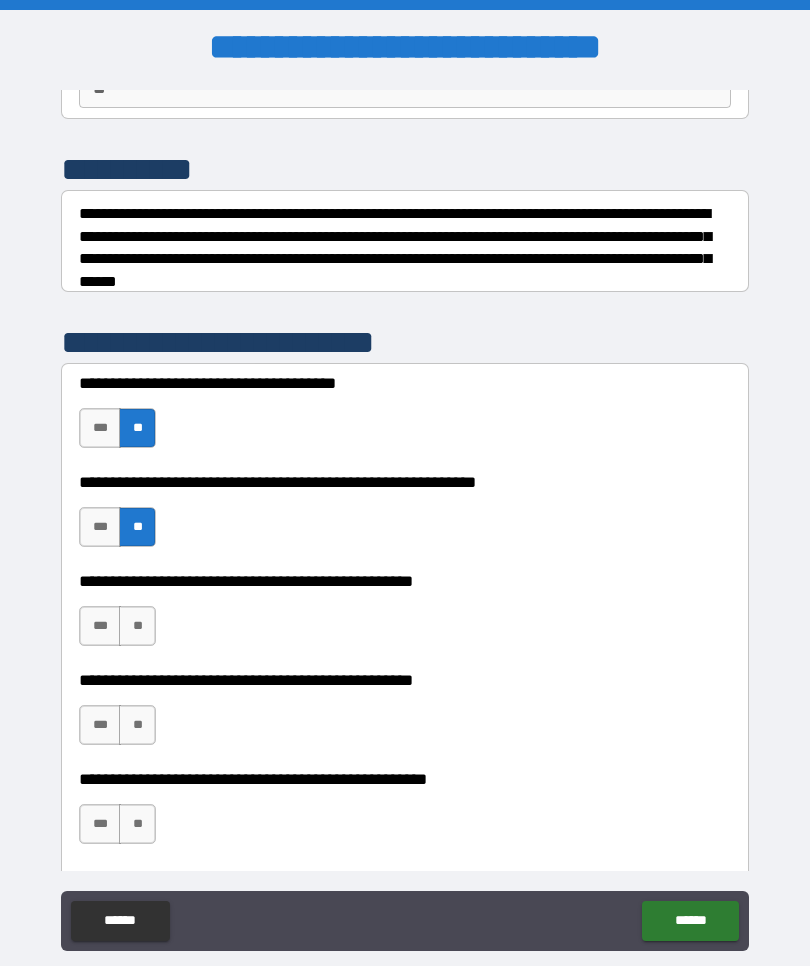 click on "***" at bounding box center (100, 626) 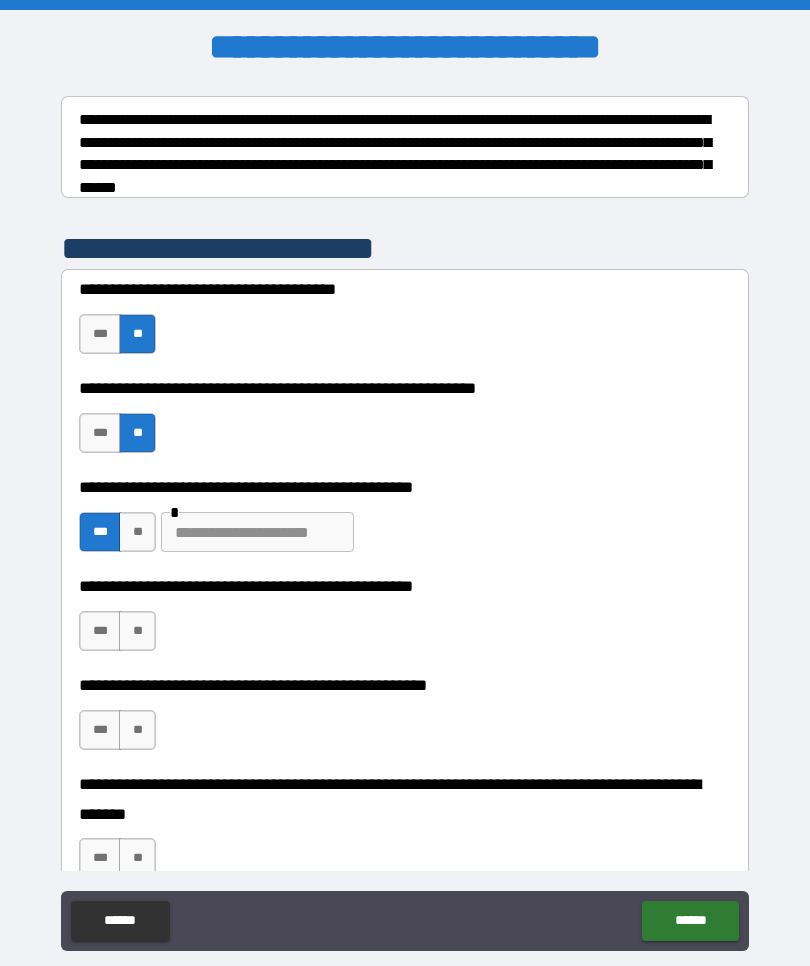 scroll, scrollTop: 323, scrollLeft: 0, axis: vertical 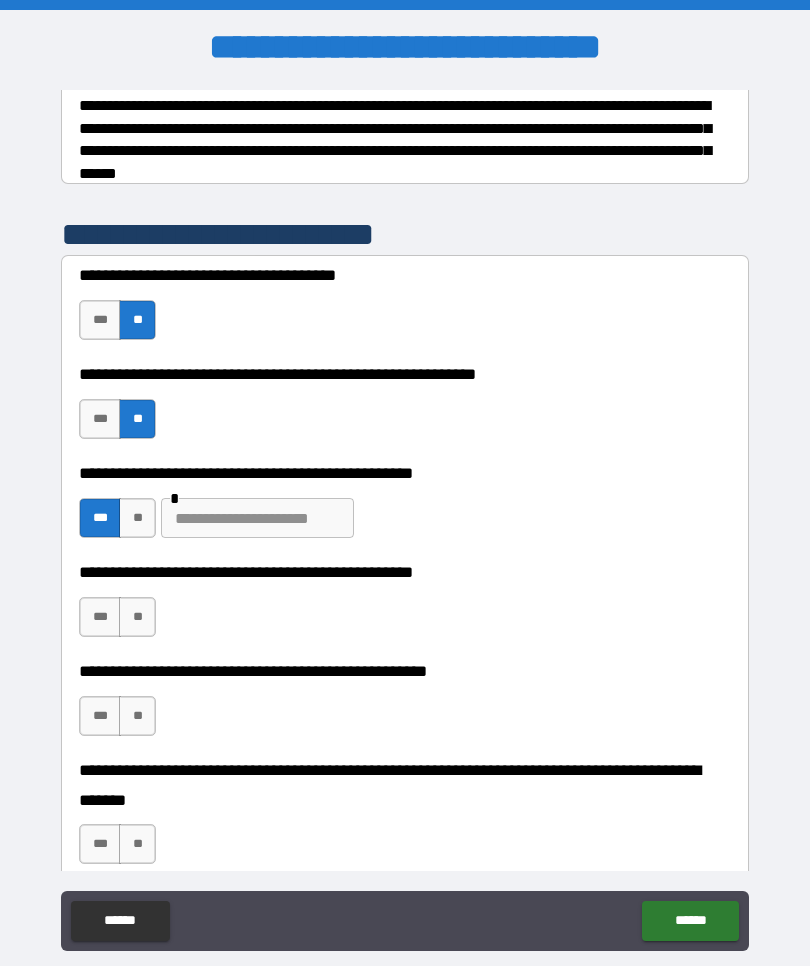 click on "***" at bounding box center [100, 617] 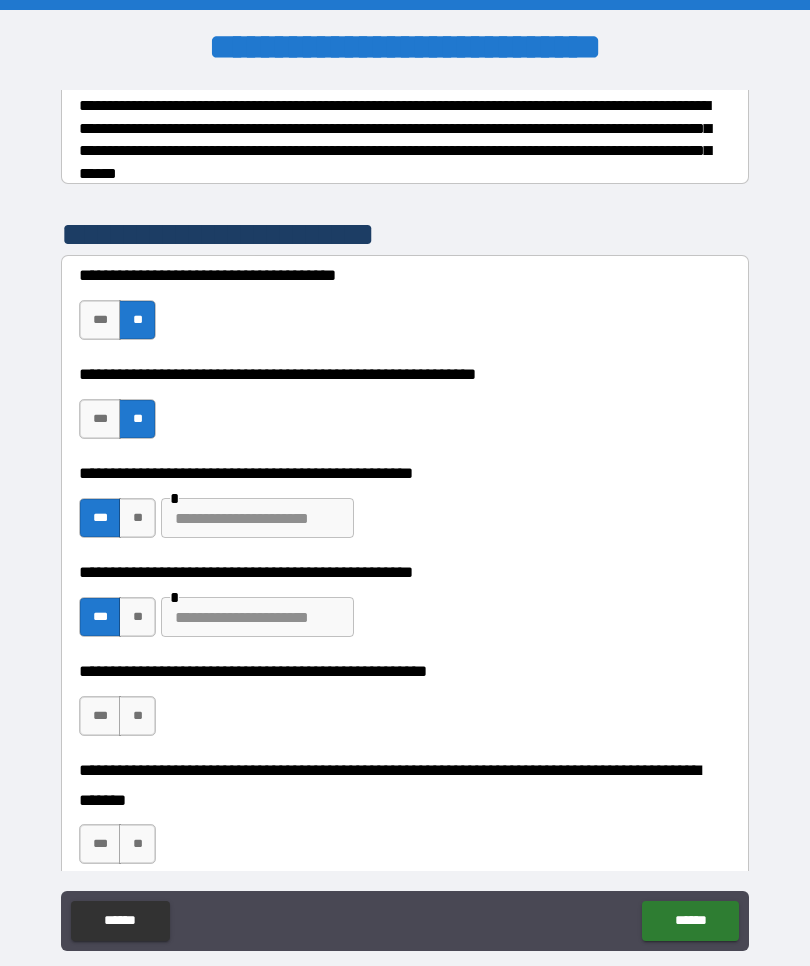 click at bounding box center [257, 617] 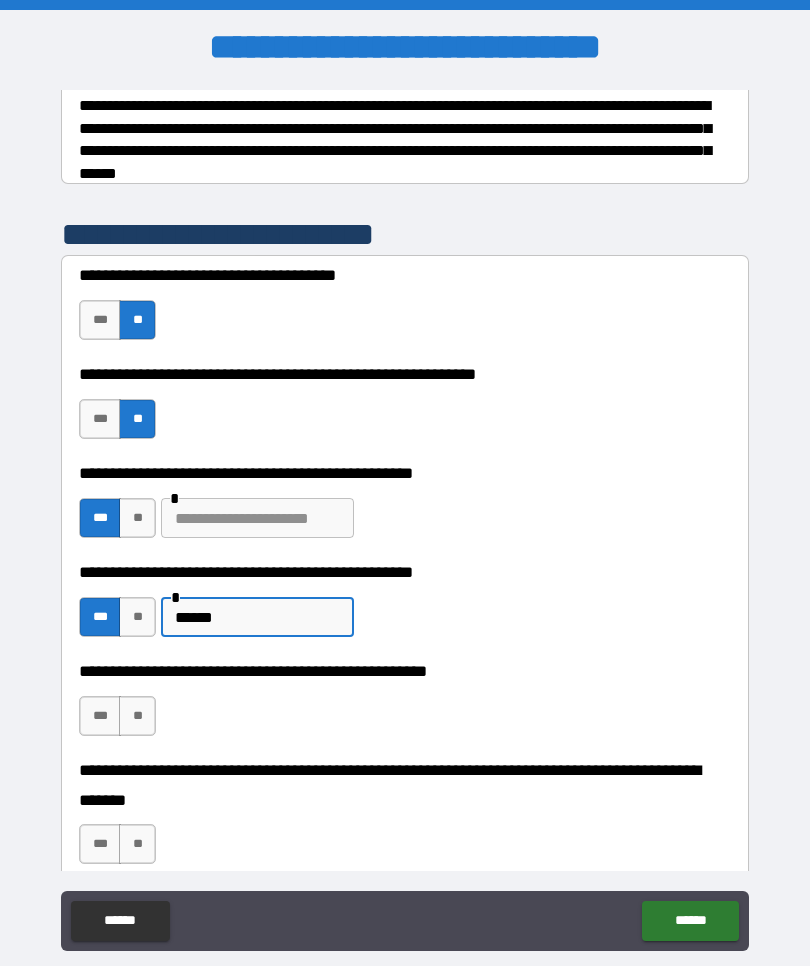 click at bounding box center (257, 518) 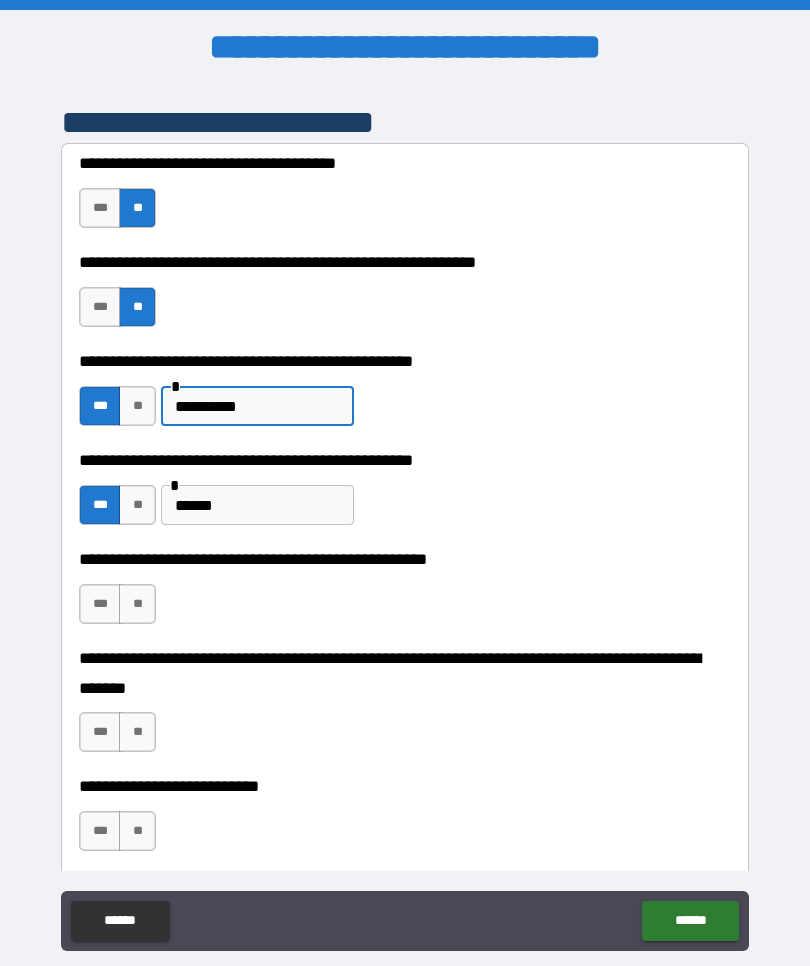 scroll, scrollTop: 434, scrollLeft: 0, axis: vertical 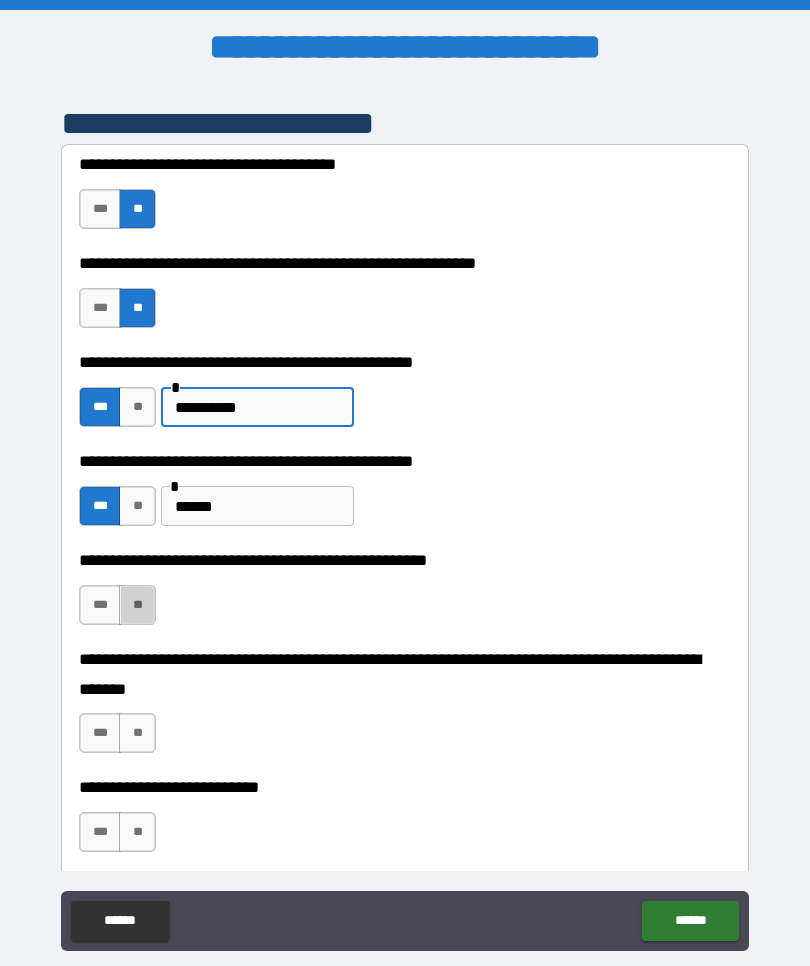 click on "**" at bounding box center [137, 605] 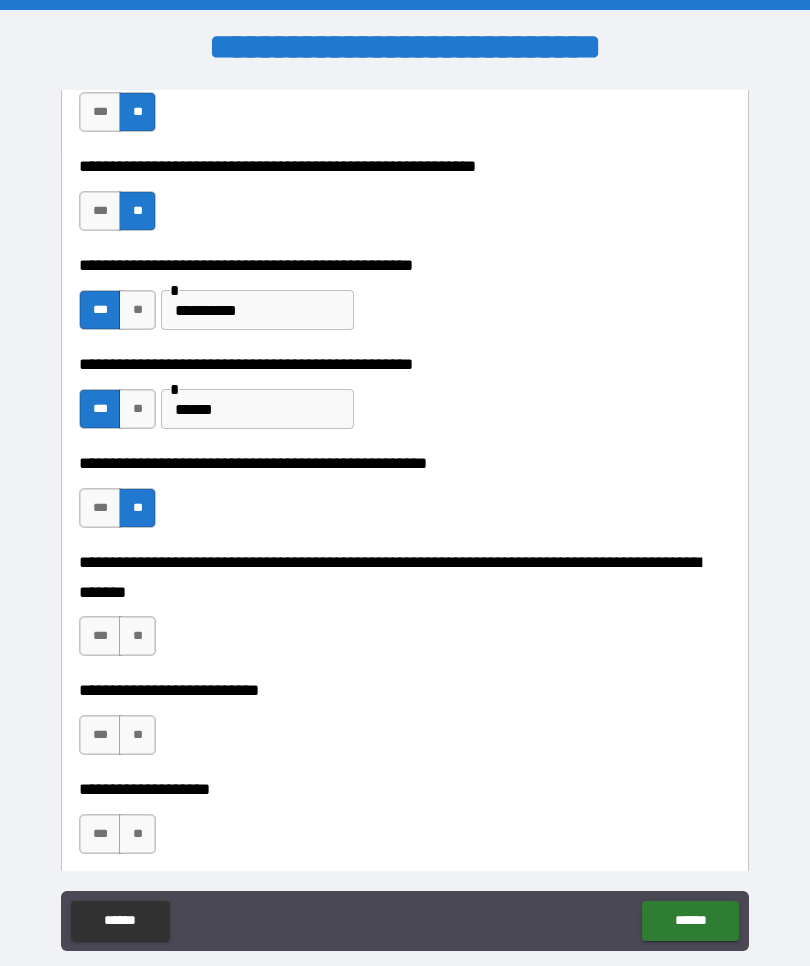 scroll, scrollTop: 533, scrollLeft: 0, axis: vertical 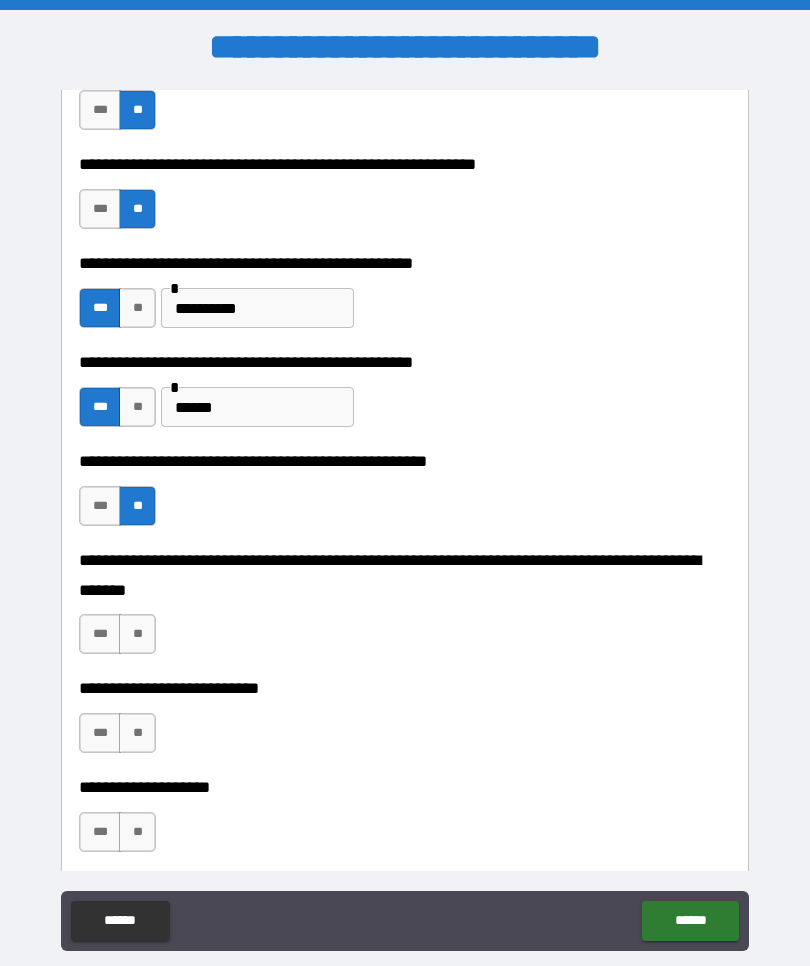 click on "**" at bounding box center (137, 634) 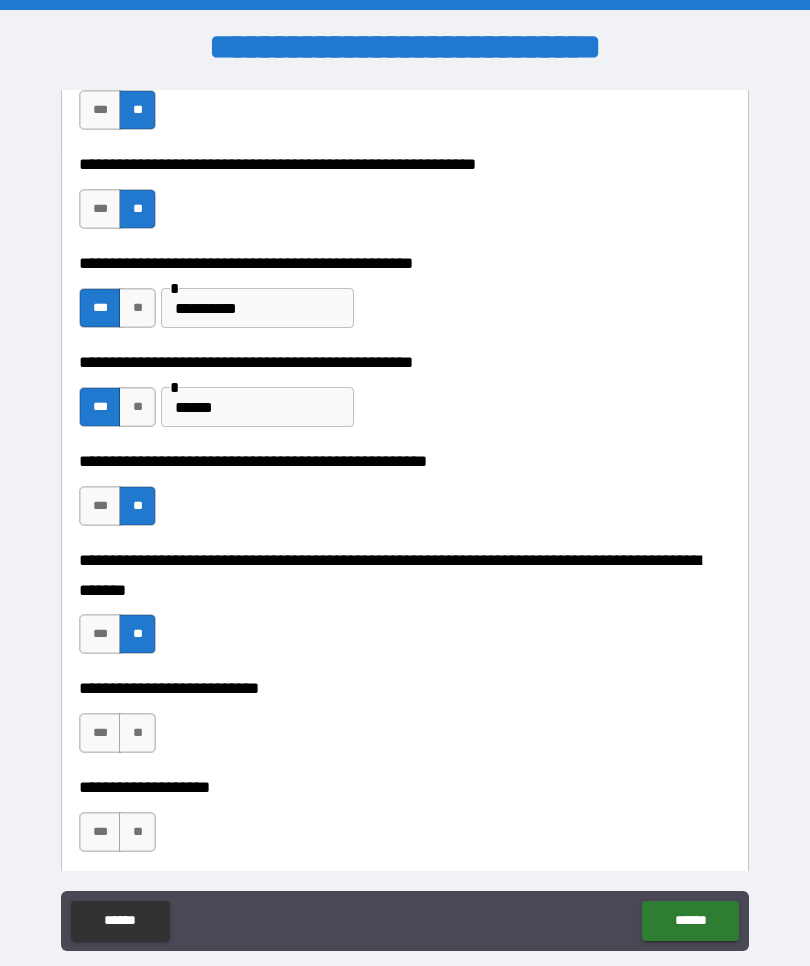 click on "**" at bounding box center [137, 733] 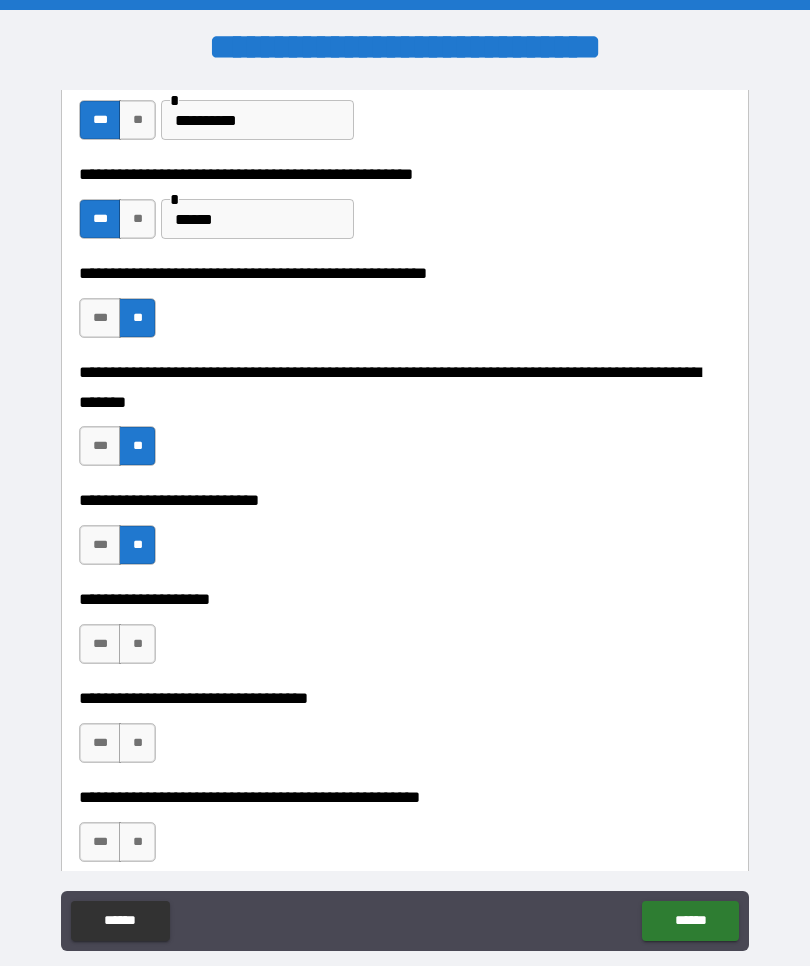 scroll, scrollTop: 722, scrollLeft: 0, axis: vertical 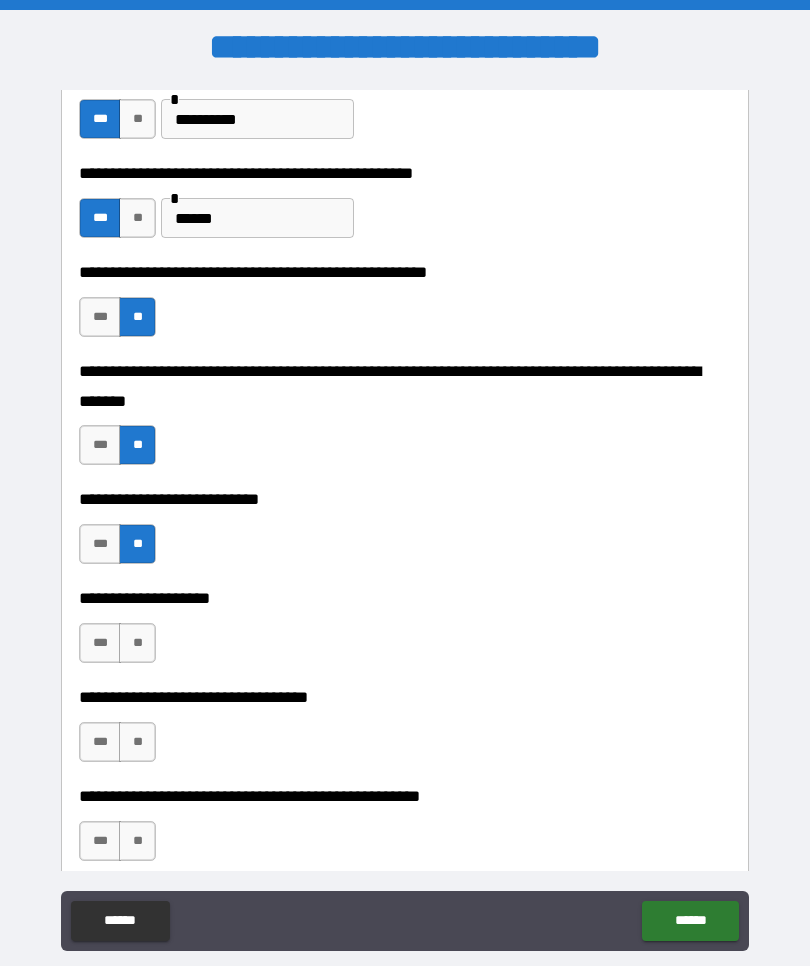 click on "**" at bounding box center [137, 643] 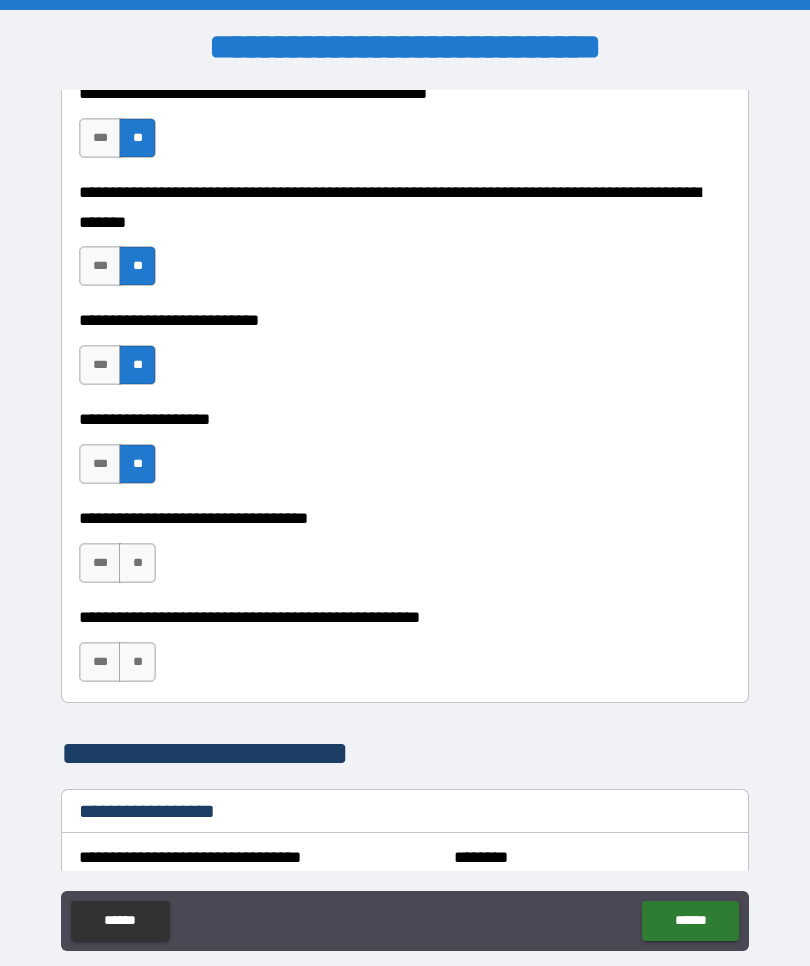 scroll, scrollTop: 902, scrollLeft: 0, axis: vertical 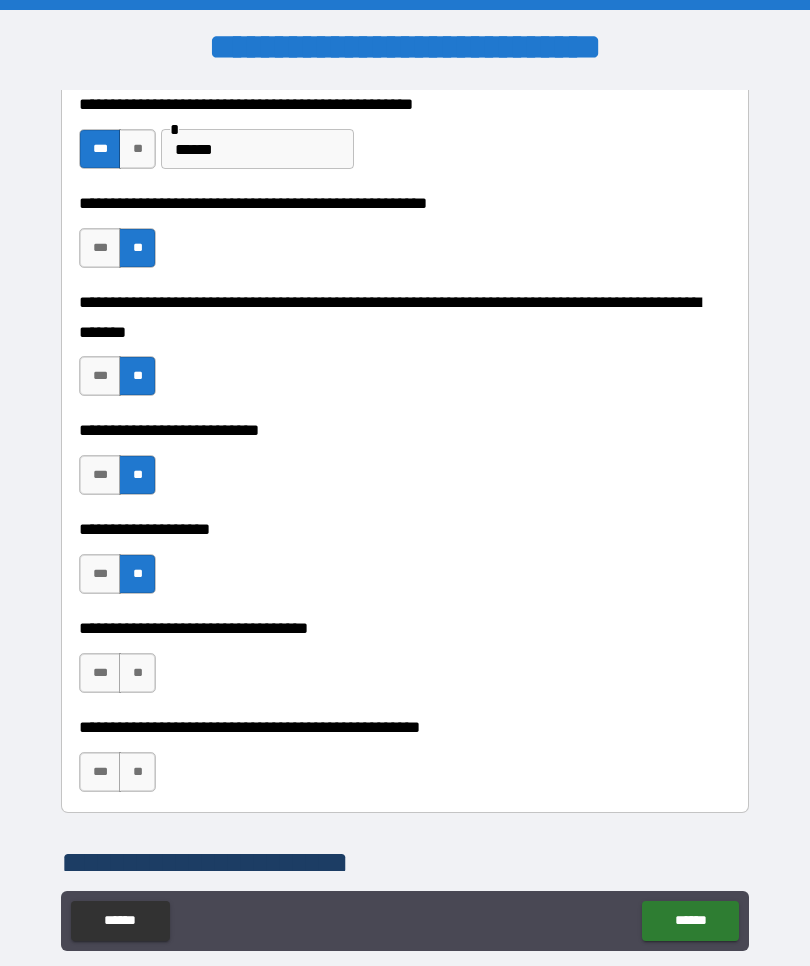 click on "**" at bounding box center (137, 673) 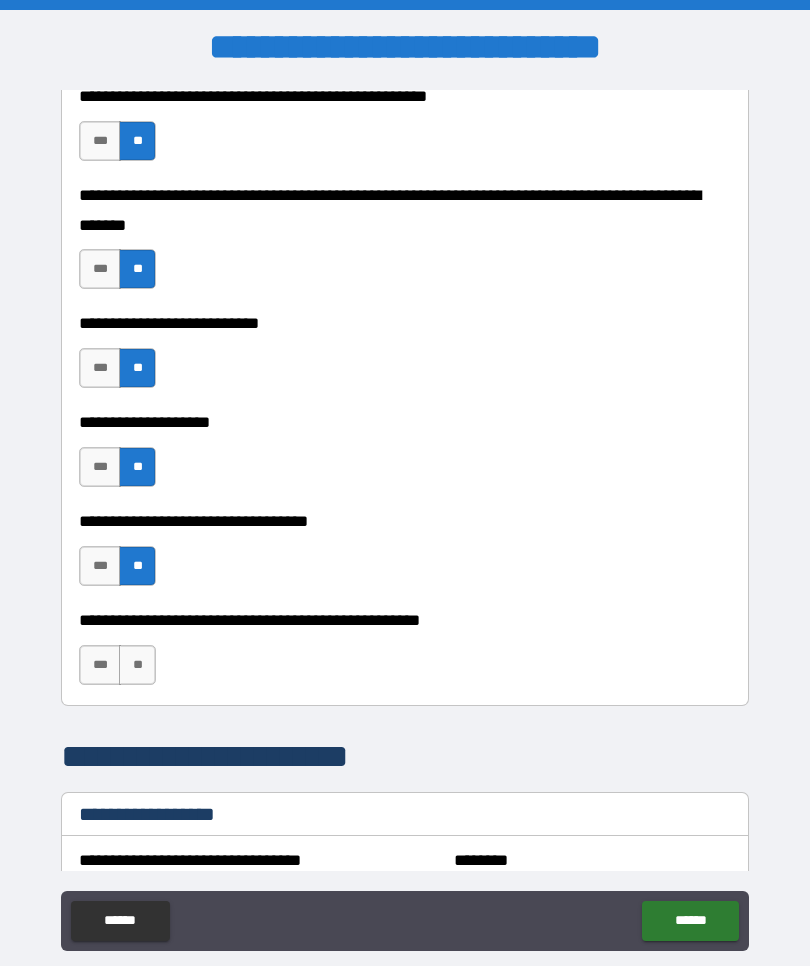 scroll, scrollTop: 899, scrollLeft: 0, axis: vertical 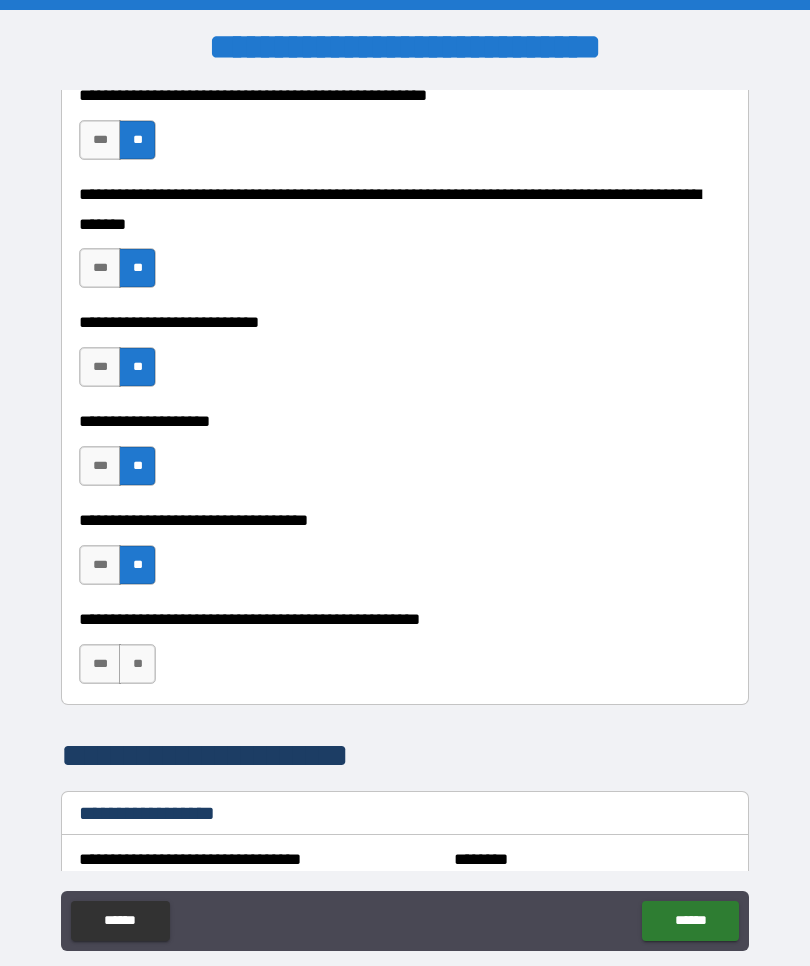 click on "**" at bounding box center [137, 664] 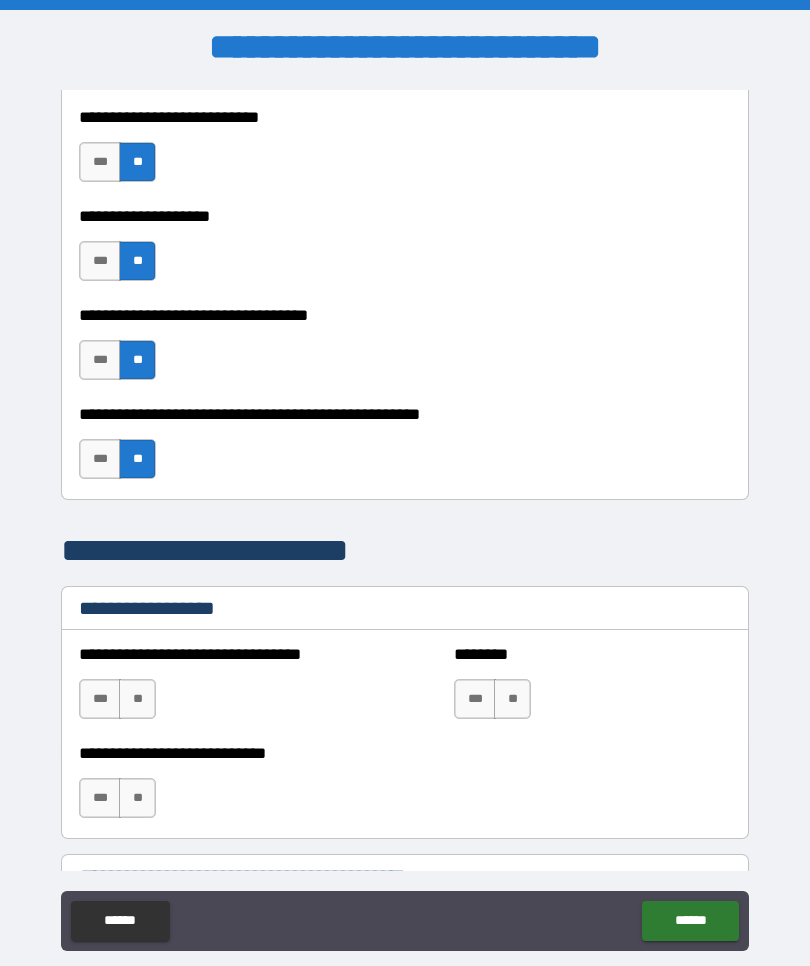scroll, scrollTop: 1186, scrollLeft: 0, axis: vertical 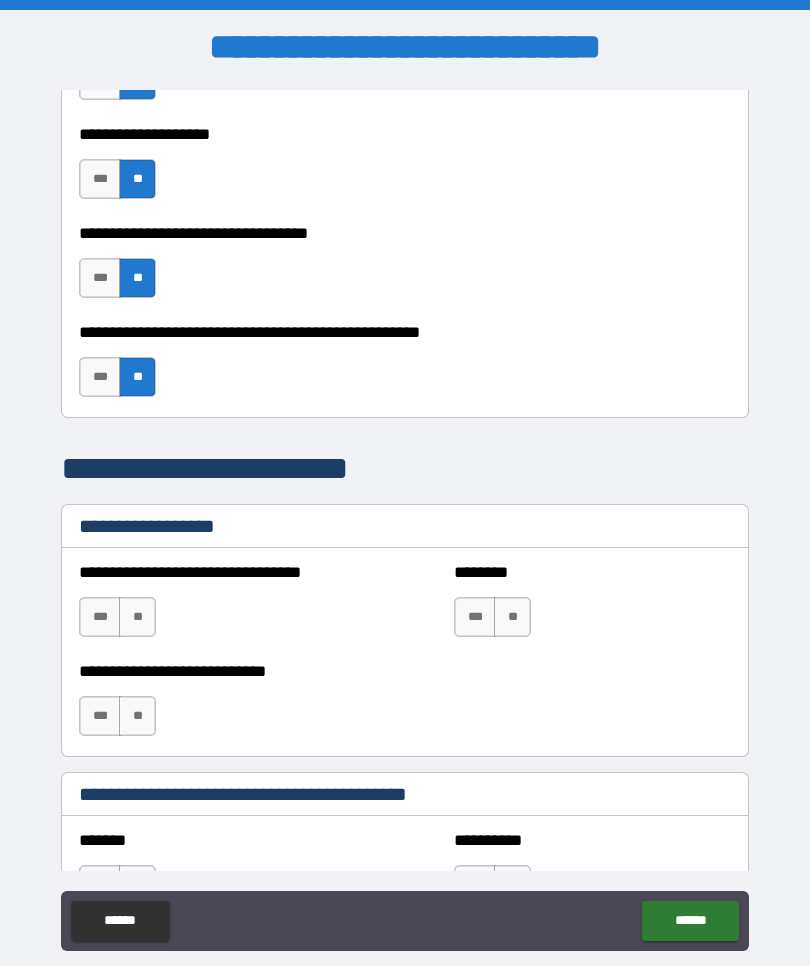 click on "**" at bounding box center [137, 617] 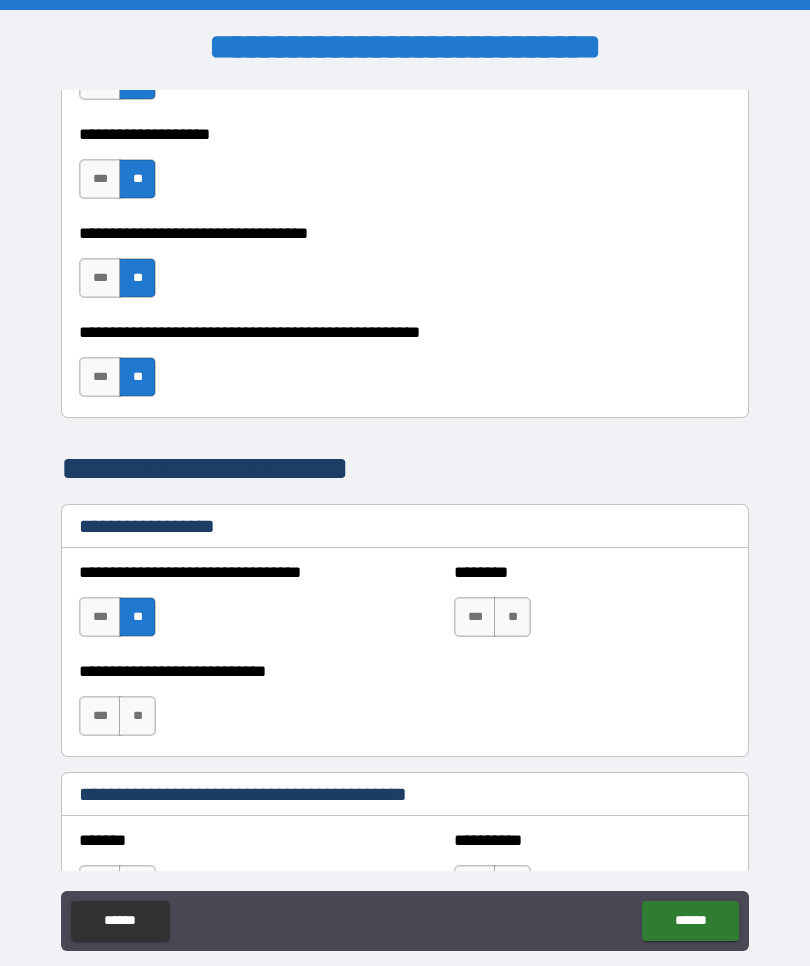 click on "**" at bounding box center (512, 617) 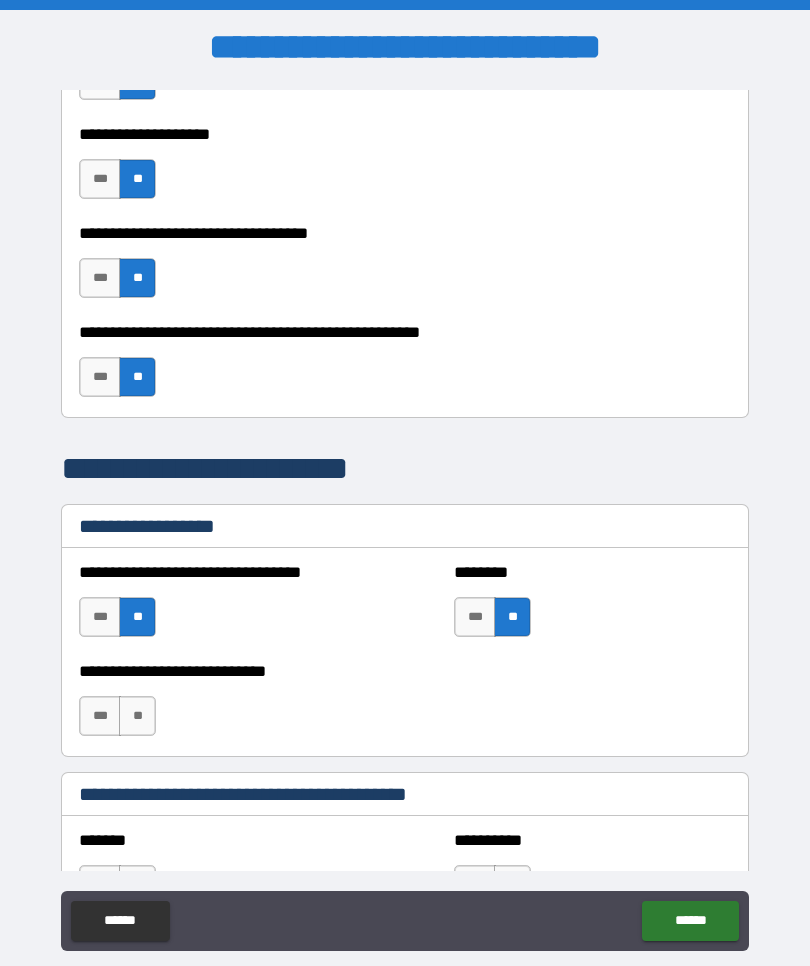 click on "**" at bounding box center [137, 716] 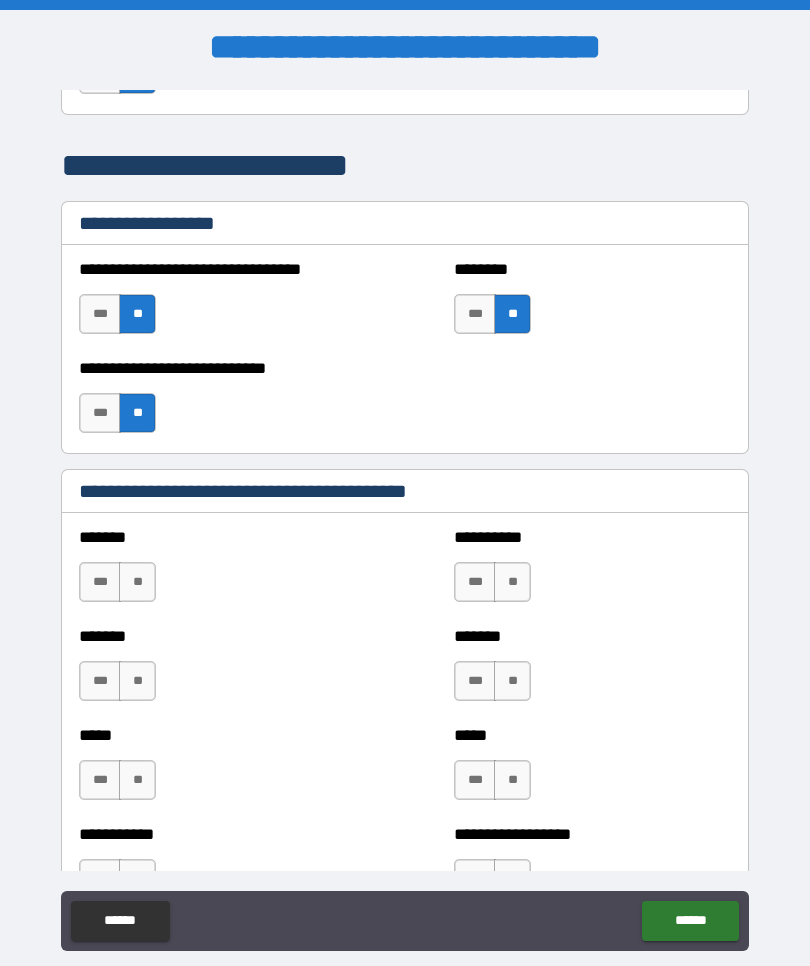 scroll, scrollTop: 1521, scrollLeft: 0, axis: vertical 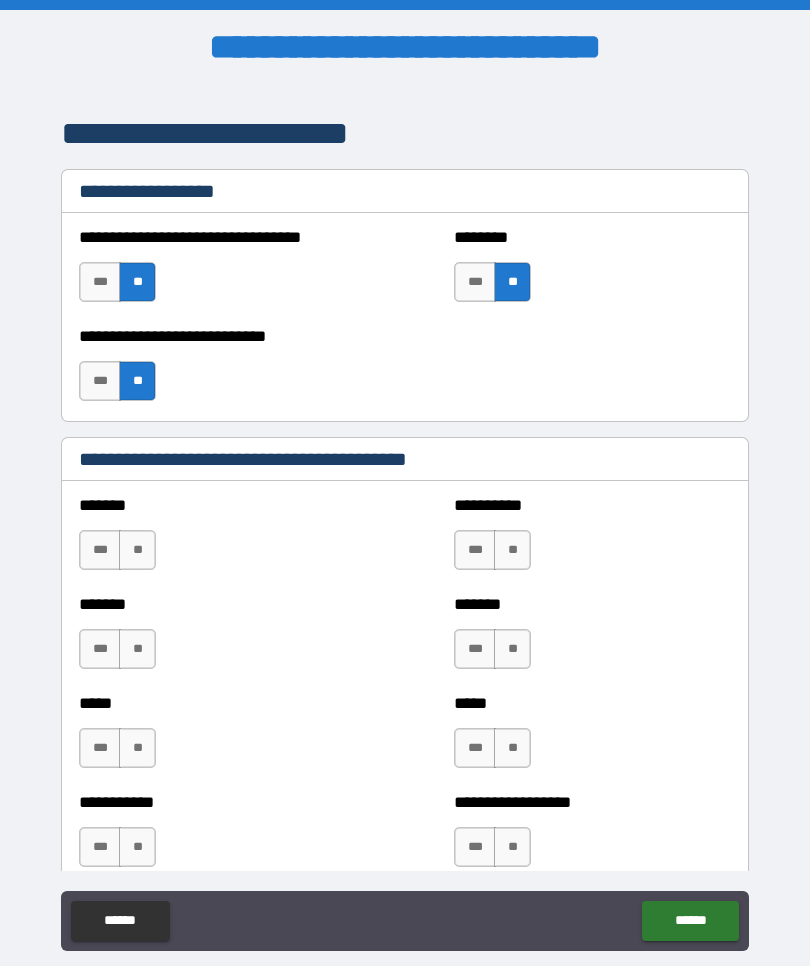 click on "***" at bounding box center (475, 550) 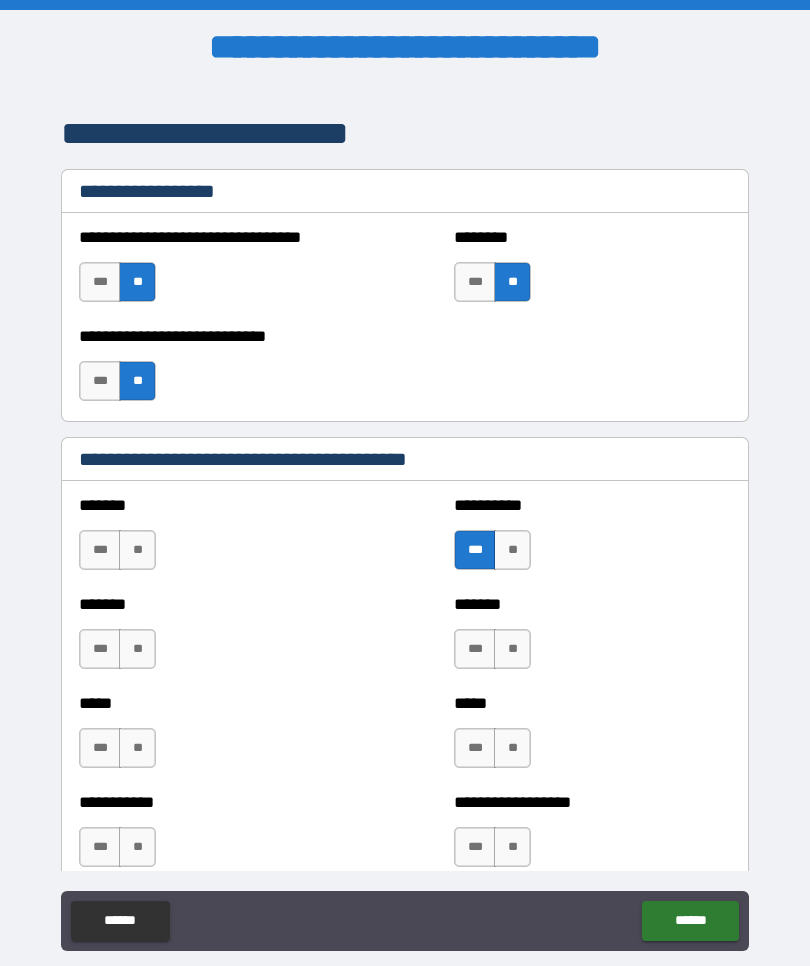 click on "**" at bounding box center (137, 550) 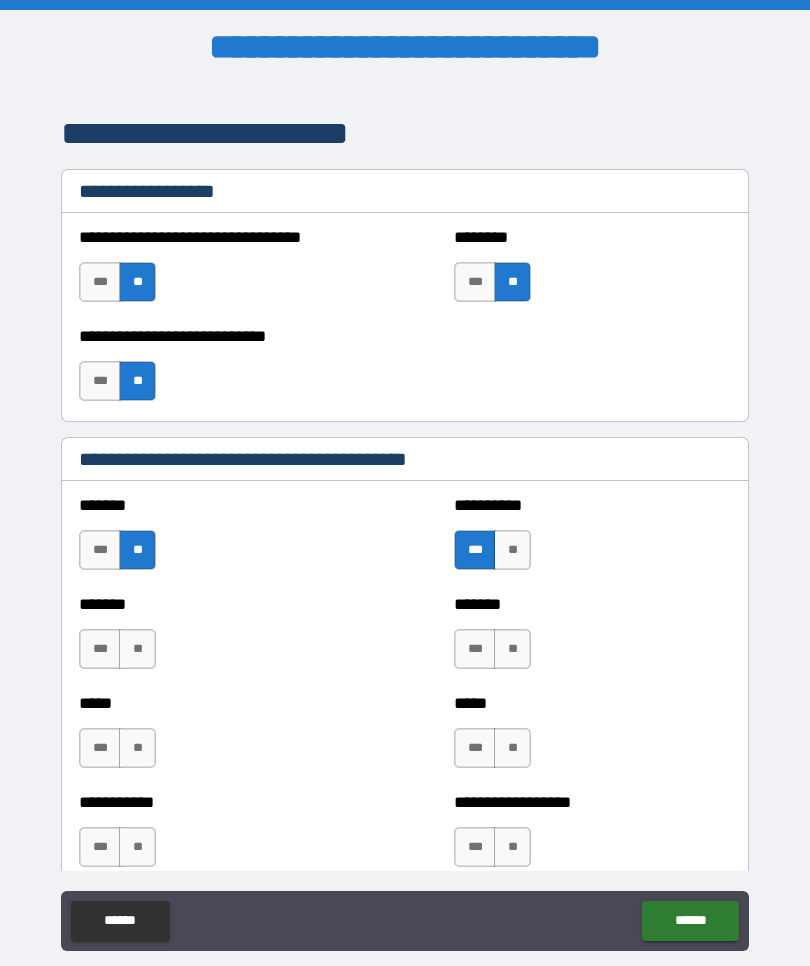 click on "**" at bounding box center [137, 649] 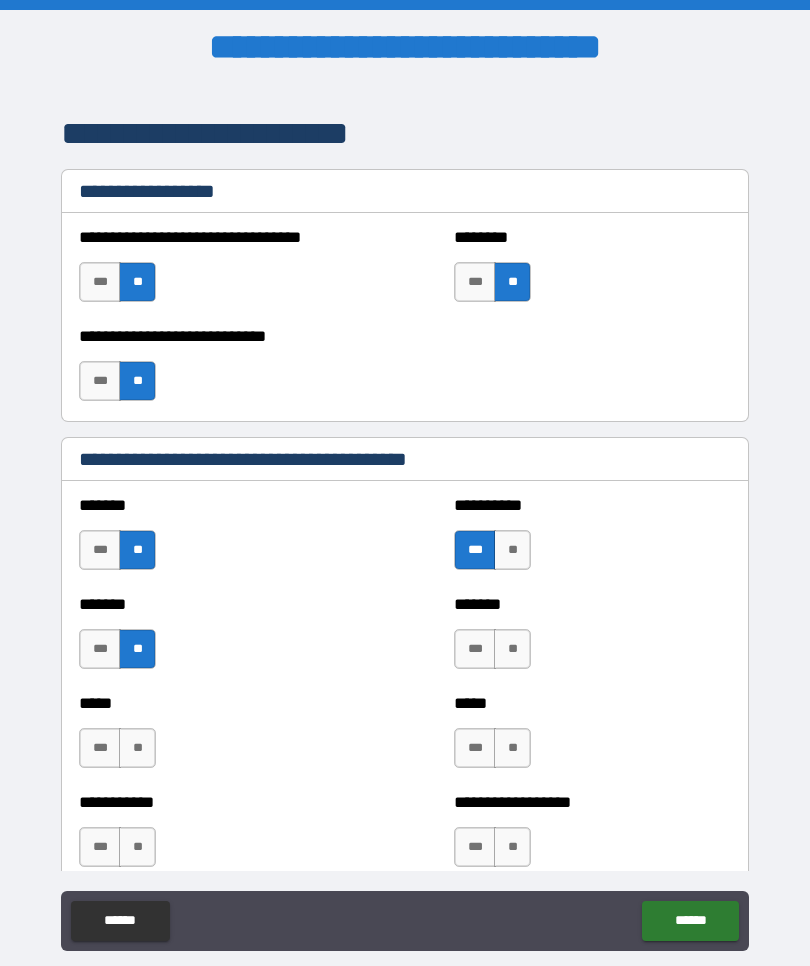 click on "**" at bounding box center (512, 649) 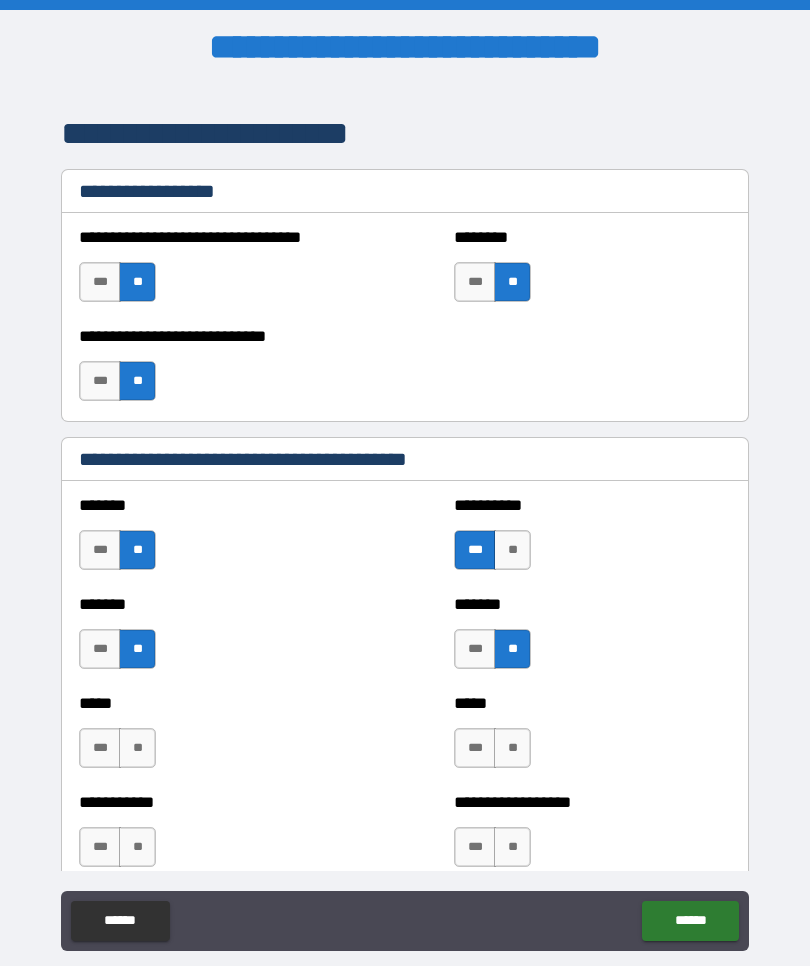 click on "**" at bounding box center (512, 748) 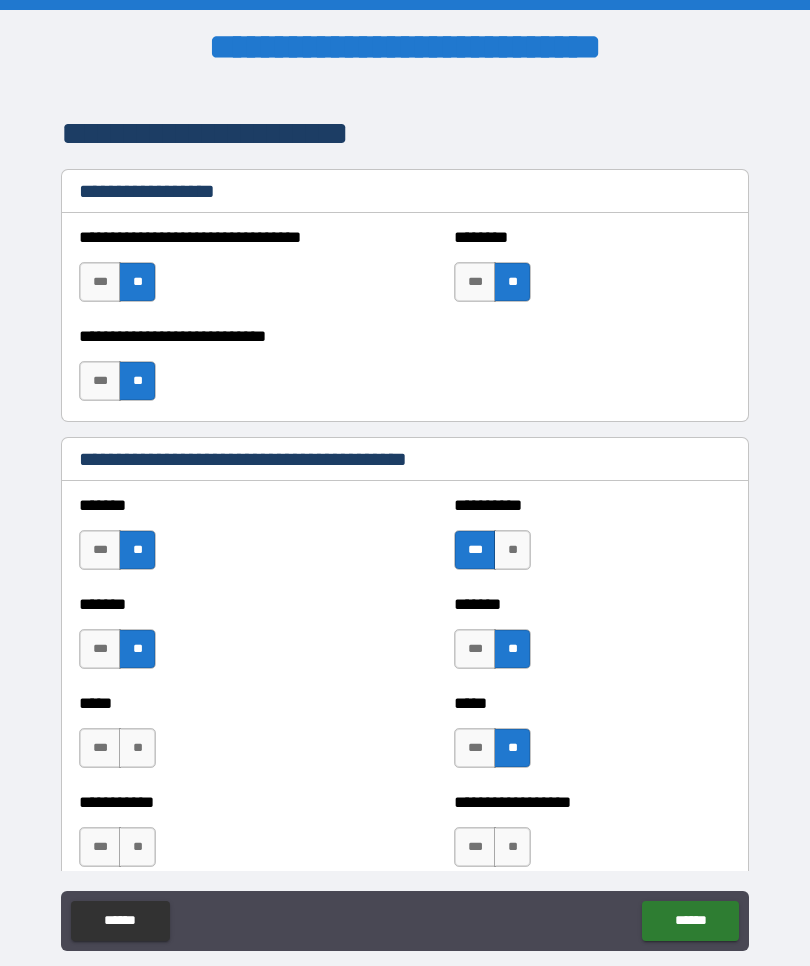 click on "**" at bounding box center (137, 748) 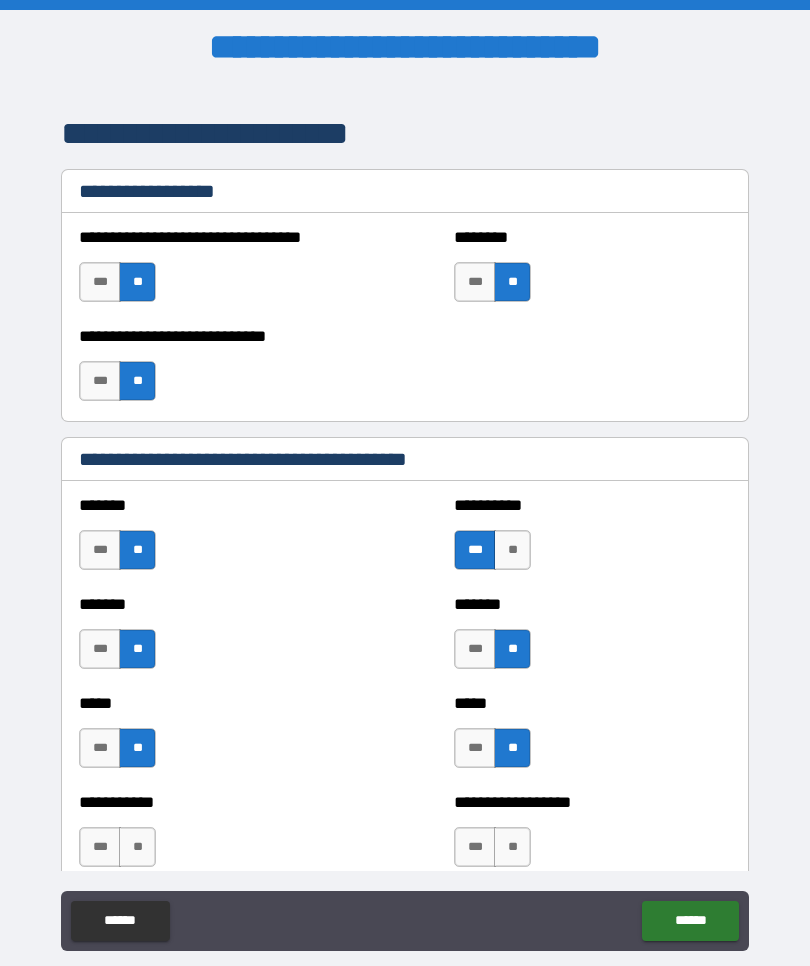 click on "**" at bounding box center [512, 847] 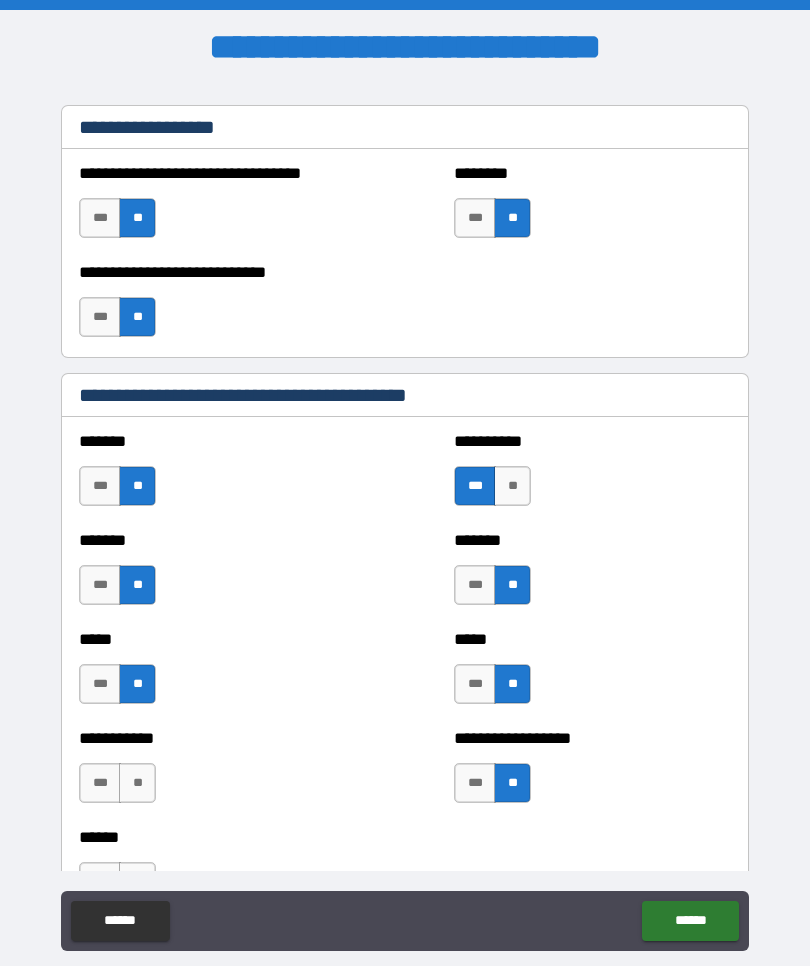 click on "**" at bounding box center [137, 783] 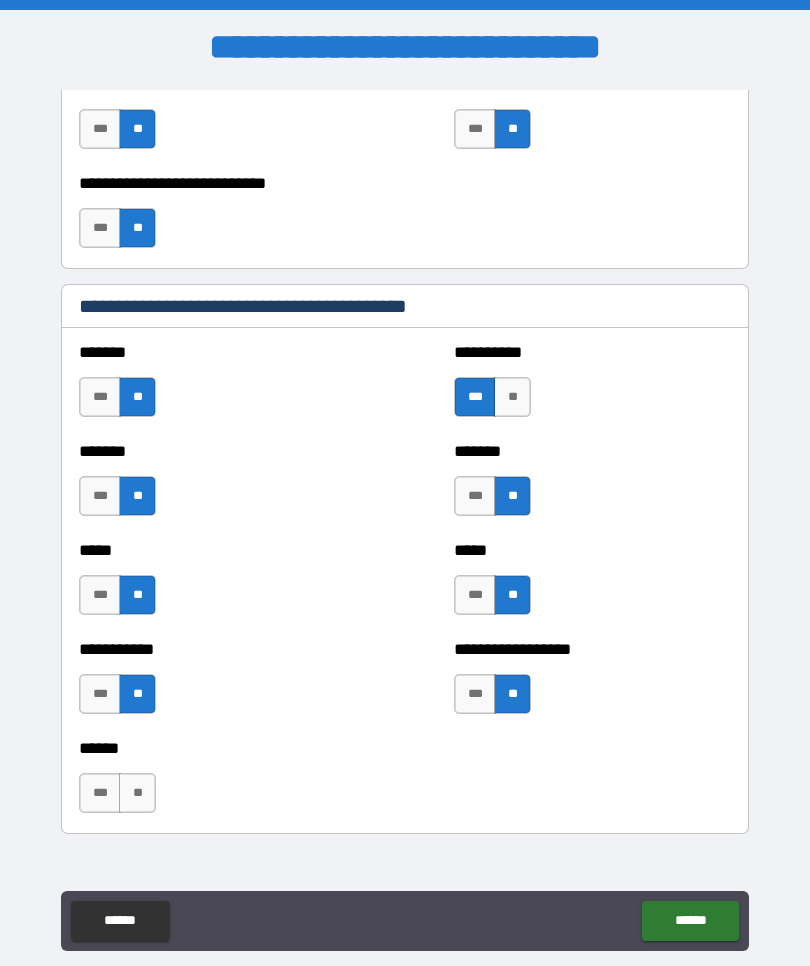 click on "**" at bounding box center (137, 793) 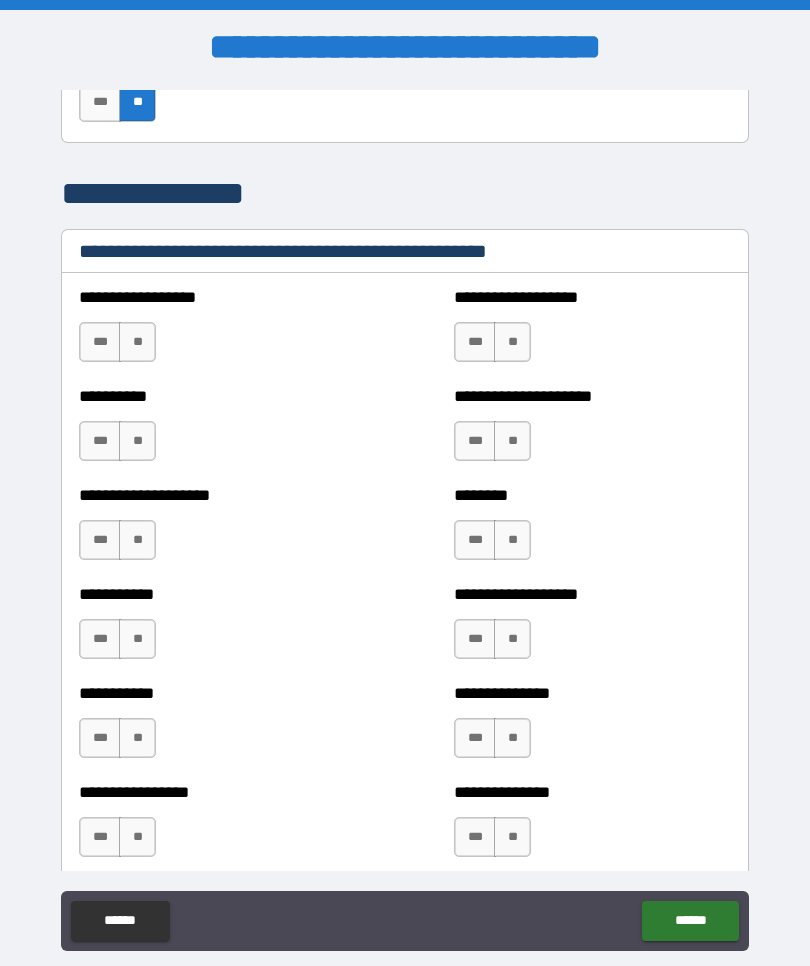 scroll, scrollTop: 2366, scrollLeft: 0, axis: vertical 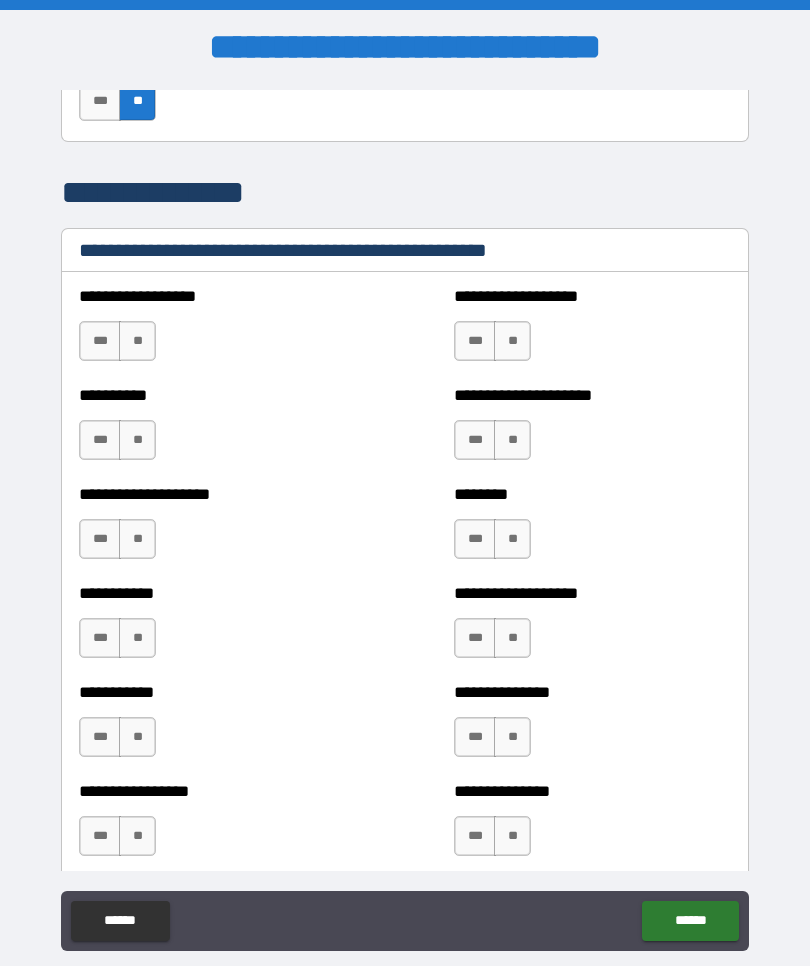 click on "**" at bounding box center (137, 341) 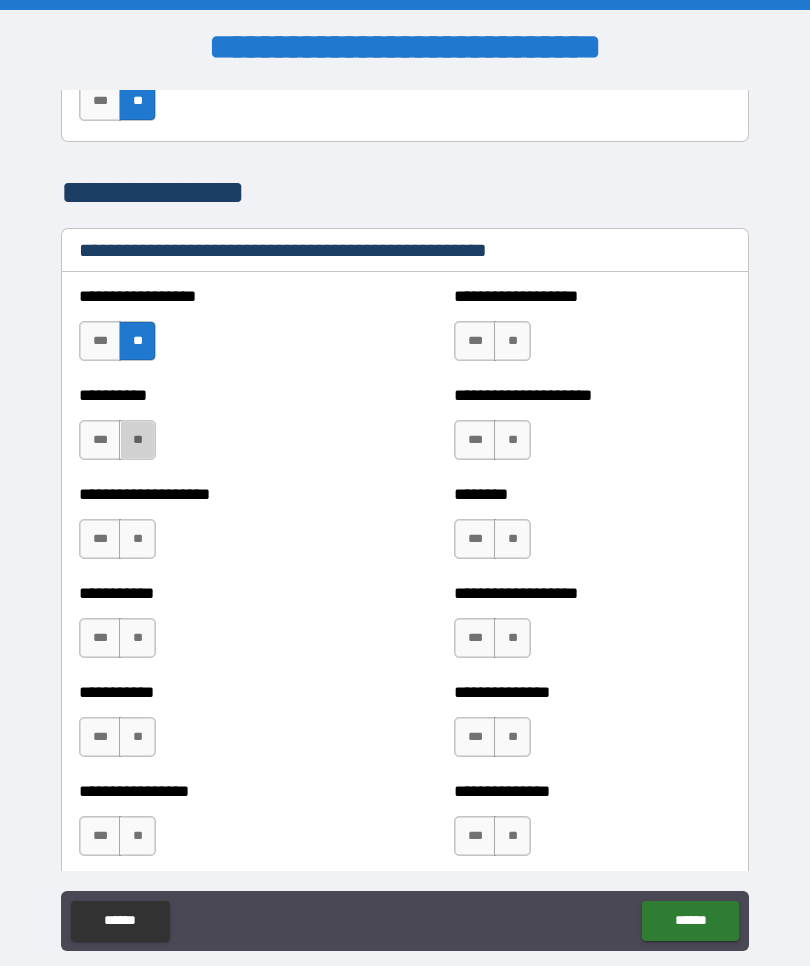 click on "**" at bounding box center [512, 341] 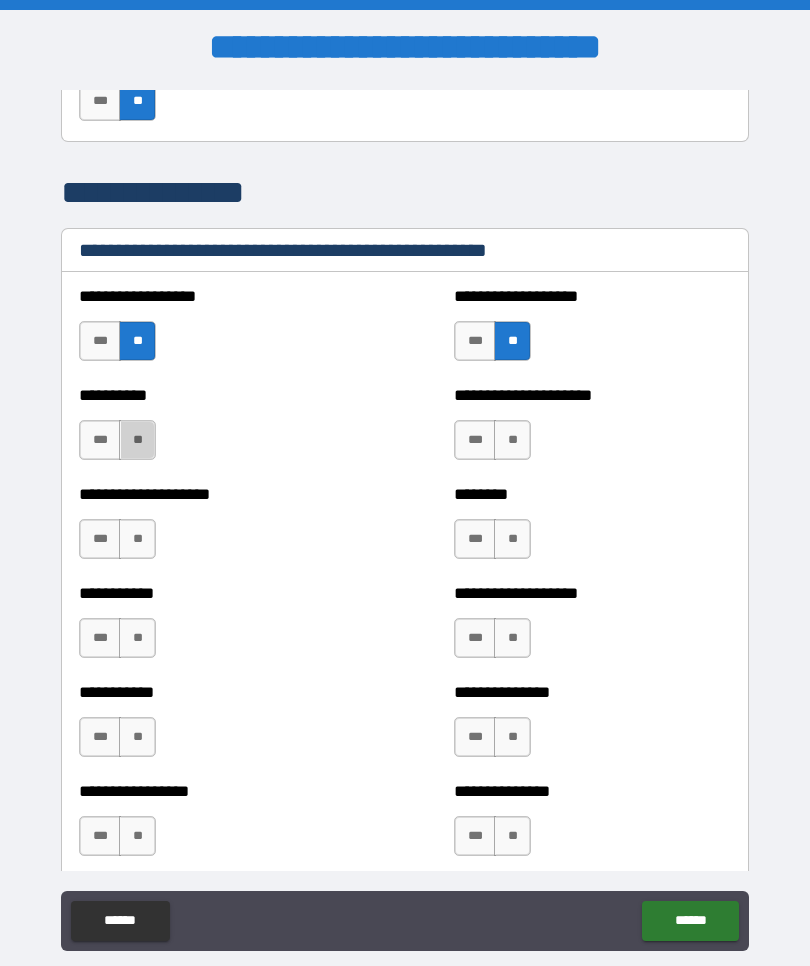click on "**" at bounding box center [512, 440] 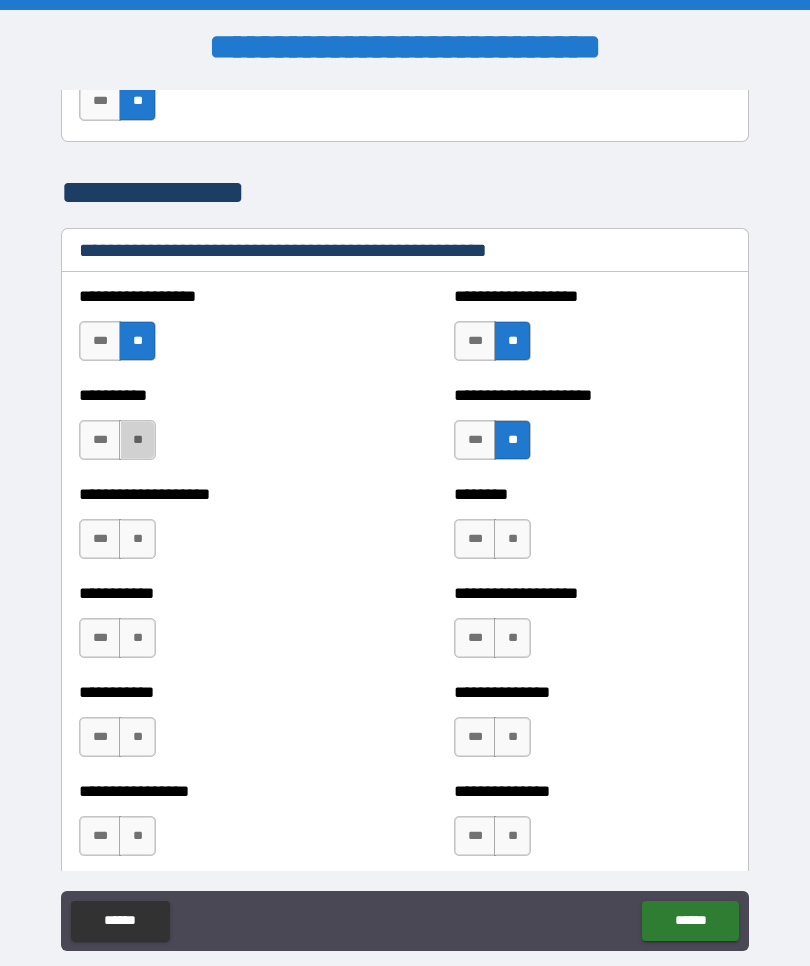 click on "**" at bounding box center (512, 539) 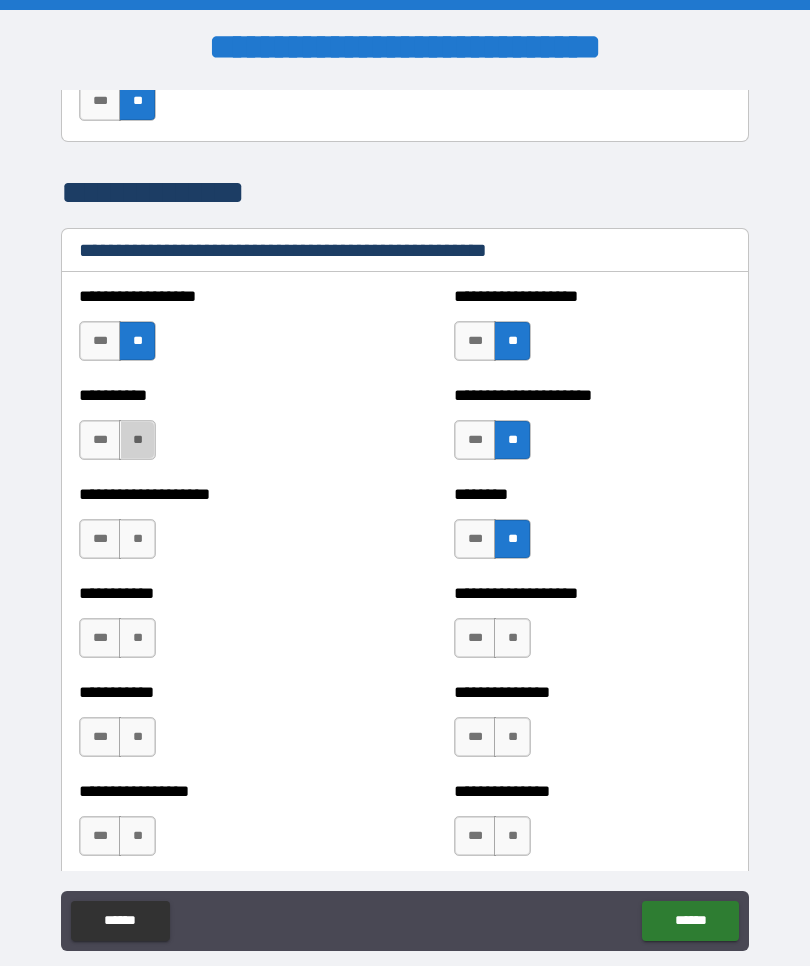 click on "**" at bounding box center [512, 638] 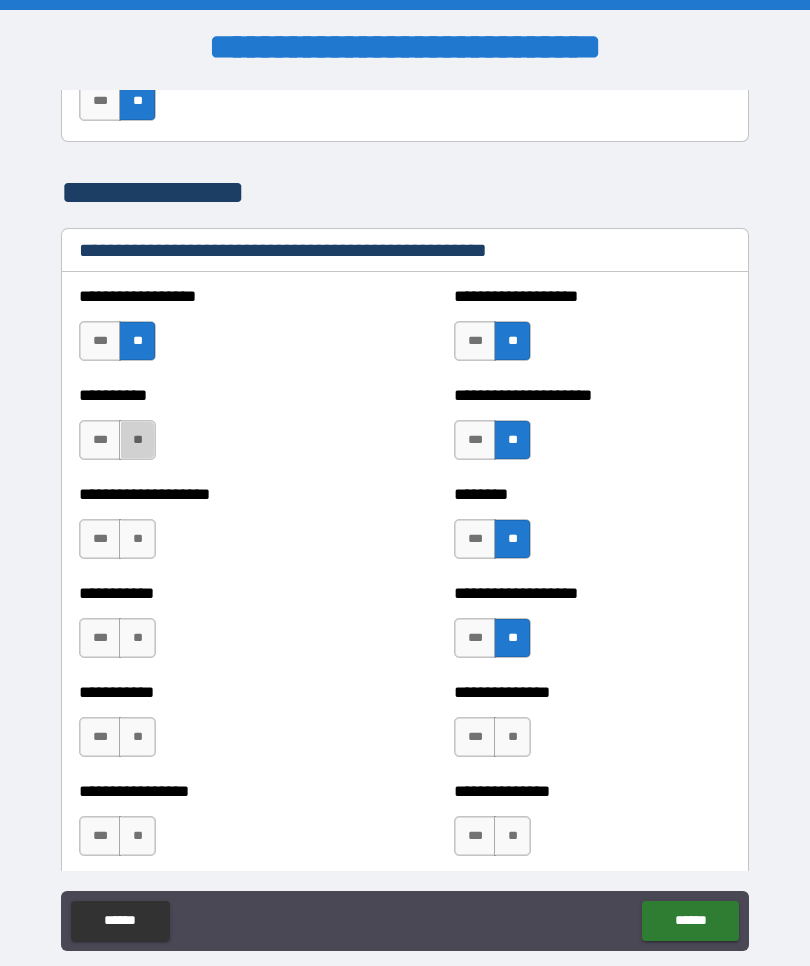 click on "**" at bounding box center [137, 440] 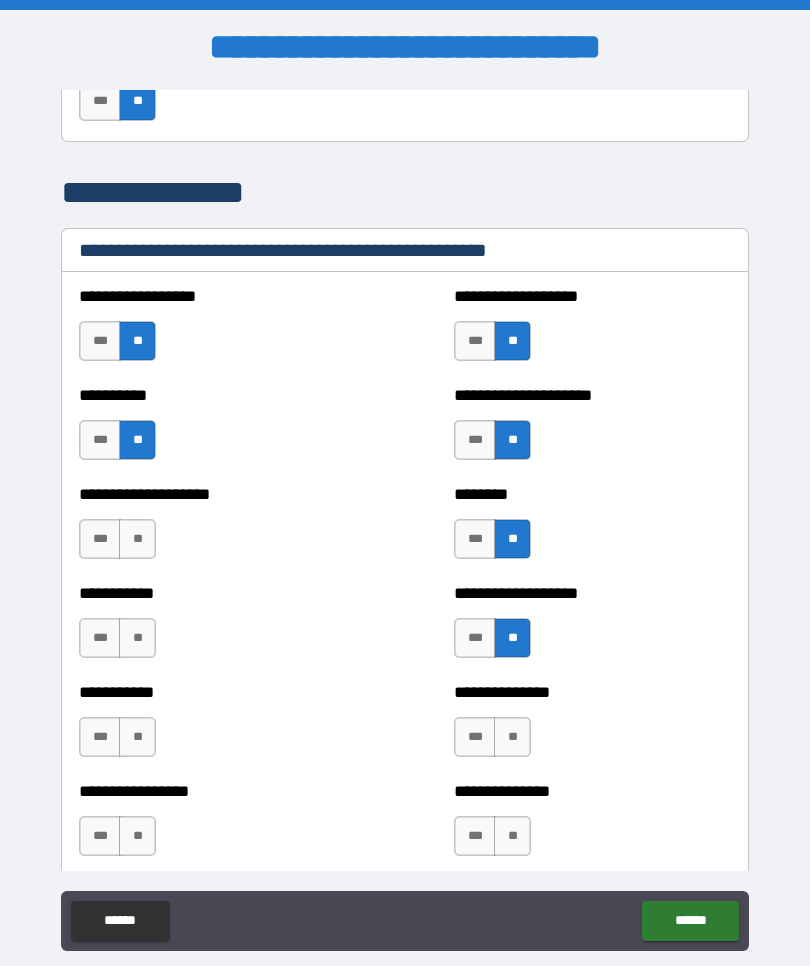click on "**" at bounding box center [137, 539] 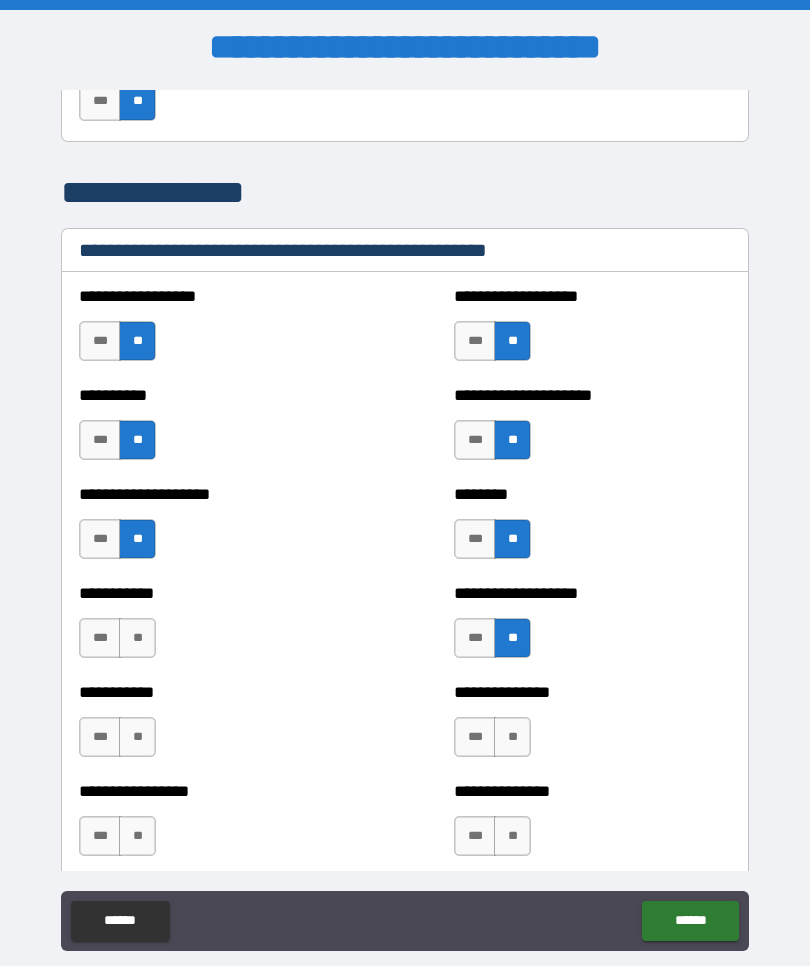 click on "**********" at bounding box center [217, 628] 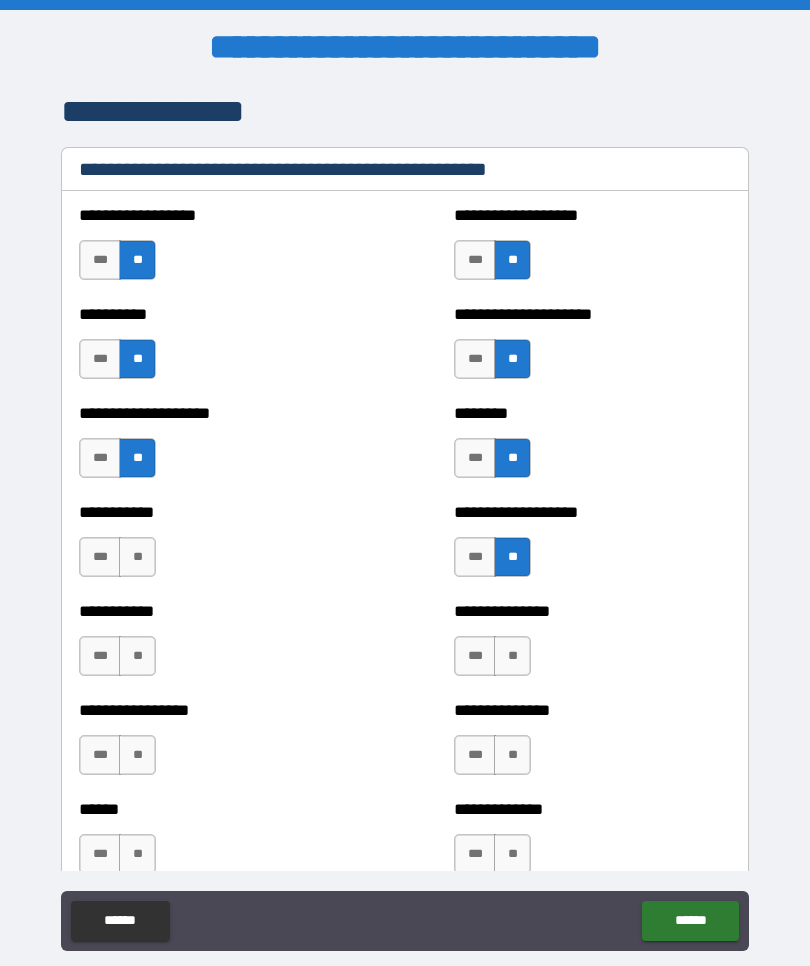 scroll, scrollTop: 2535, scrollLeft: 0, axis: vertical 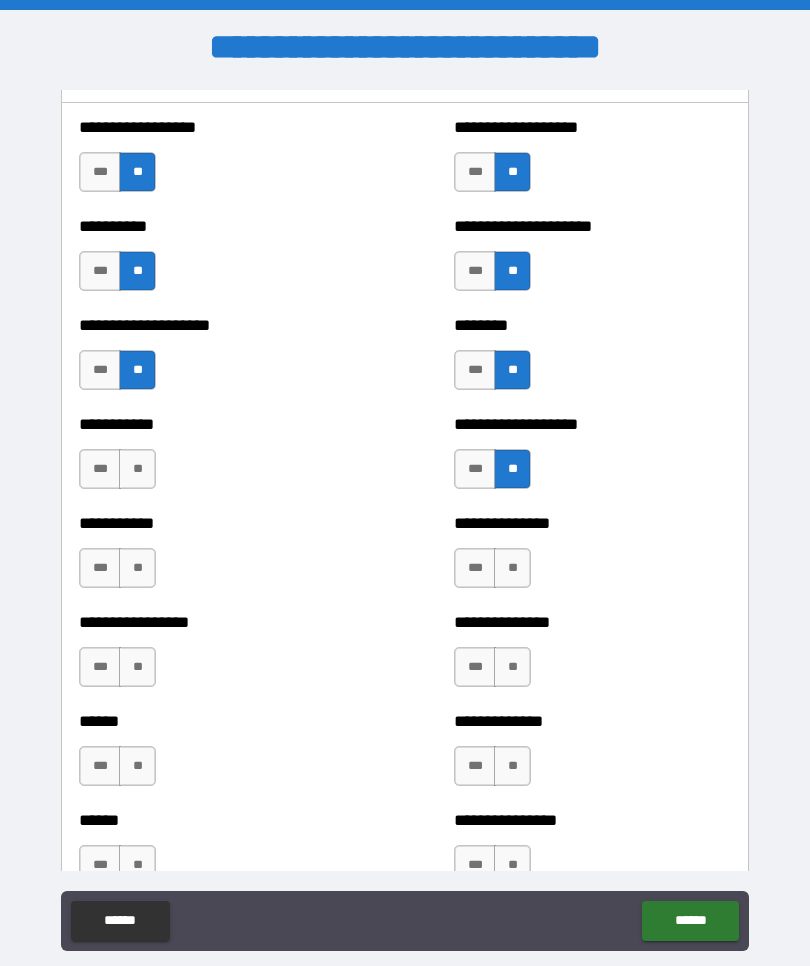 click on "**" at bounding box center [137, 469] 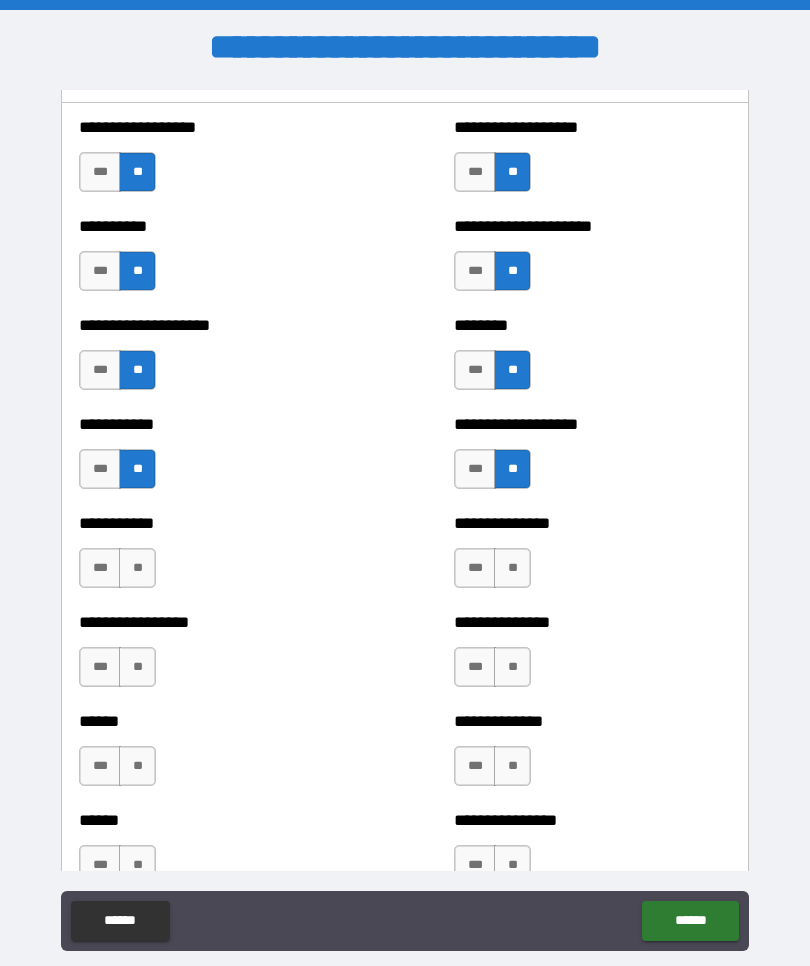 click on "**" at bounding box center (137, 568) 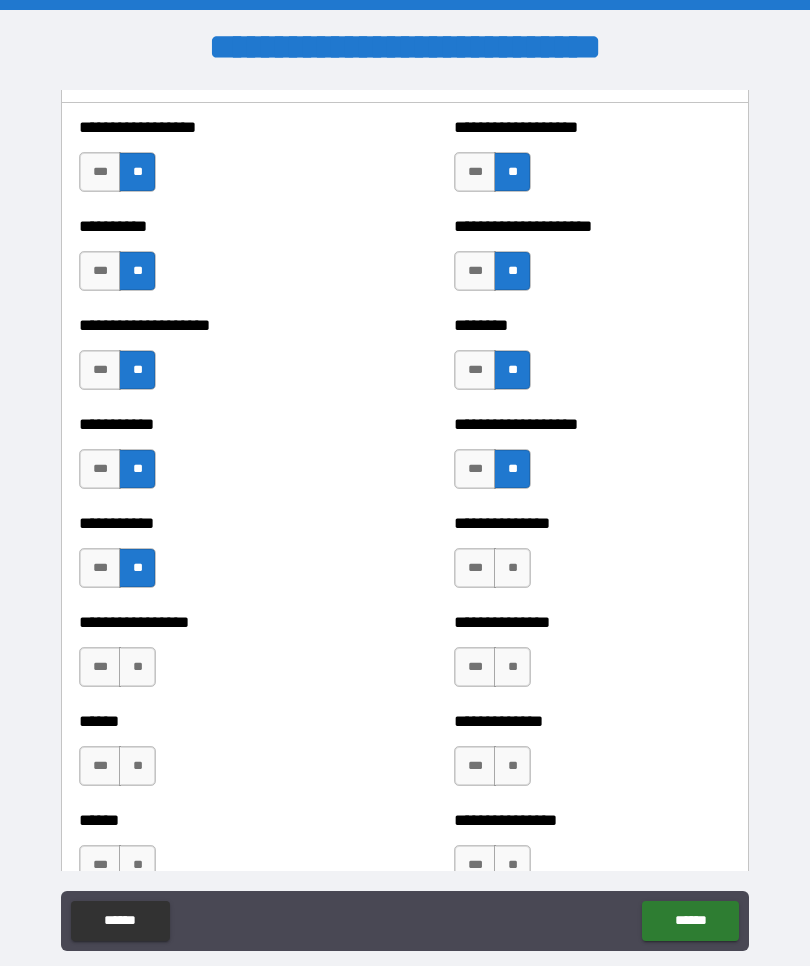 click on "**" at bounding box center [512, 568] 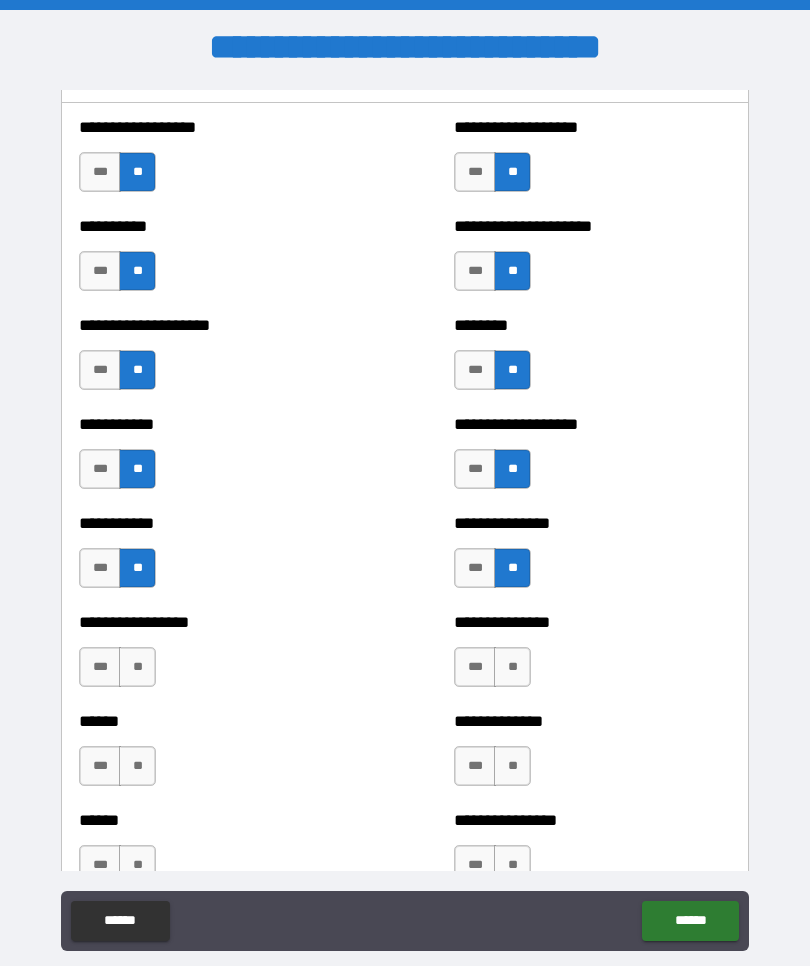 click on "**" at bounding box center (512, 667) 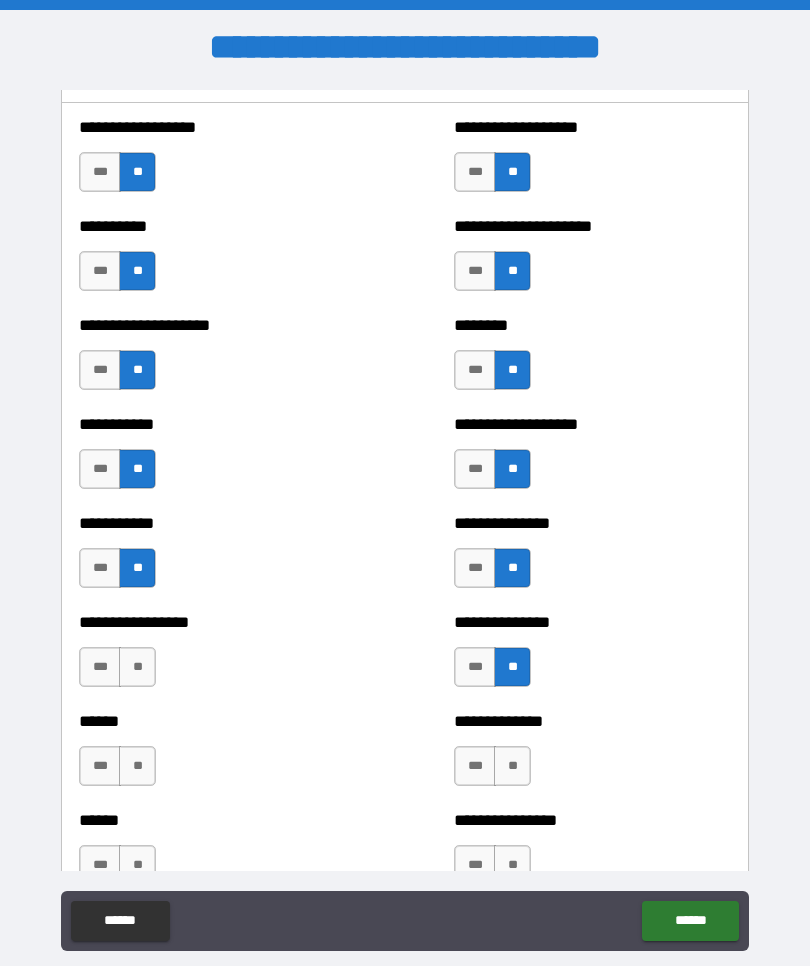 click on "**" at bounding box center (512, 766) 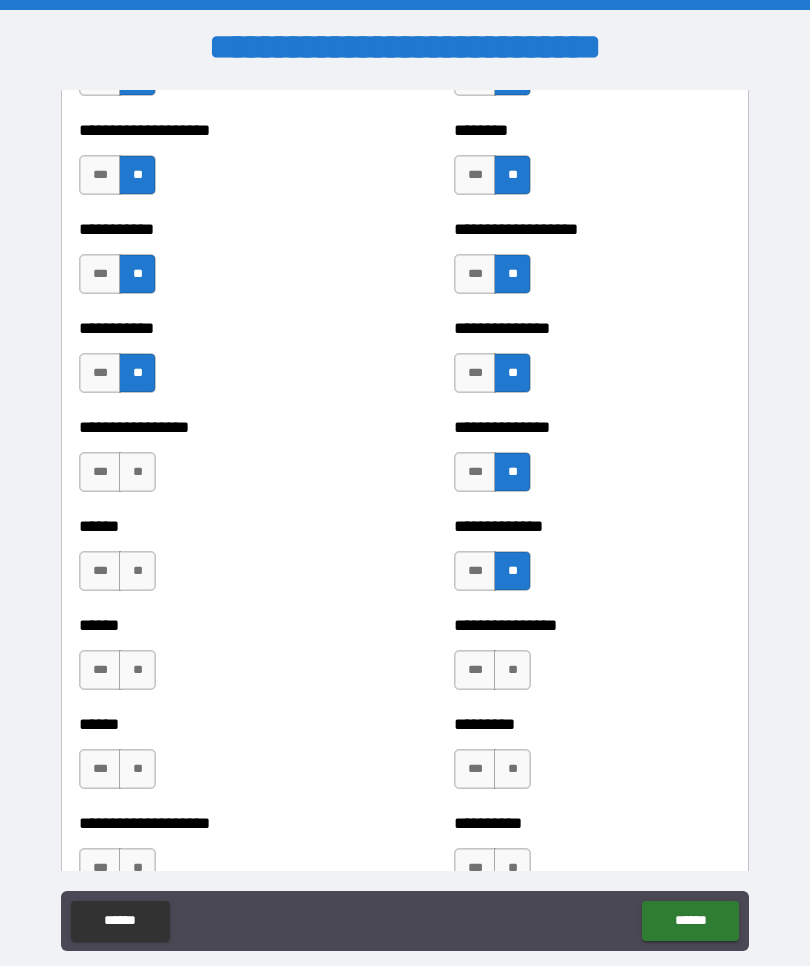 scroll, scrollTop: 2732, scrollLeft: 0, axis: vertical 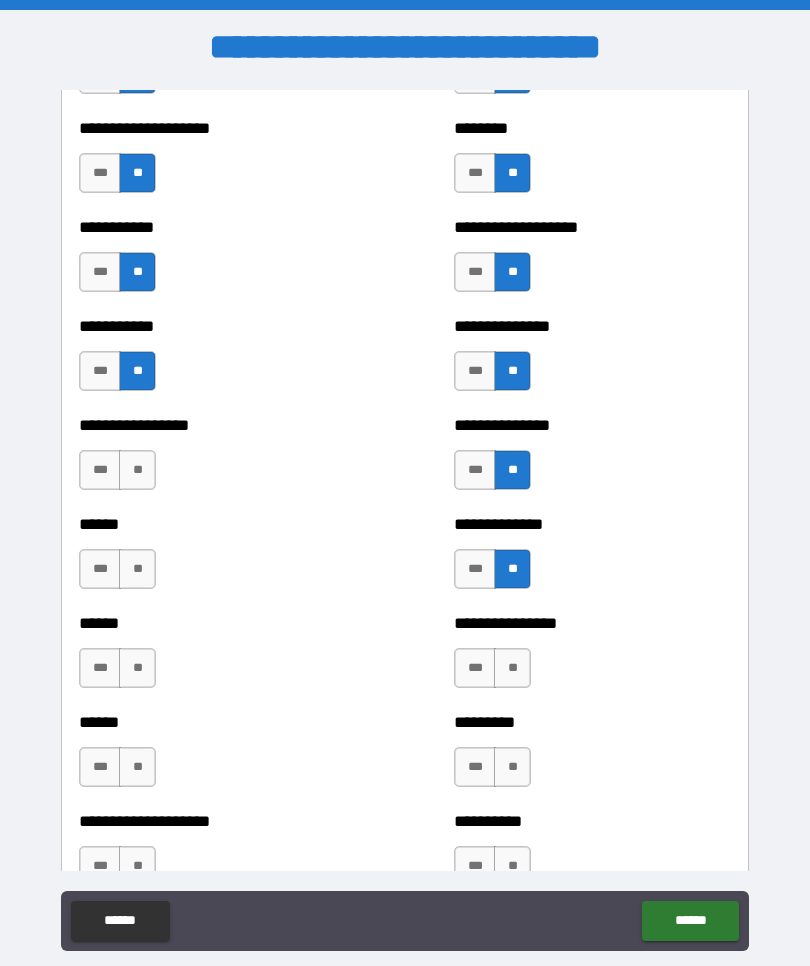 click on "**" at bounding box center (512, 668) 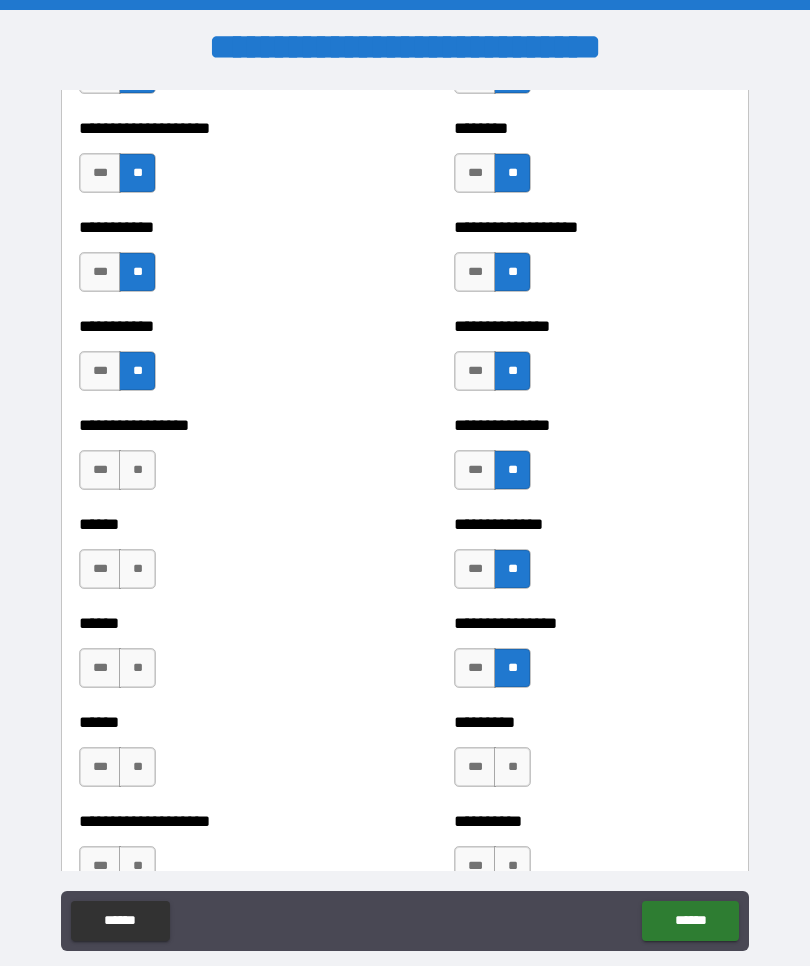 click on "**" at bounding box center [512, 767] 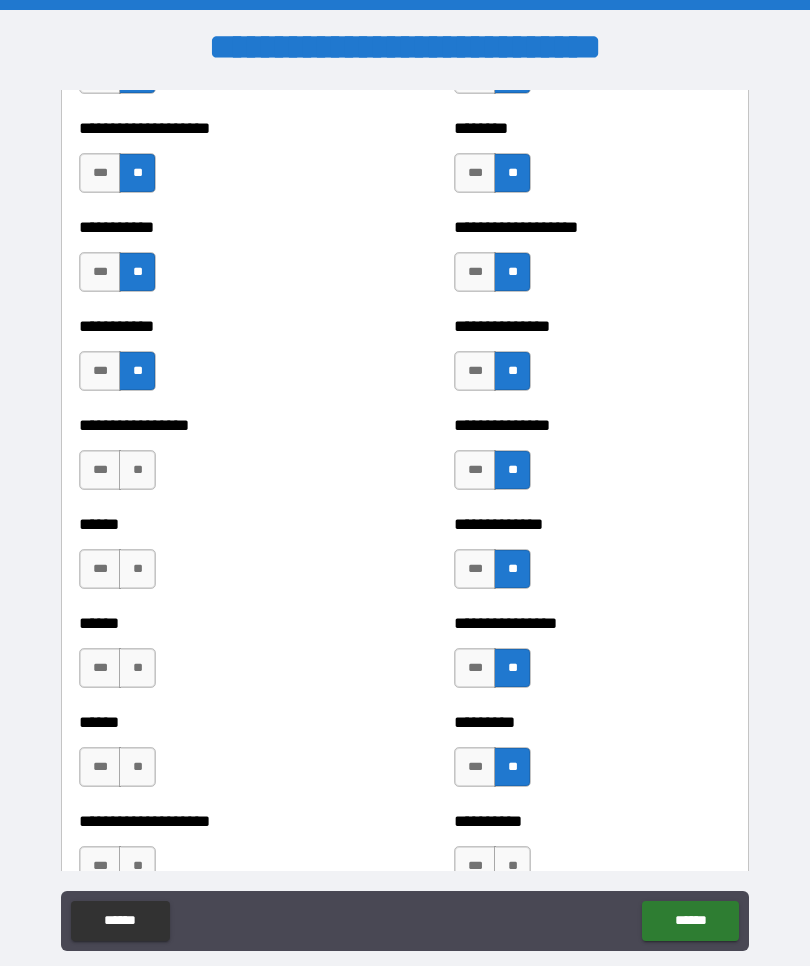 click on "**" at bounding box center [137, 767] 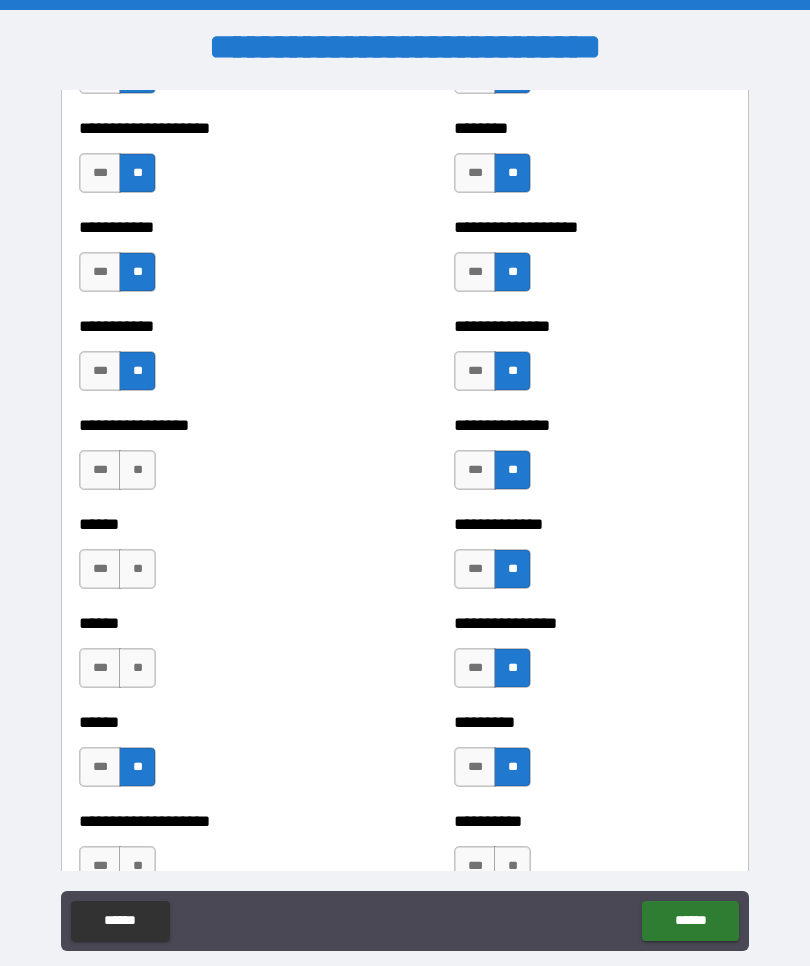 click on "*** **" at bounding box center (120, 673) 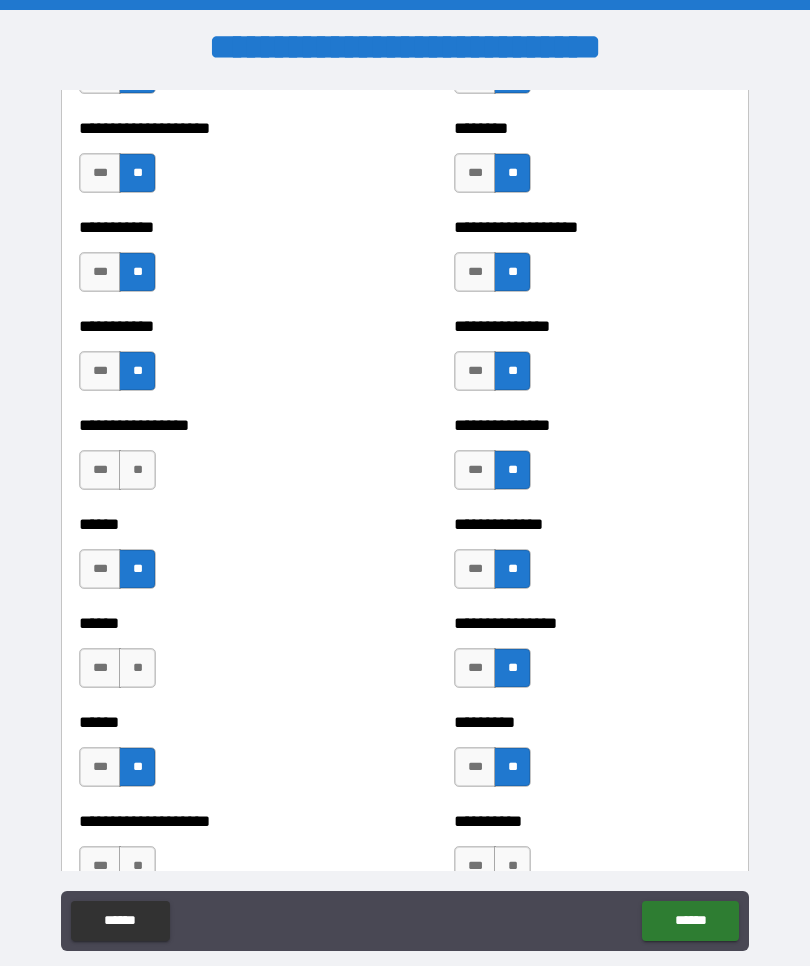 click on "**" at bounding box center (137, 470) 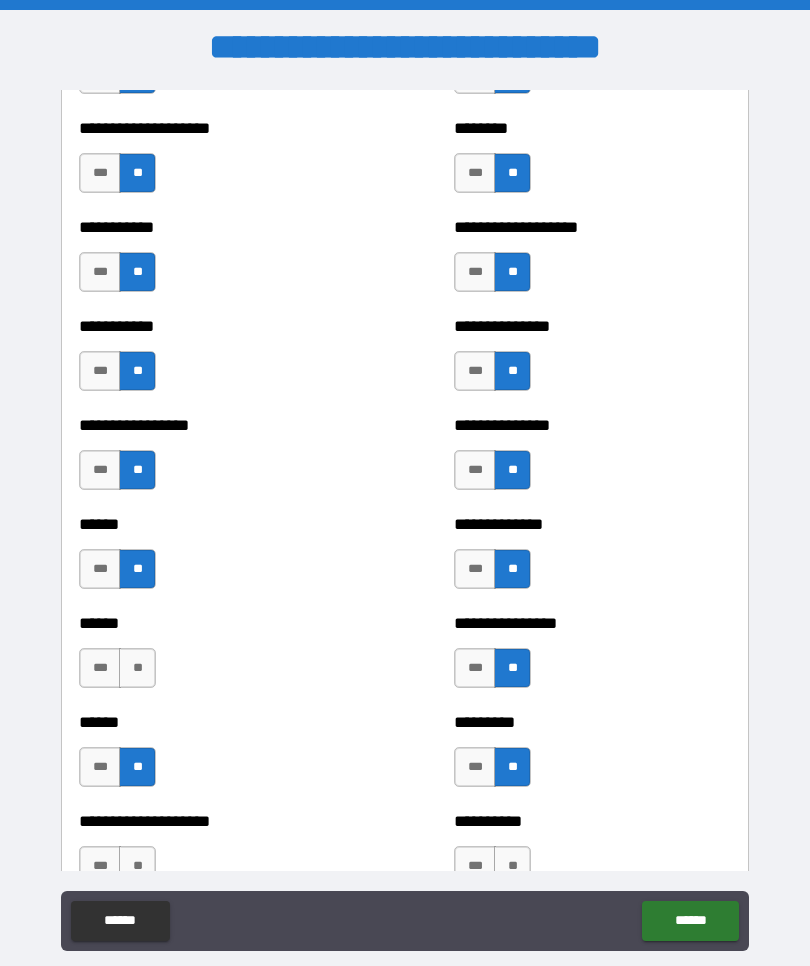 click on "**" at bounding box center (137, 668) 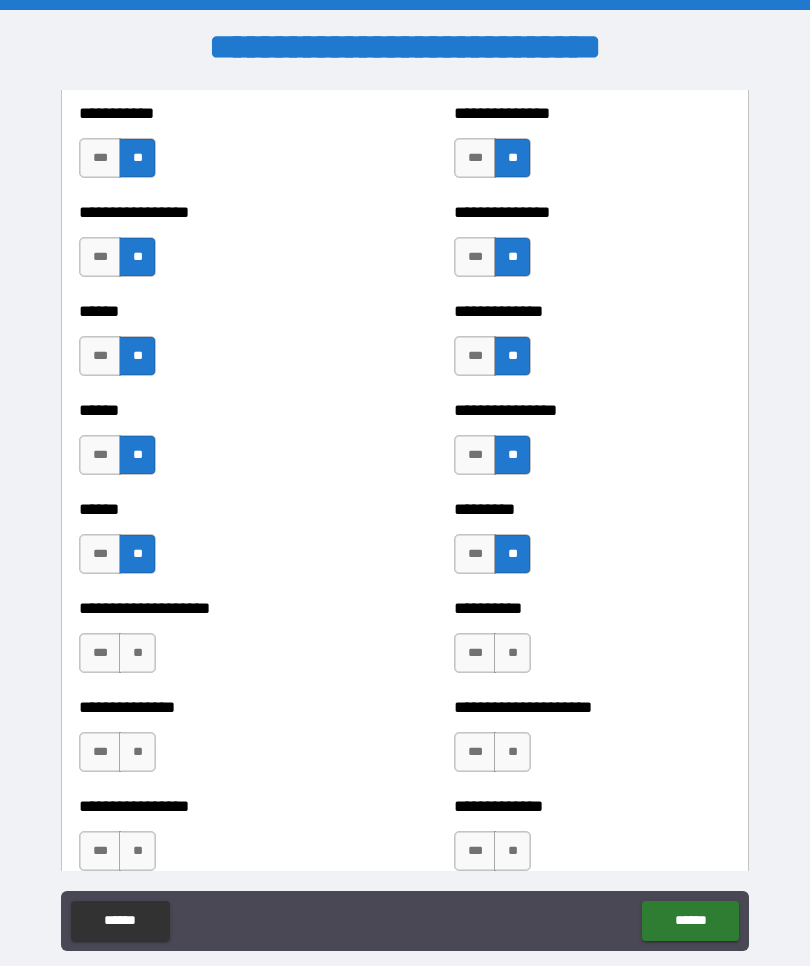 scroll, scrollTop: 2960, scrollLeft: 0, axis: vertical 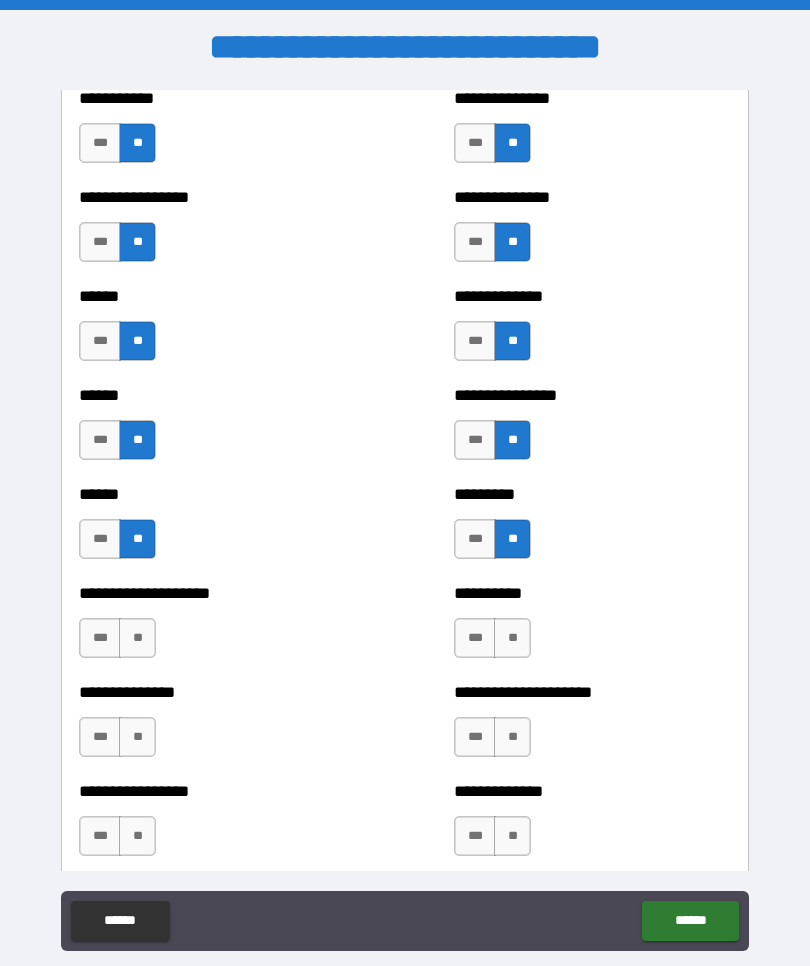 click on "**" at bounding box center [137, 638] 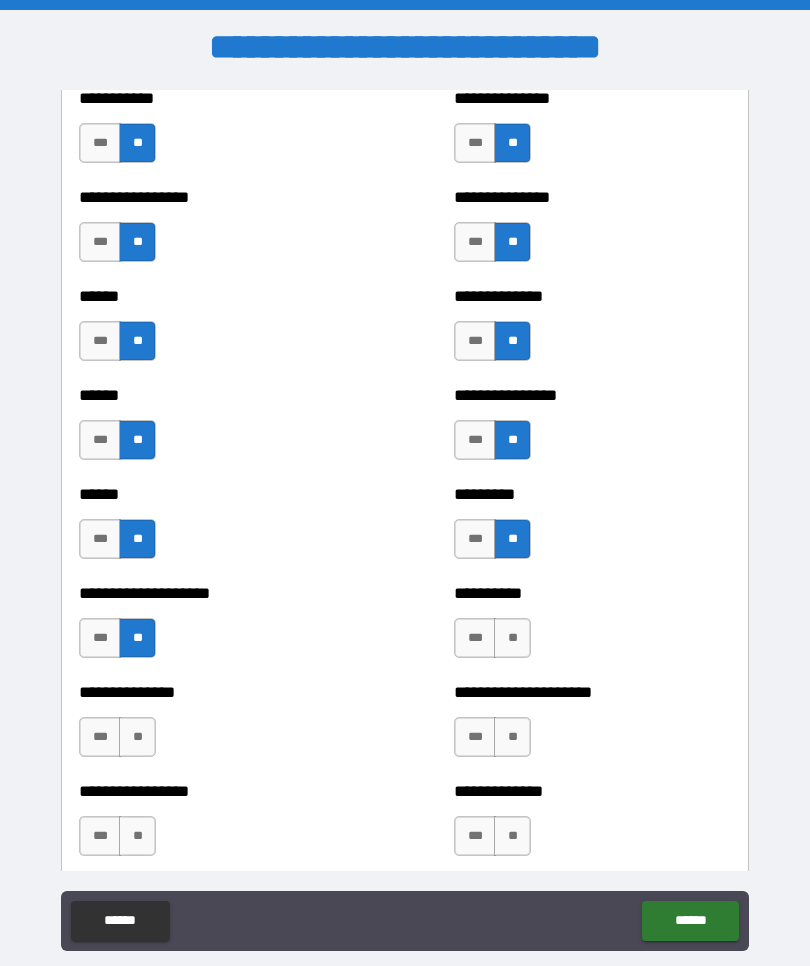 click on "**" at bounding box center (512, 638) 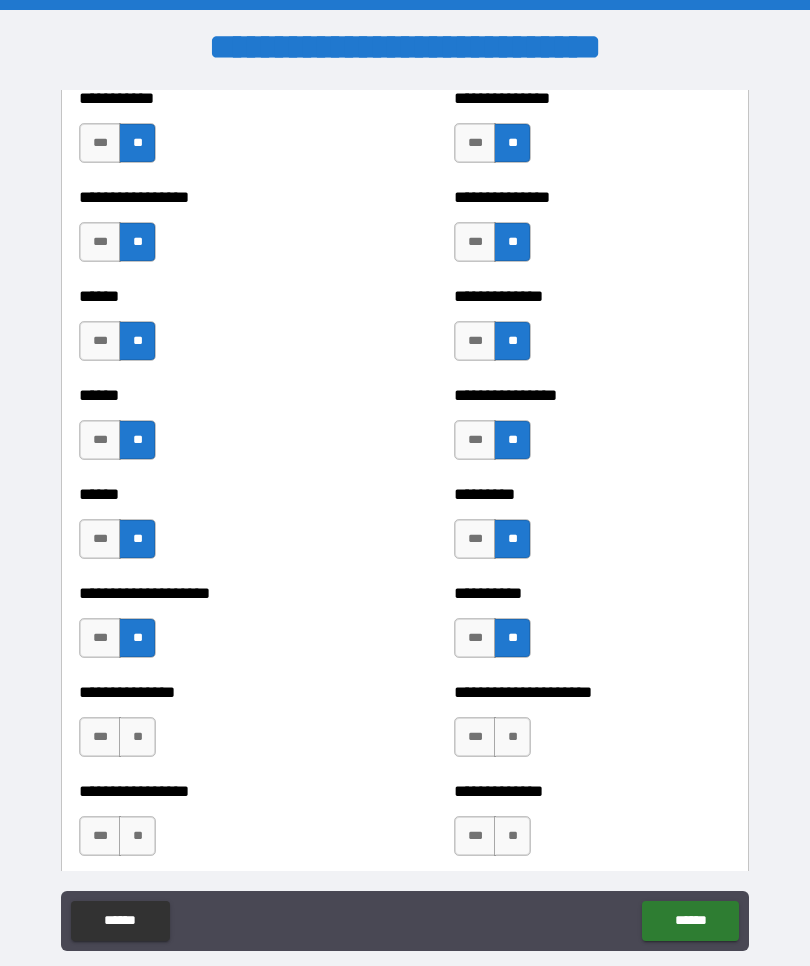 click on "**" at bounding box center [512, 737] 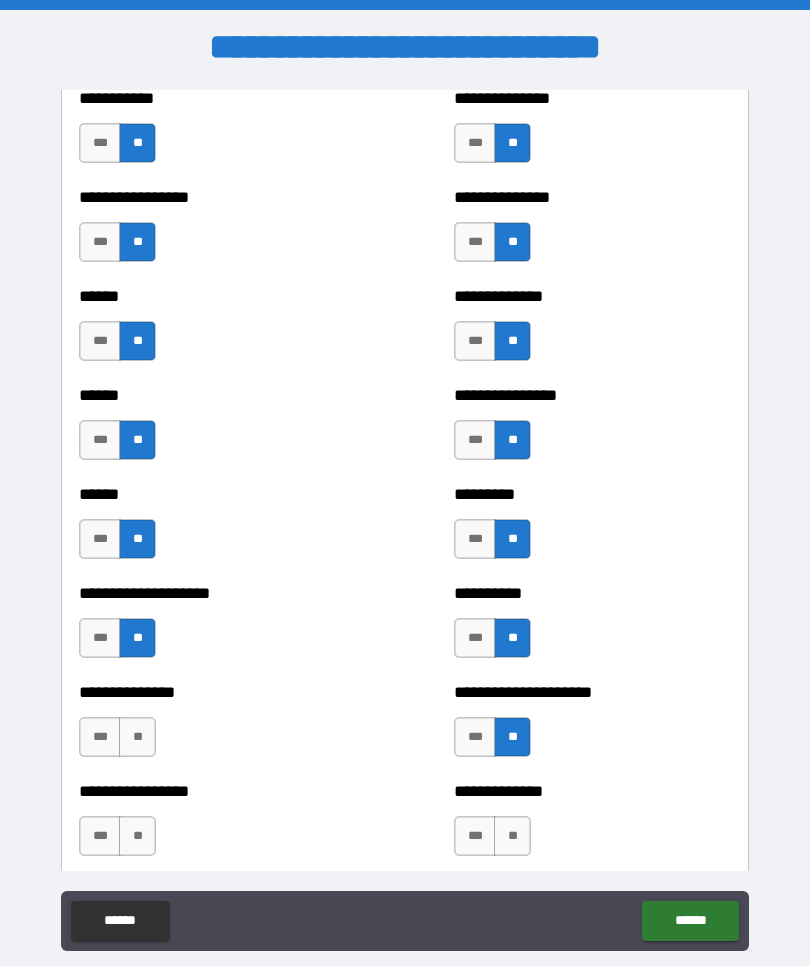 click on "**" at bounding box center [512, 836] 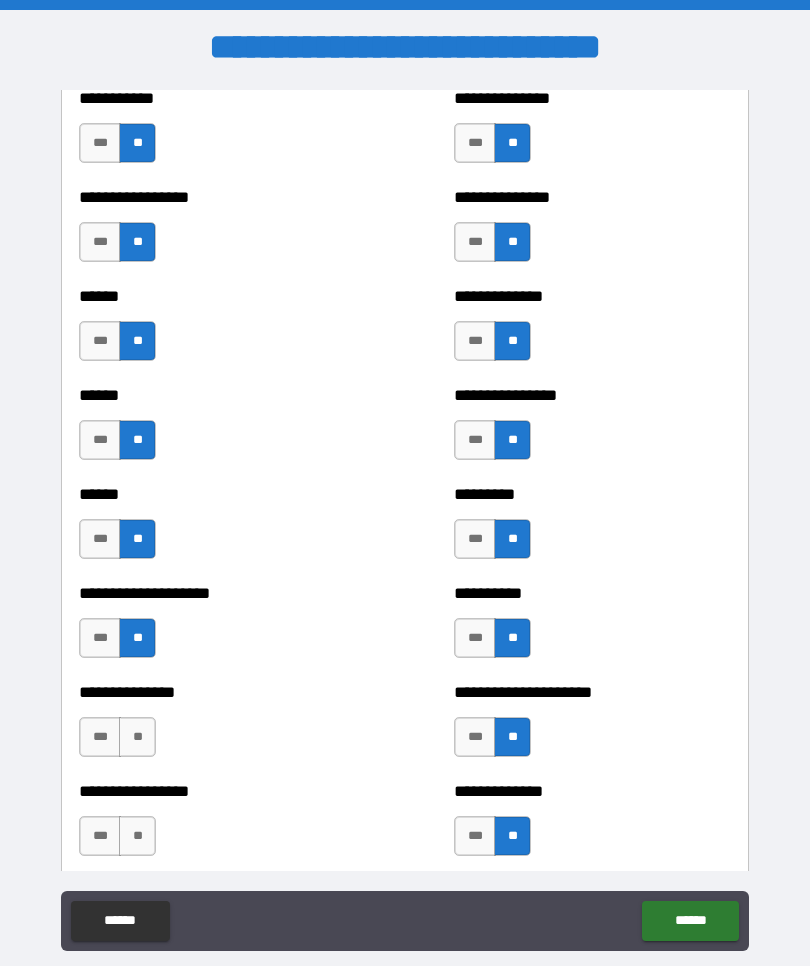 click on "**" at bounding box center (137, 836) 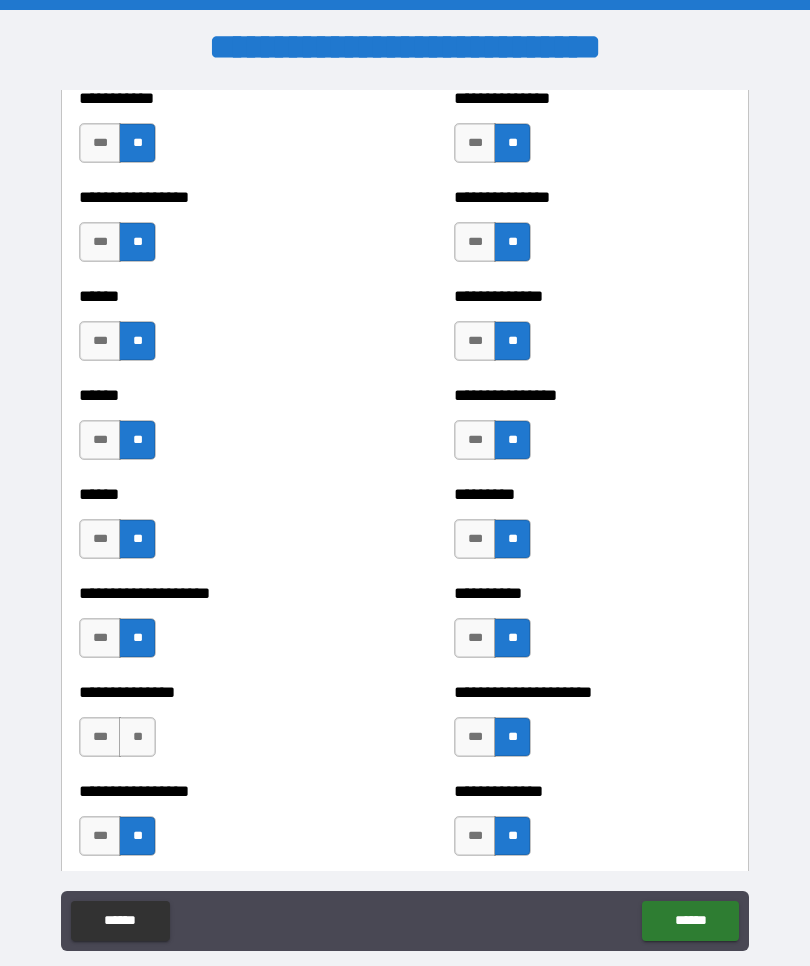 click on "**" at bounding box center (137, 737) 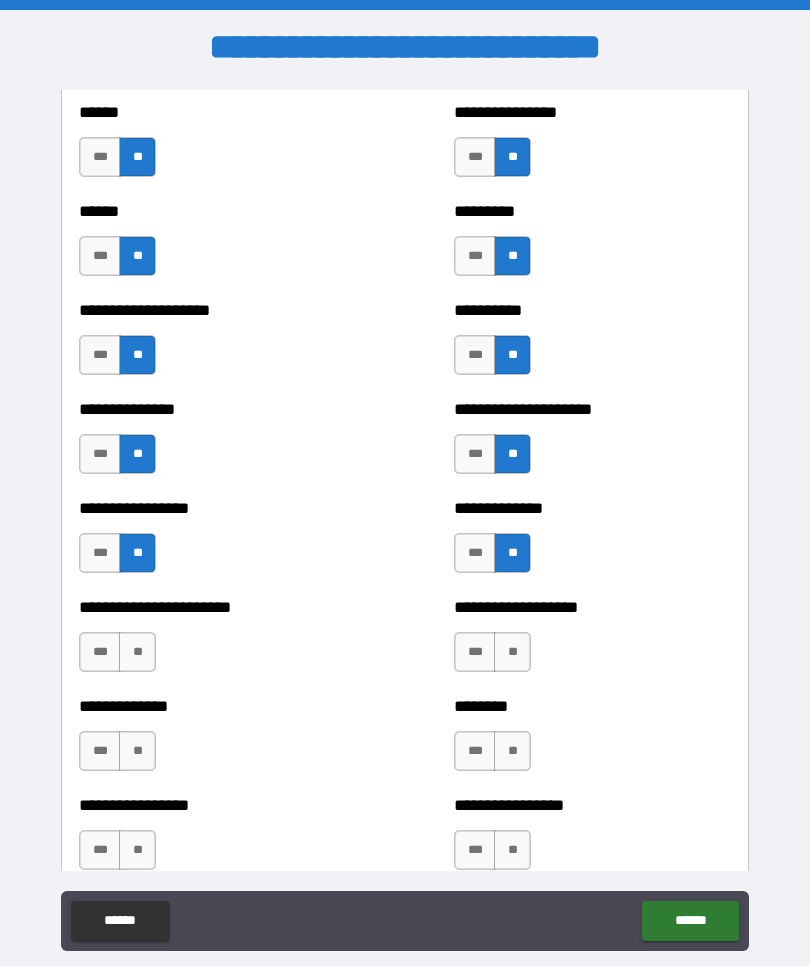 scroll, scrollTop: 3287, scrollLeft: 0, axis: vertical 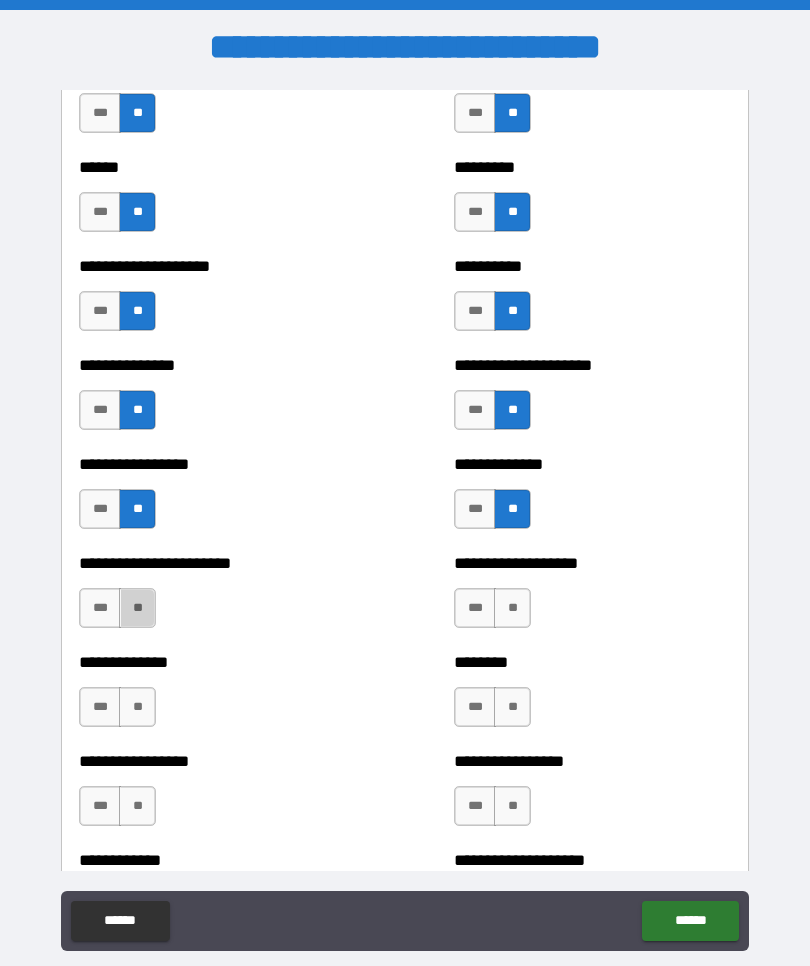 click on "**" at bounding box center (137, 608) 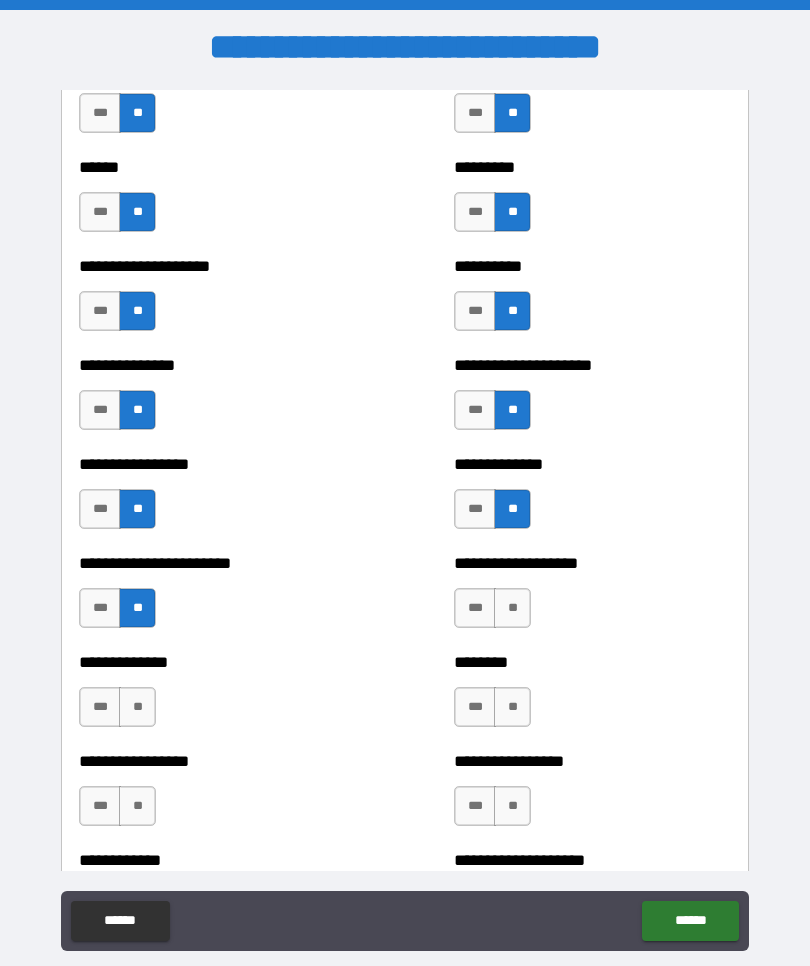 click on "**" at bounding box center (137, 707) 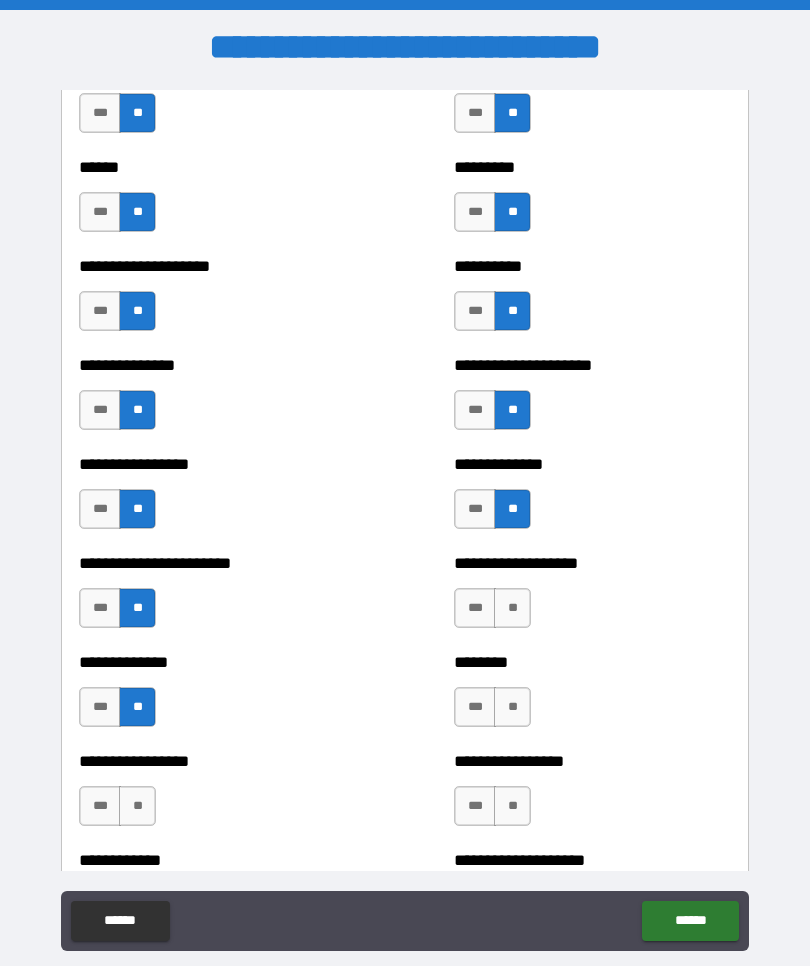click on "**" at bounding box center [137, 806] 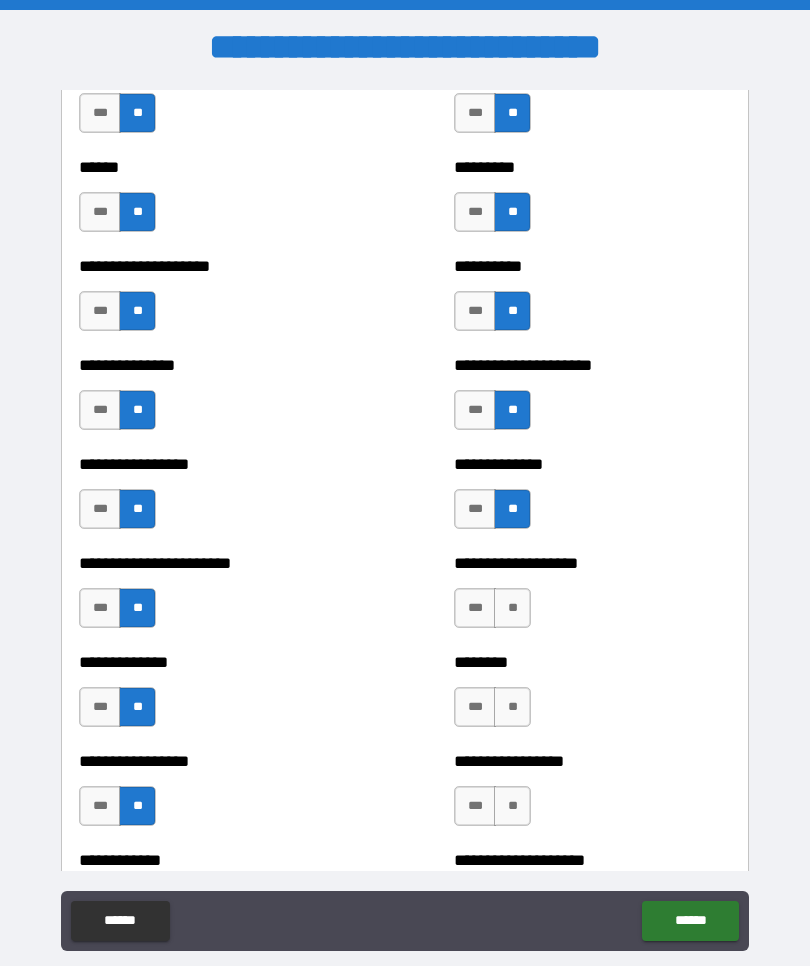 click on "**" at bounding box center (512, 707) 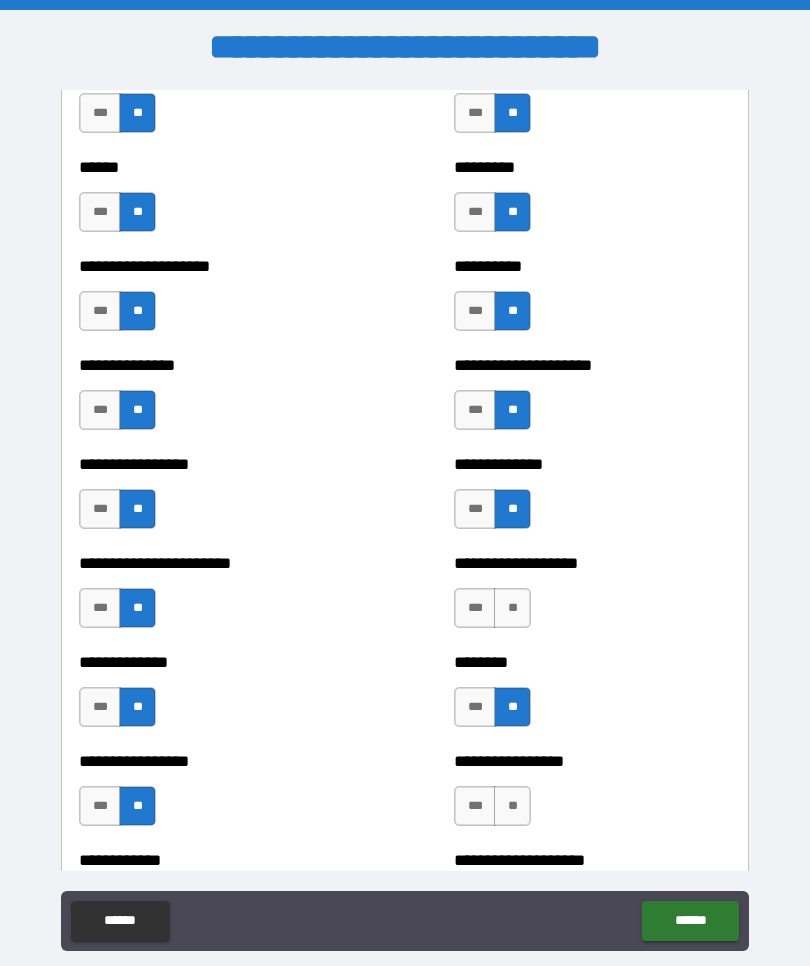 click on "**" at bounding box center (512, 608) 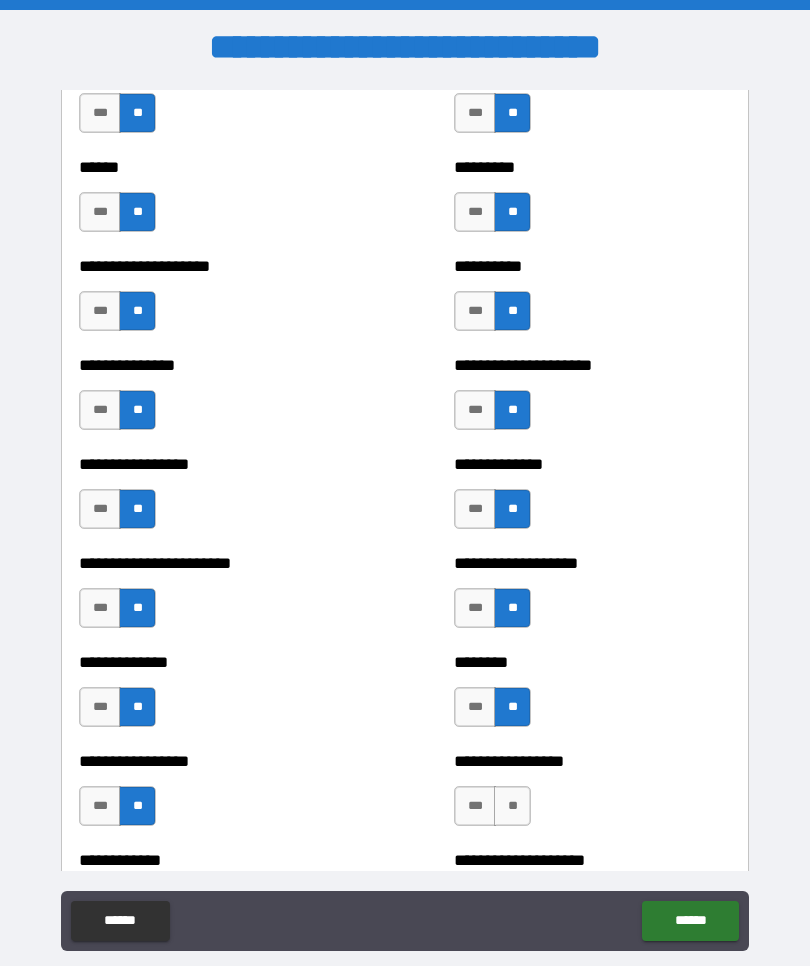 click on "**" at bounding box center (512, 806) 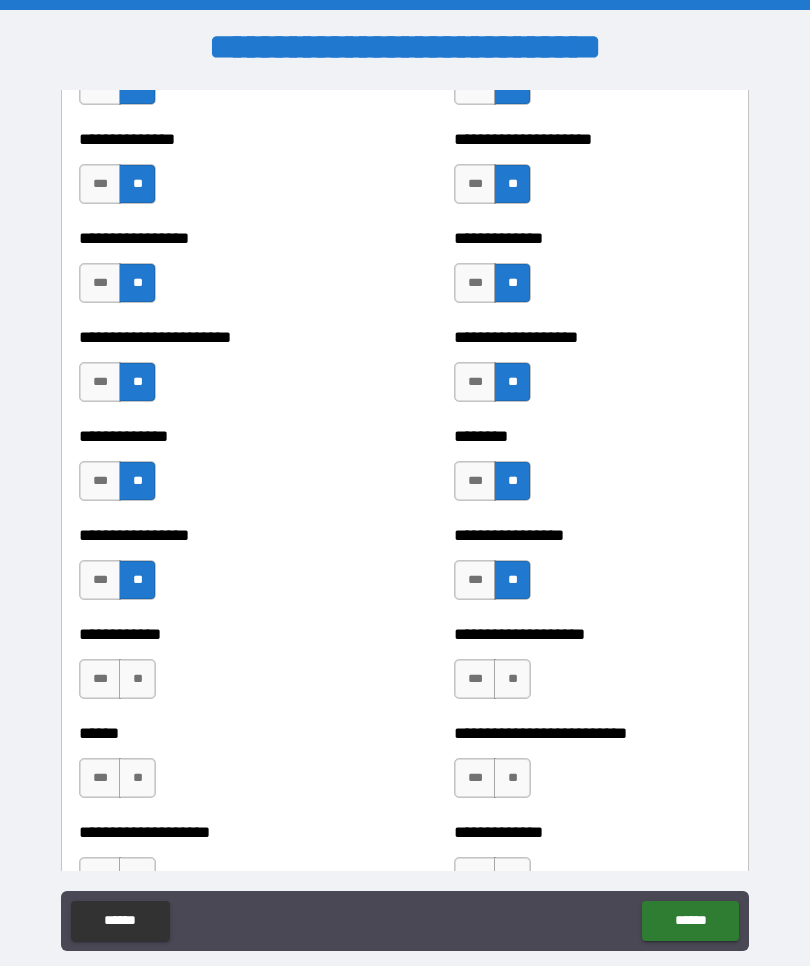 scroll, scrollTop: 3515, scrollLeft: 0, axis: vertical 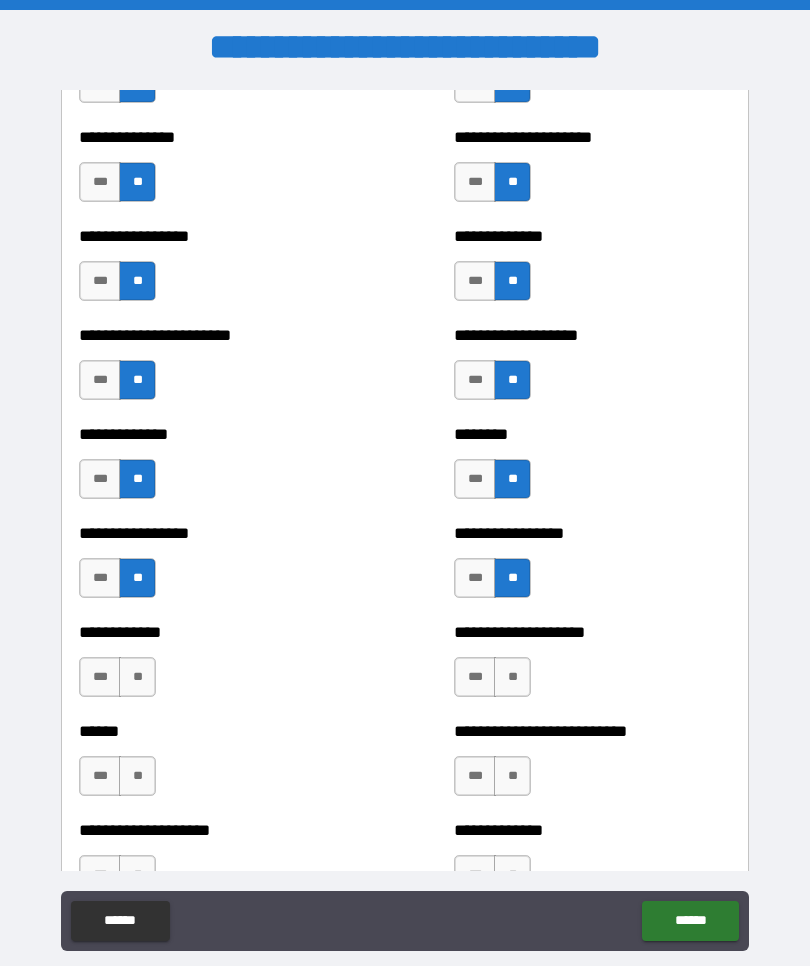 click on "**" at bounding box center [512, 677] 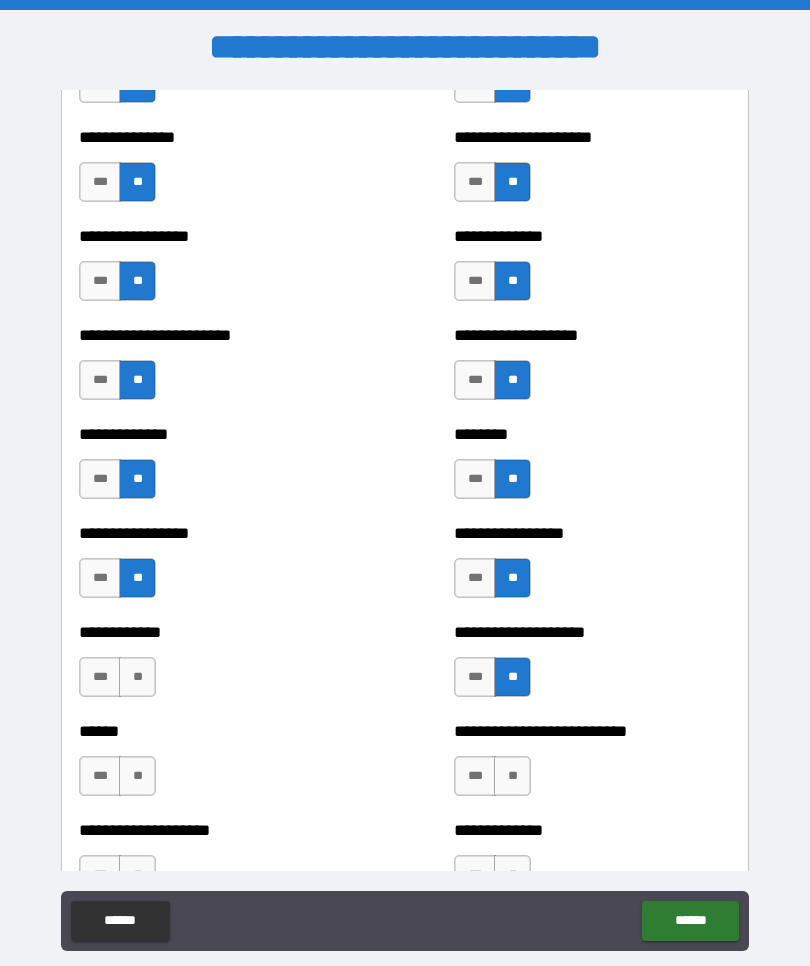 click on "**" at bounding box center (512, 776) 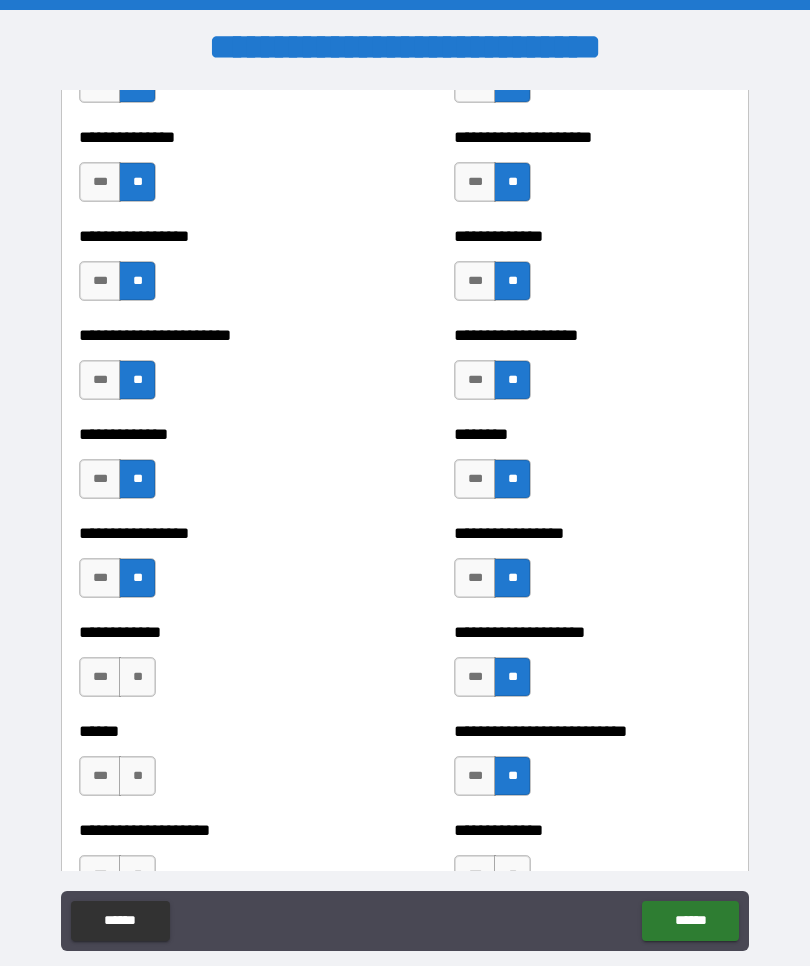 click on "**" at bounding box center [137, 677] 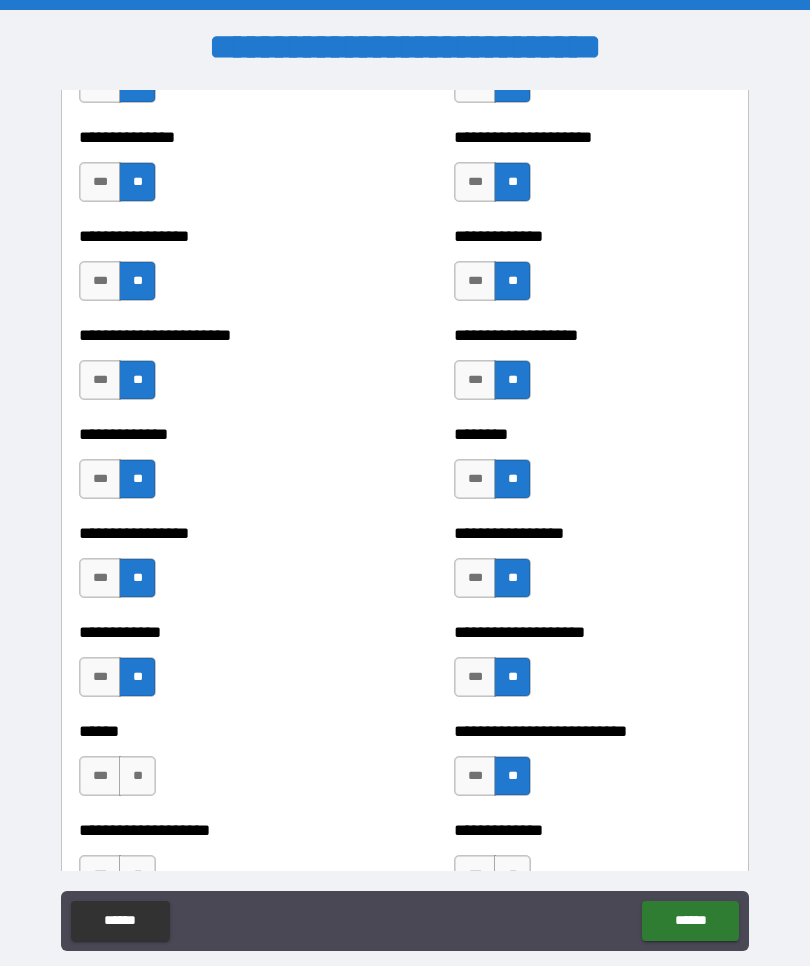 click on "**" at bounding box center [137, 776] 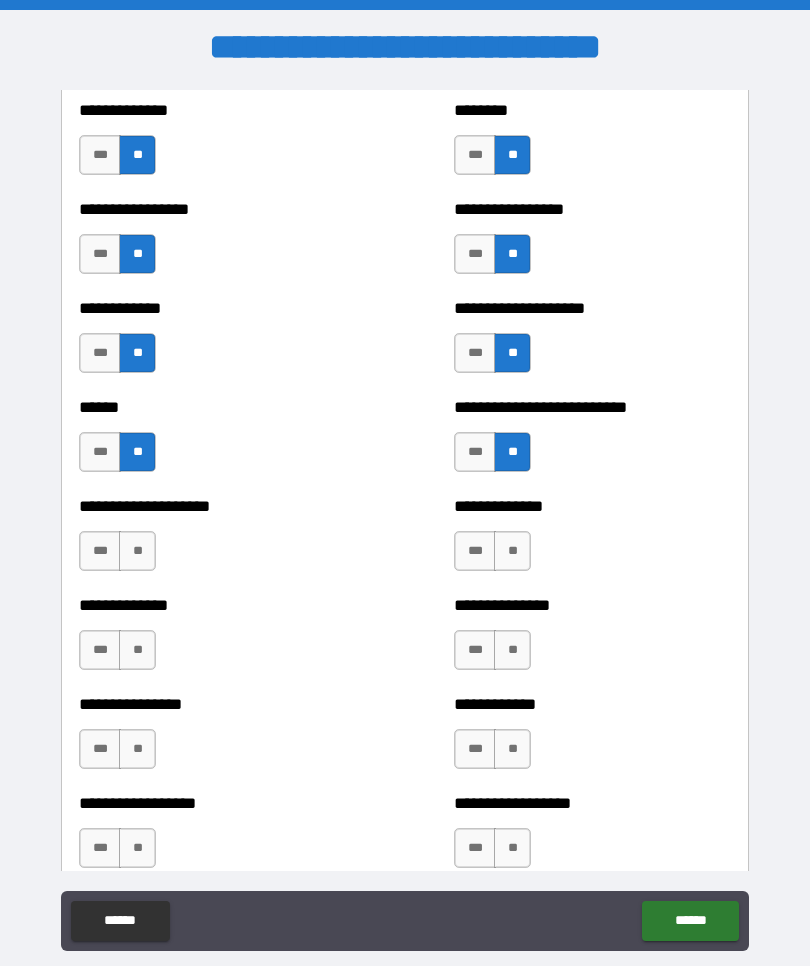 scroll, scrollTop: 3841, scrollLeft: 0, axis: vertical 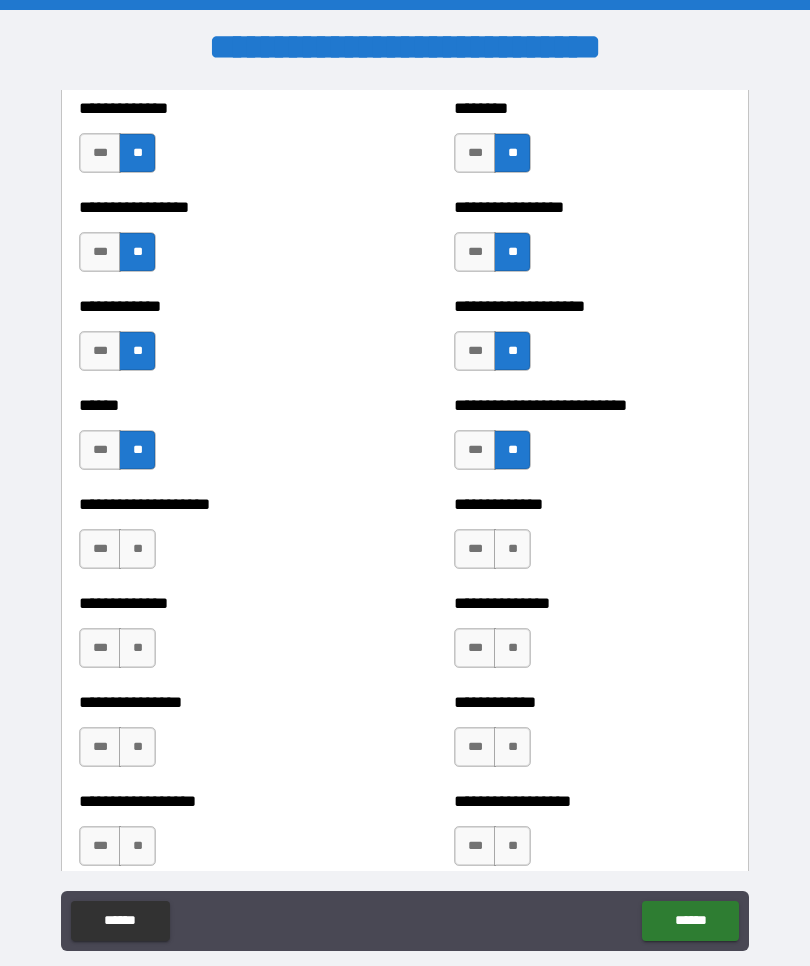 click on "**" at bounding box center [137, 549] 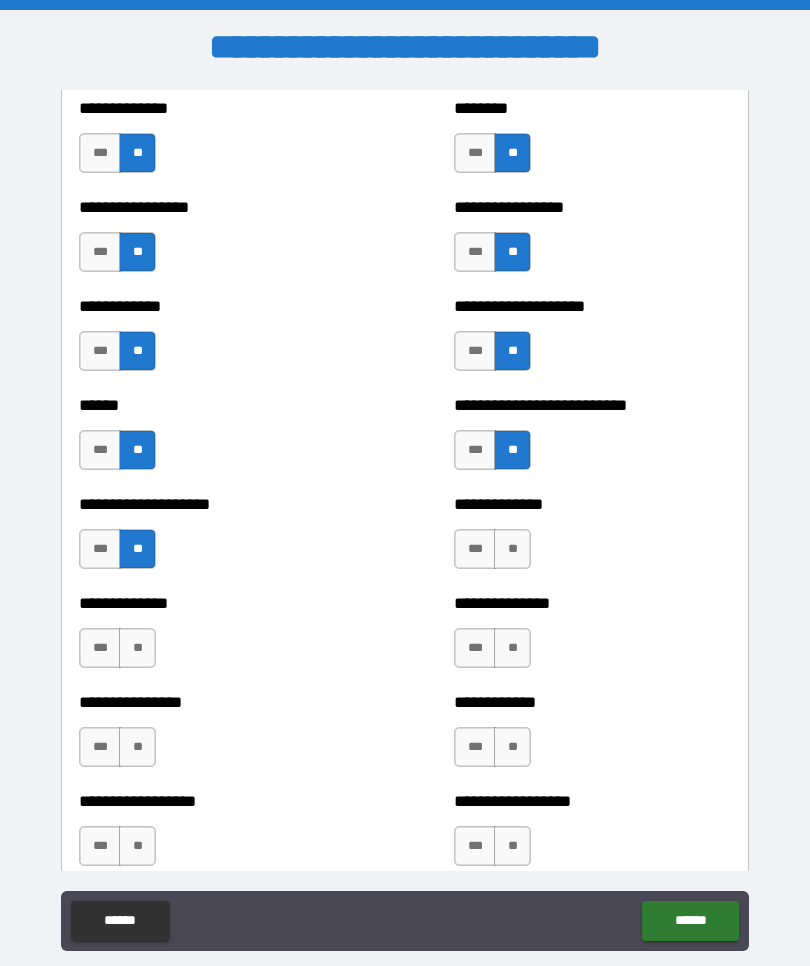 click on "**" at bounding box center [512, 549] 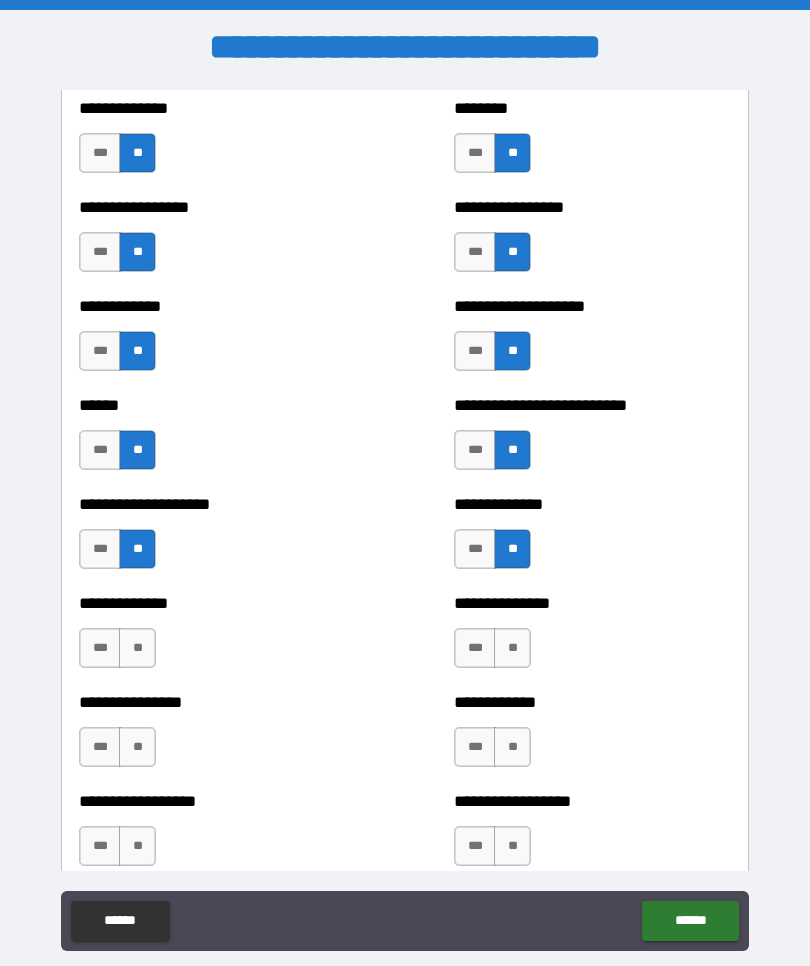 click on "**" at bounding box center (512, 648) 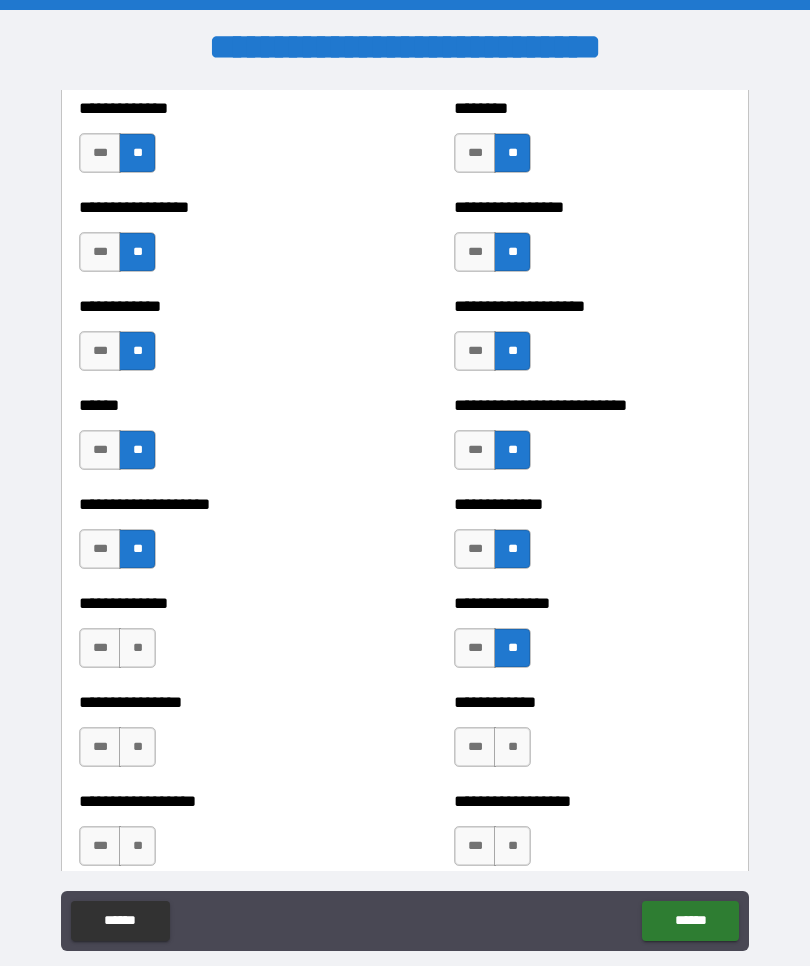 click on "**" at bounding box center [512, 747] 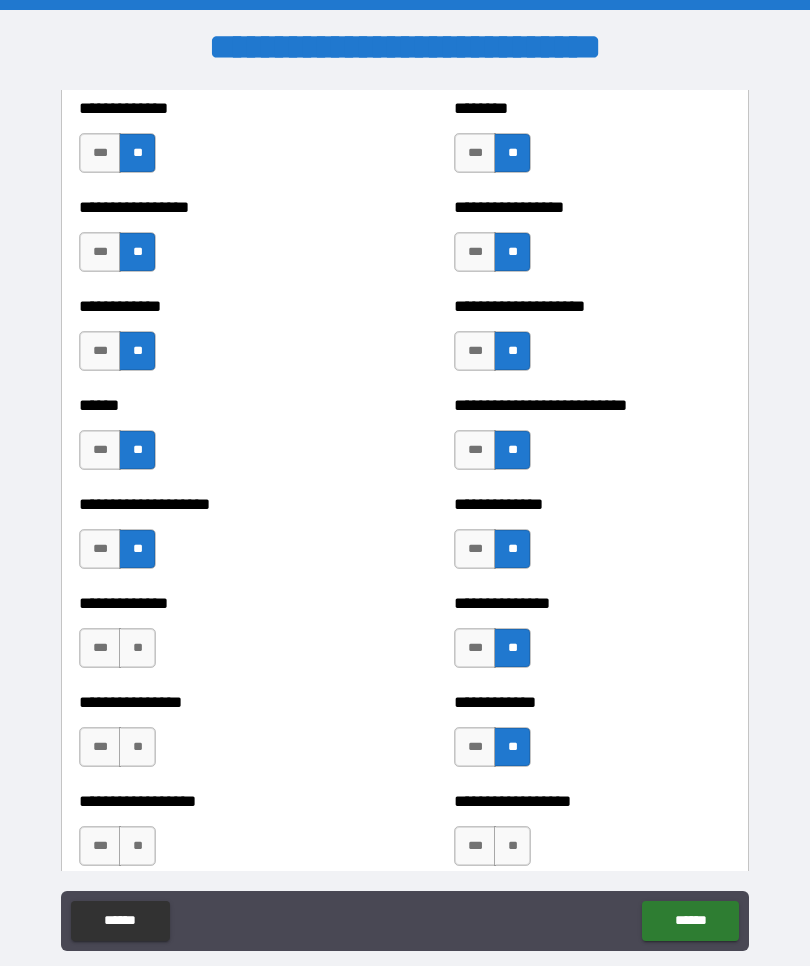 click on "**" at bounding box center [137, 747] 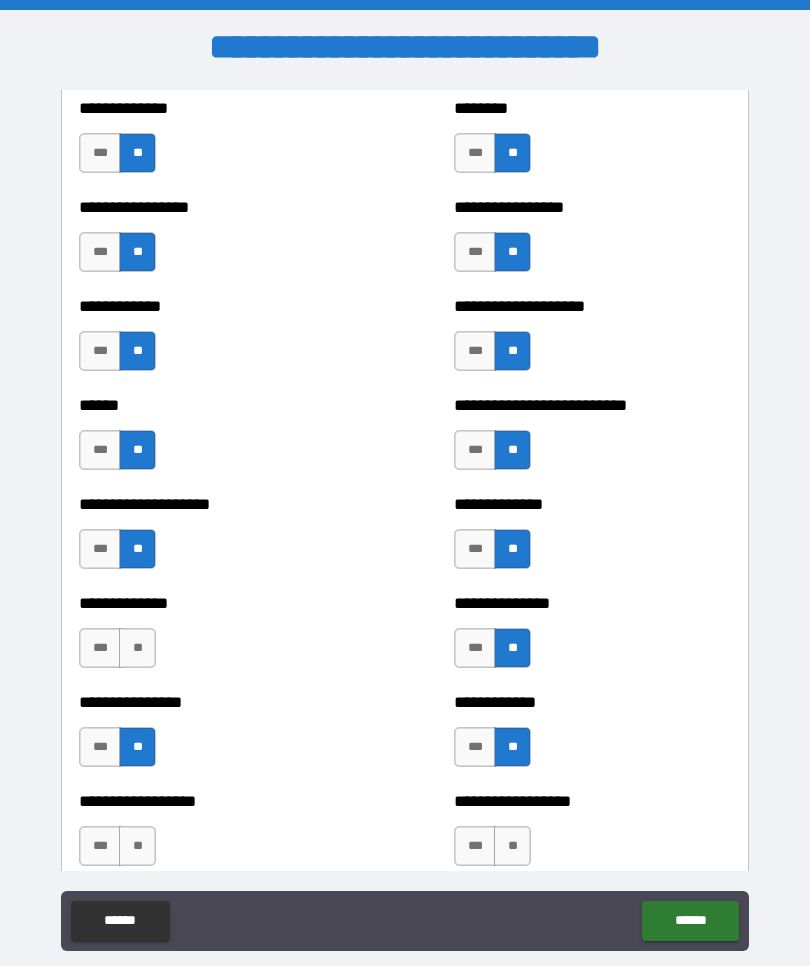click on "**" at bounding box center [137, 648] 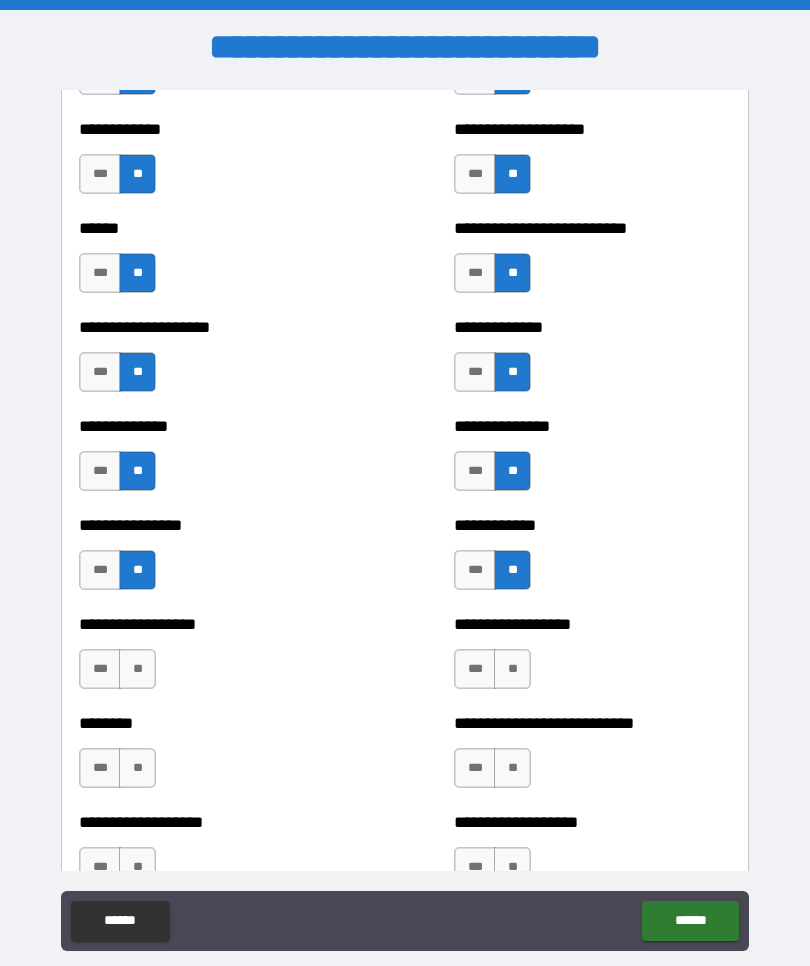 scroll, scrollTop: 4046, scrollLeft: 0, axis: vertical 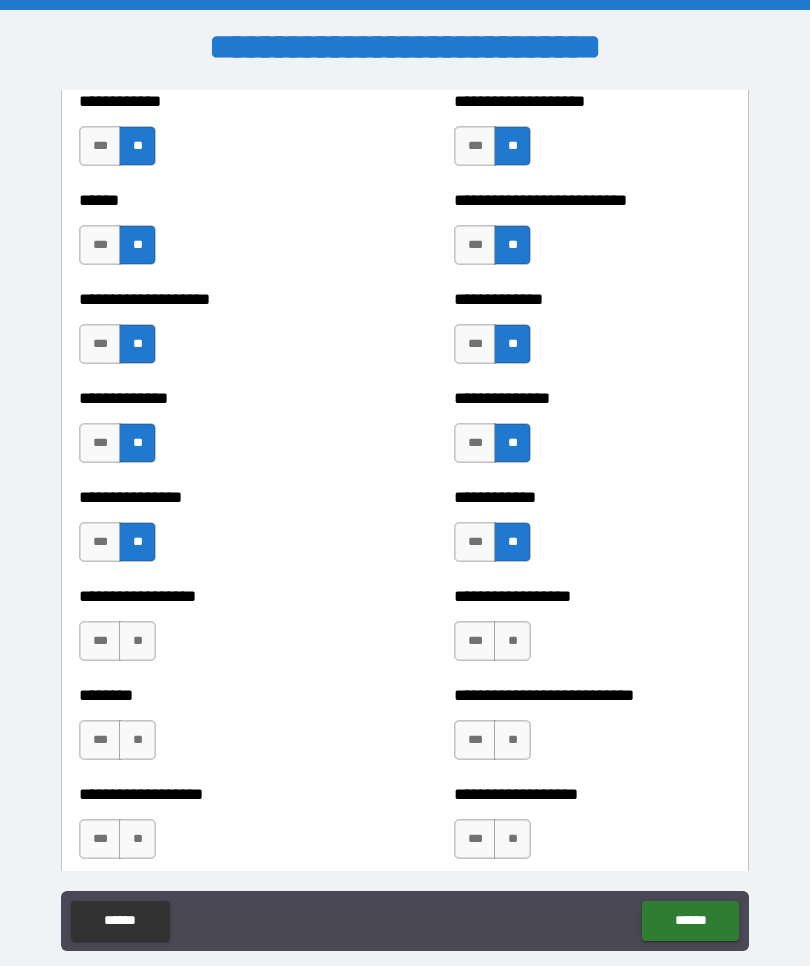click on "**" at bounding box center (512, 641) 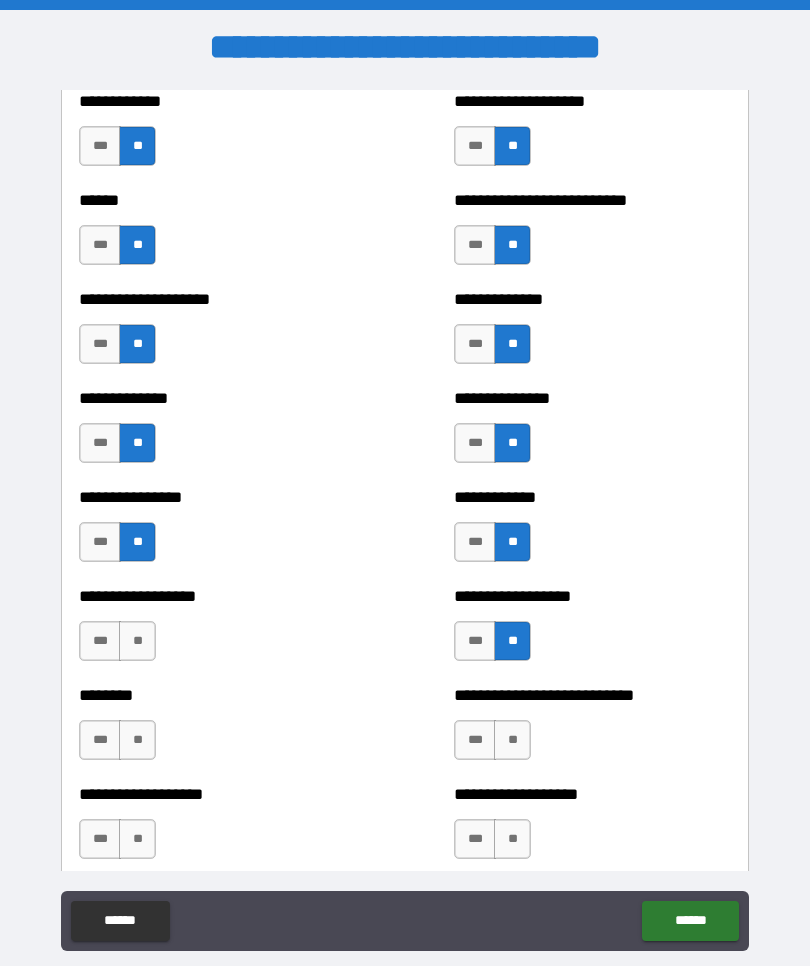 click on "**" at bounding box center [512, 740] 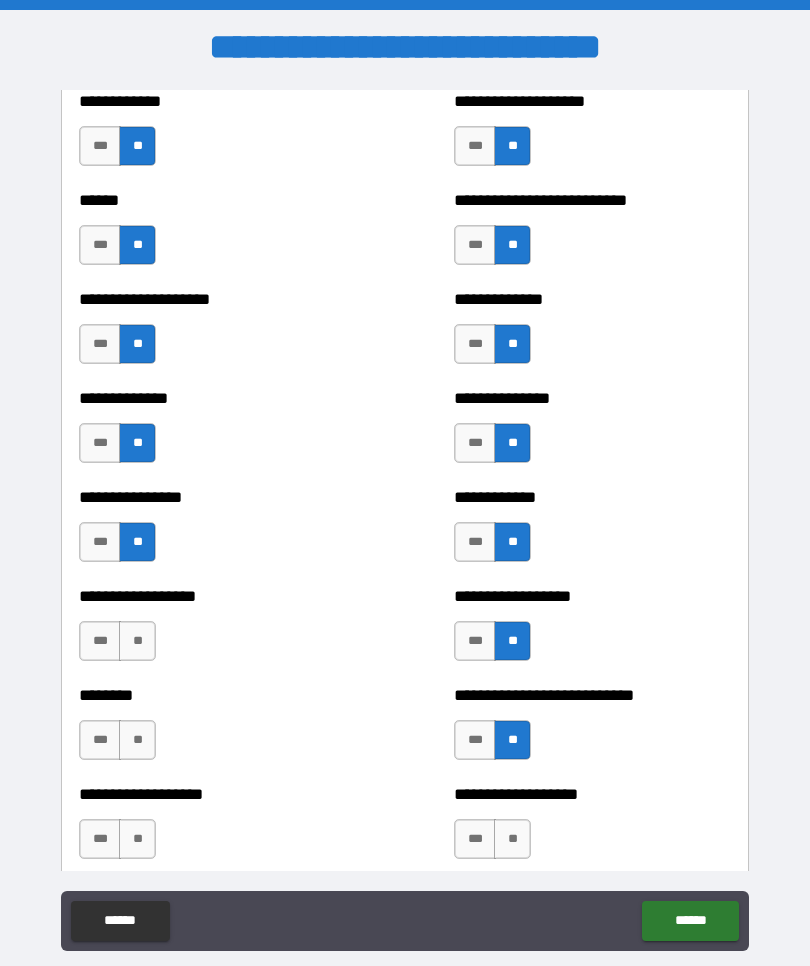click on "**" at bounding box center (137, 740) 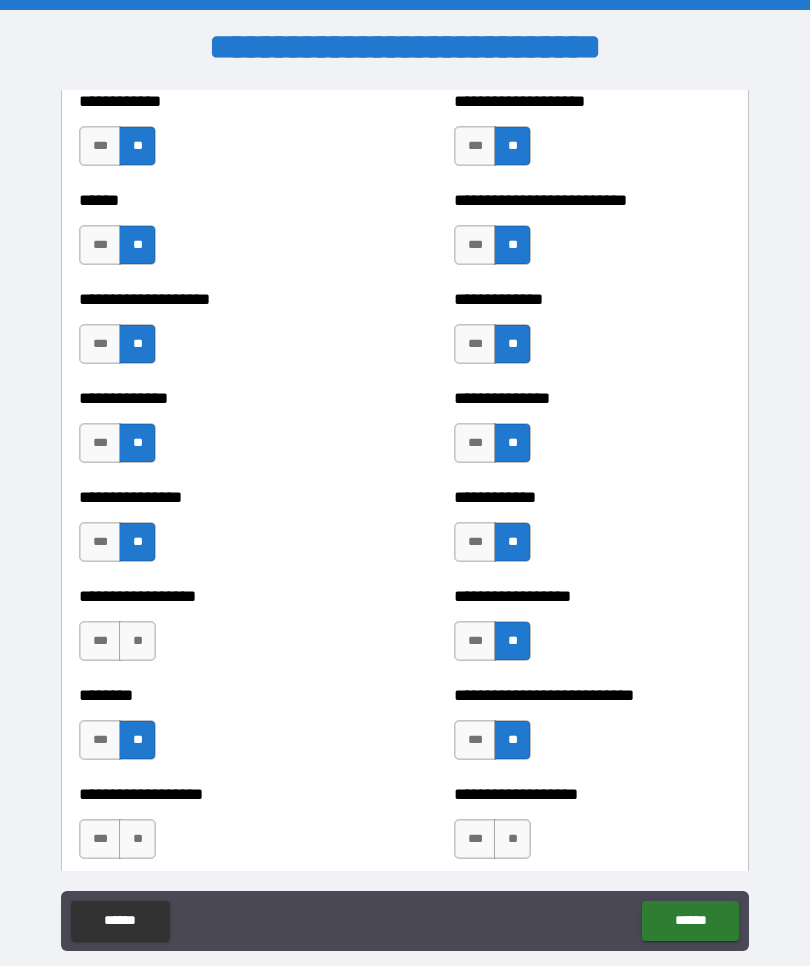 click on "**" at bounding box center (137, 641) 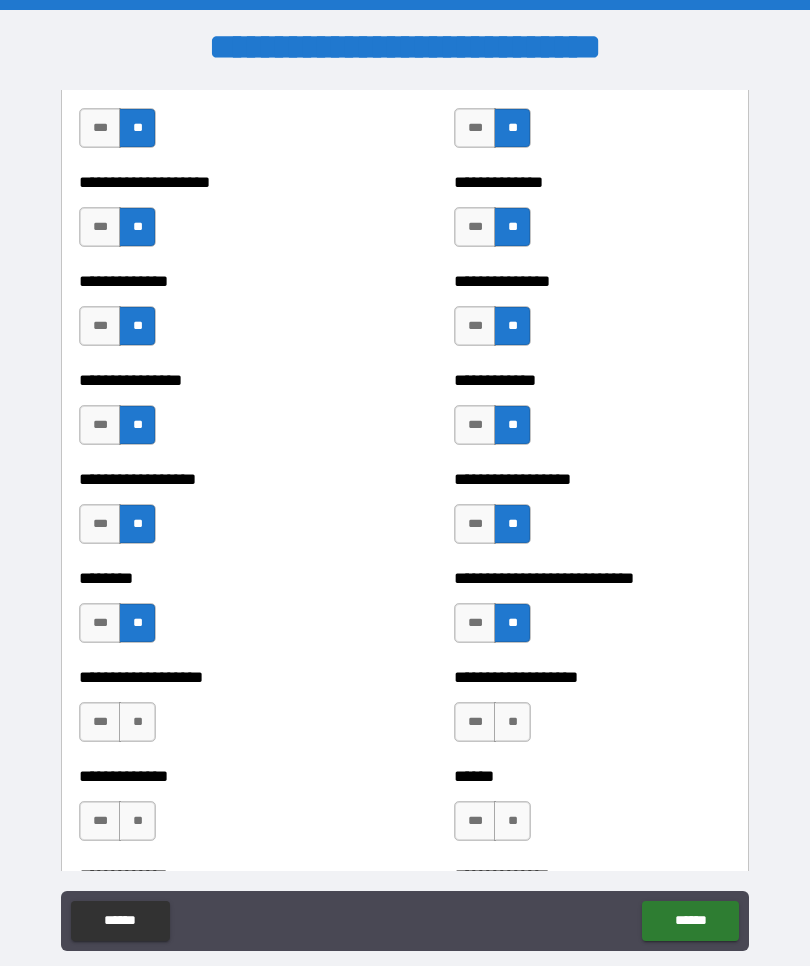 scroll, scrollTop: 4226, scrollLeft: 0, axis: vertical 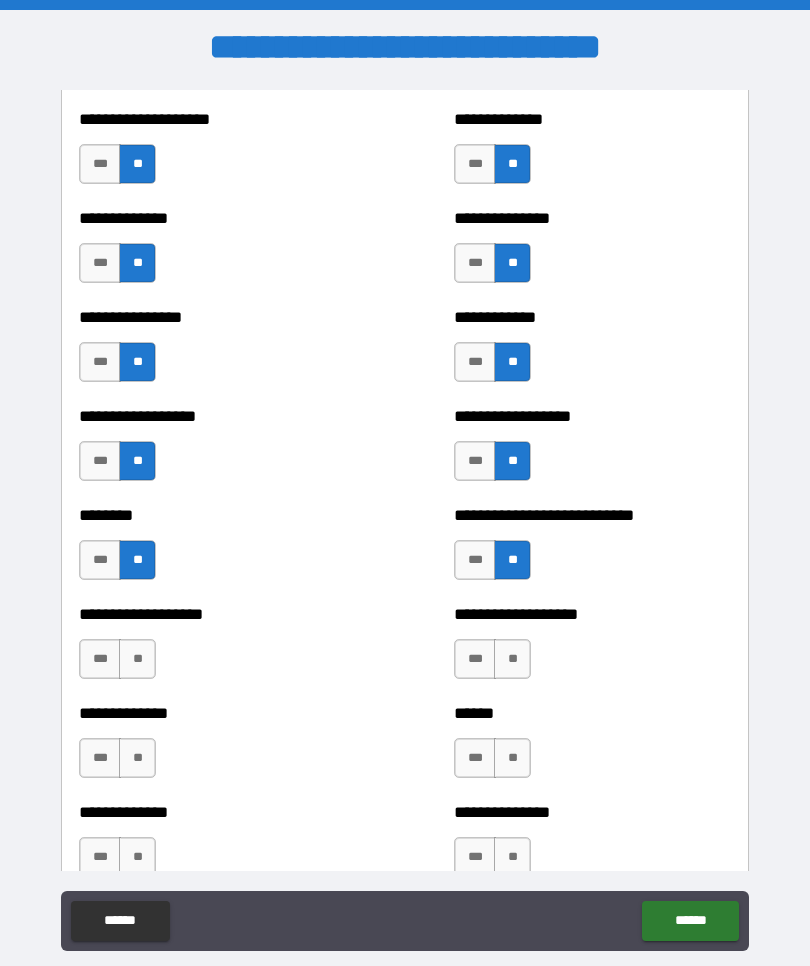 click on "**" at bounding box center [137, 659] 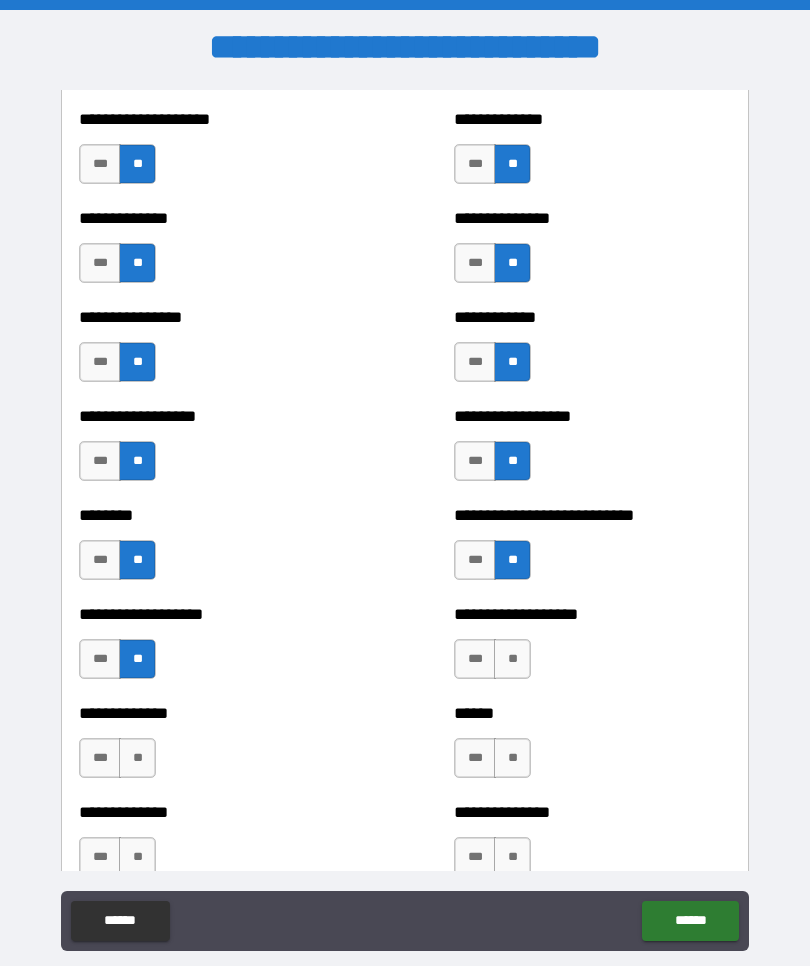 click on "**" at bounding box center (512, 659) 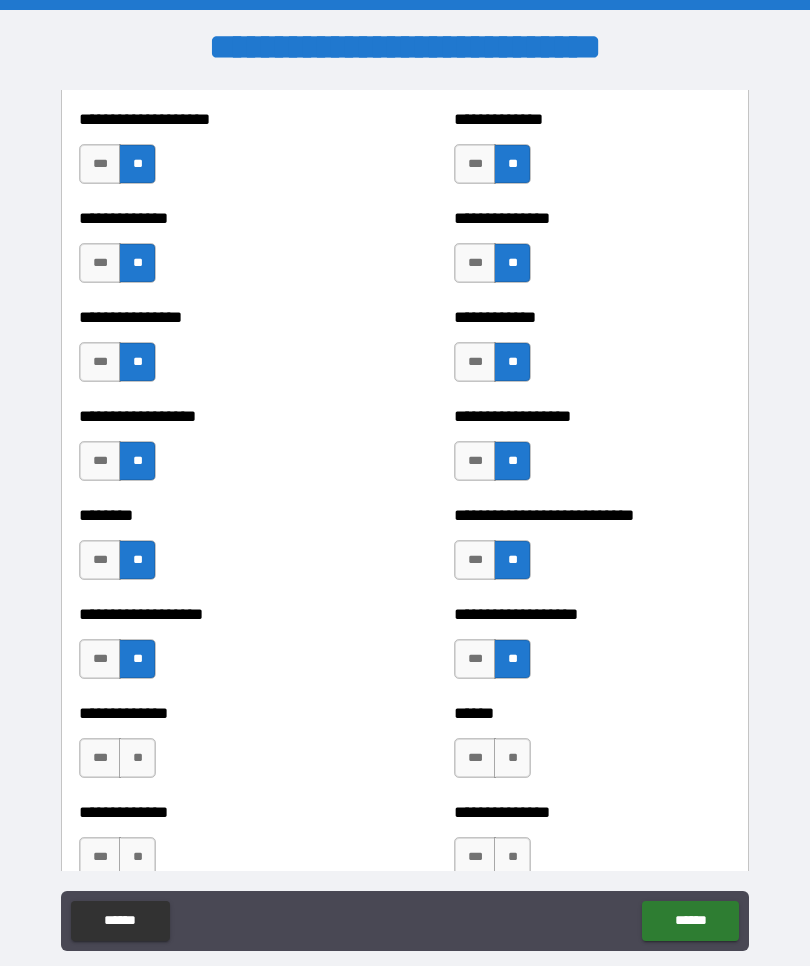 click on "***" at bounding box center [475, 659] 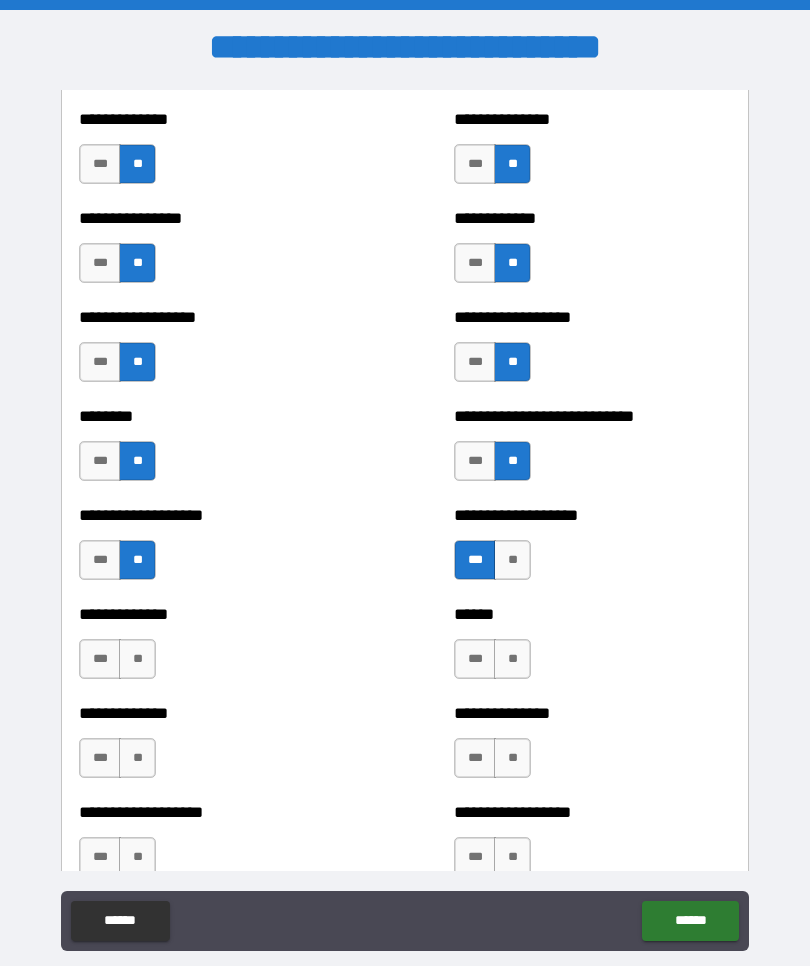 scroll, scrollTop: 4329, scrollLeft: 0, axis: vertical 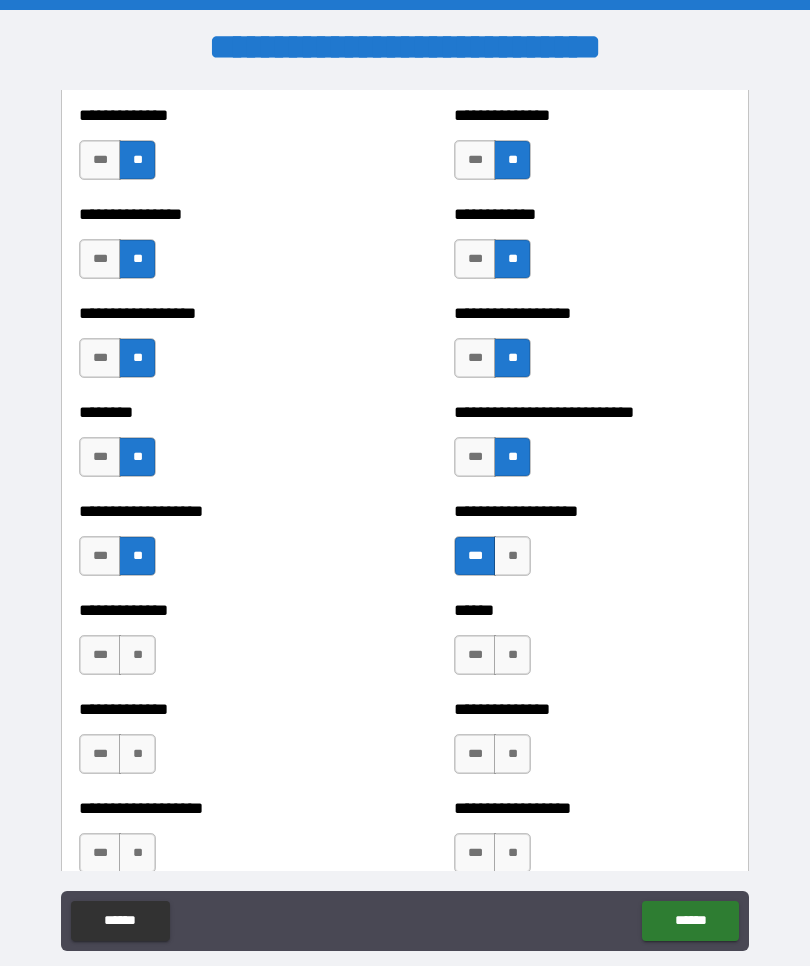 click on "**" at bounding box center [512, 655] 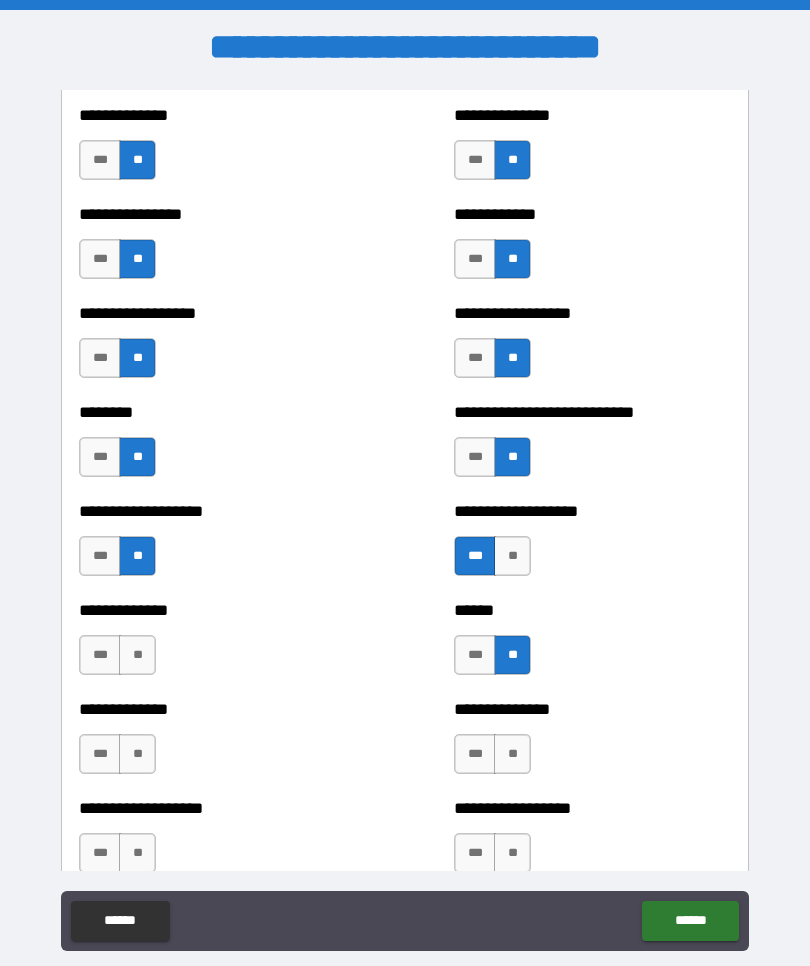 click on "**" at bounding box center (512, 754) 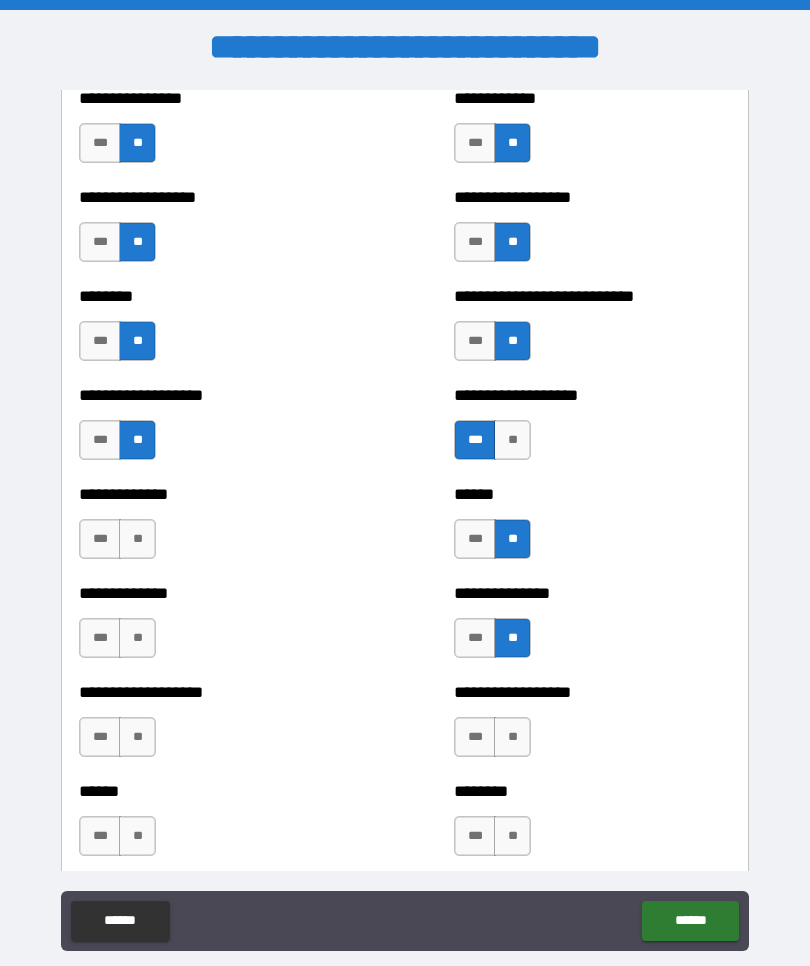 scroll, scrollTop: 4446, scrollLeft: 0, axis: vertical 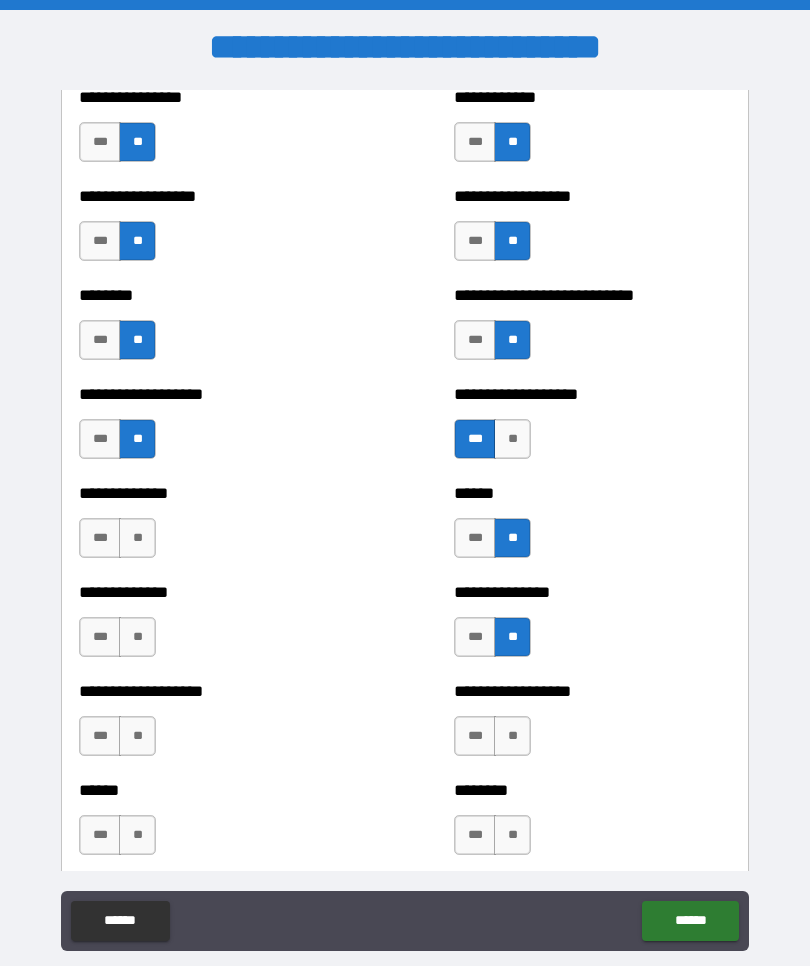 click on "**" at bounding box center (137, 538) 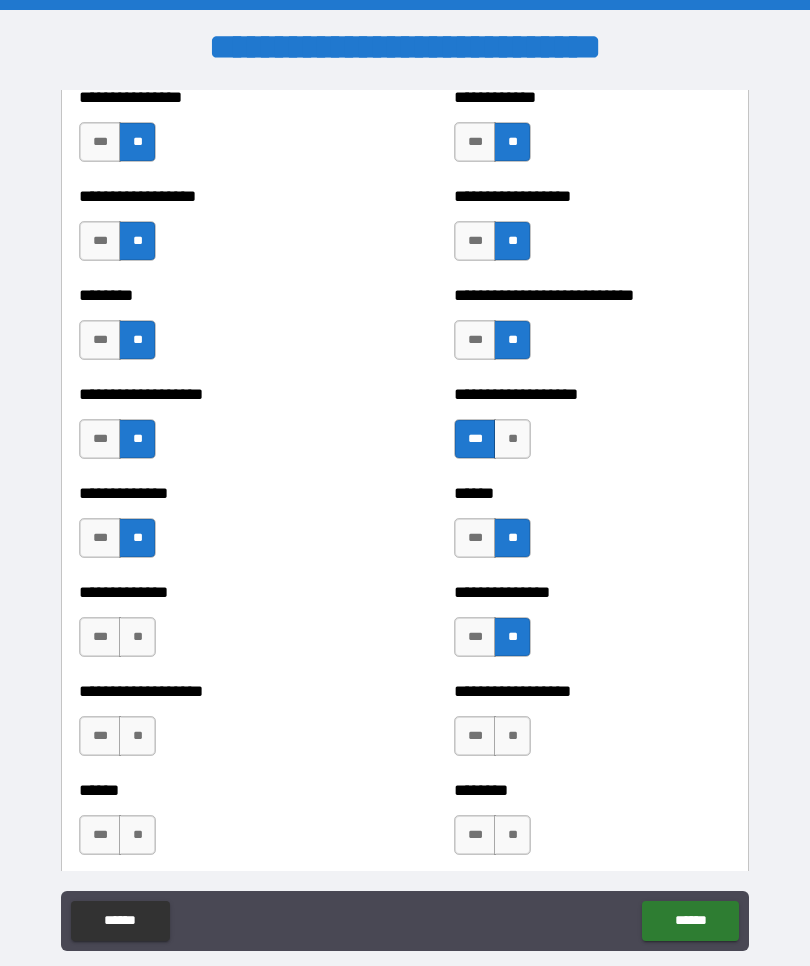 click on "**" at bounding box center [137, 637] 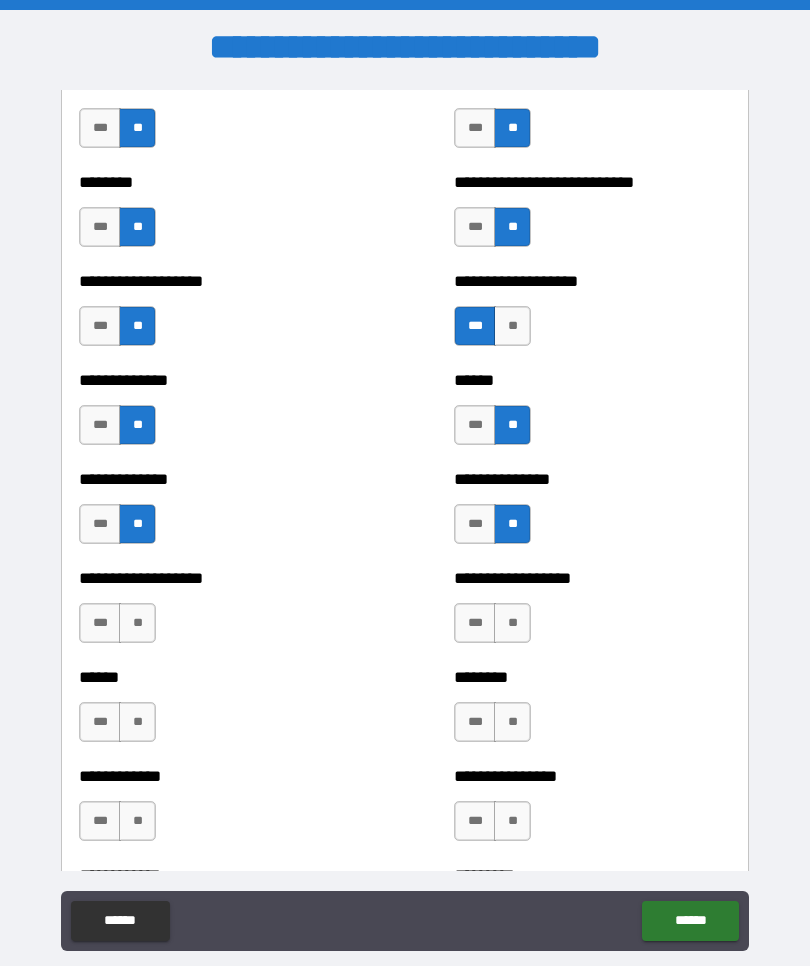 scroll, scrollTop: 4594, scrollLeft: 0, axis: vertical 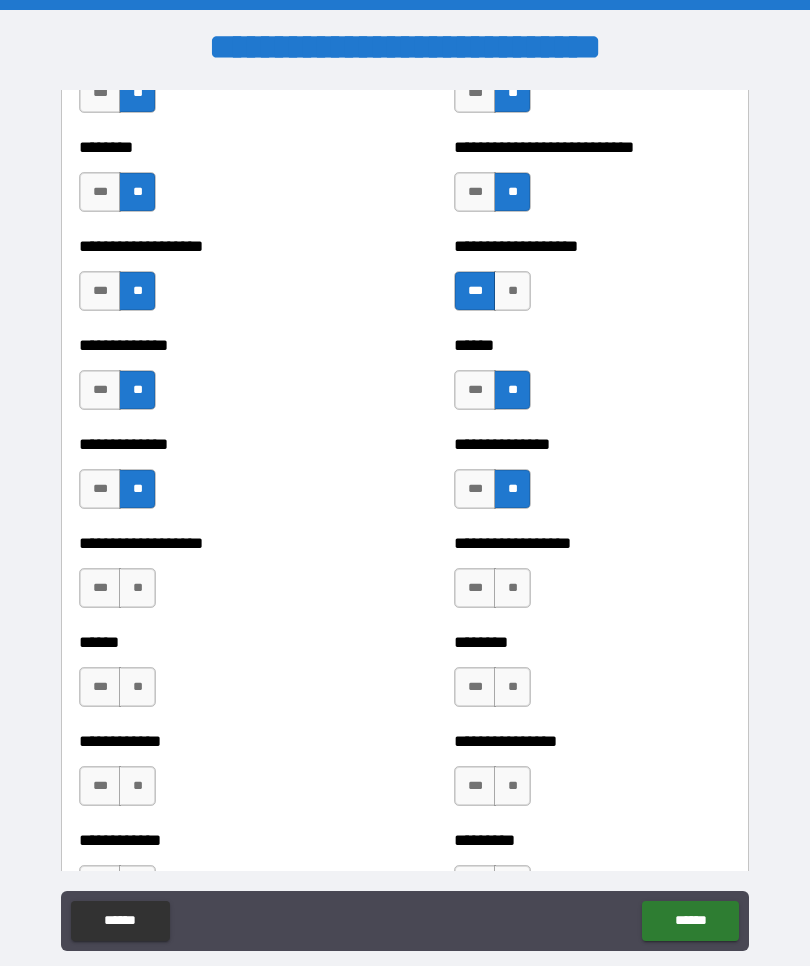click on "**" at bounding box center (137, 588) 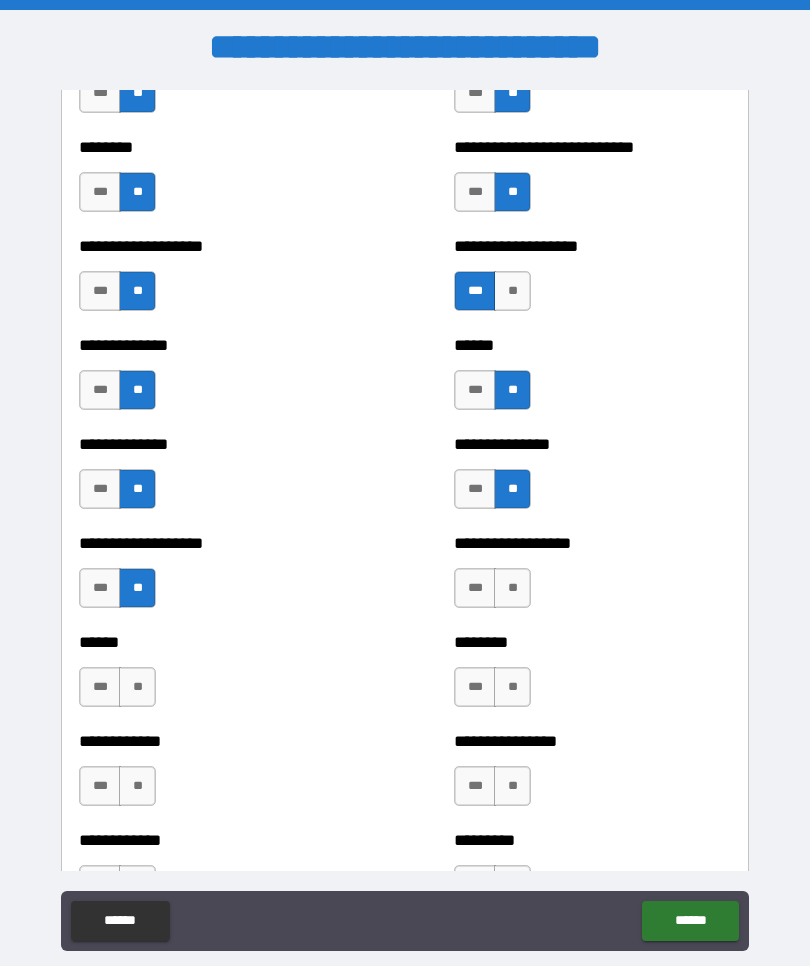 click on "**" at bounding box center (512, 588) 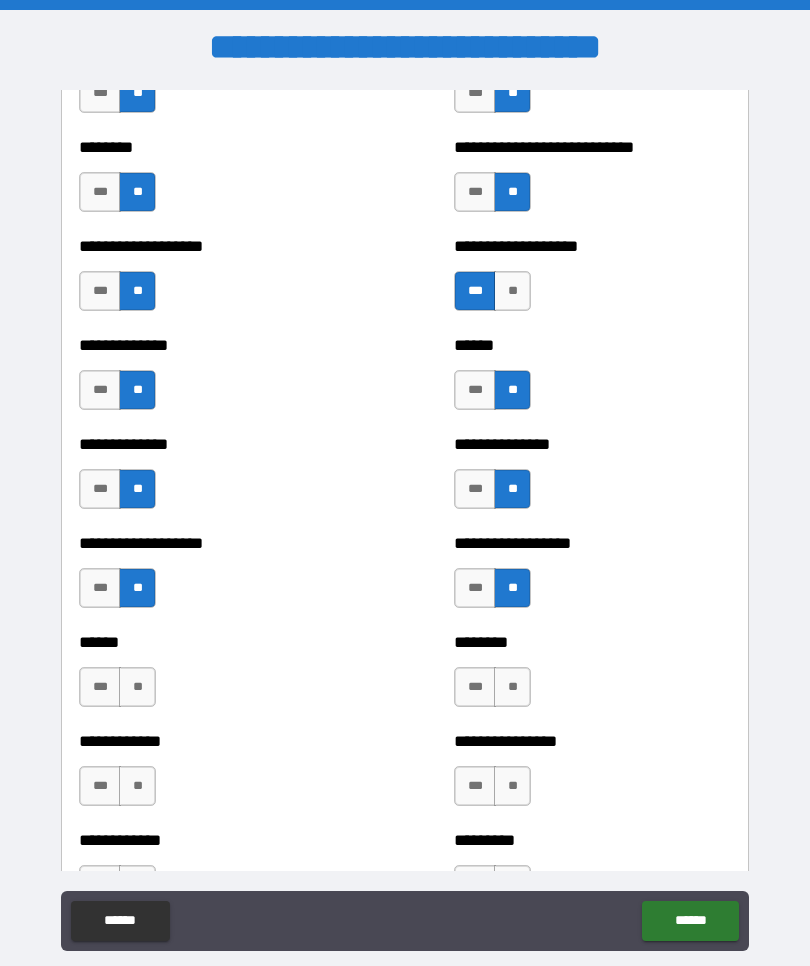 click on "**" at bounding box center [512, 687] 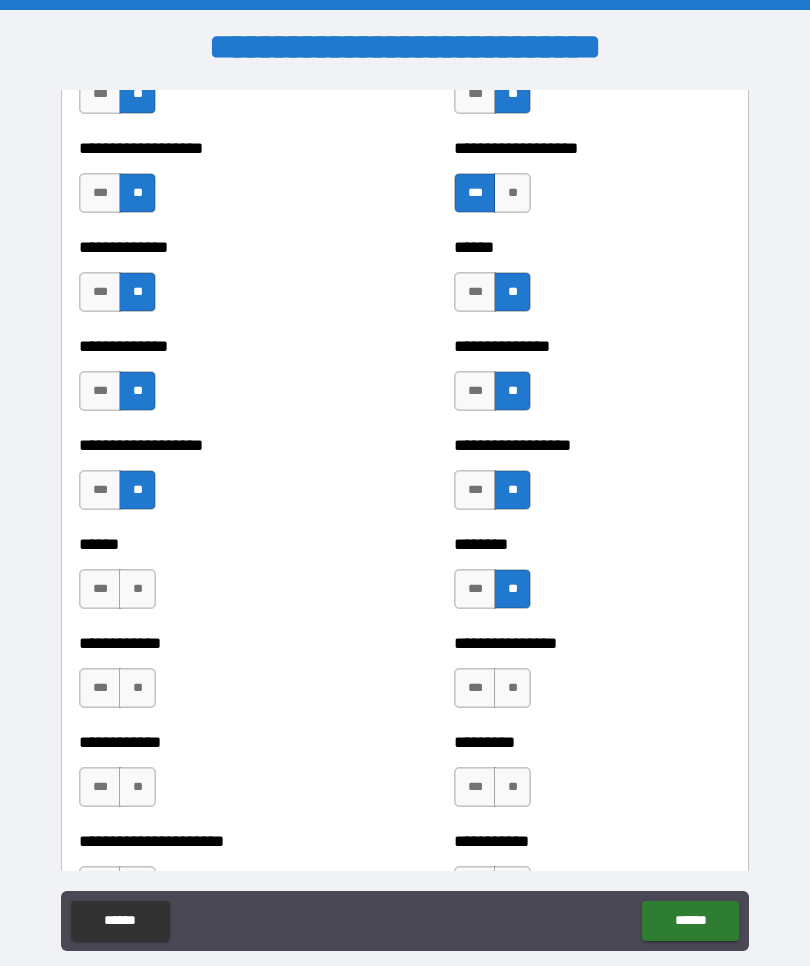 scroll, scrollTop: 4692, scrollLeft: 0, axis: vertical 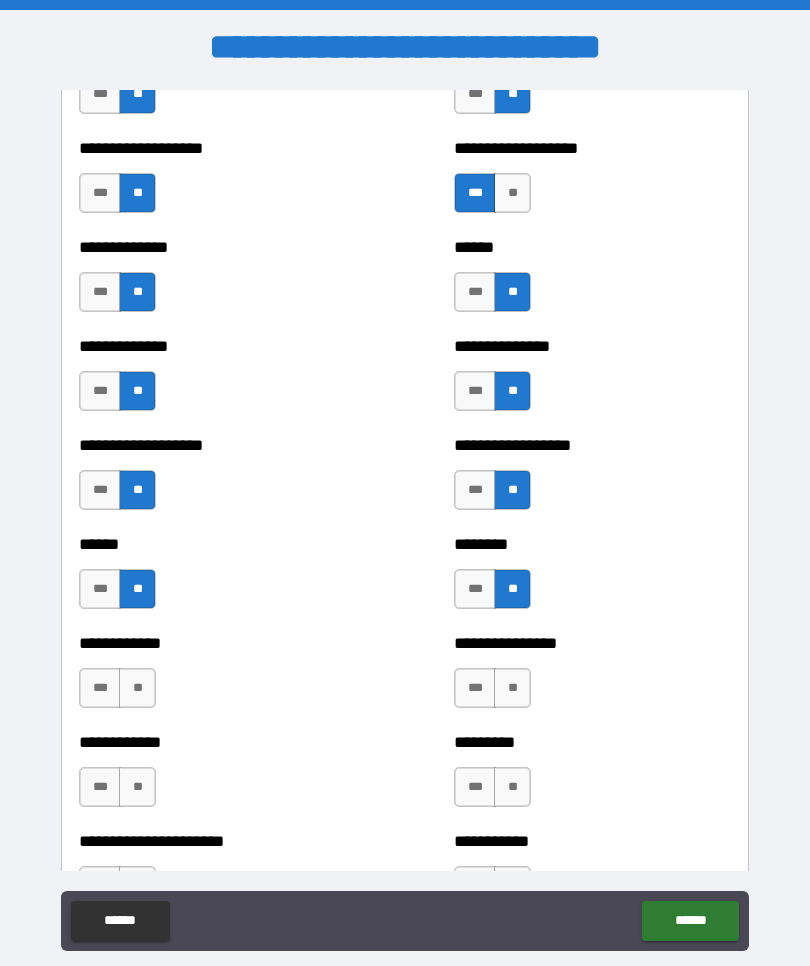 click on "**" at bounding box center [137, 688] 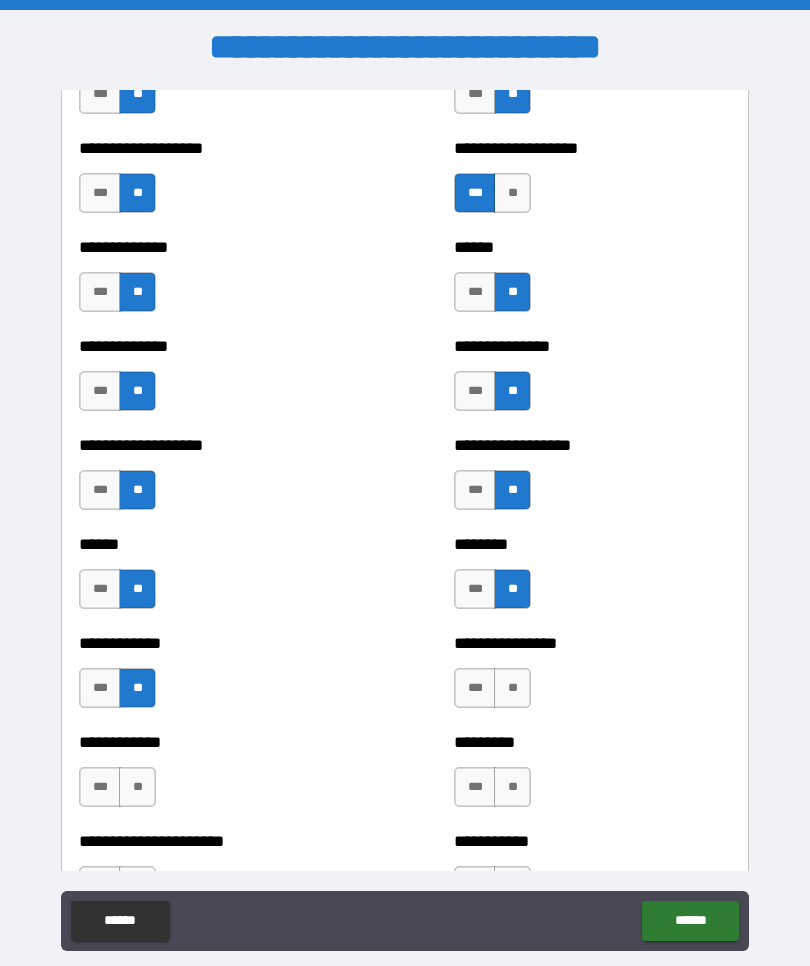 click on "**" at bounding box center (512, 688) 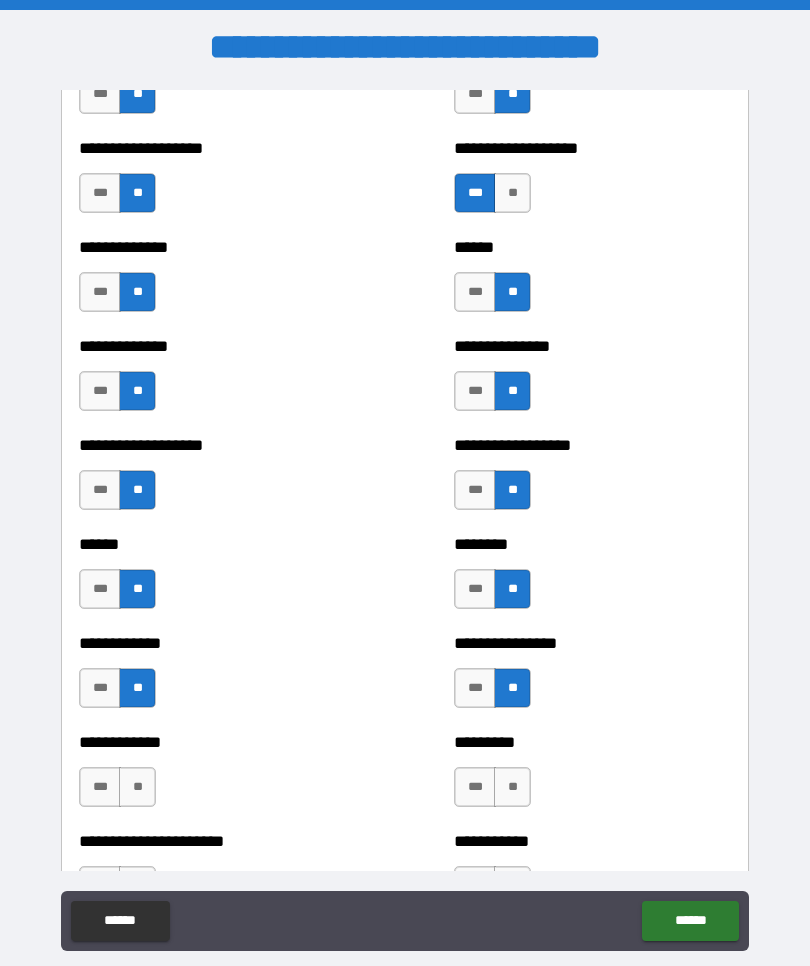 click on "**" at bounding box center [512, 787] 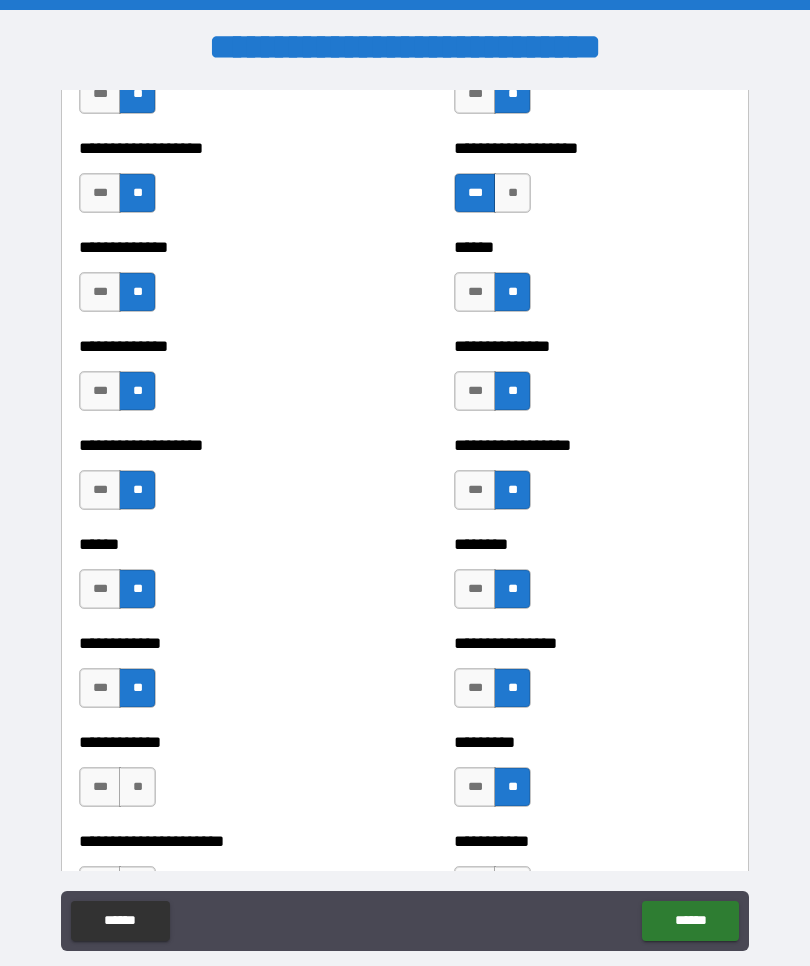 click on "**" at bounding box center (137, 787) 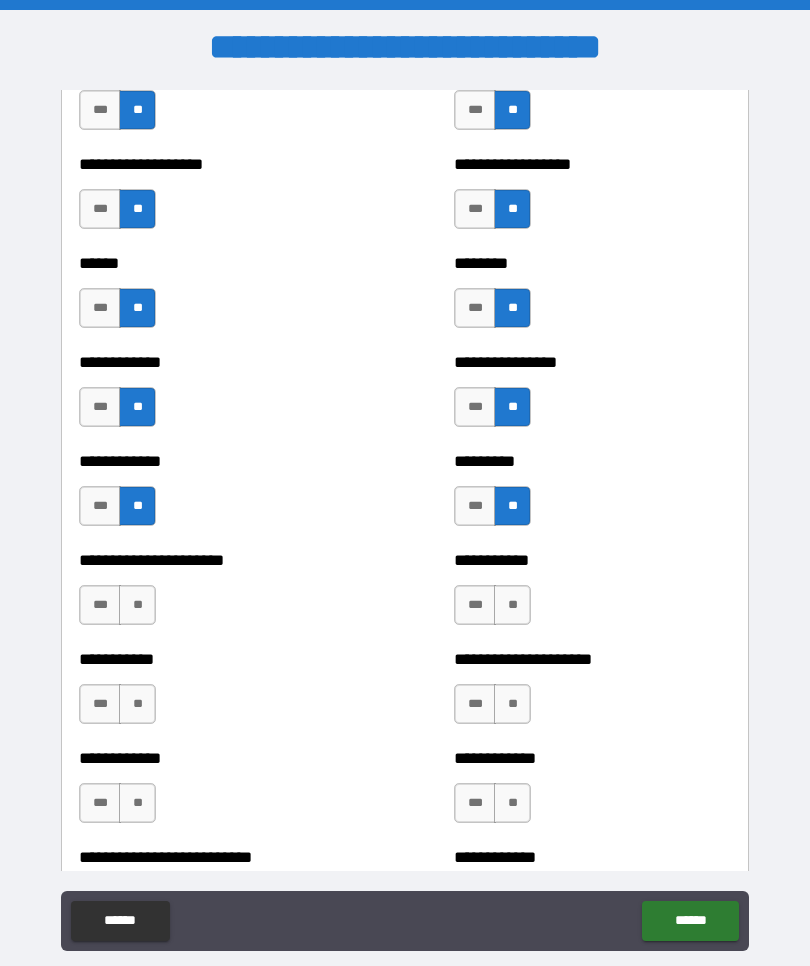scroll, scrollTop: 4972, scrollLeft: 0, axis: vertical 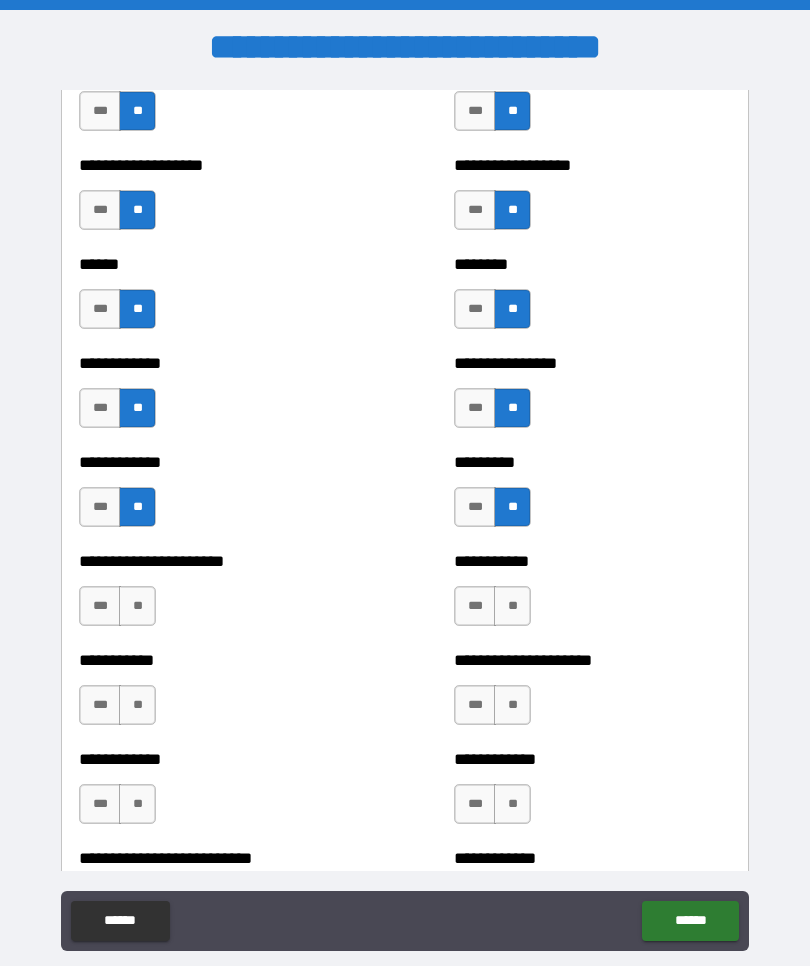 click on "**" at bounding box center (137, 606) 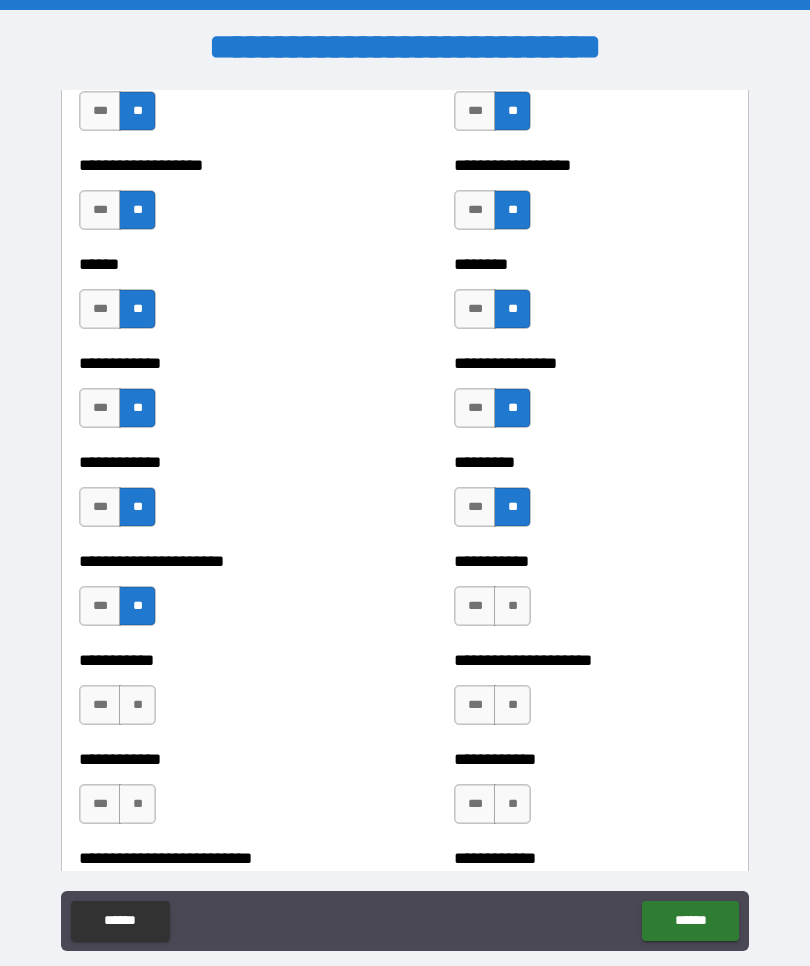 click on "**" at bounding box center (512, 606) 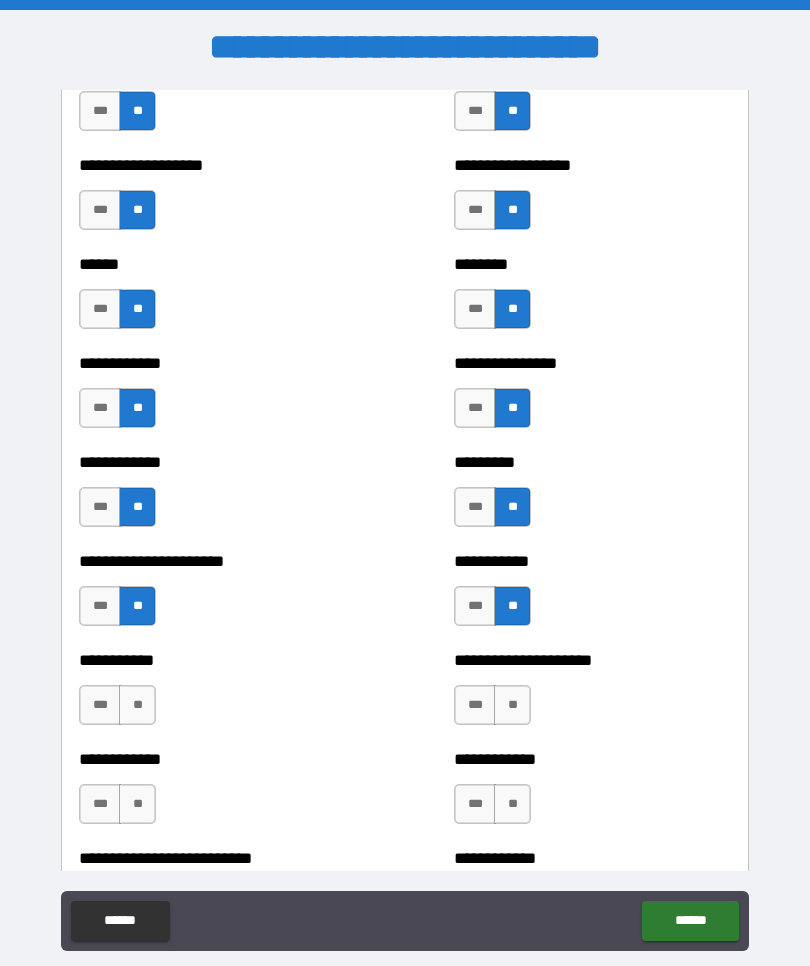 click on "**" at bounding box center [137, 705] 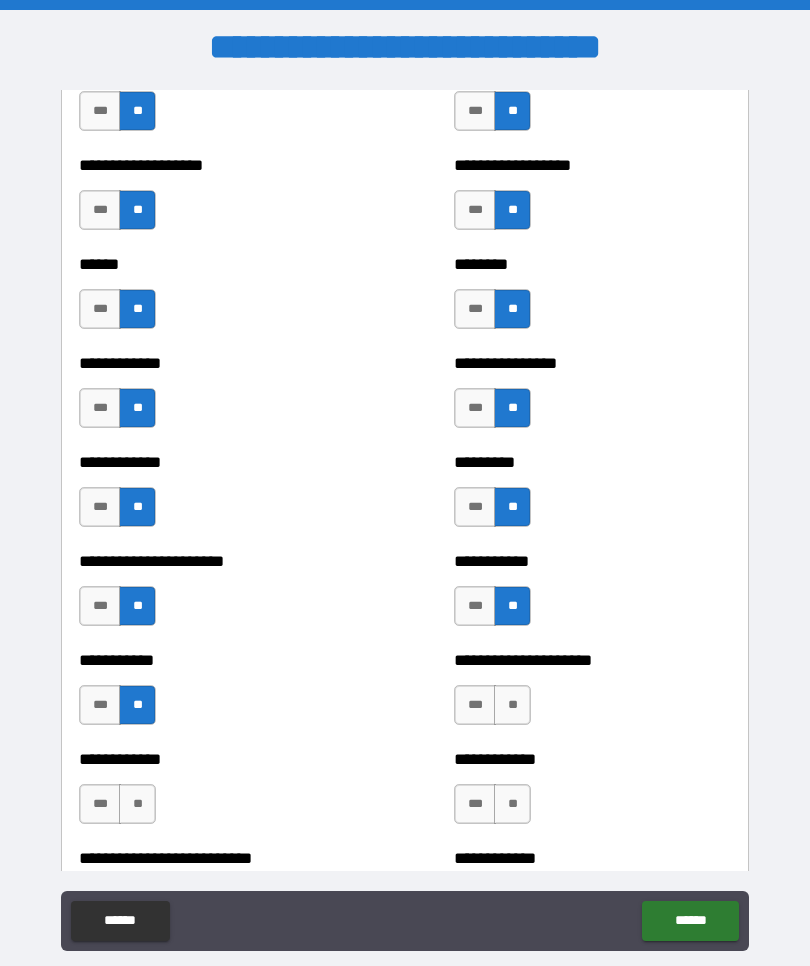 click on "**" at bounding box center [512, 705] 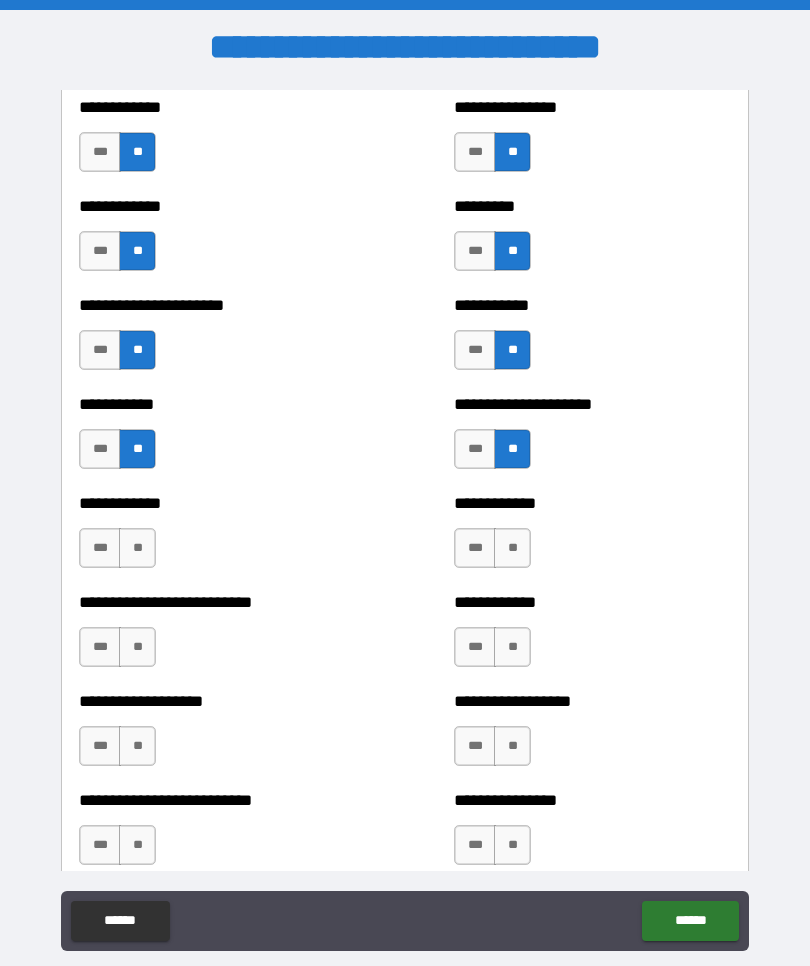 scroll, scrollTop: 5229, scrollLeft: 0, axis: vertical 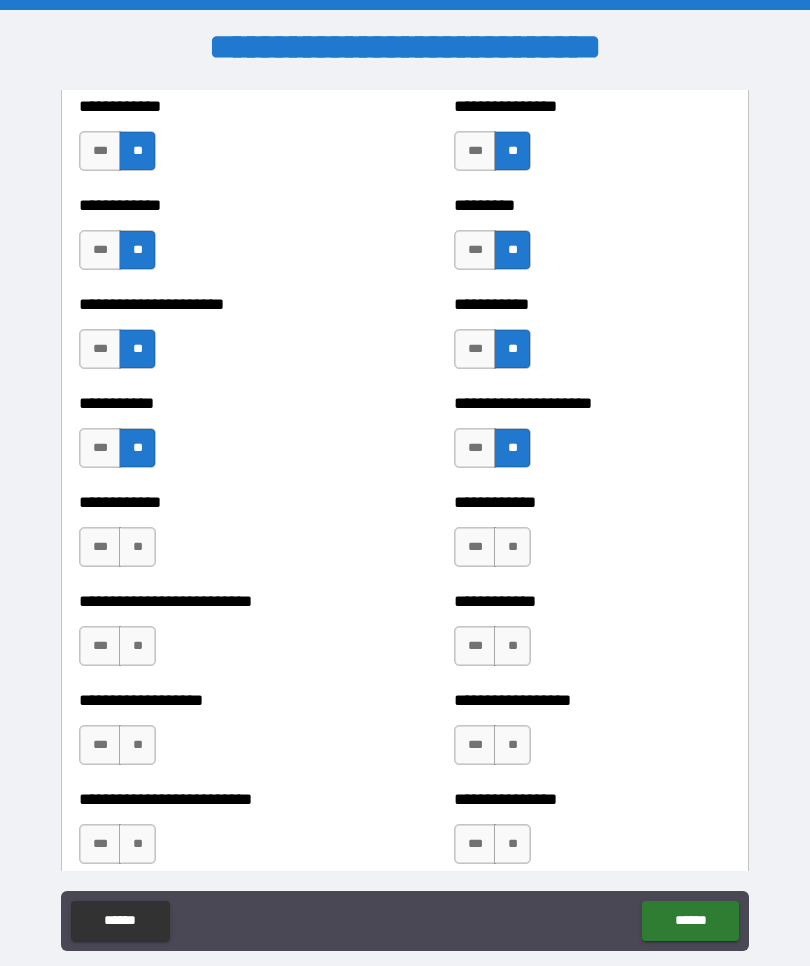 click on "**" at bounding box center [137, 547] 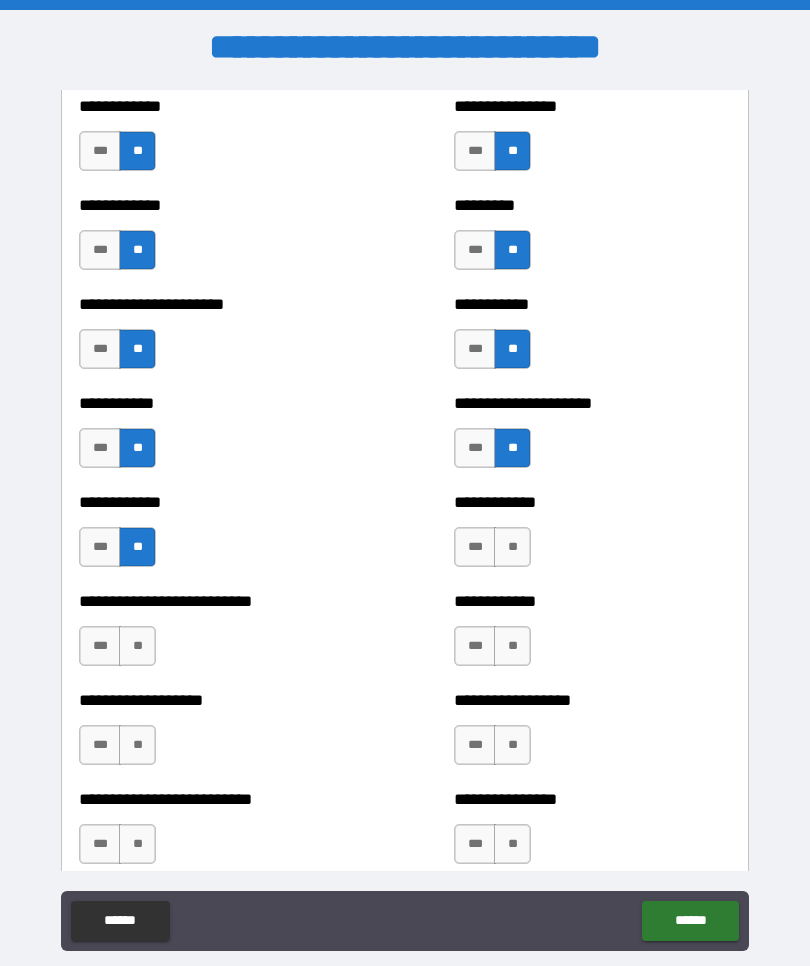 click on "**" at bounding box center [512, 547] 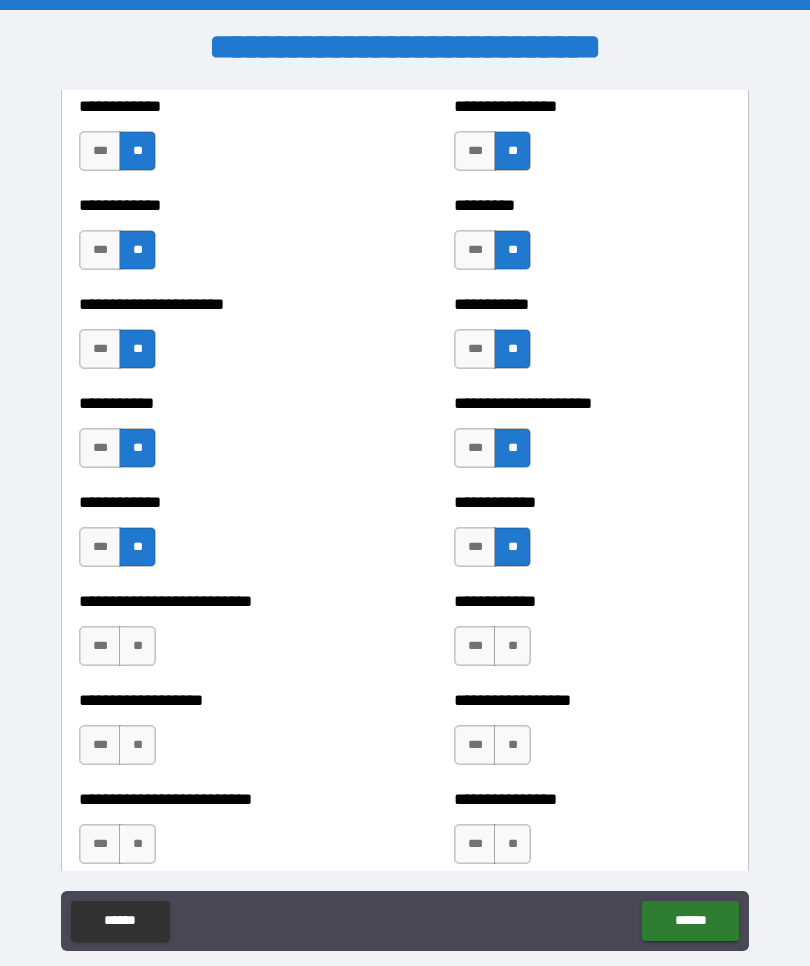 click on "**" at bounding box center [137, 646] 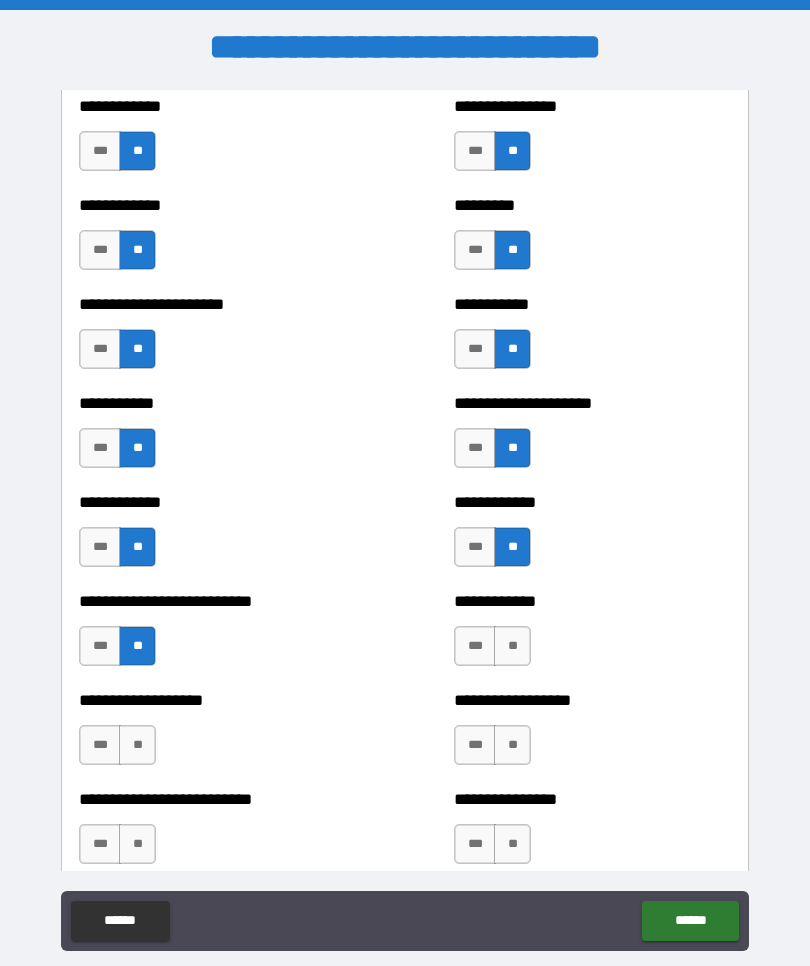 click on "**" at bounding box center [512, 646] 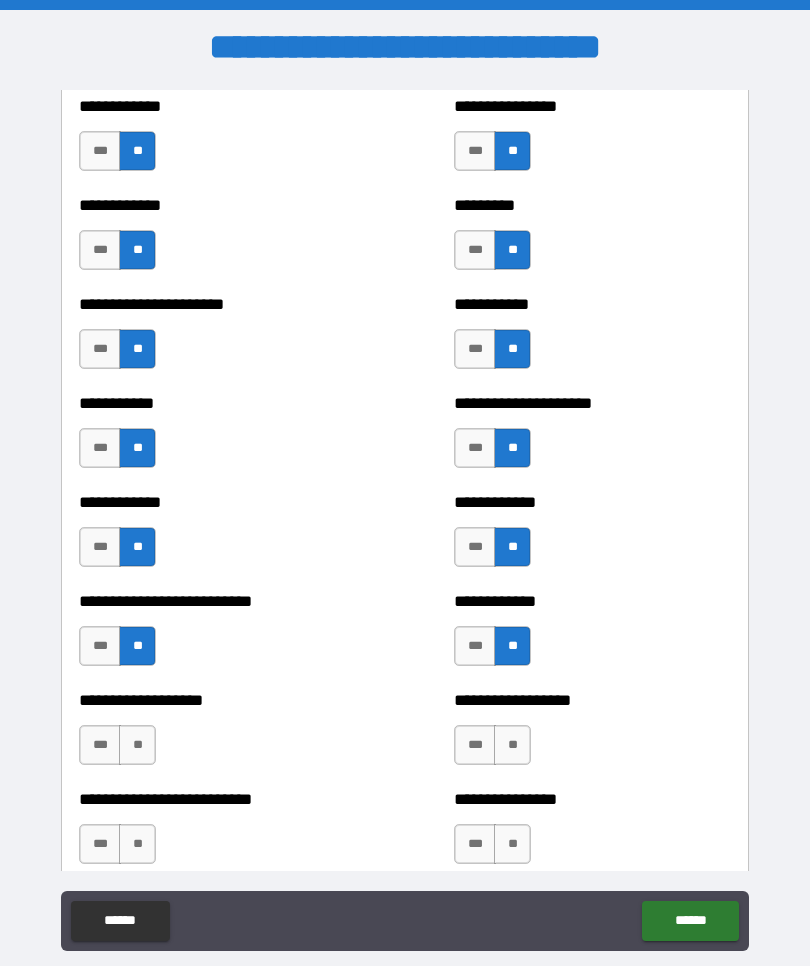 click on "**" at bounding box center [137, 745] 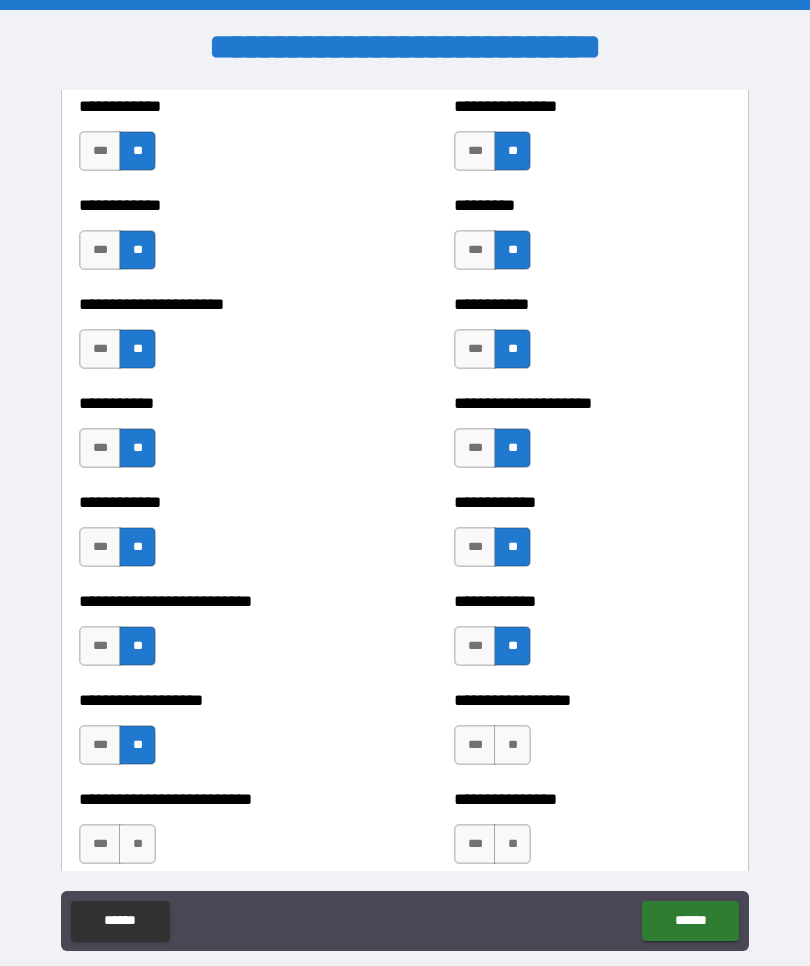 click on "**" at bounding box center [512, 745] 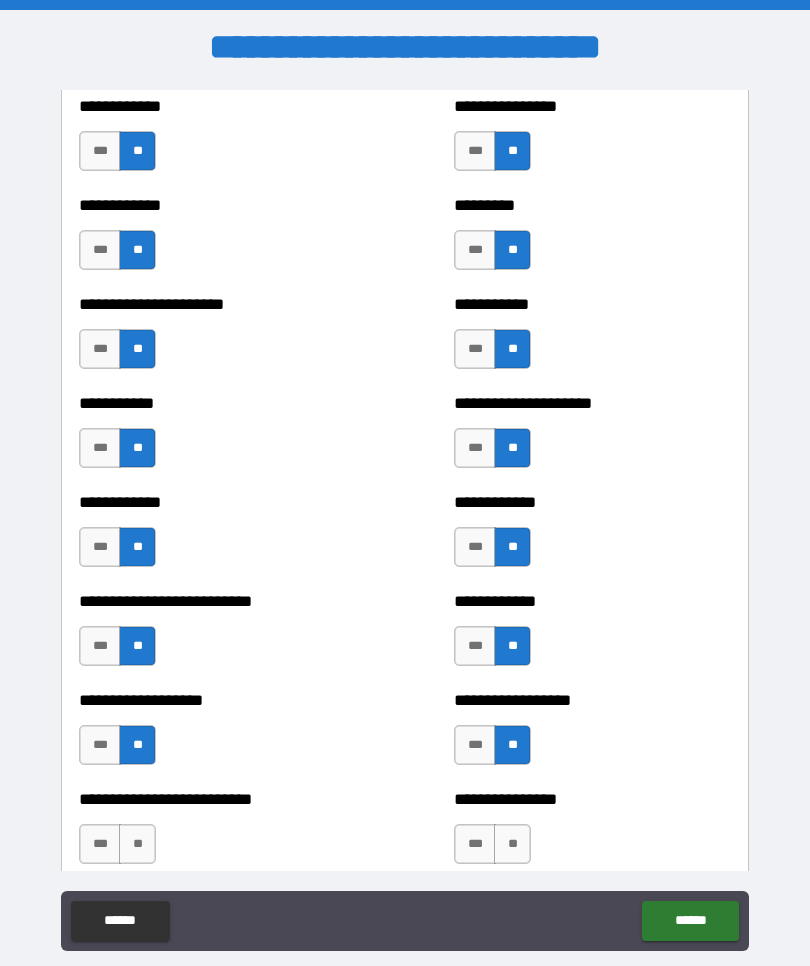 click on "***" at bounding box center (100, 745) 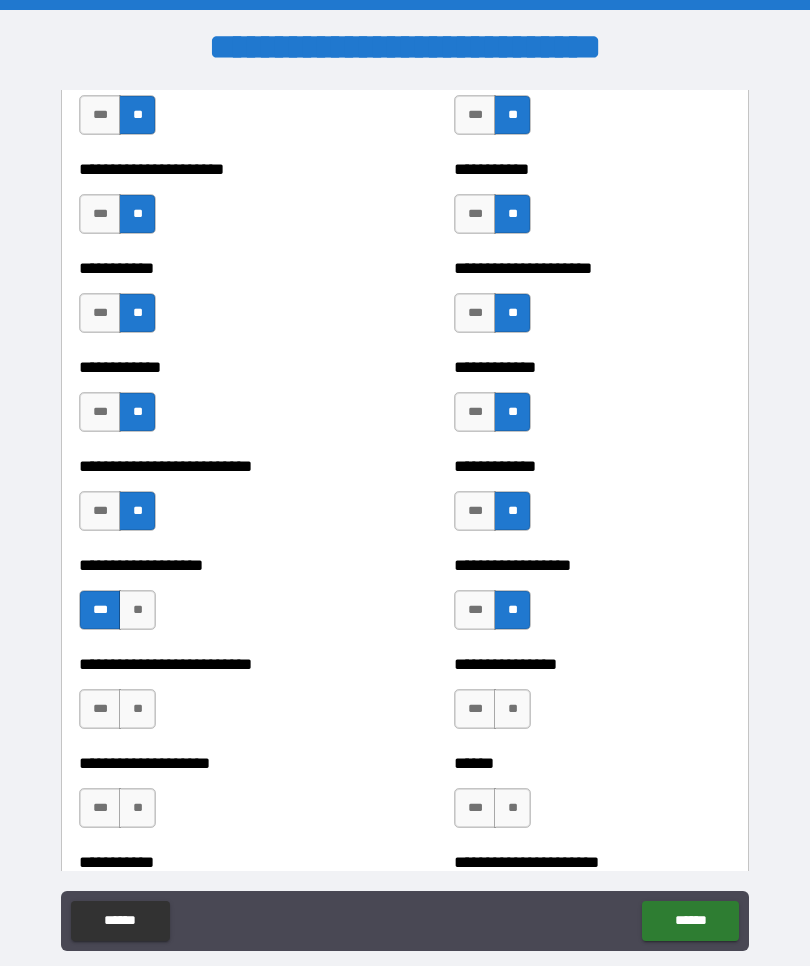scroll, scrollTop: 5366, scrollLeft: 0, axis: vertical 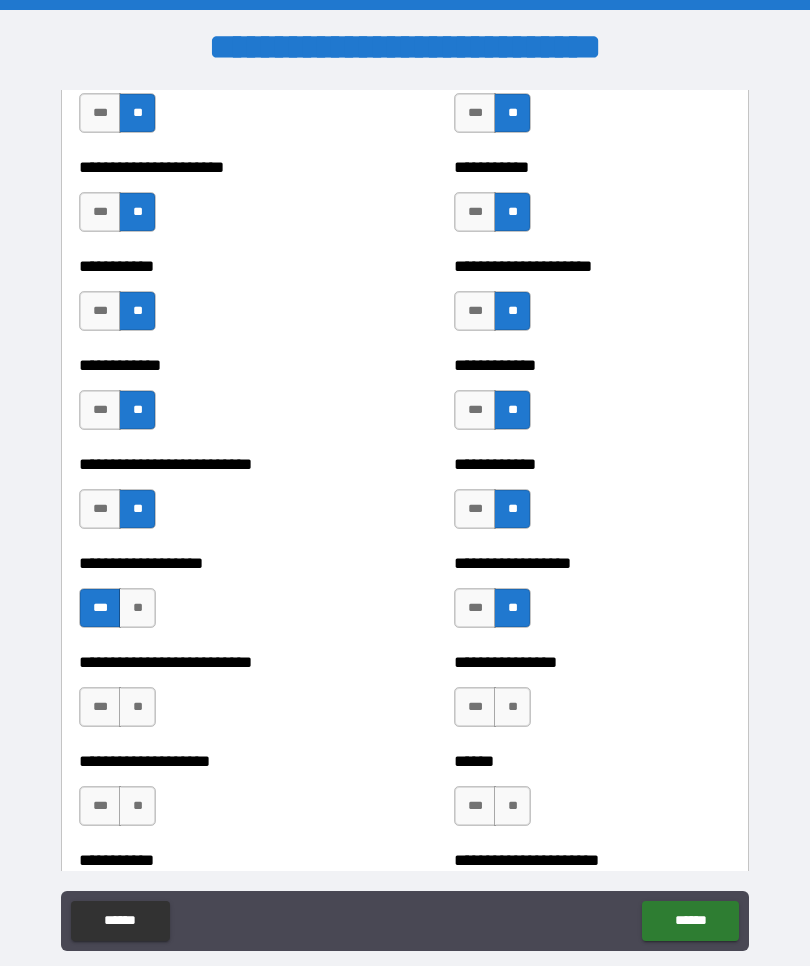 click on "**" at bounding box center [137, 707] 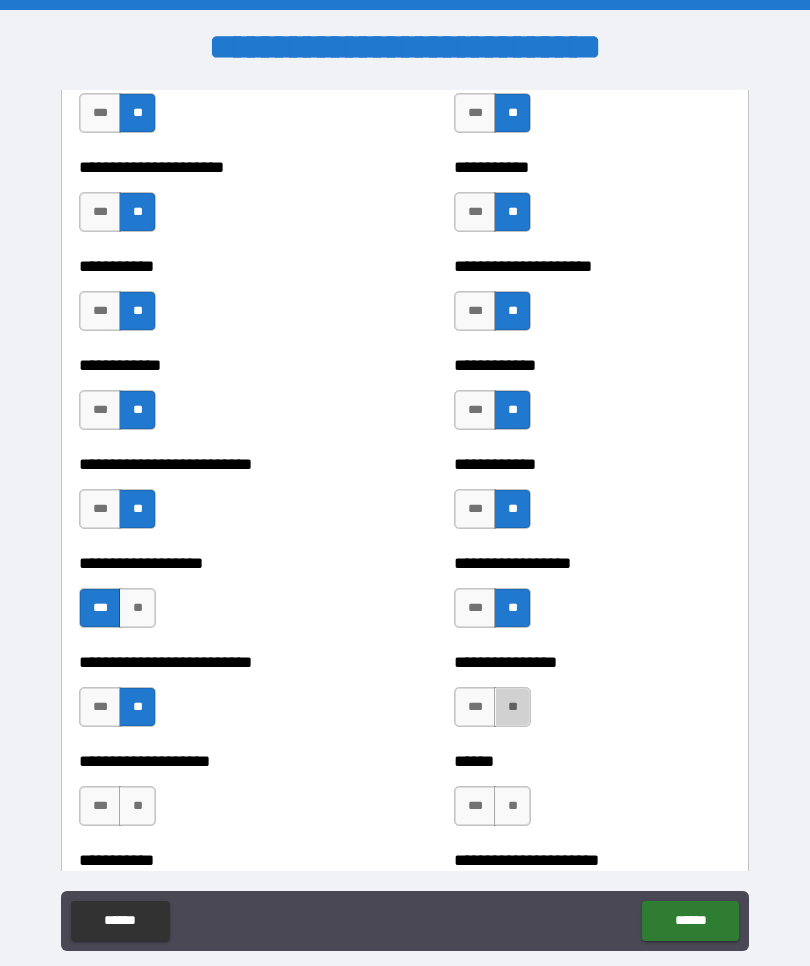 click on "**" at bounding box center [512, 707] 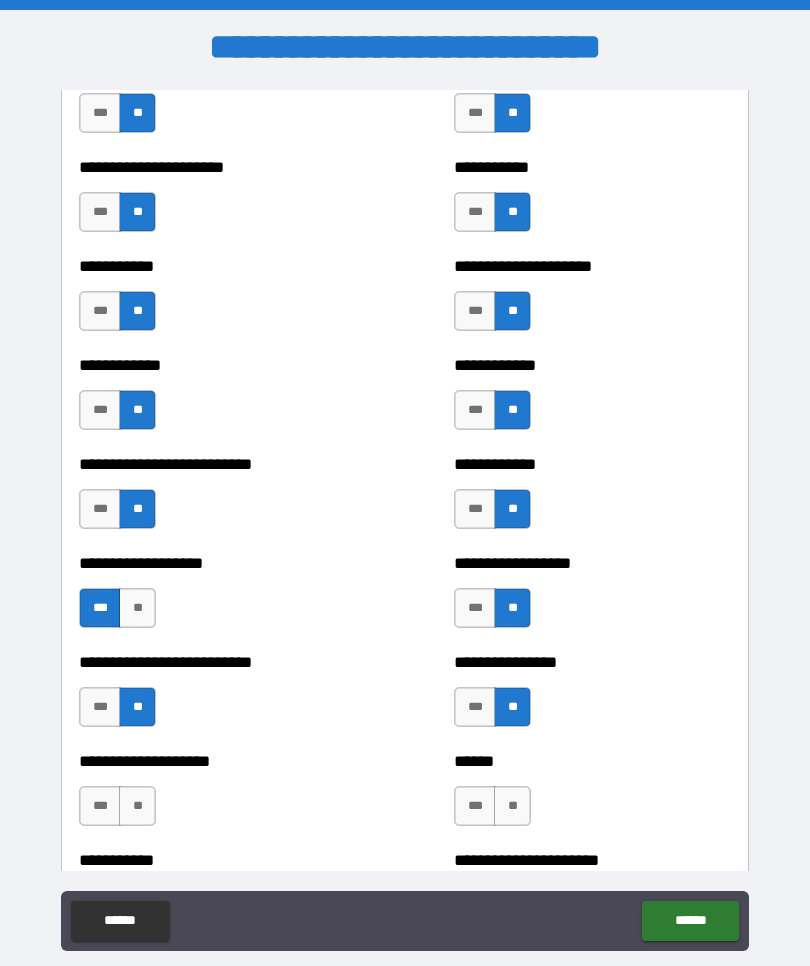 click on "**" at bounding box center (512, 806) 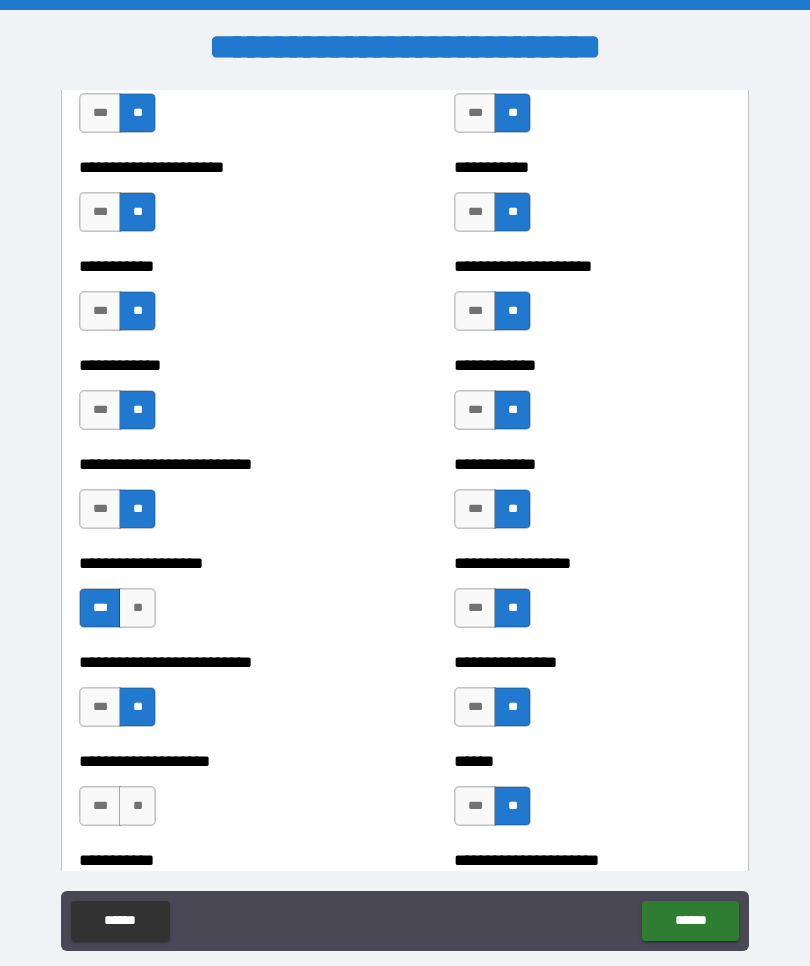 click on "**" at bounding box center [137, 806] 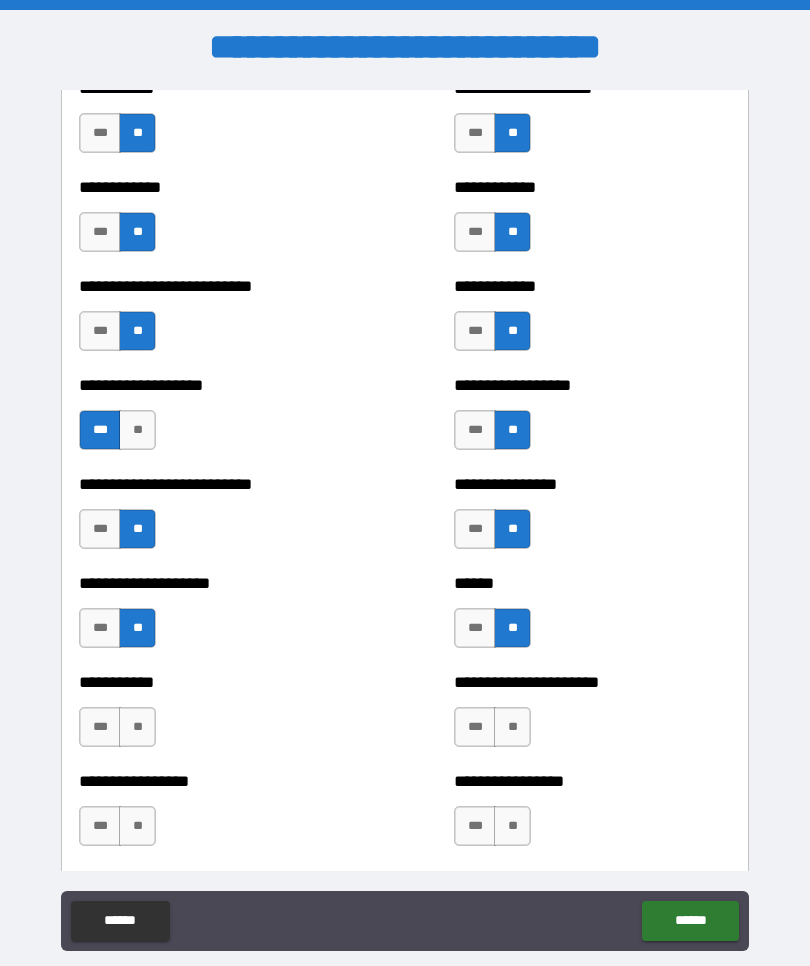 scroll, scrollTop: 5547, scrollLeft: 0, axis: vertical 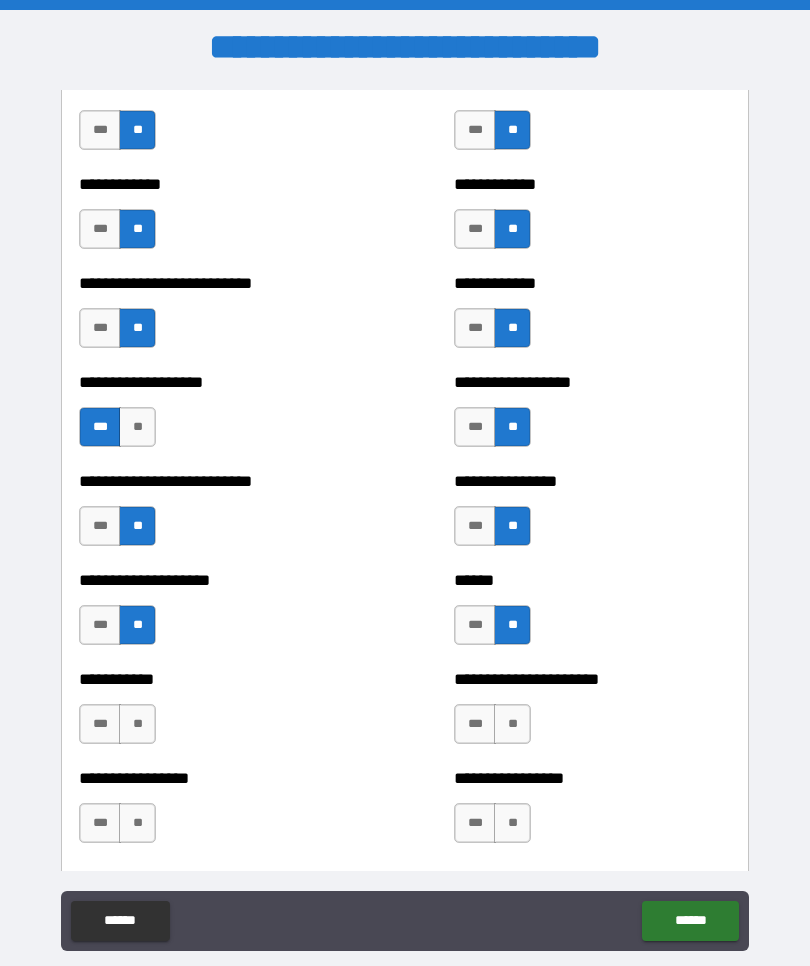 click on "**" at bounding box center (137, 724) 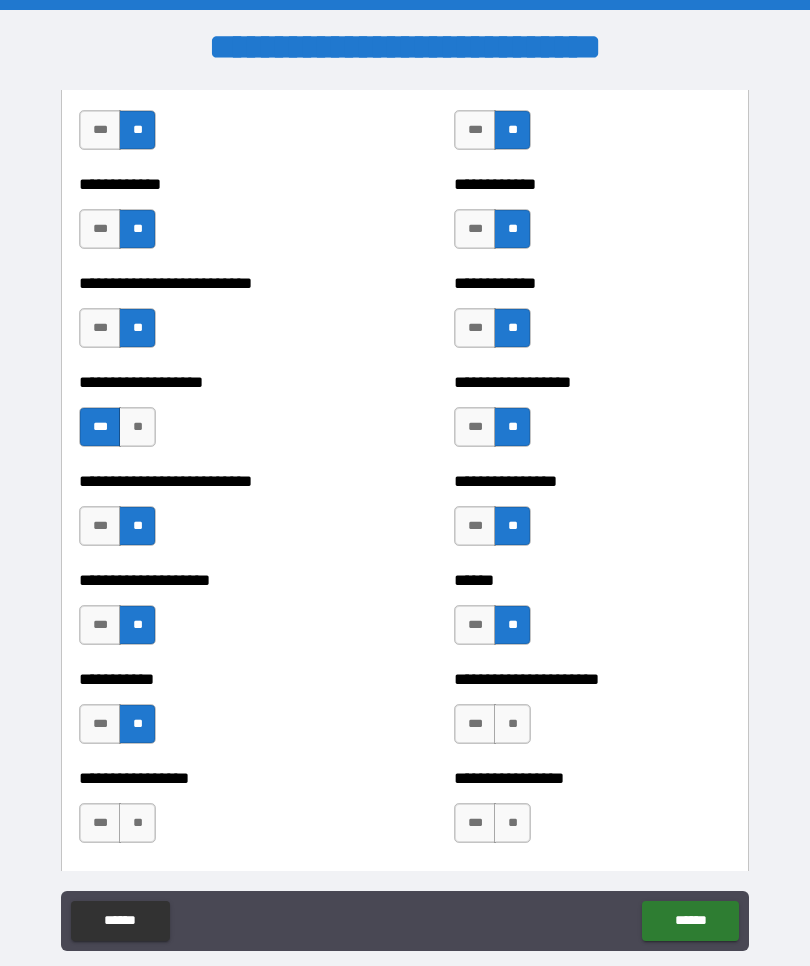 click on "**" at bounding box center (512, 724) 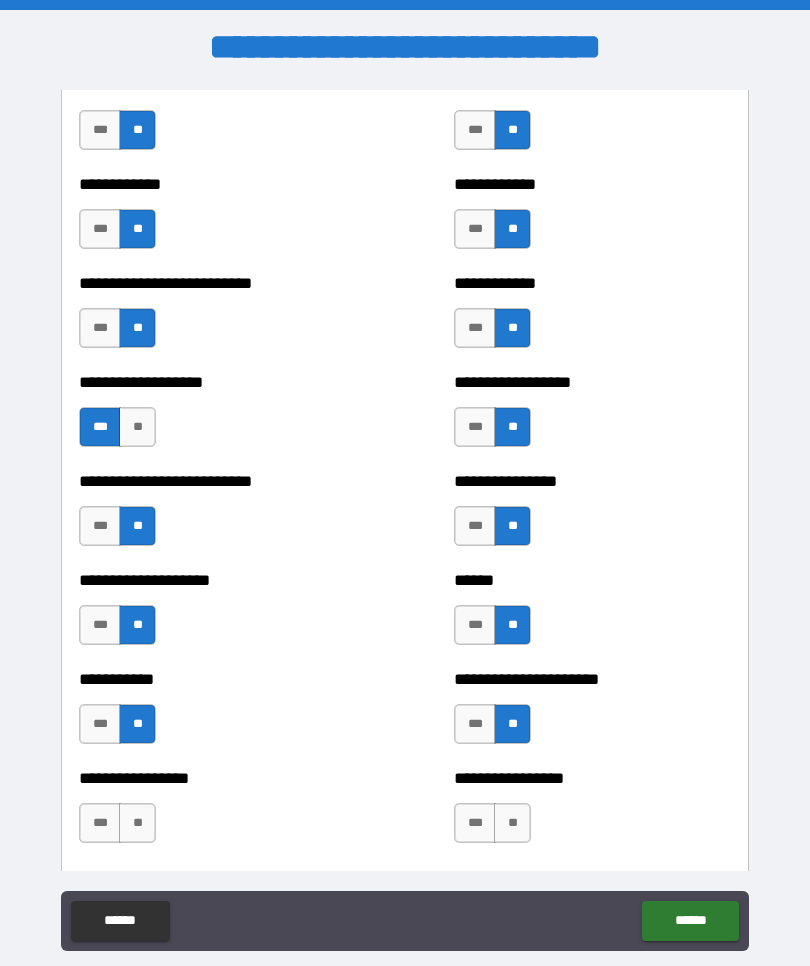 click on "**" at bounding box center [512, 823] 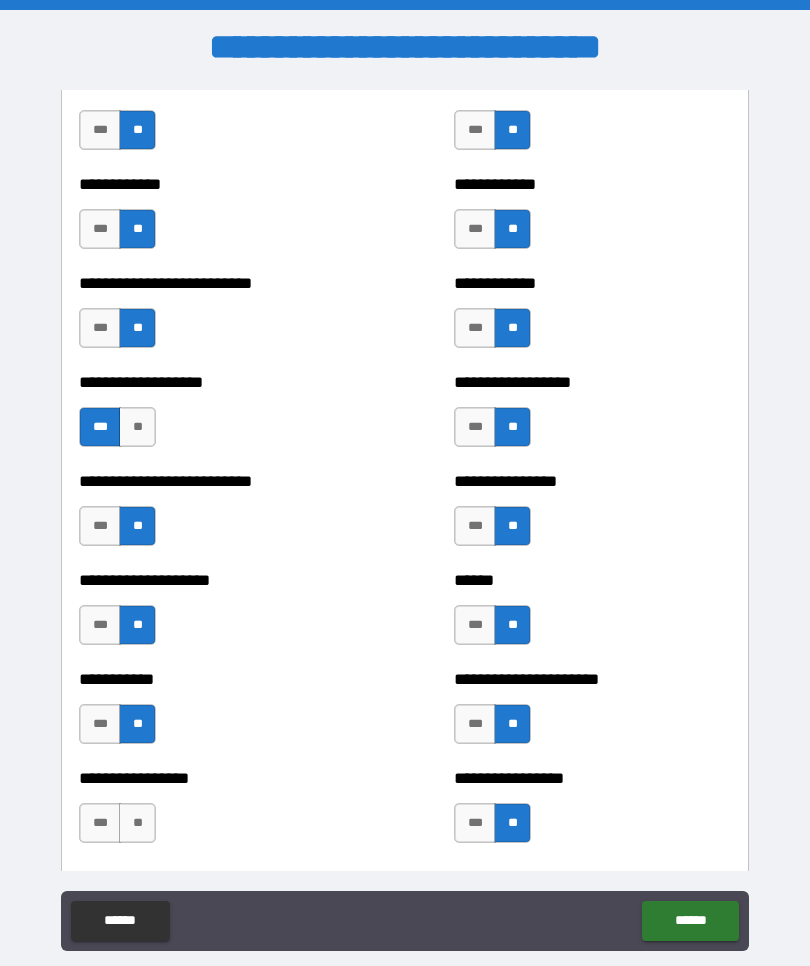 click on "**" at bounding box center (137, 823) 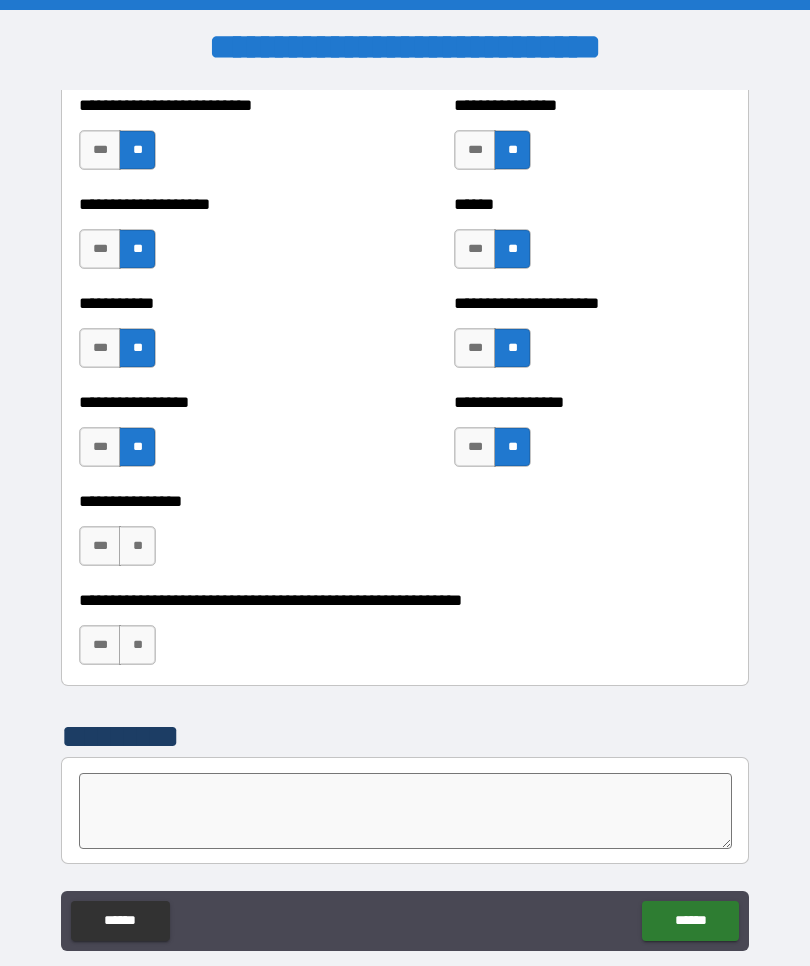 scroll, scrollTop: 5924, scrollLeft: 0, axis: vertical 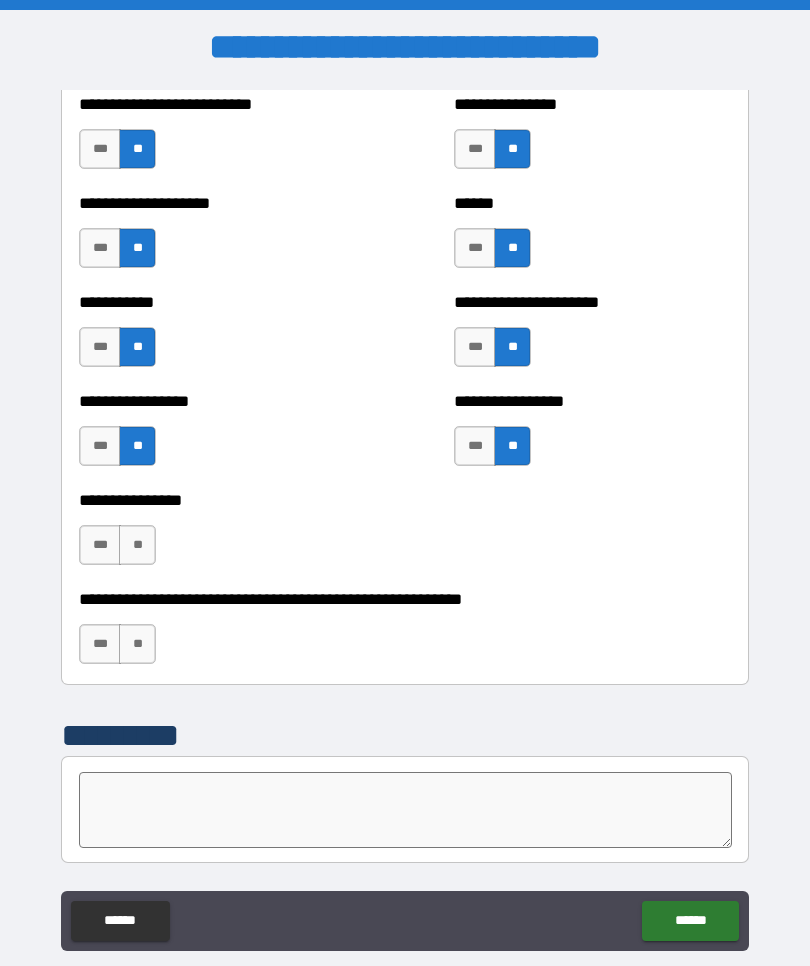 click on "**" at bounding box center (137, 545) 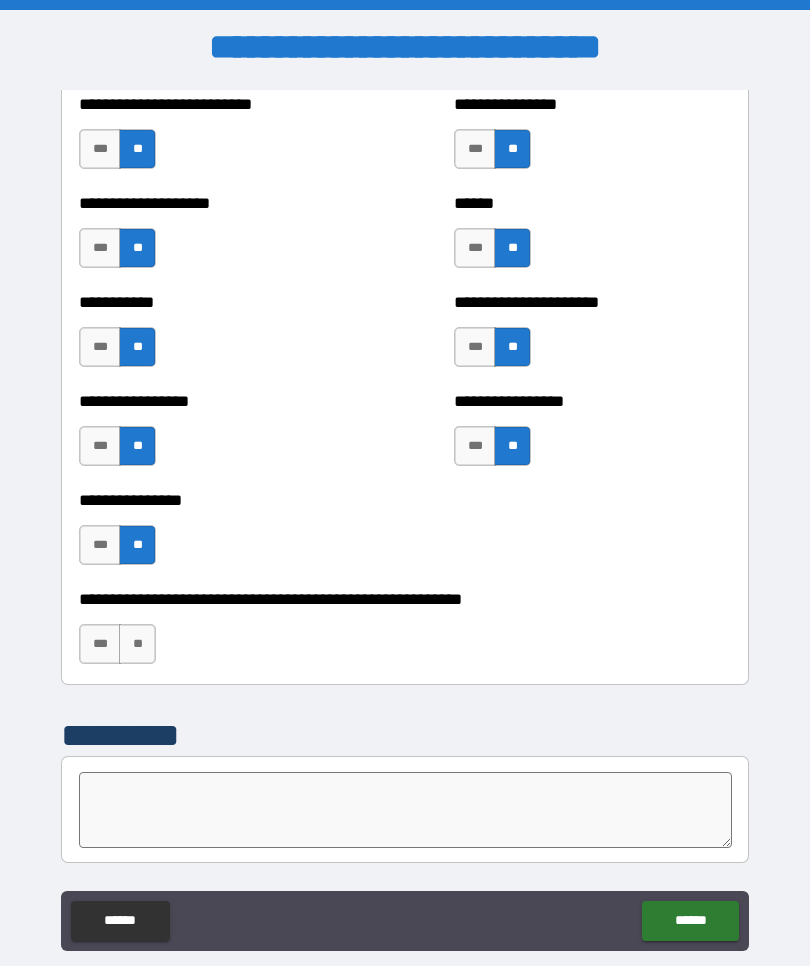 click on "**" at bounding box center [137, 644] 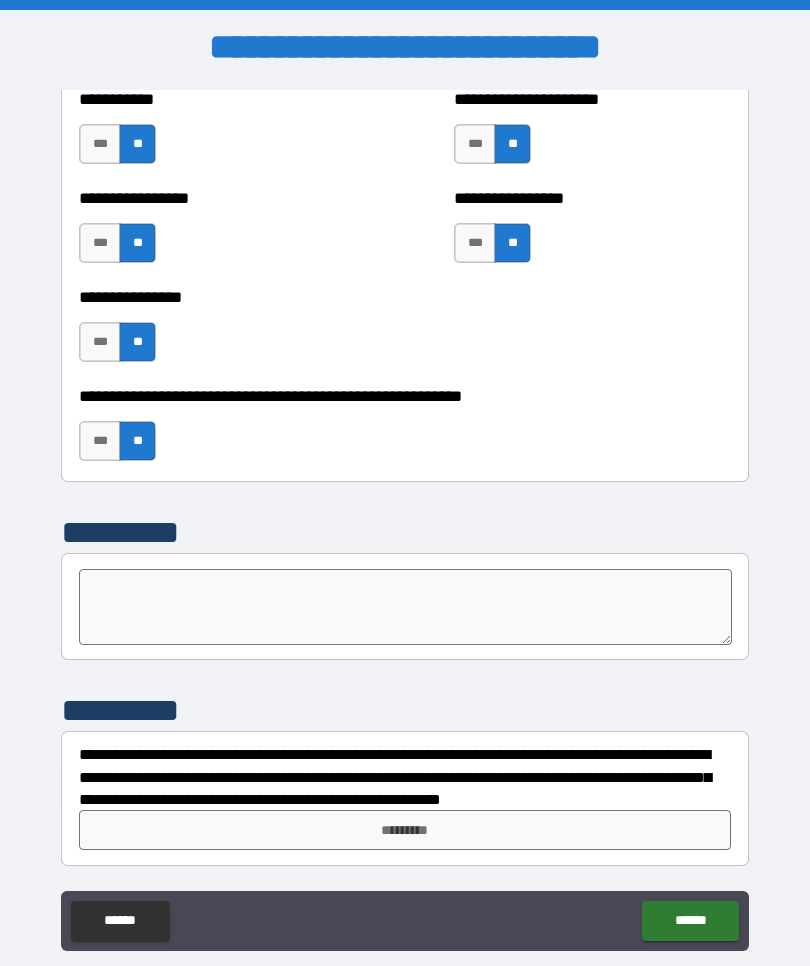 scroll, scrollTop: 6127, scrollLeft: 0, axis: vertical 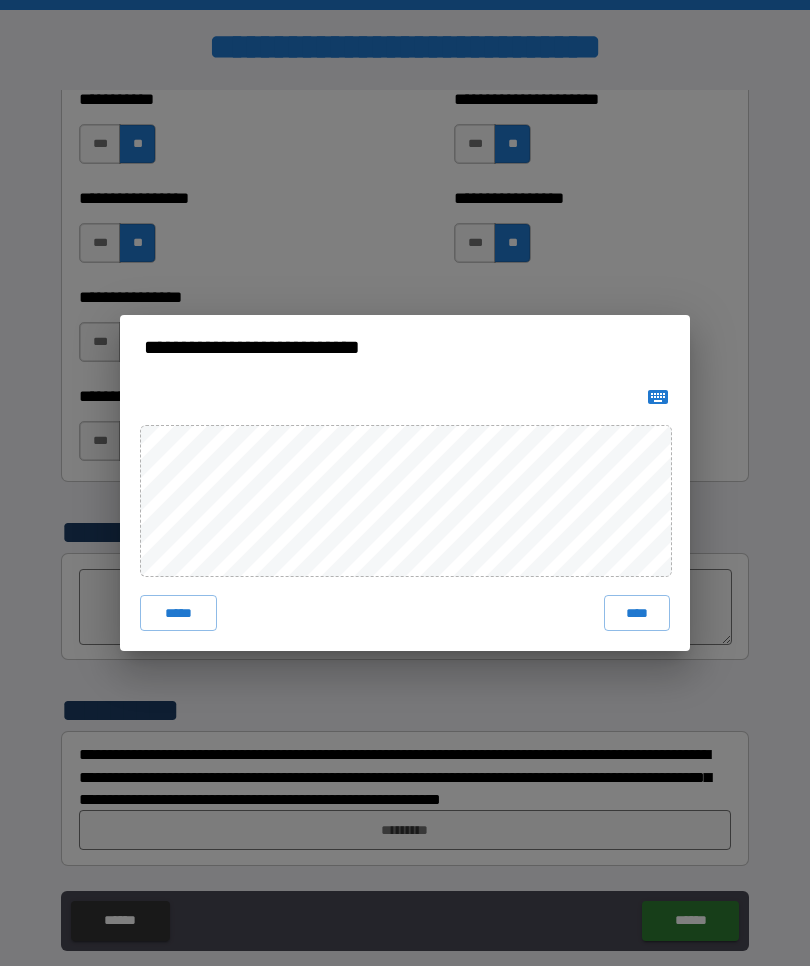 click on "****" at bounding box center (637, 613) 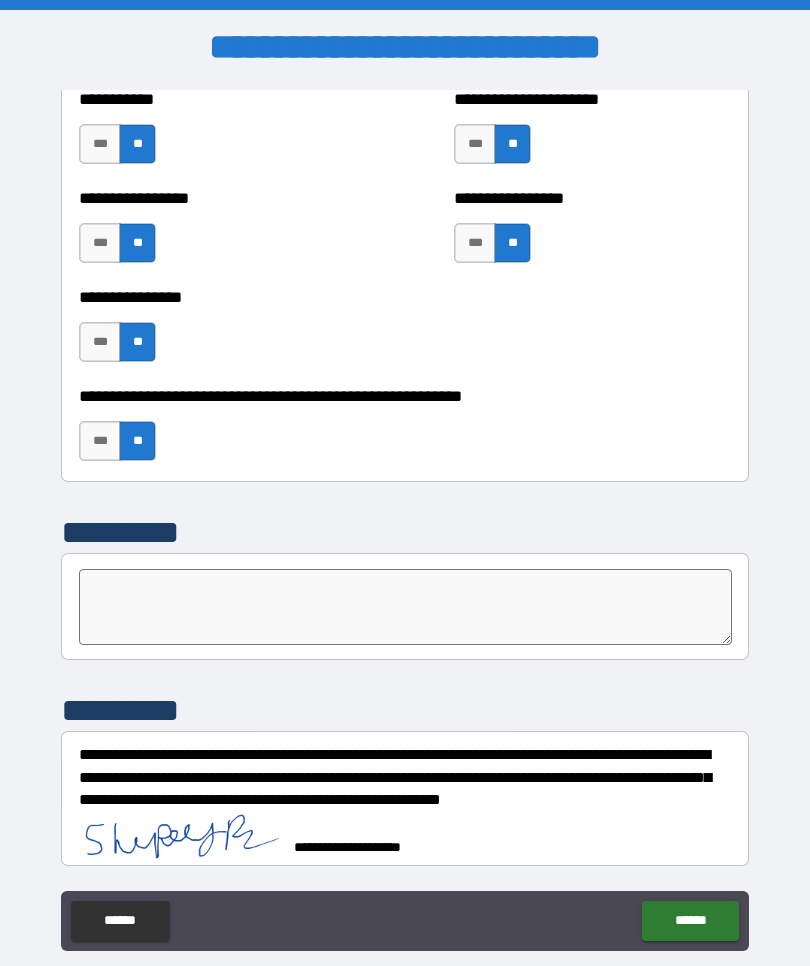 scroll, scrollTop: 6117, scrollLeft: 0, axis: vertical 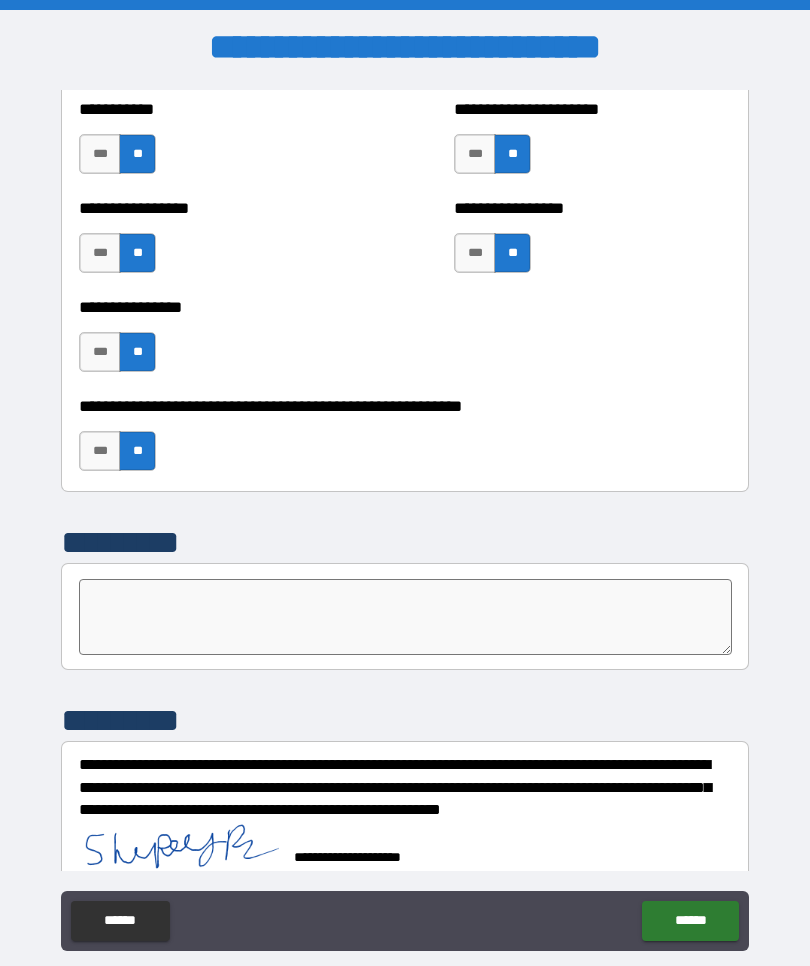 click on "******" at bounding box center (690, 921) 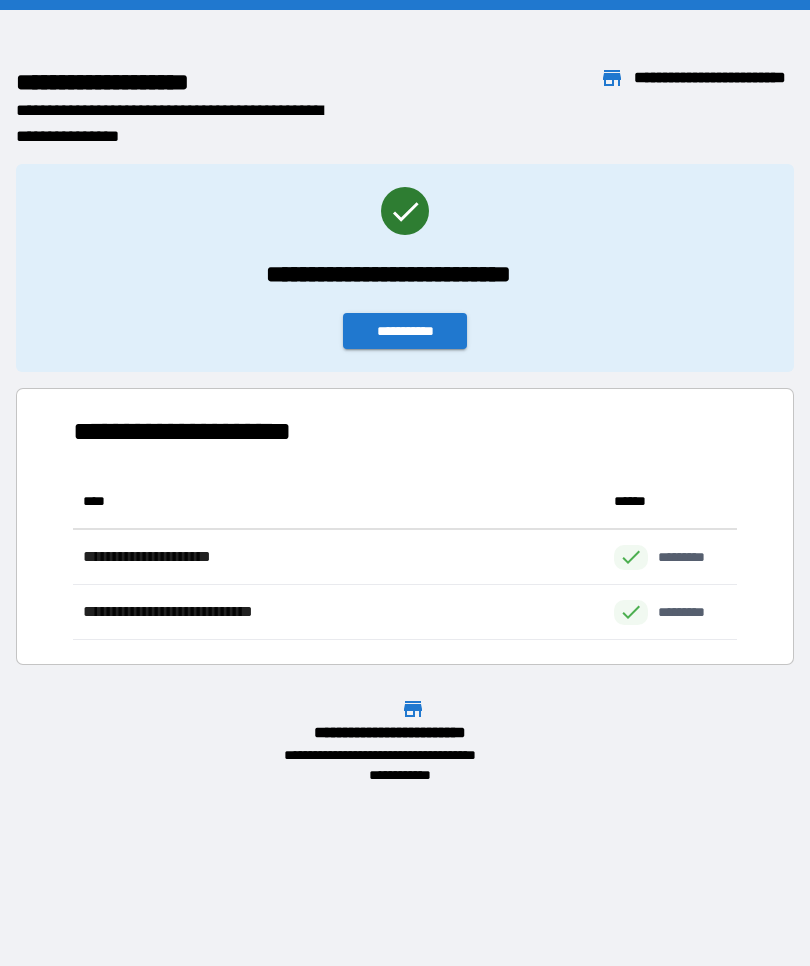 scroll, scrollTop: 166, scrollLeft: 664, axis: both 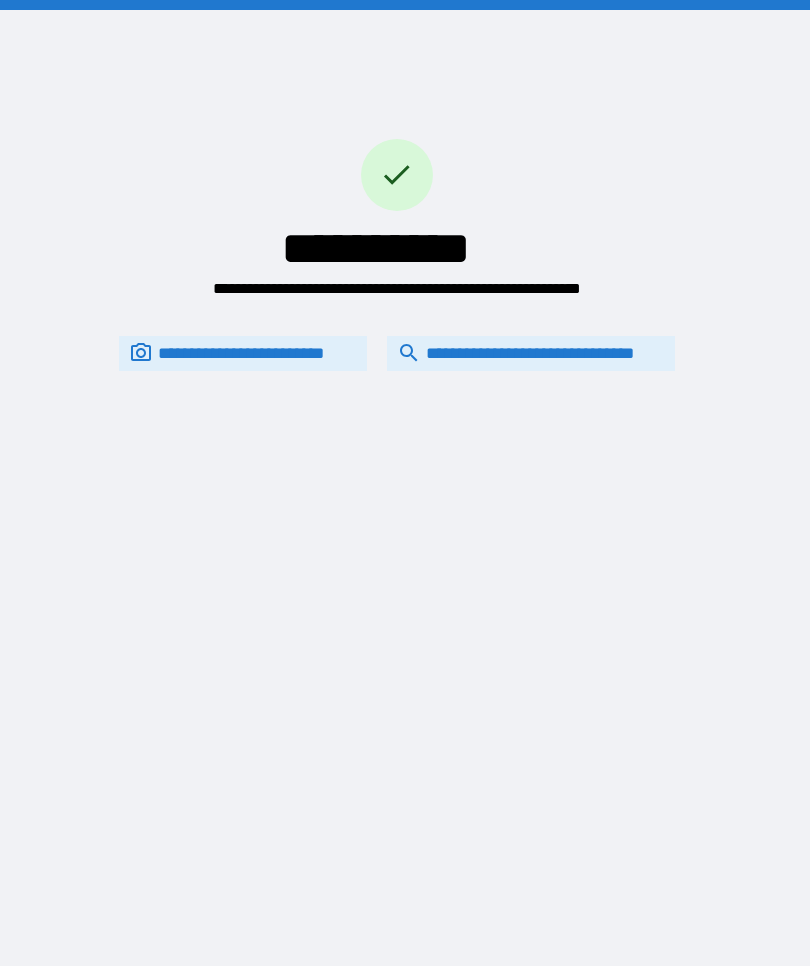 click on "**********" at bounding box center [531, 353] 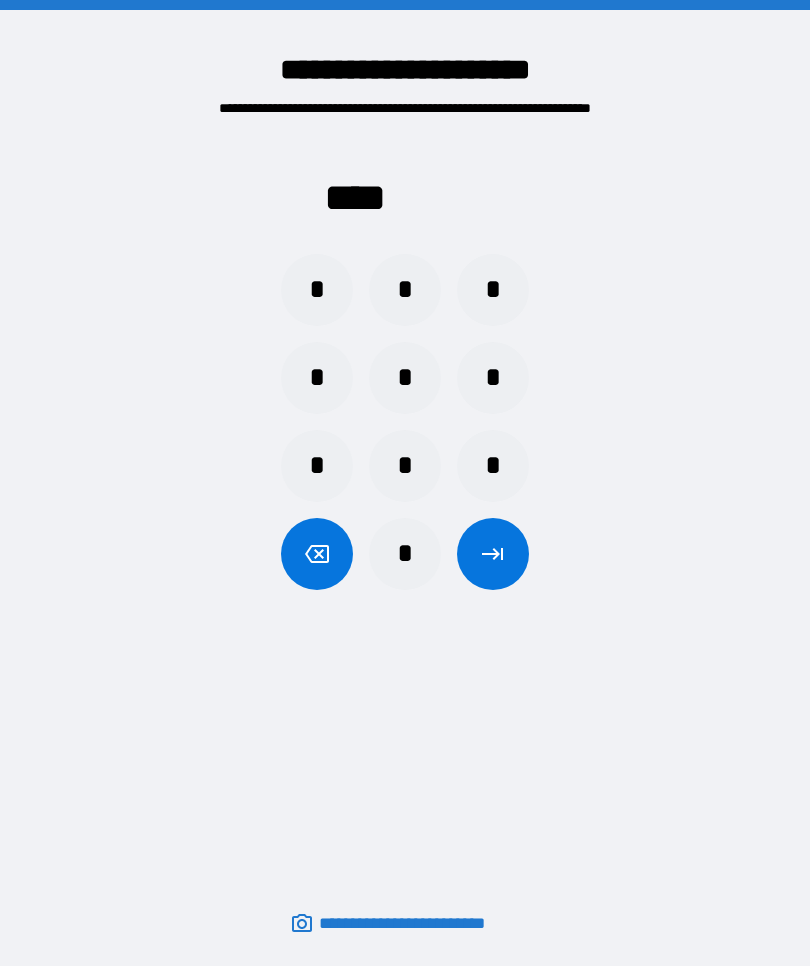 click on "*" at bounding box center (493, 378) 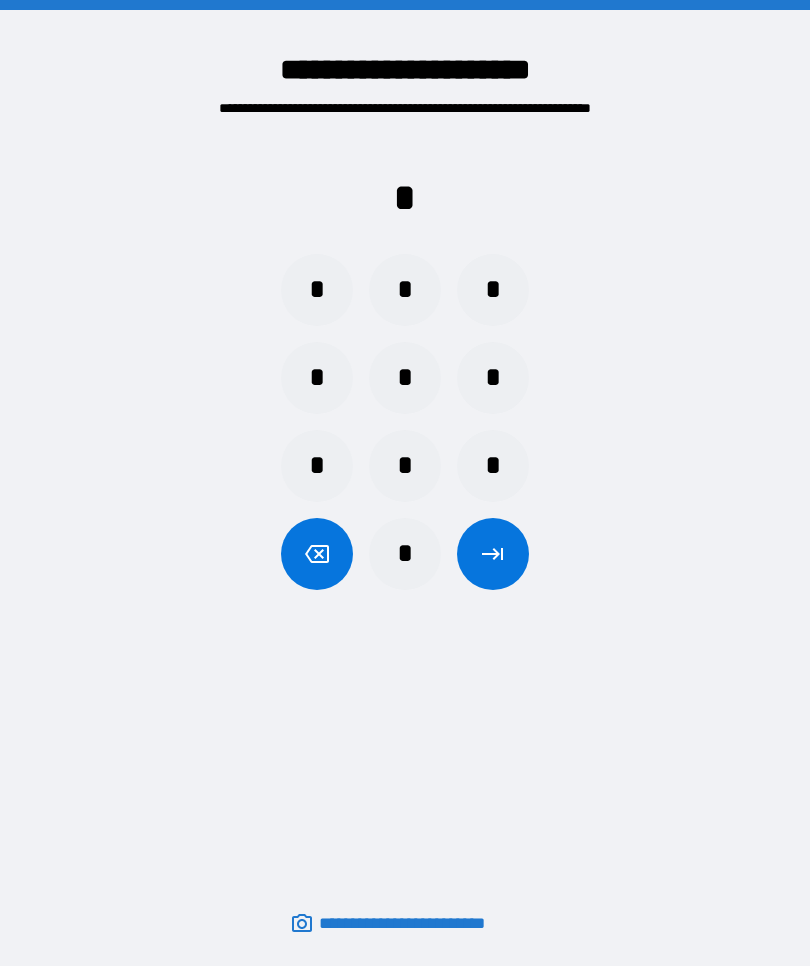 click on "*" at bounding box center (317, 290) 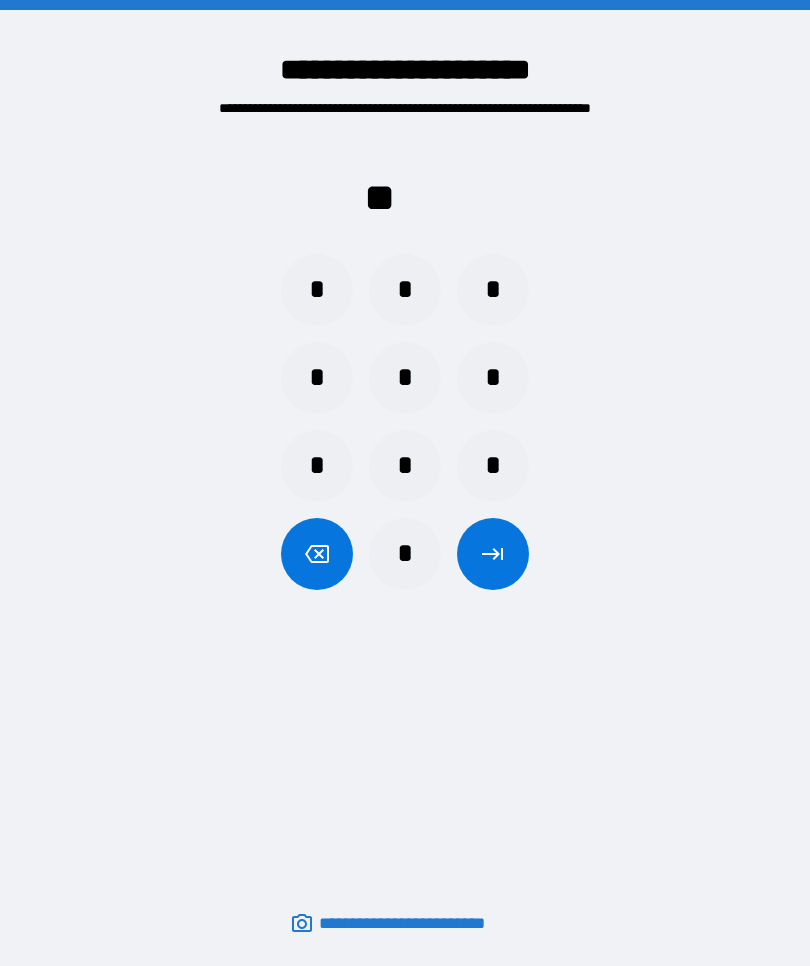 click on "*" at bounding box center (317, 290) 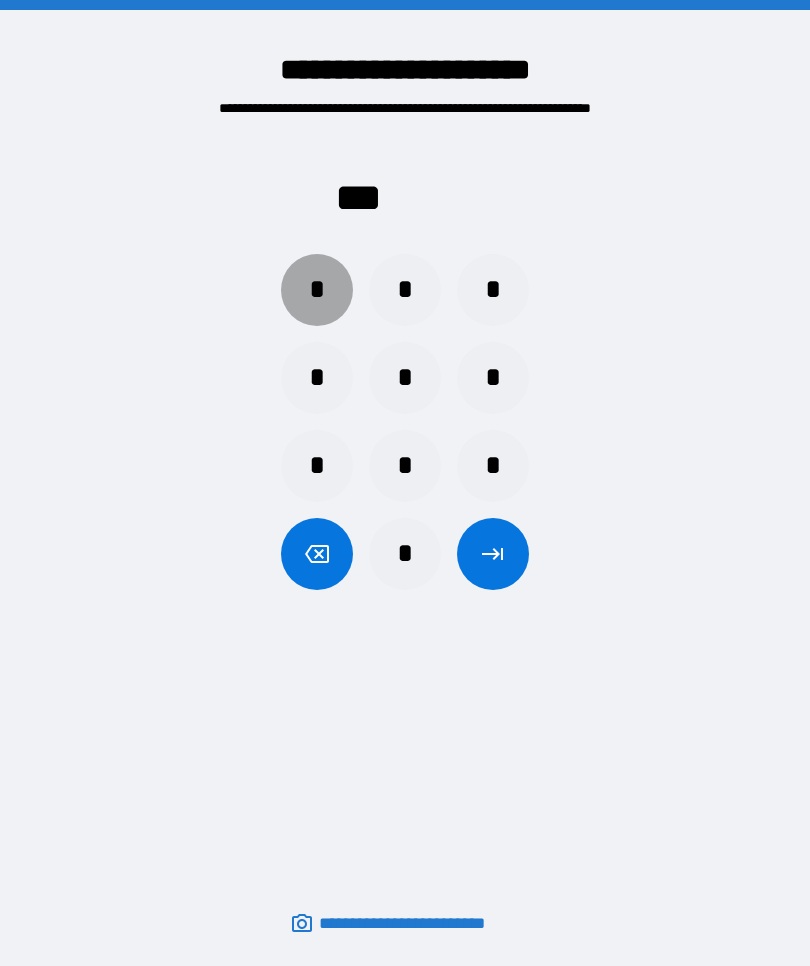 click on "*" at bounding box center (317, 290) 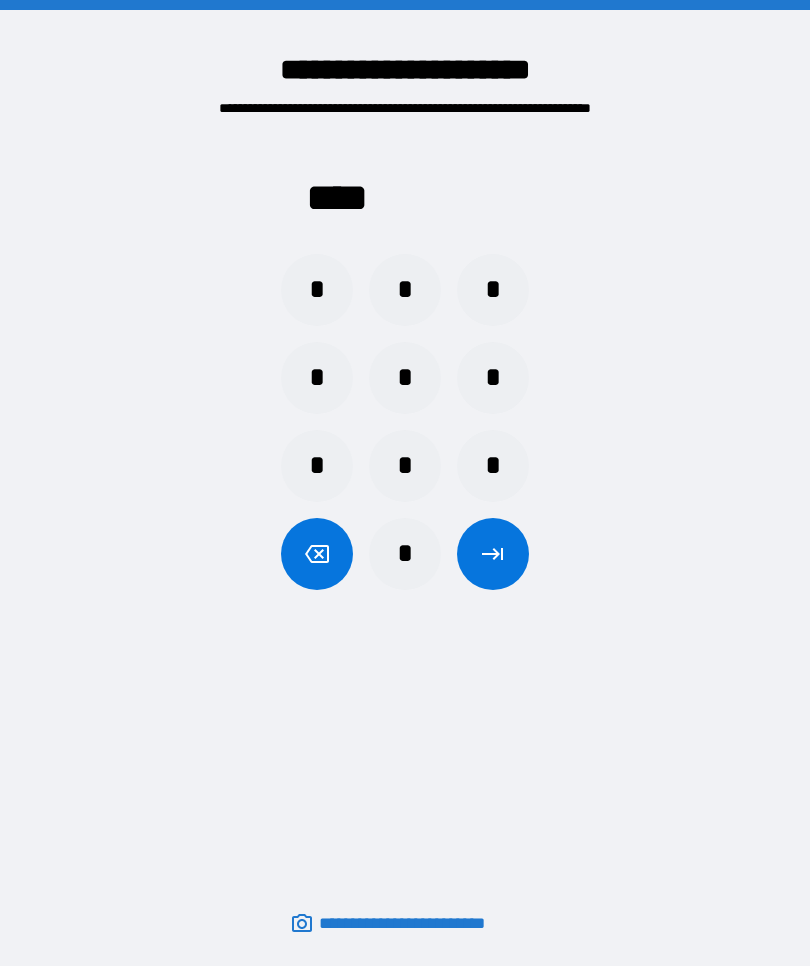 click at bounding box center (493, 554) 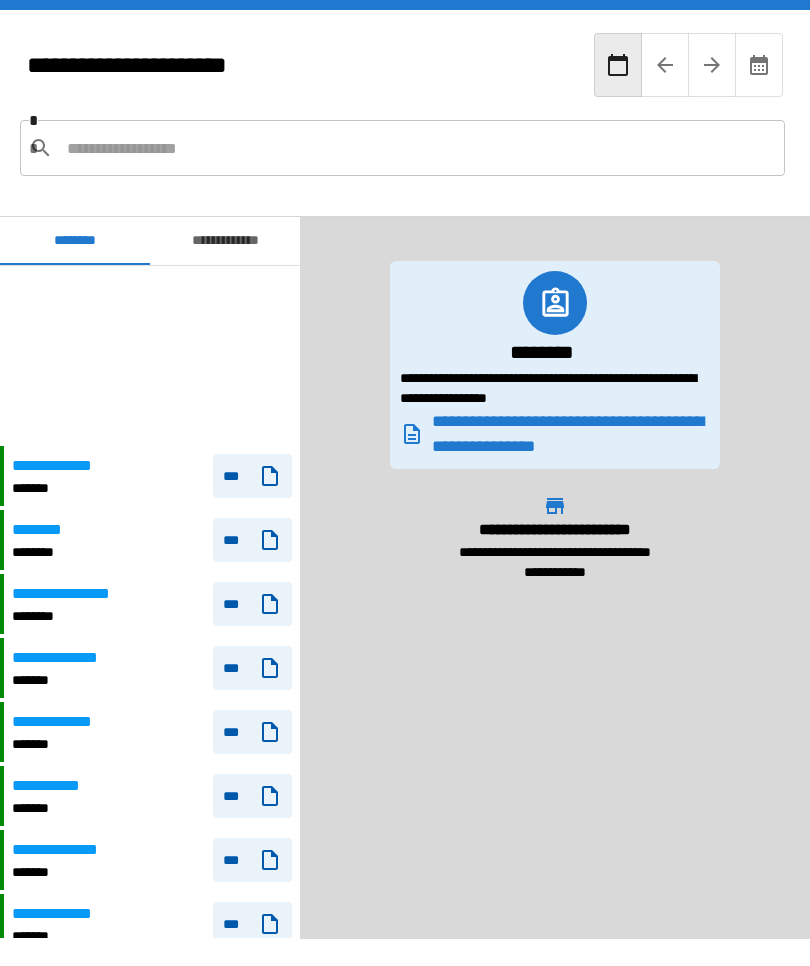 scroll, scrollTop: 180, scrollLeft: 0, axis: vertical 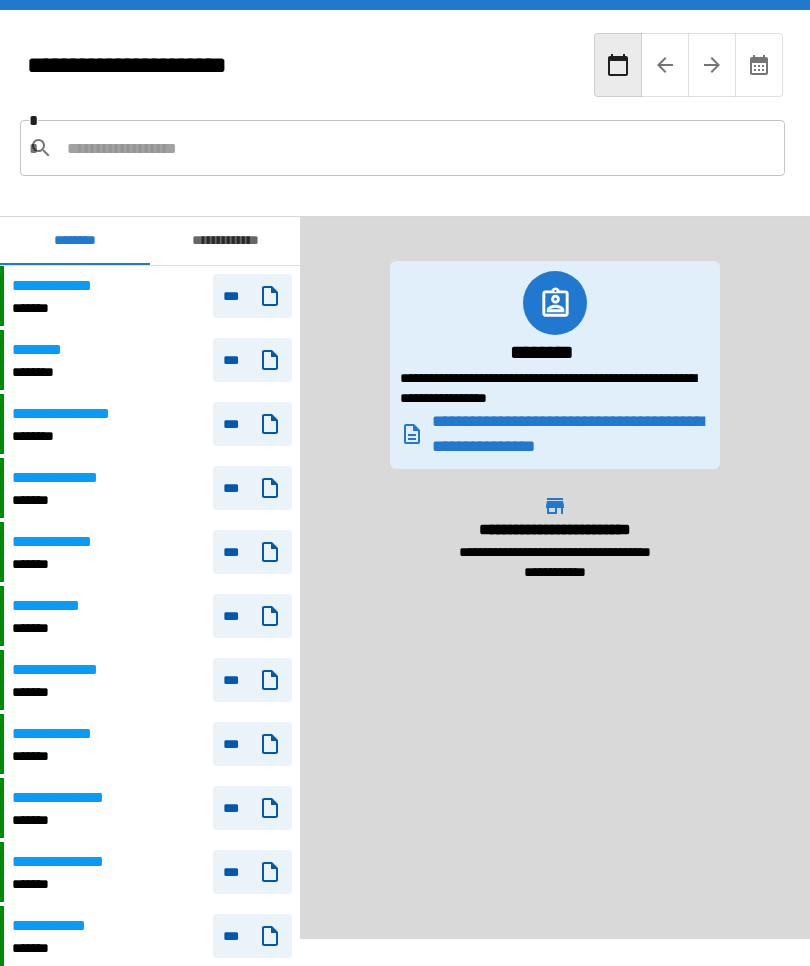 click at bounding box center (418, 148) 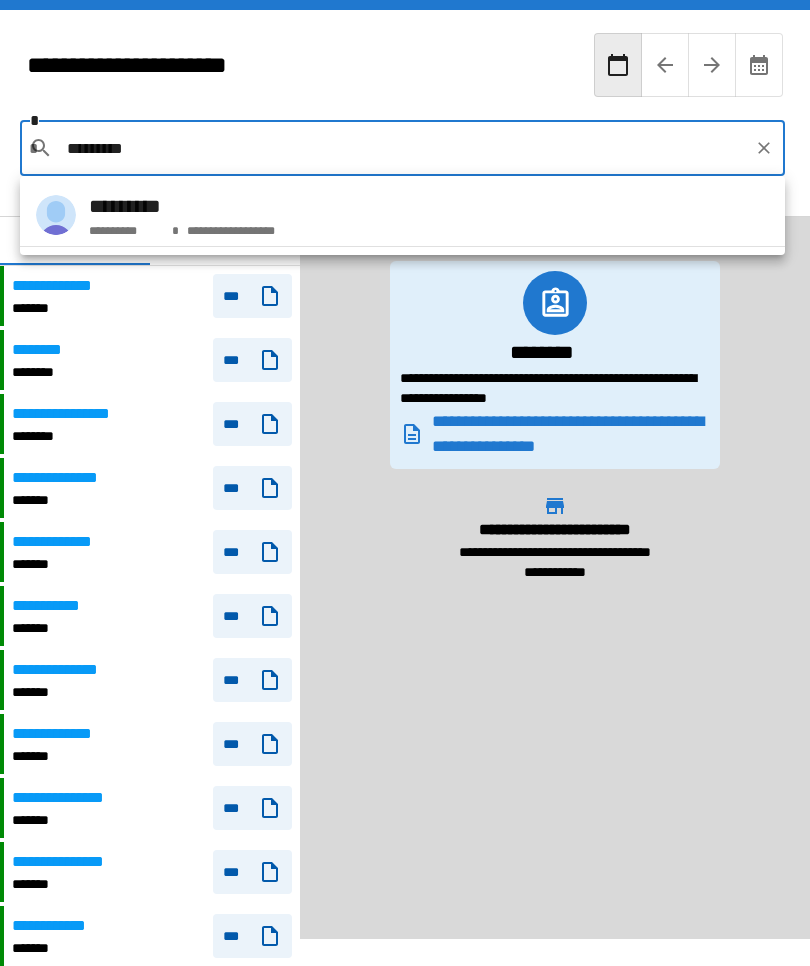 click on "**********" at bounding box center [402, 215] 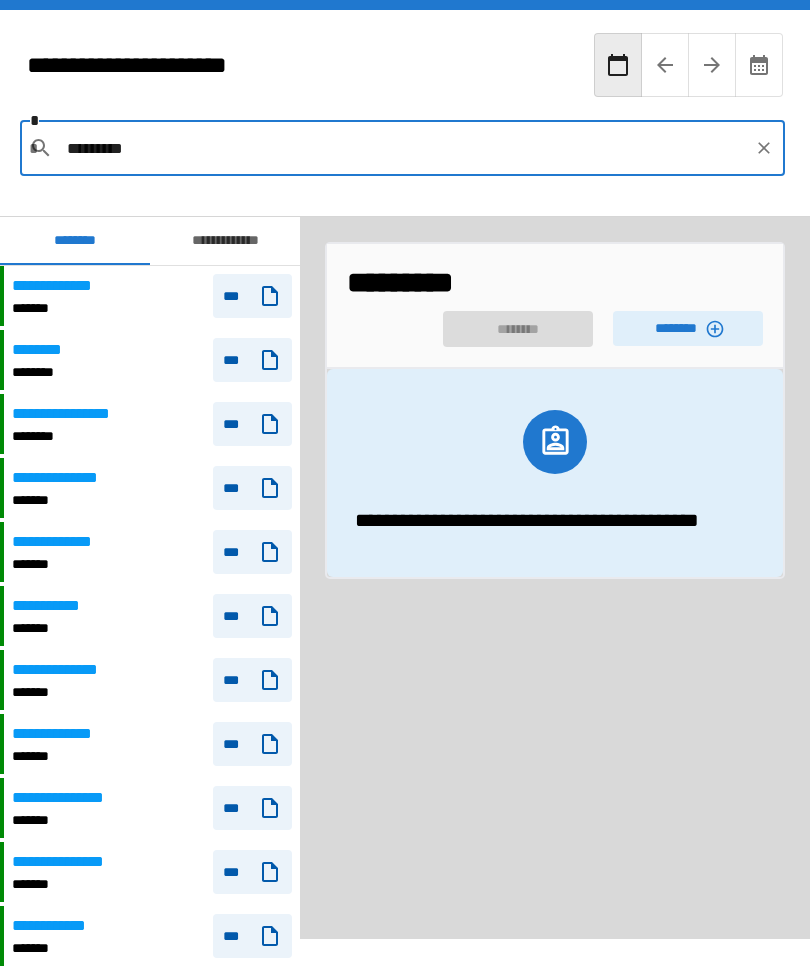 click on "********" at bounding box center (688, 328) 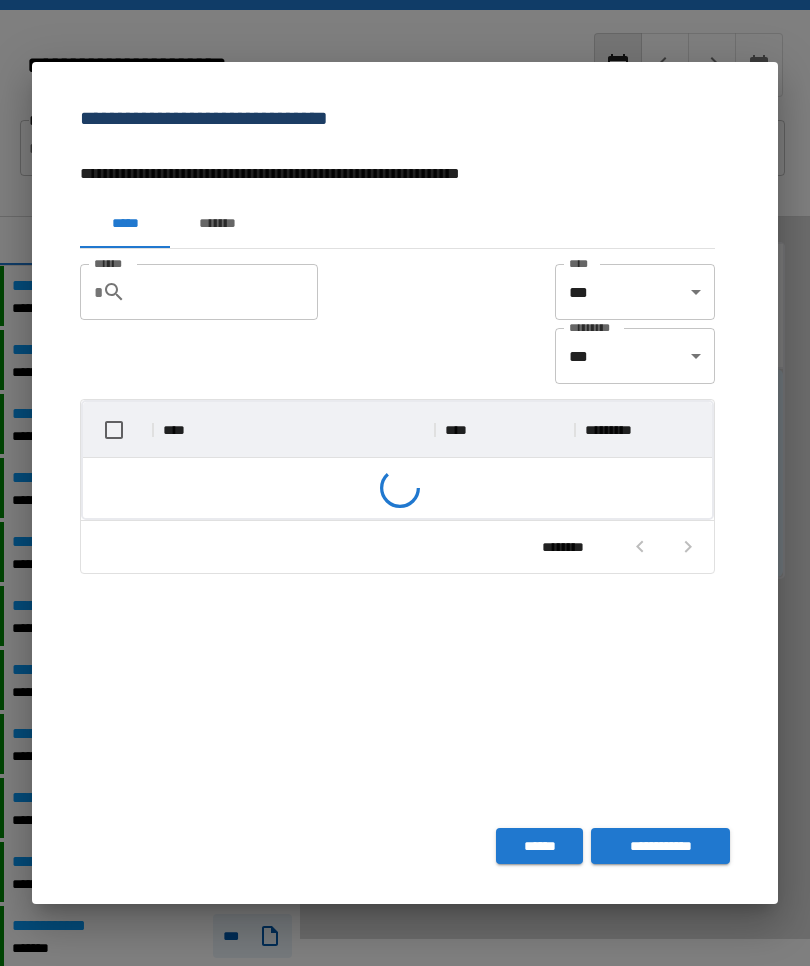 scroll, scrollTop: 326, scrollLeft: 629, axis: both 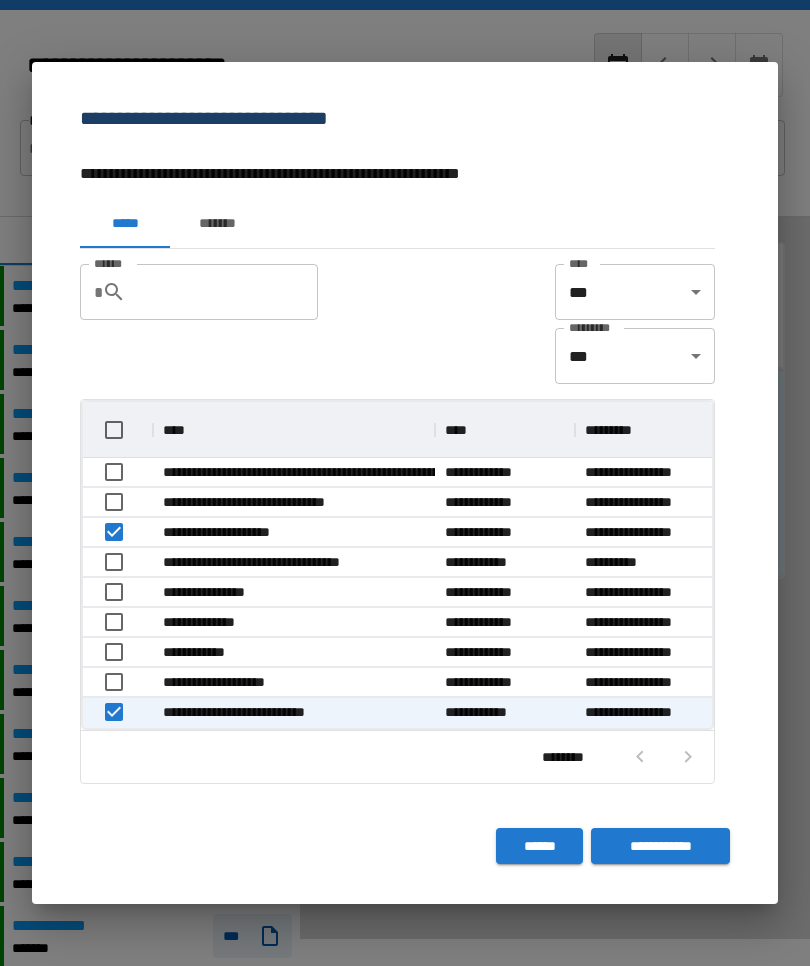 click on "**********" at bounding box center [660, 846] 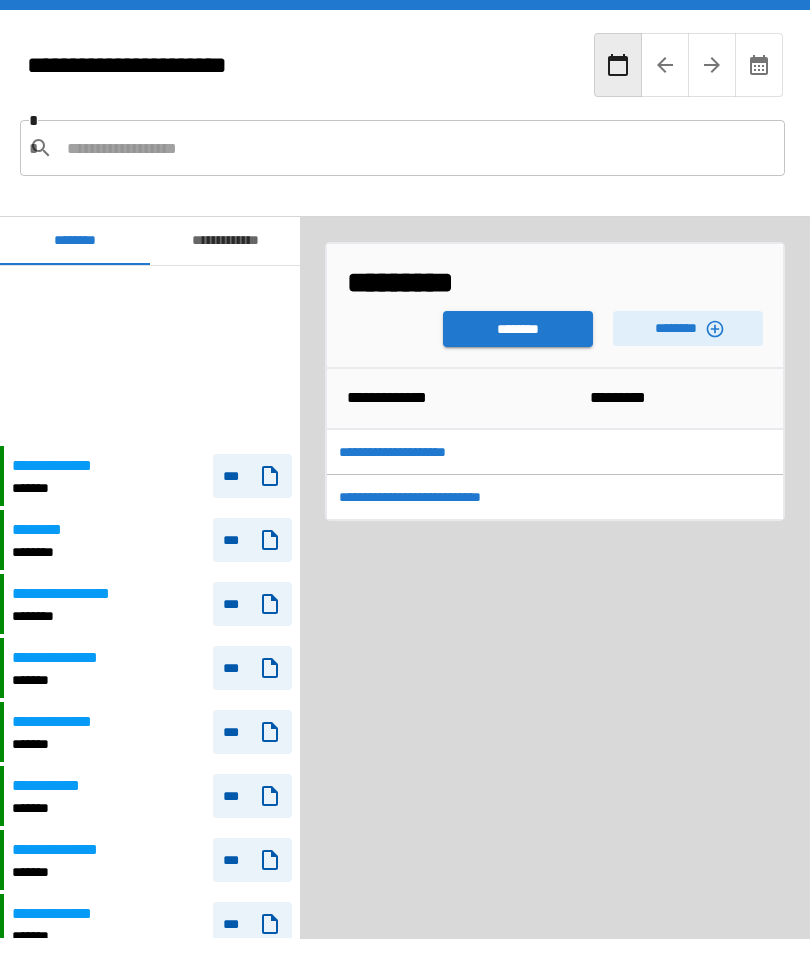 scroll, scrollTop: 180, scrollLeft: 0, axis: vertical 